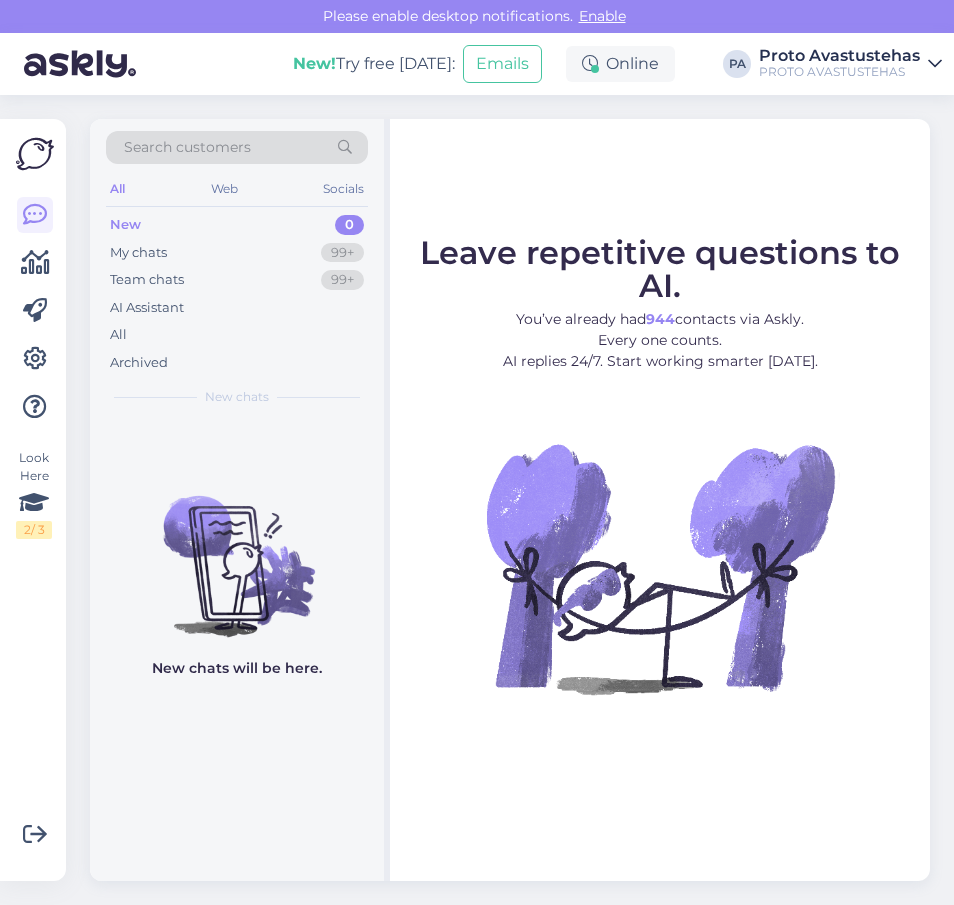 scroll, scrollTop: 0, scrollLeft: 0, axis: both 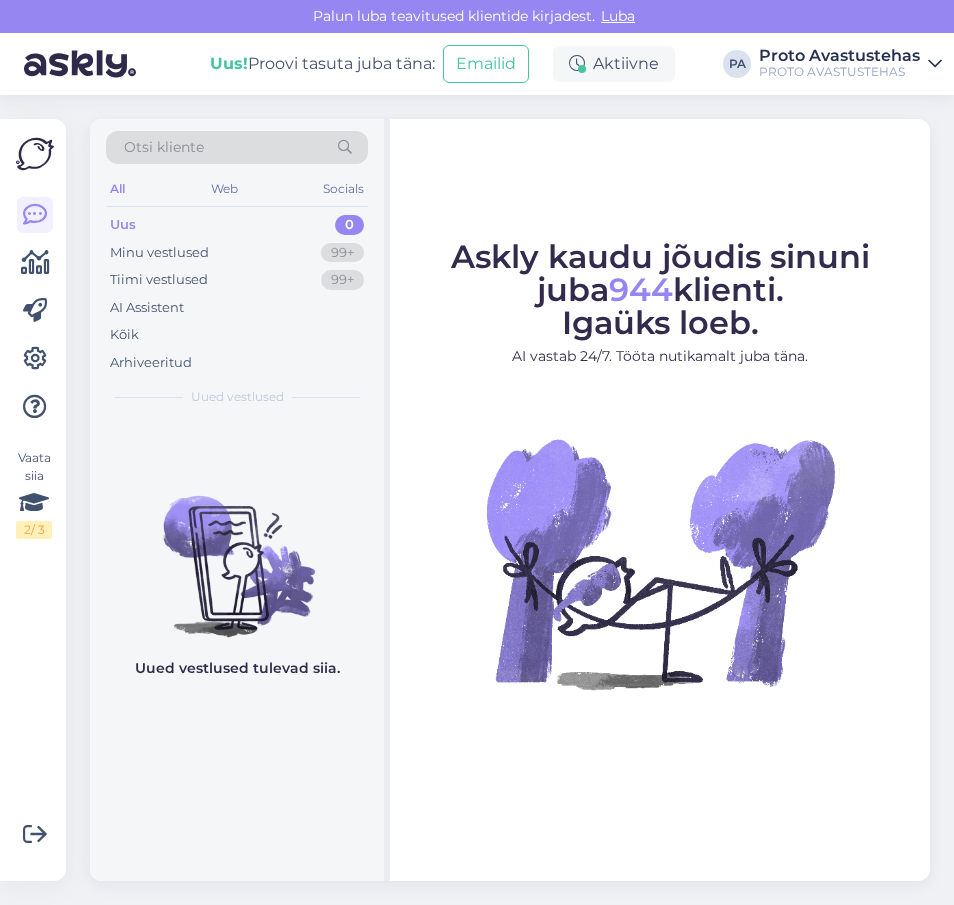 click on "Uus" at bounding box center [123, 225] 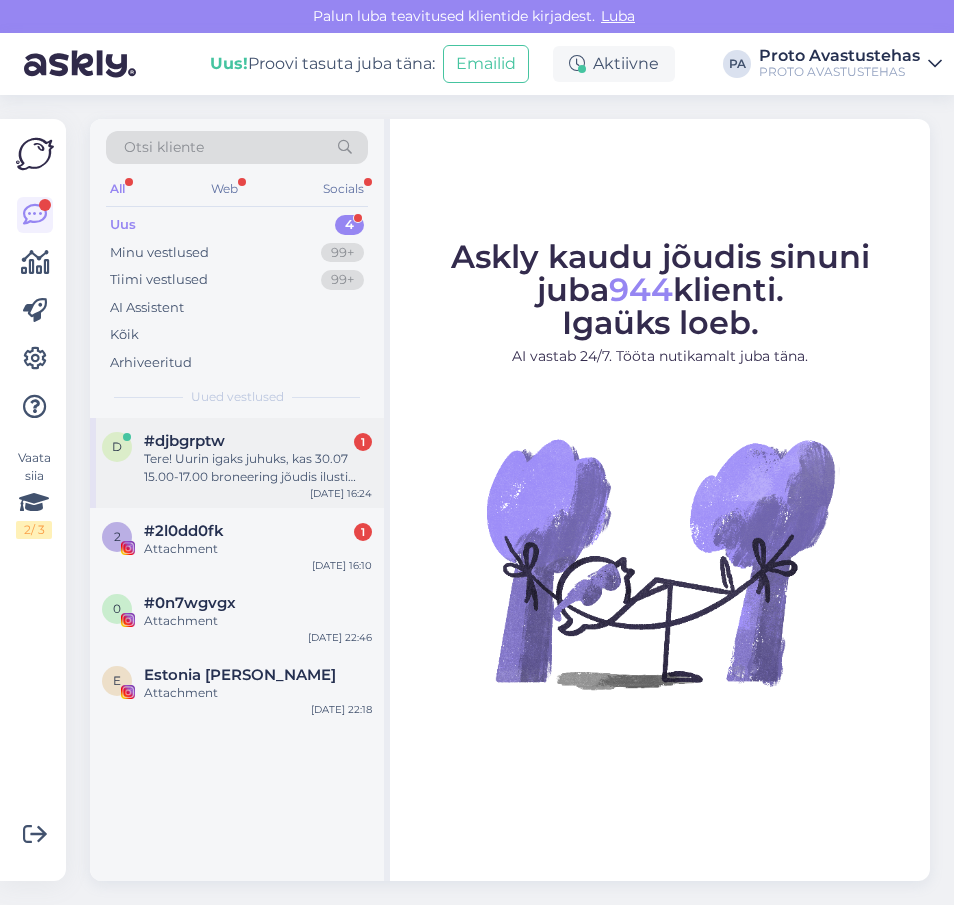 click on "#djbgrptw 1" at bounding box center (258, 441) 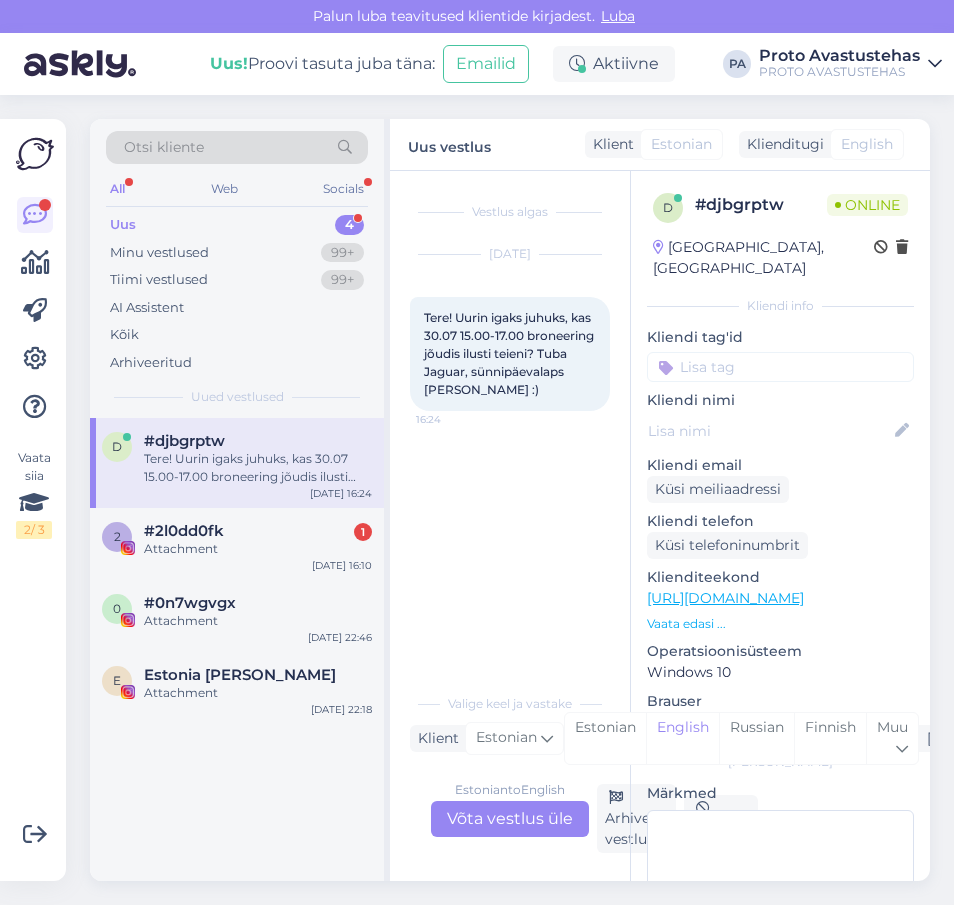 click on "Estonian  to  English Võta vestlus üle" at bounding box center [510, 819] 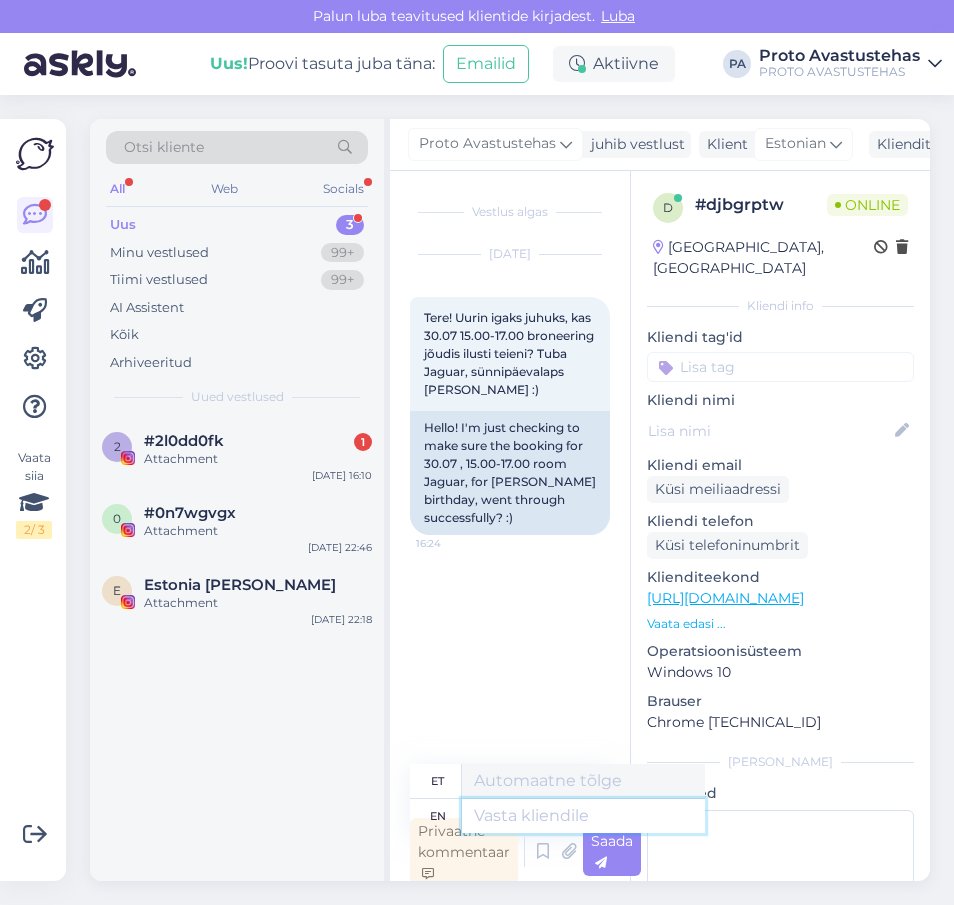 click at bounding box center (583, 816) 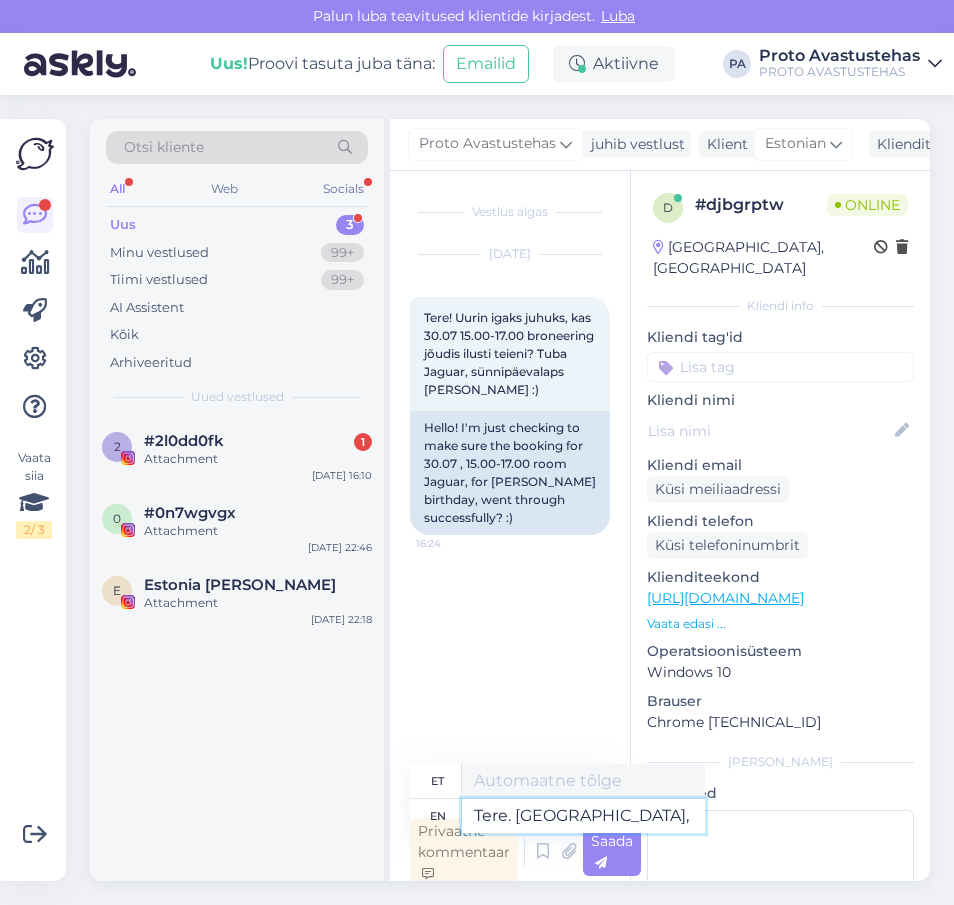 type on "Tere. [GEOGRAPHIC_DATA]," 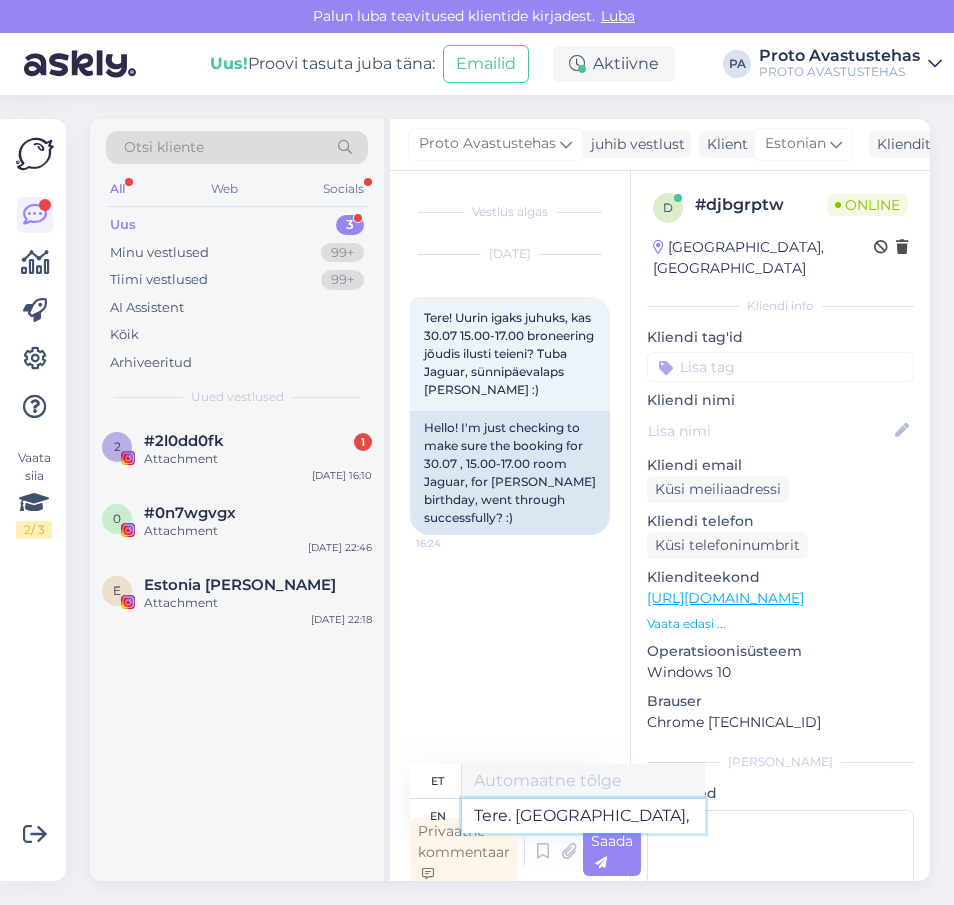 type on "Tere." 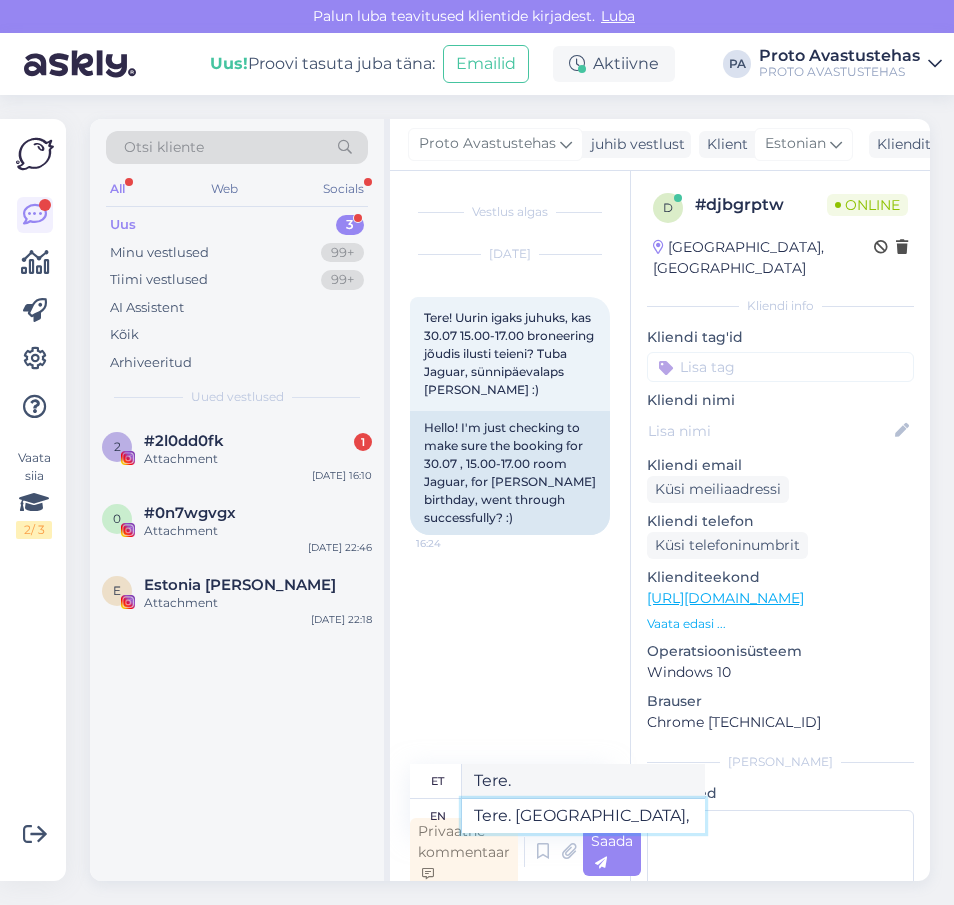 type on "Tere. Jah, b" 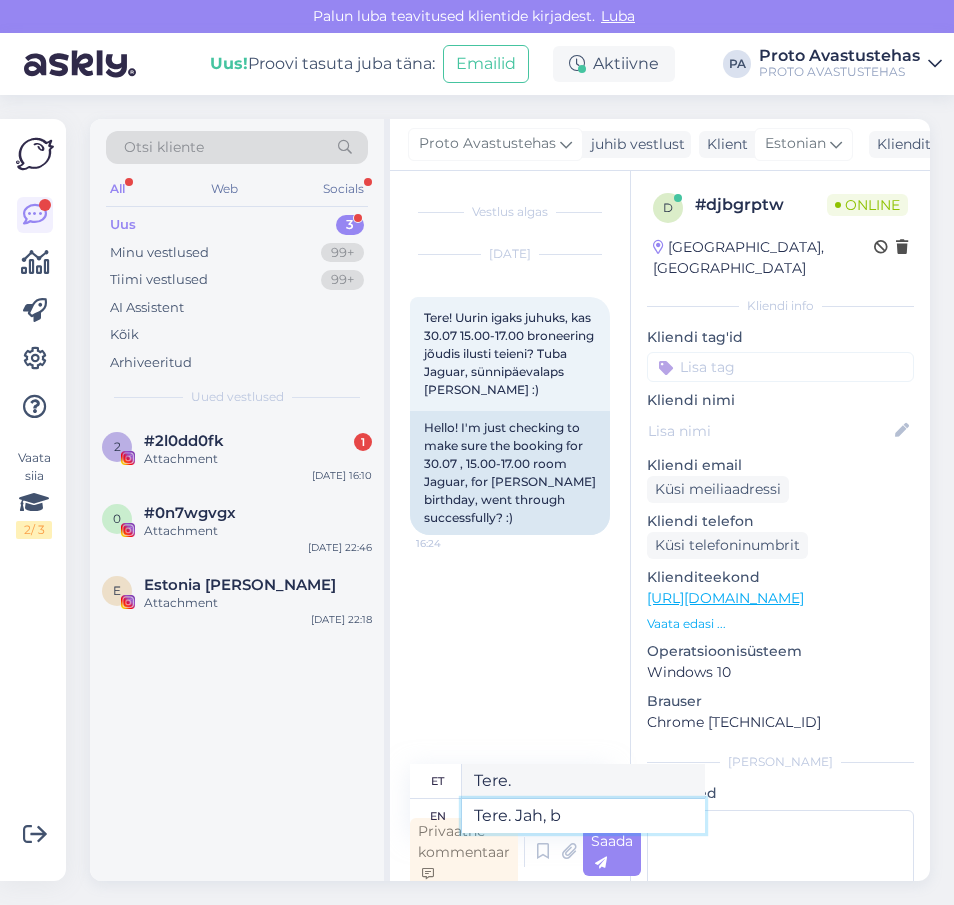type on "Tere. [GEOGRAPHIC_DATA]," 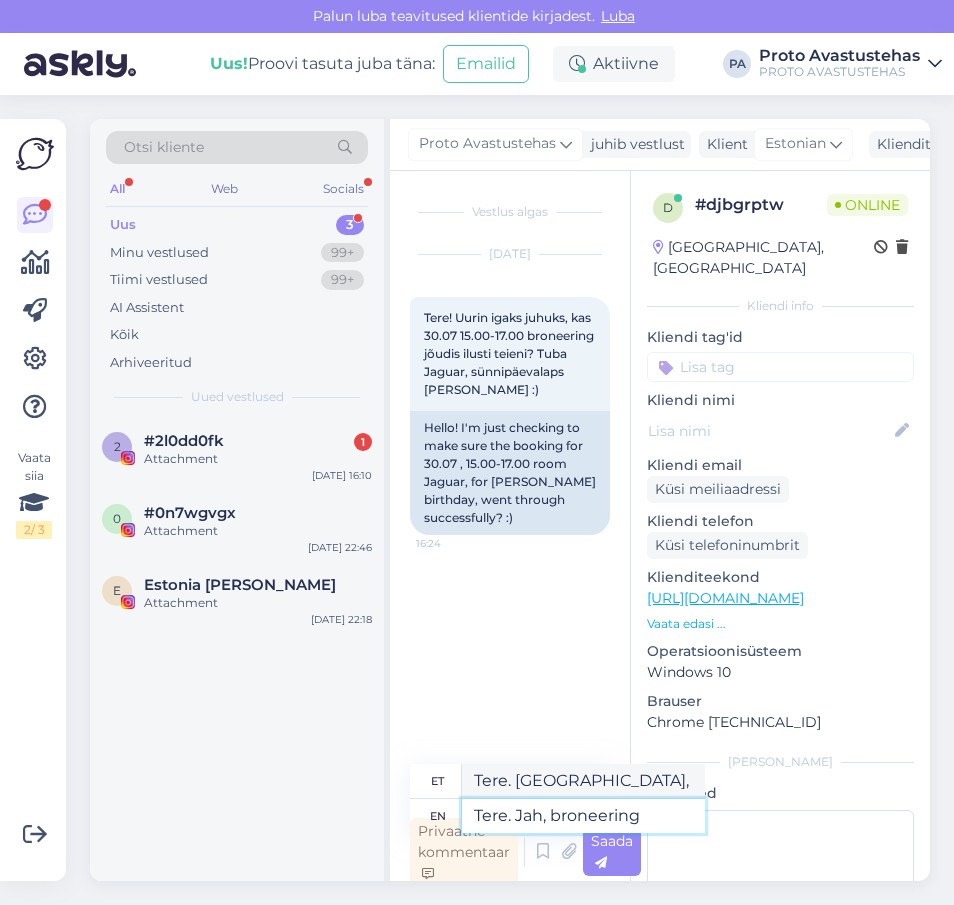 type on "Tere. Jah, broneering j" 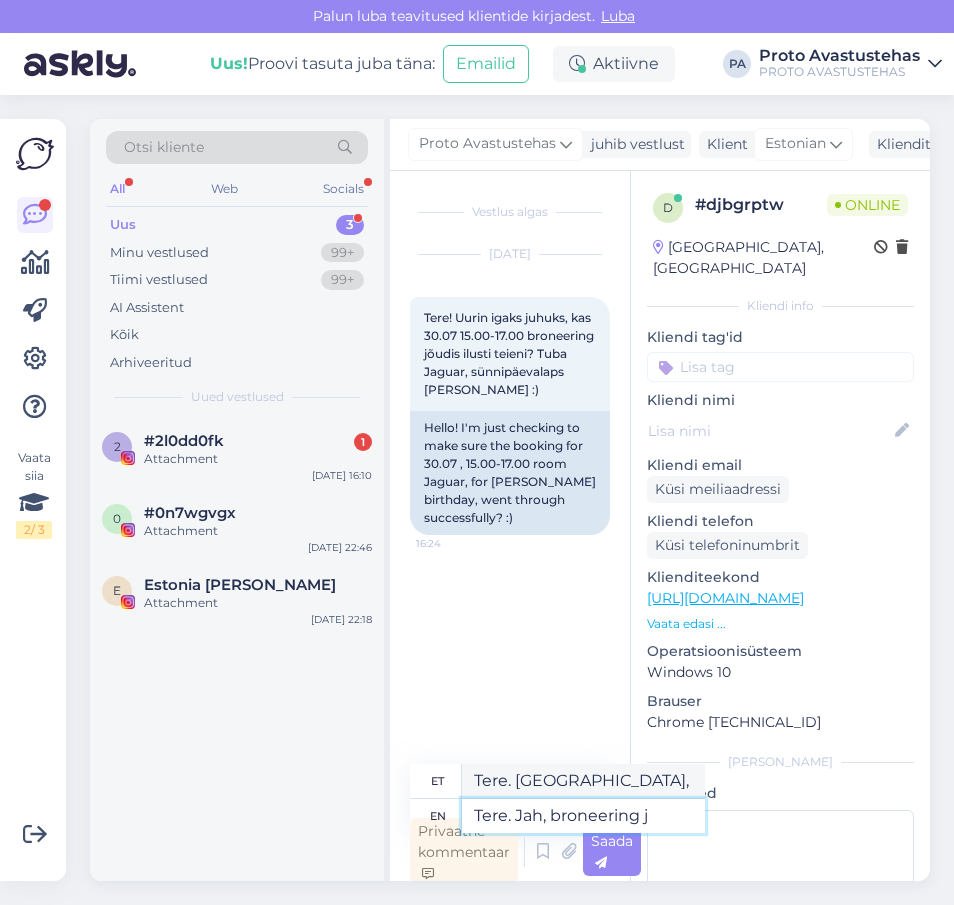 type on "Tere. Jah, broneering." 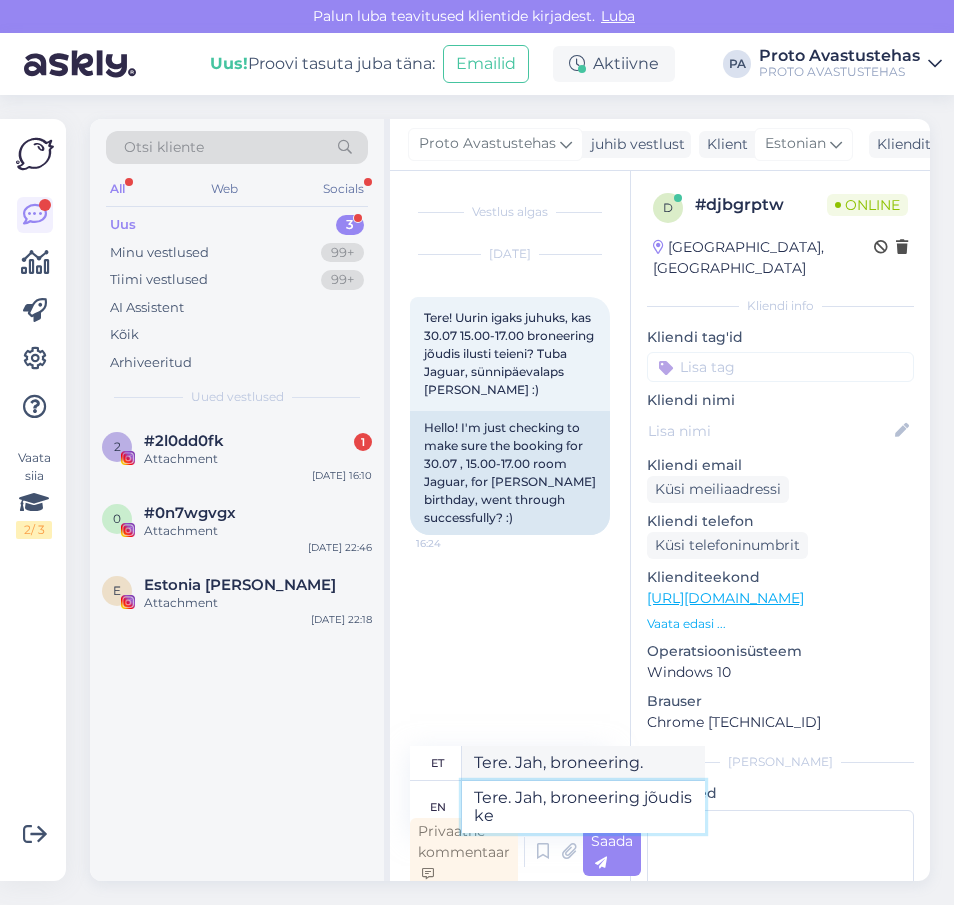 type on "Tere. Jah, broneering jõudis [PERSON_NAME]" 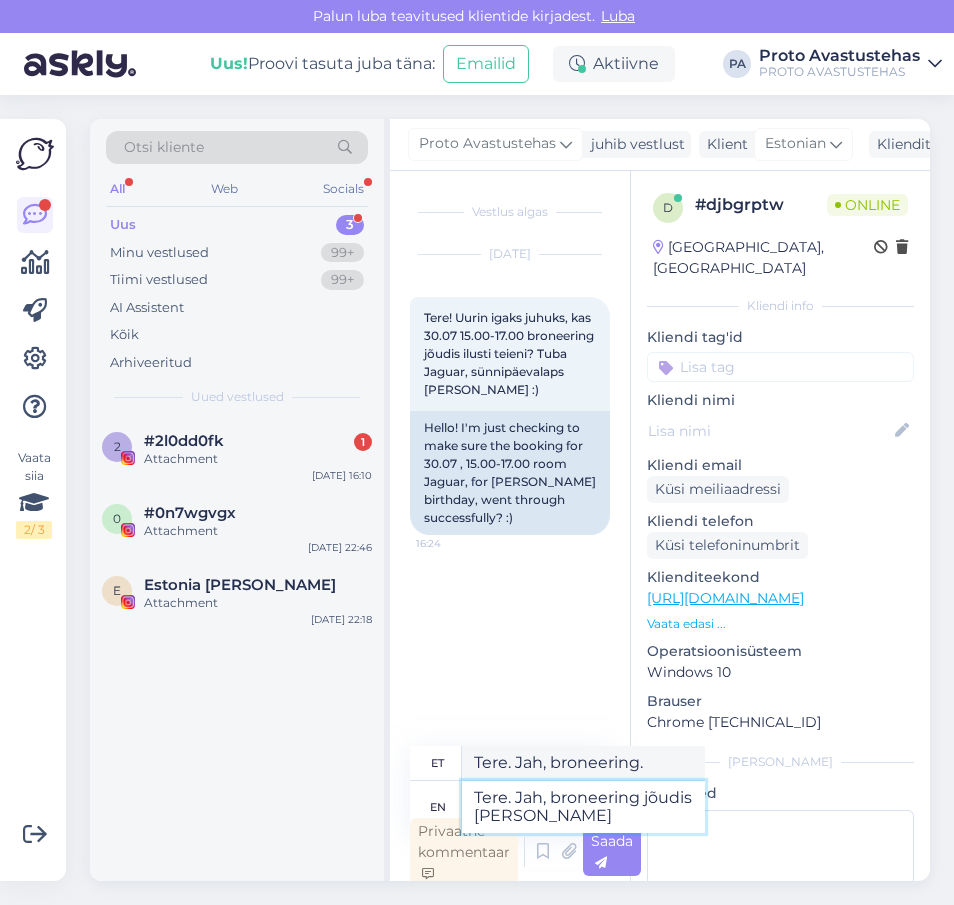 type on "Tere. Jah, broneering jõudis [PERSON_NAME]." 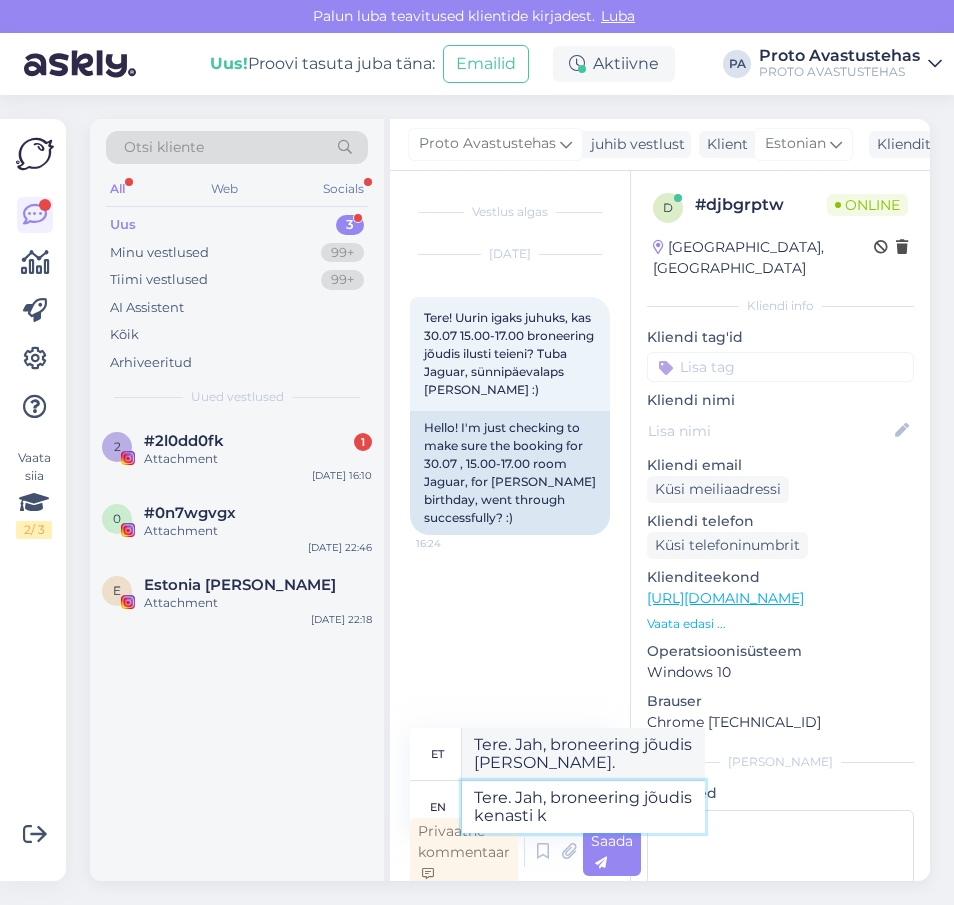 type on "Tere. Jah, broneering jõudis kenasti ko" 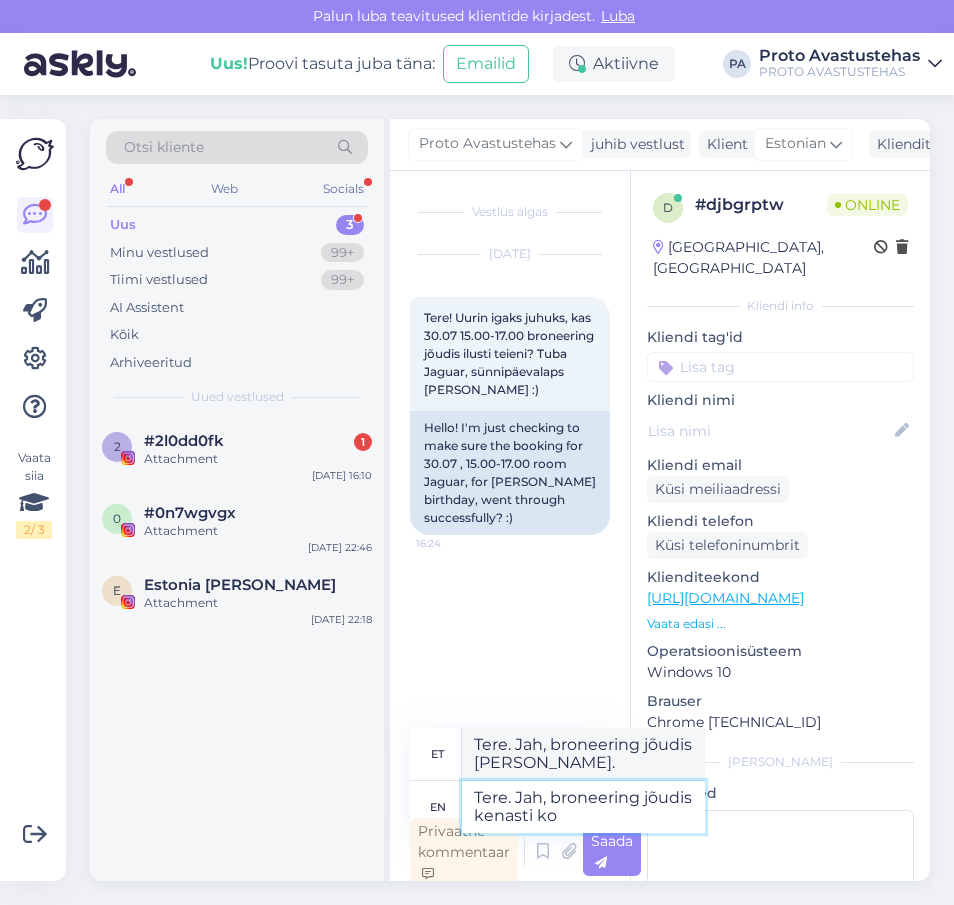 type on "Tere. Jah, broneering jõudis kenasti [PERSON_NAME]." 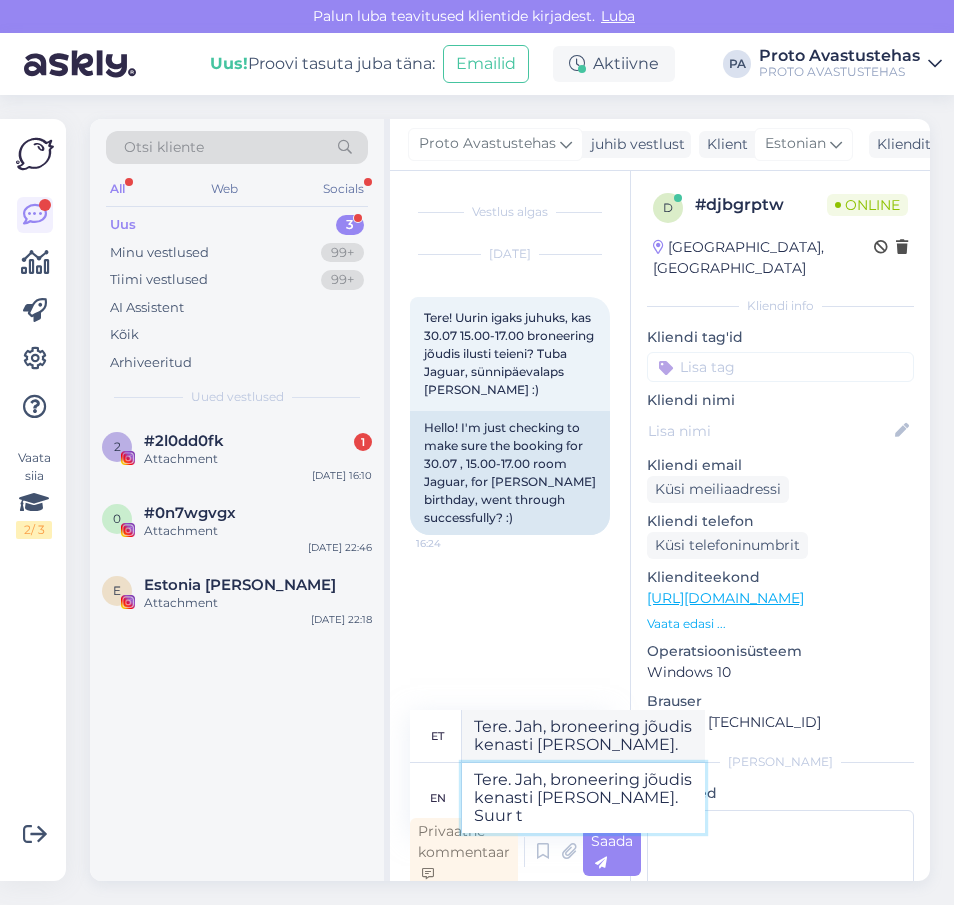 type on "Tere. Jah, broneering jõudis kenasti [PERSON_NAME]. Suur tä" 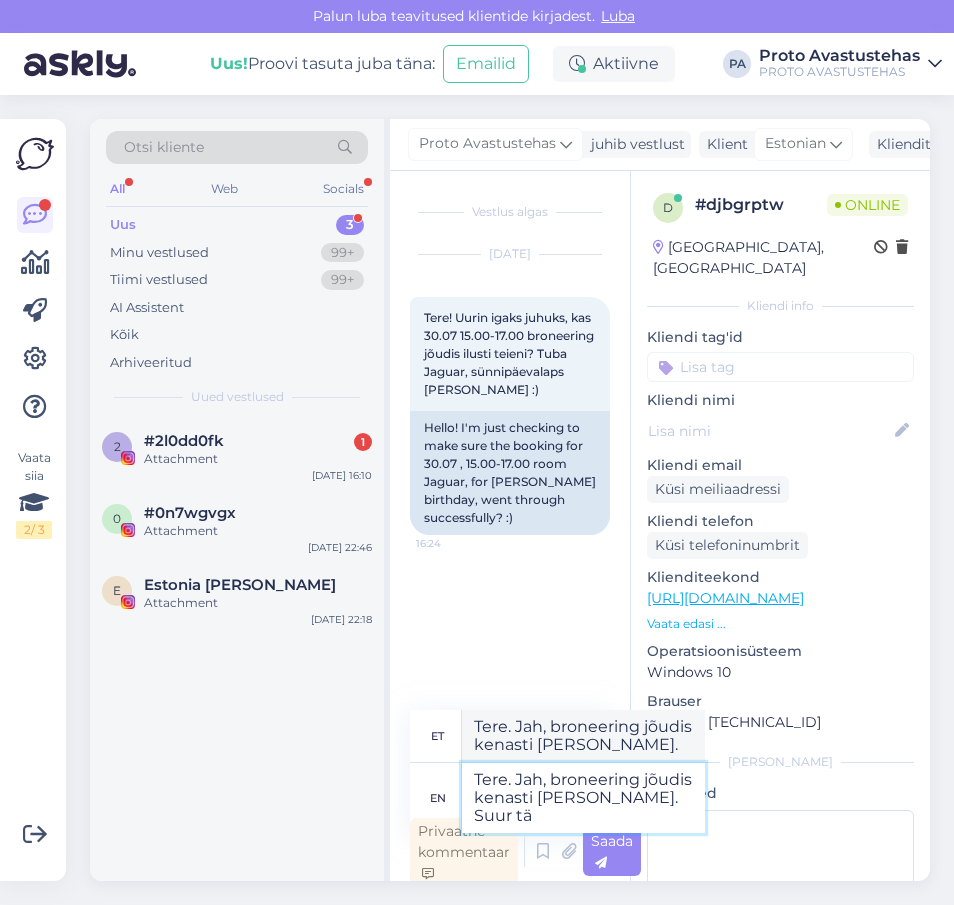type on "Tere. Jah, broneering jõudis kenasti [PERSON_NAME]. Suur" 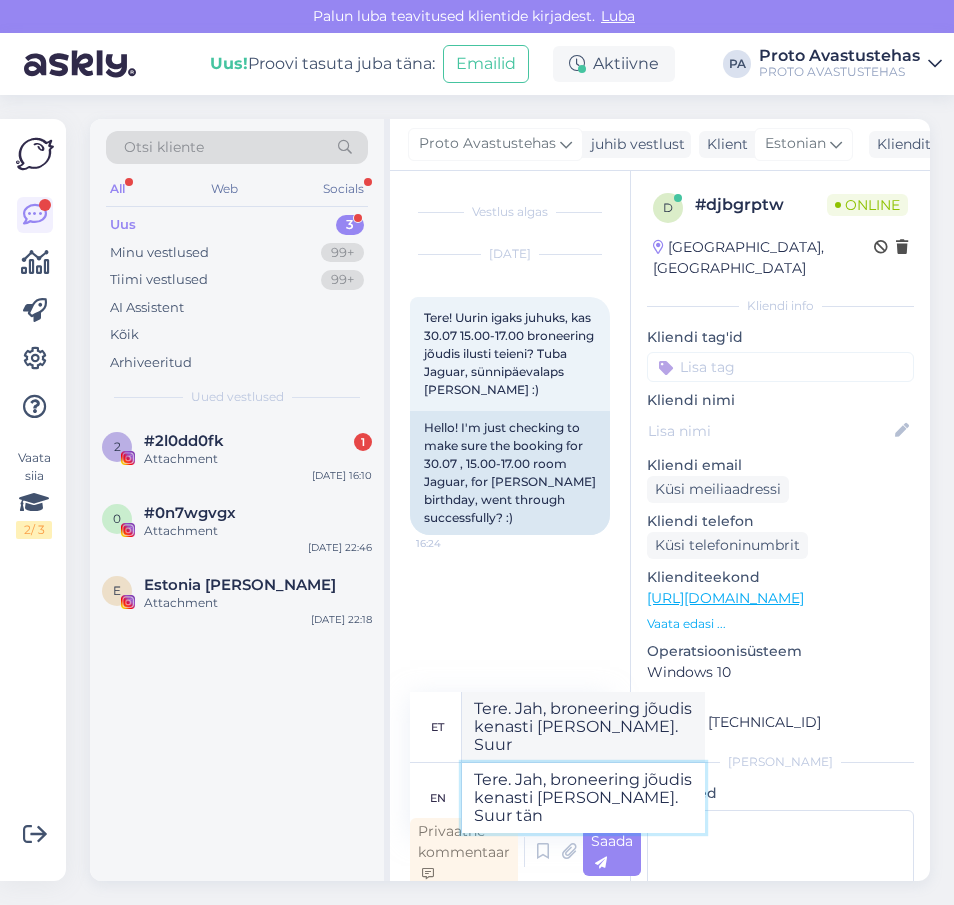 type on "Tere. Jah, broneering jõudis kenasti [PERSON_NAME]. Suur tänu" 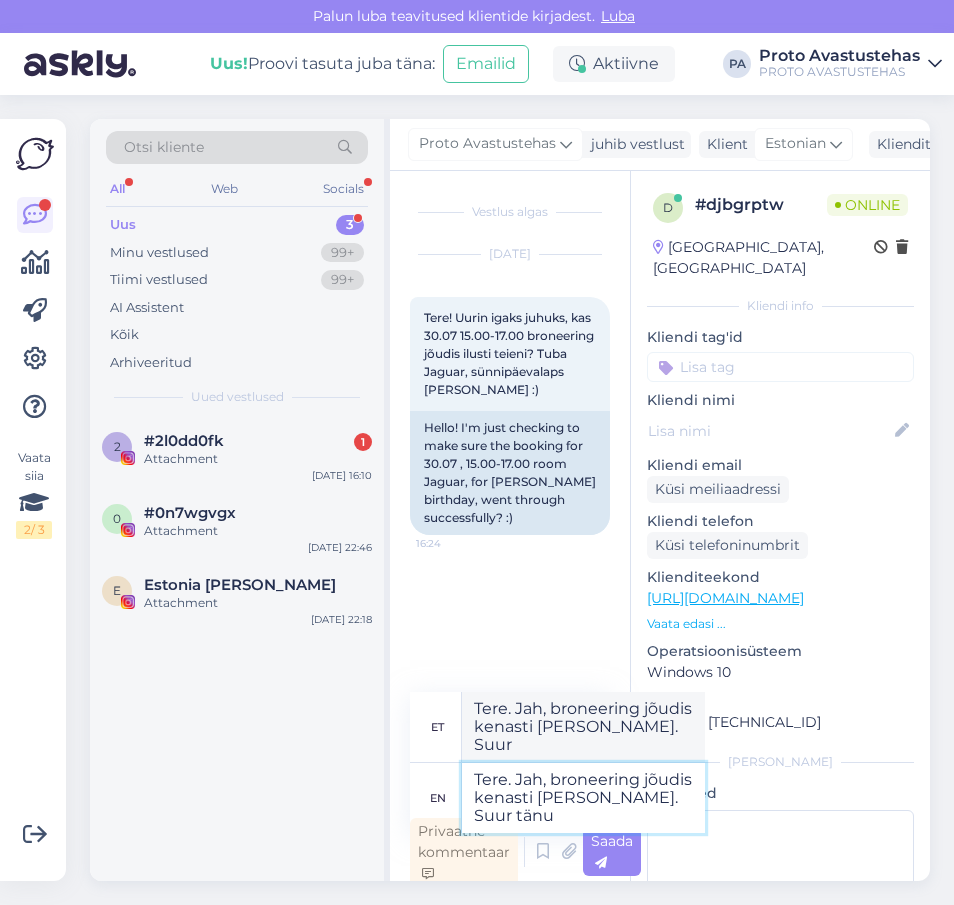 type on "Tere. Jah, broneering jõudis kenasti [PERSON_NAME]. Suur tänu." 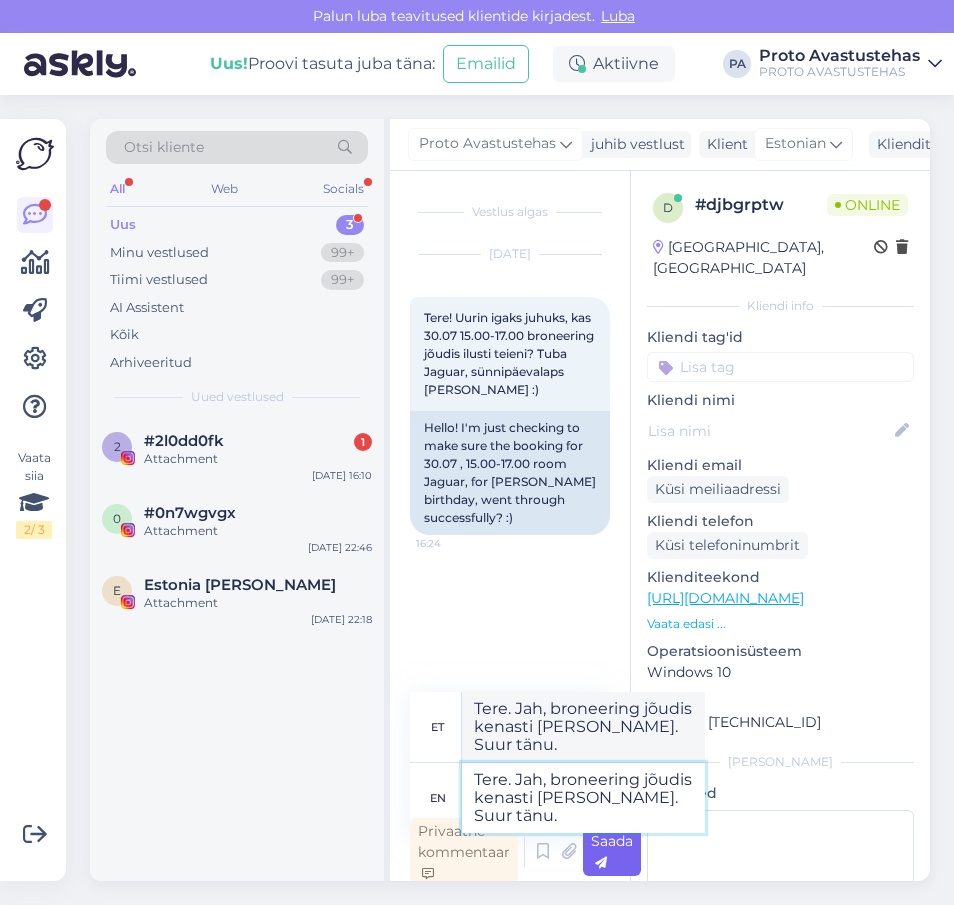 type on "Tere. Jah, broneering jõudis kenasti [PERSON_NAME]. Suur tänu." 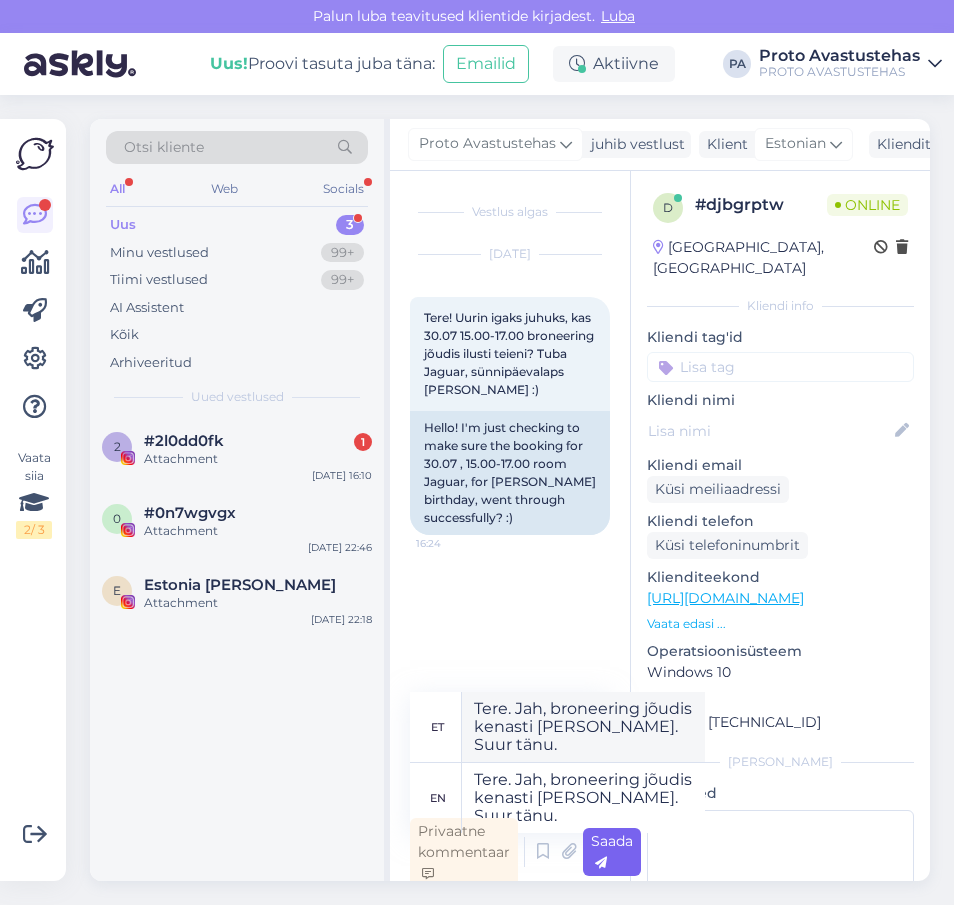 click at bounding box center [601, 863] 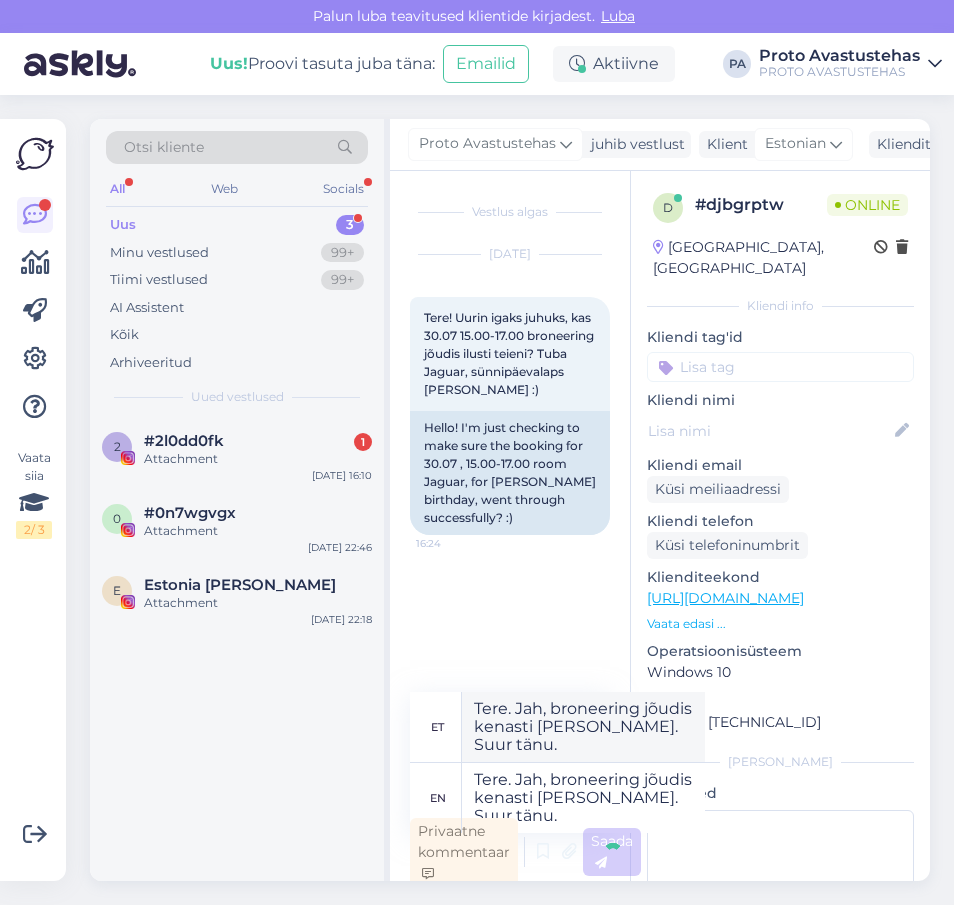 type 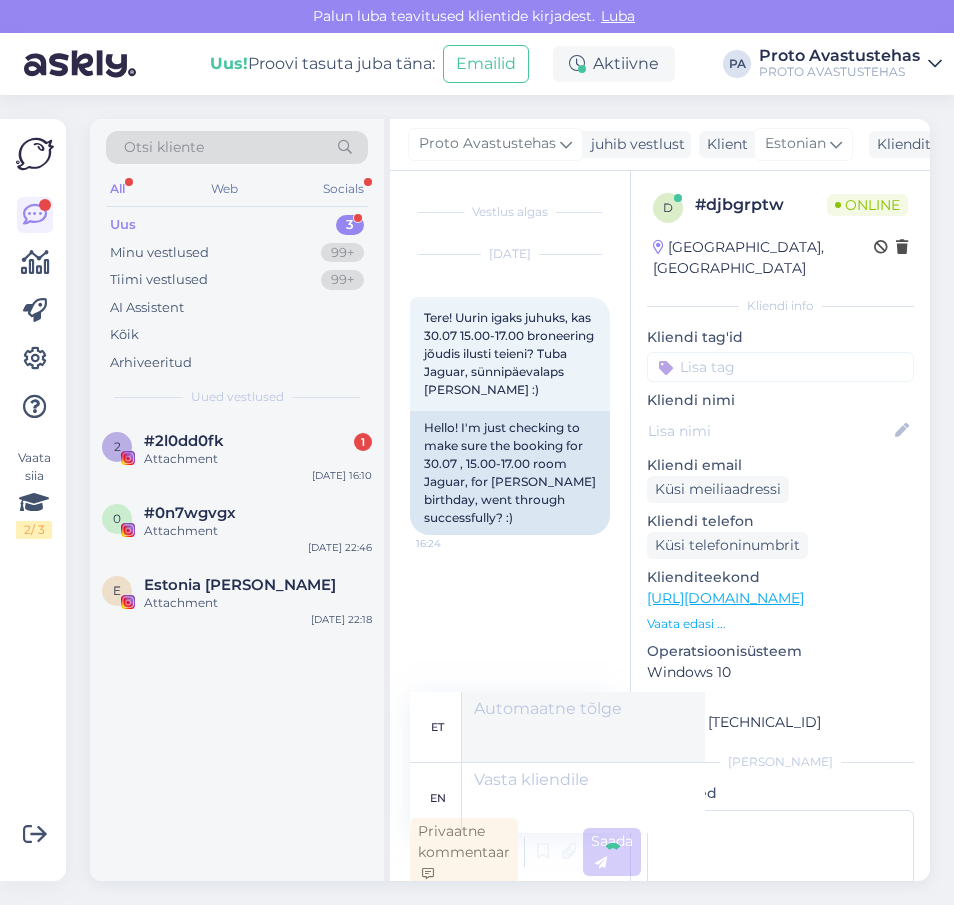 scroll, scrollTop: 3, scrollLeft: 0, axis: vertical 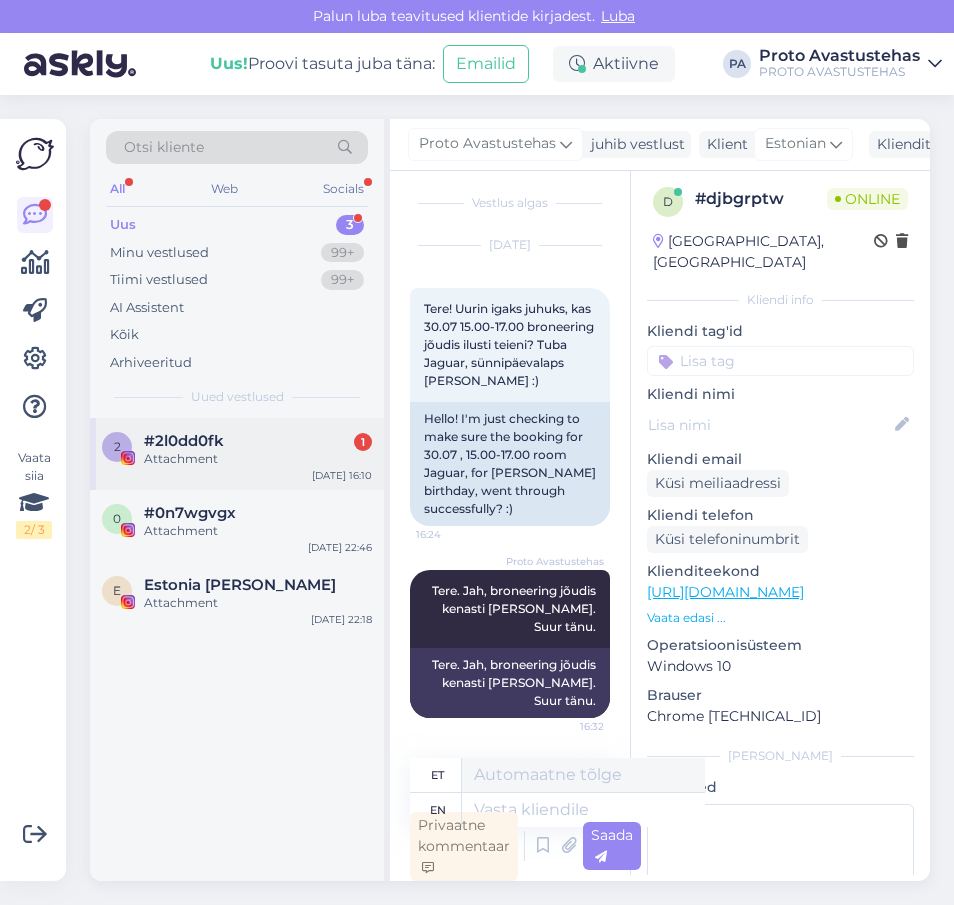 click on "Attachment" at bounding box center [258, 459] 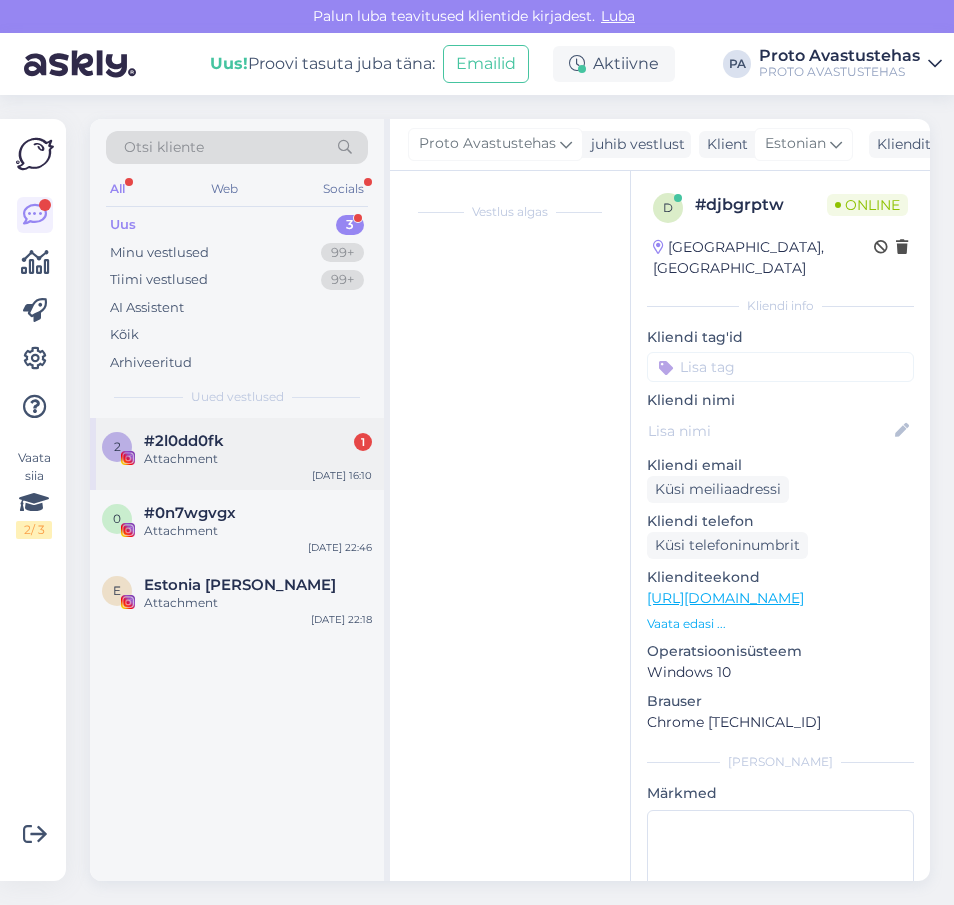 scroll, scrollTop: 0, scrollLeft: 0, axis: both 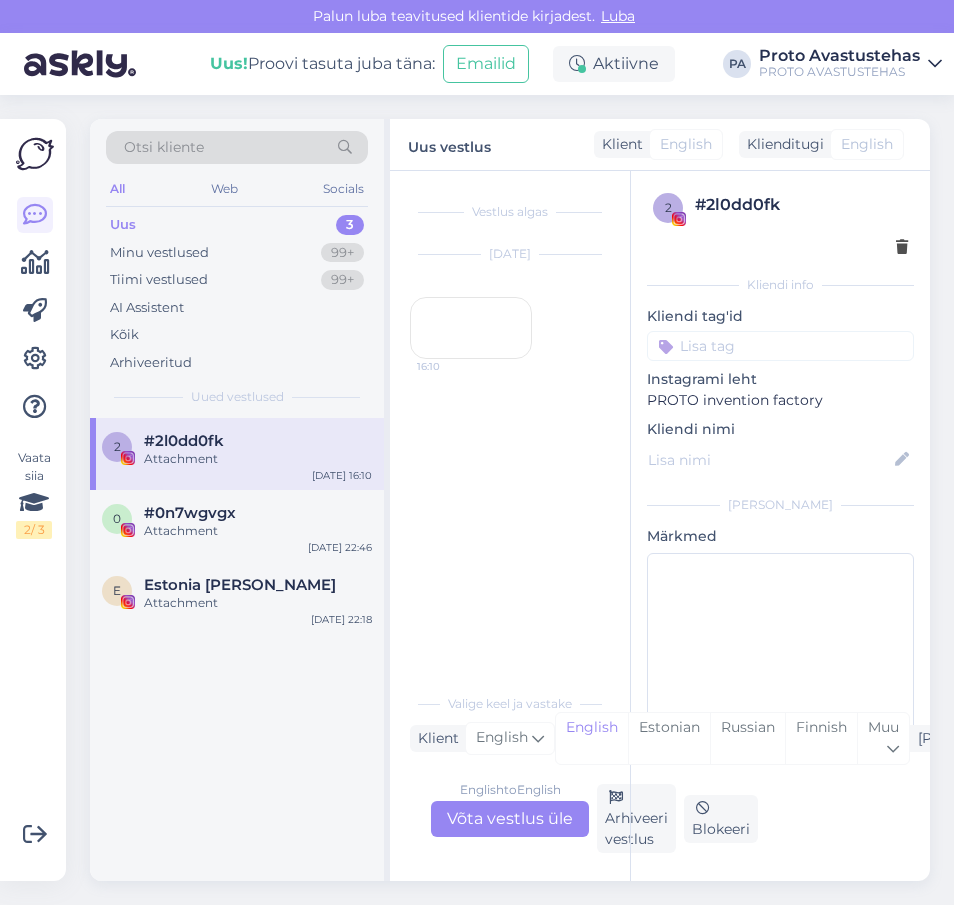 click on "16:10" at bounding box center (471, 328) 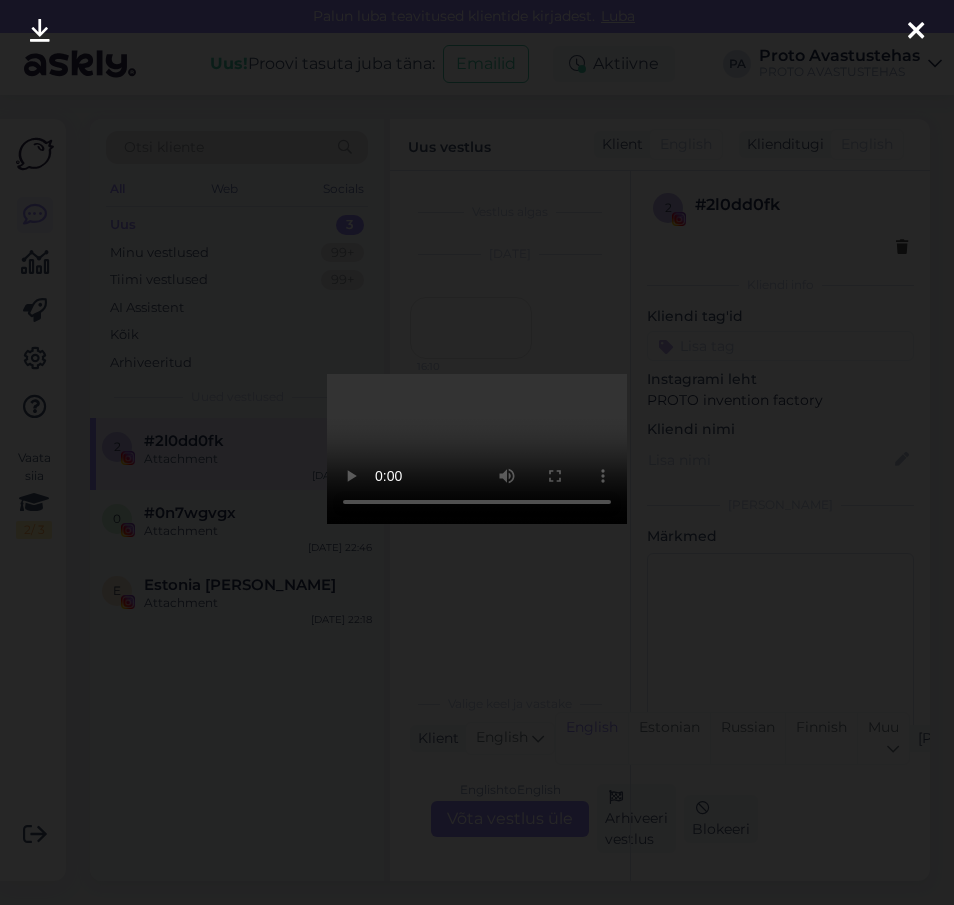 click at bounding box center (916, 32) 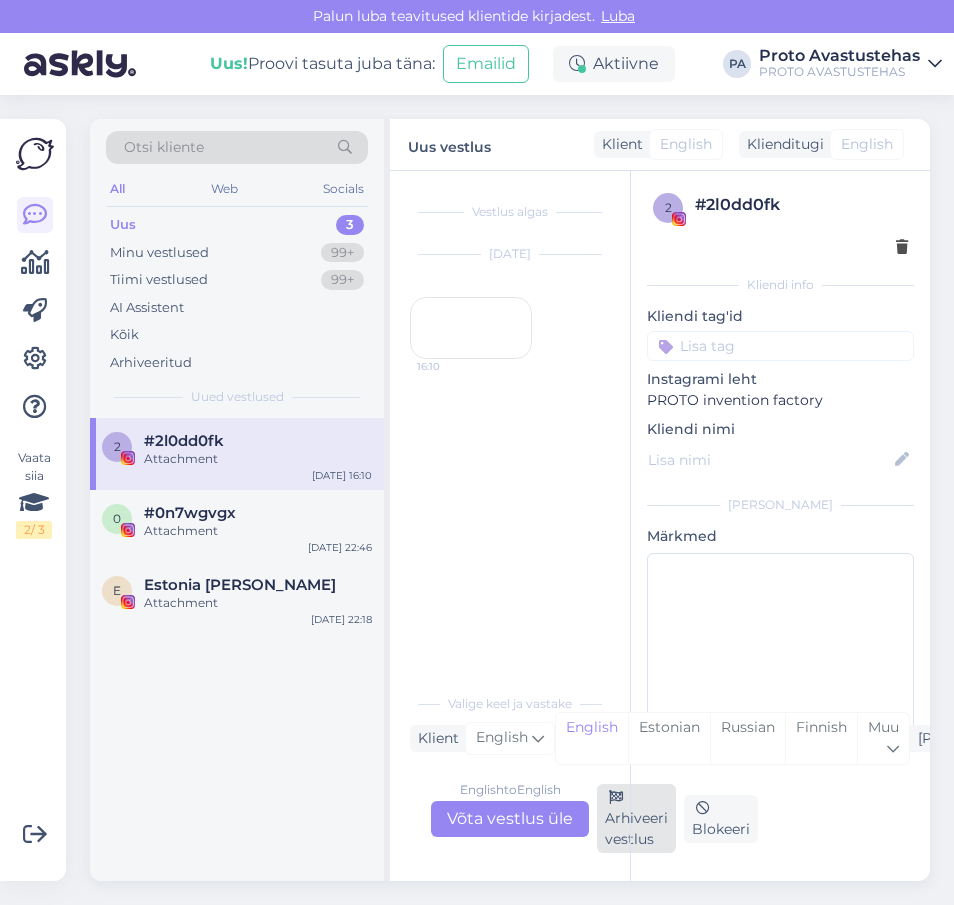 click on "Arhiveeri vestlus" at bounding box center (636, 818) 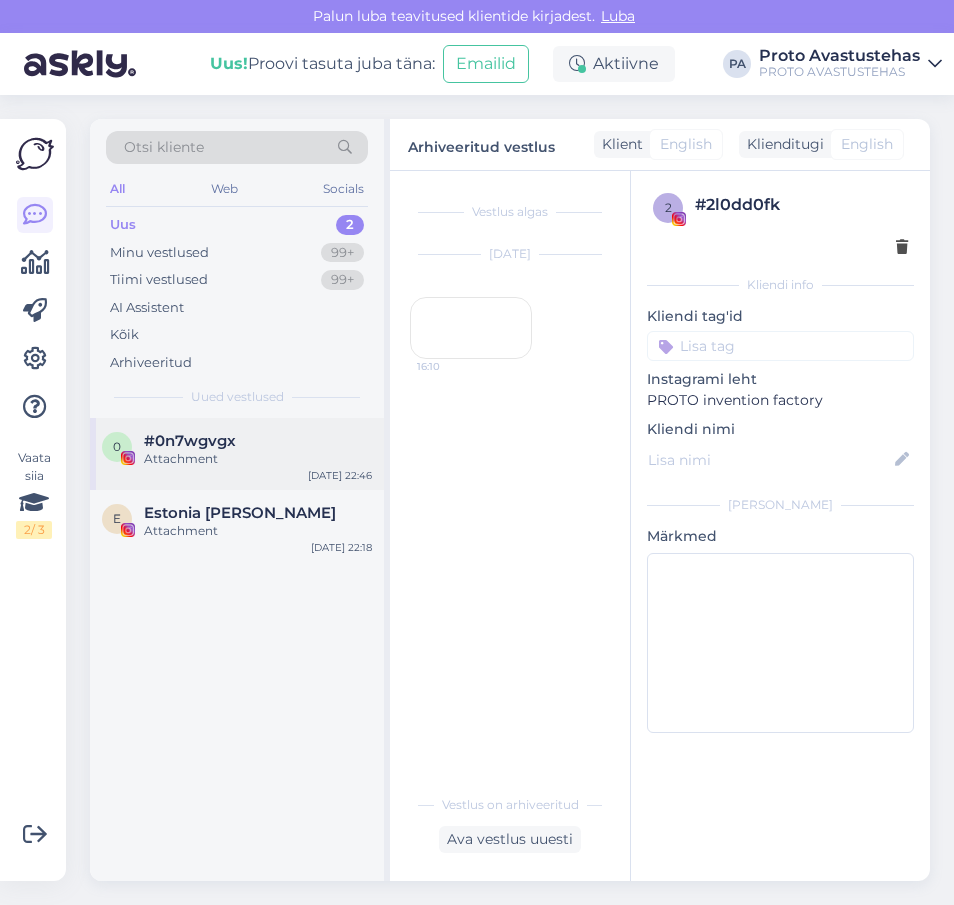 click on "Attachment" at bounding box center (258, 459) 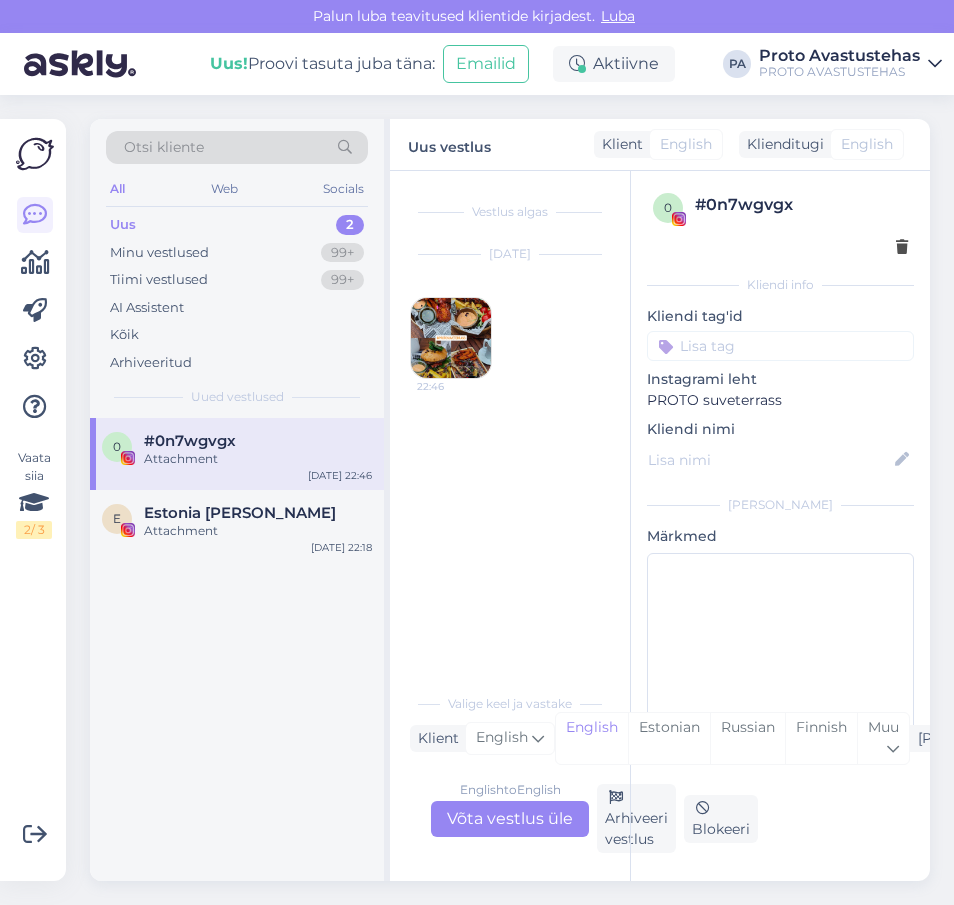 click at bounding box center [451, 338] 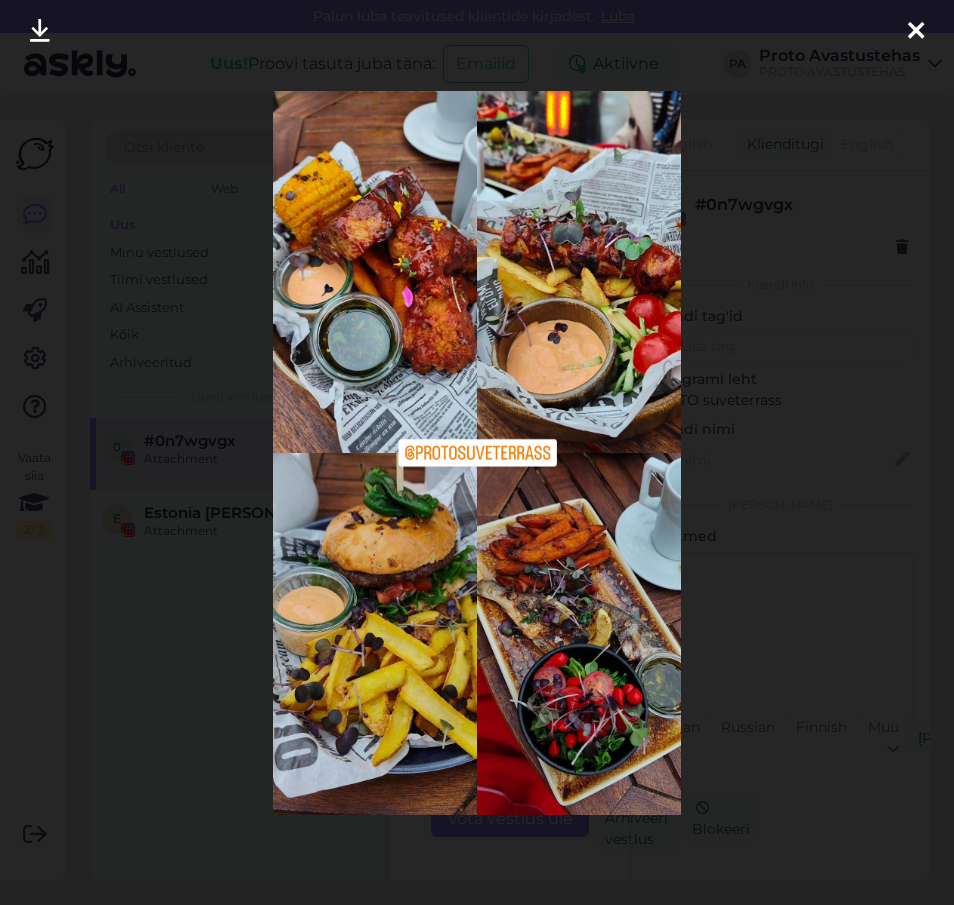 click at bounding box center (916, 31) 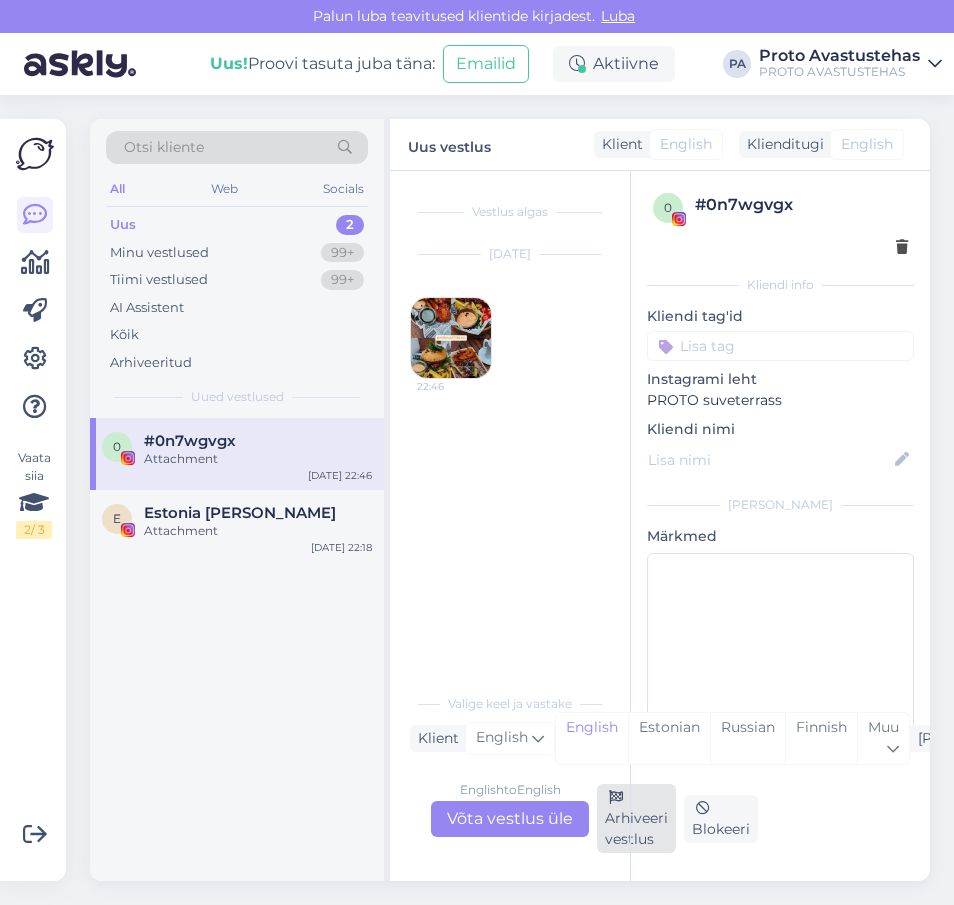 click on "Arhiveeri vestlus" at bounding box center (636, 818) 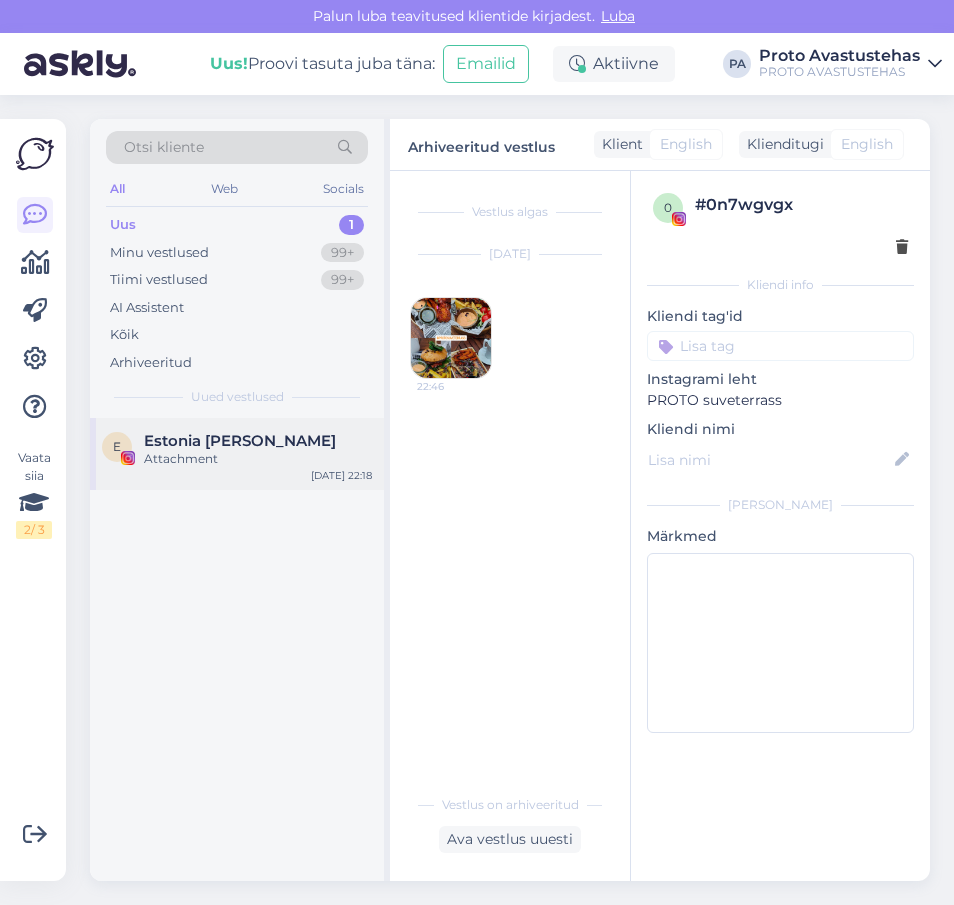 click on "Estonia [PERSON_NAME]" at bounding box center [240, 441] 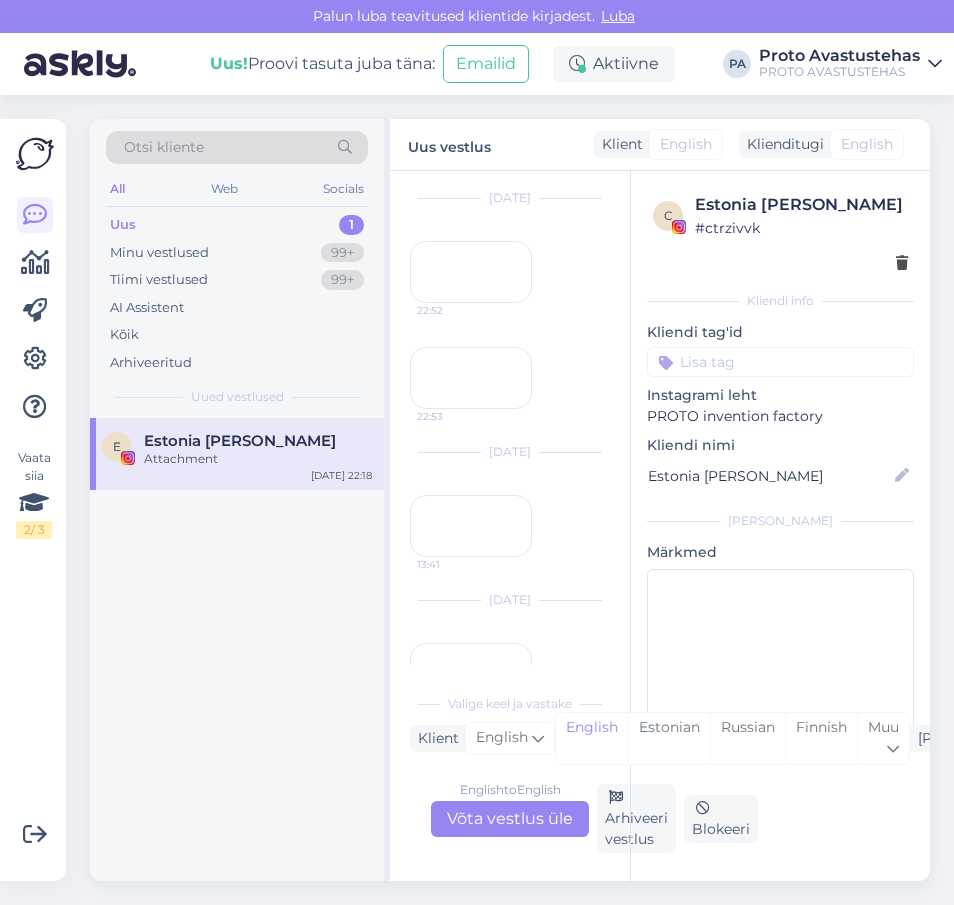 scroll, scrollTop: 866, scrollLeft: 0, axis: vertical 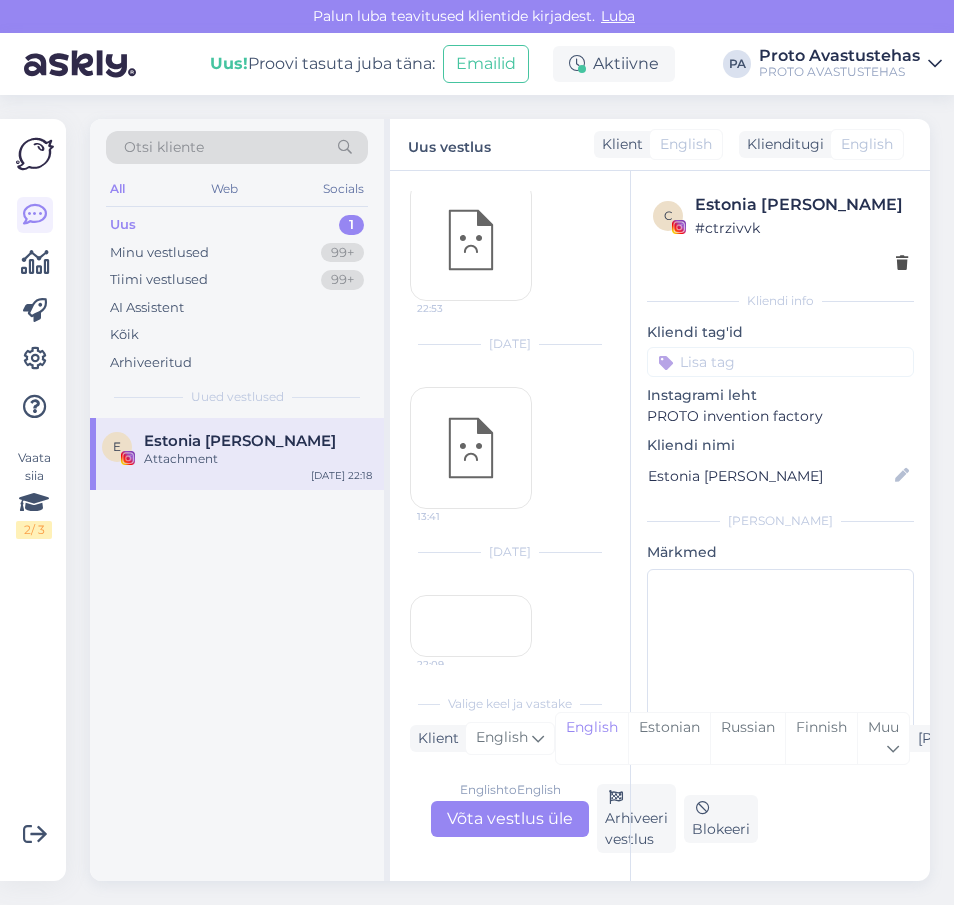click on "22:53" at bounding box center (471, 240) 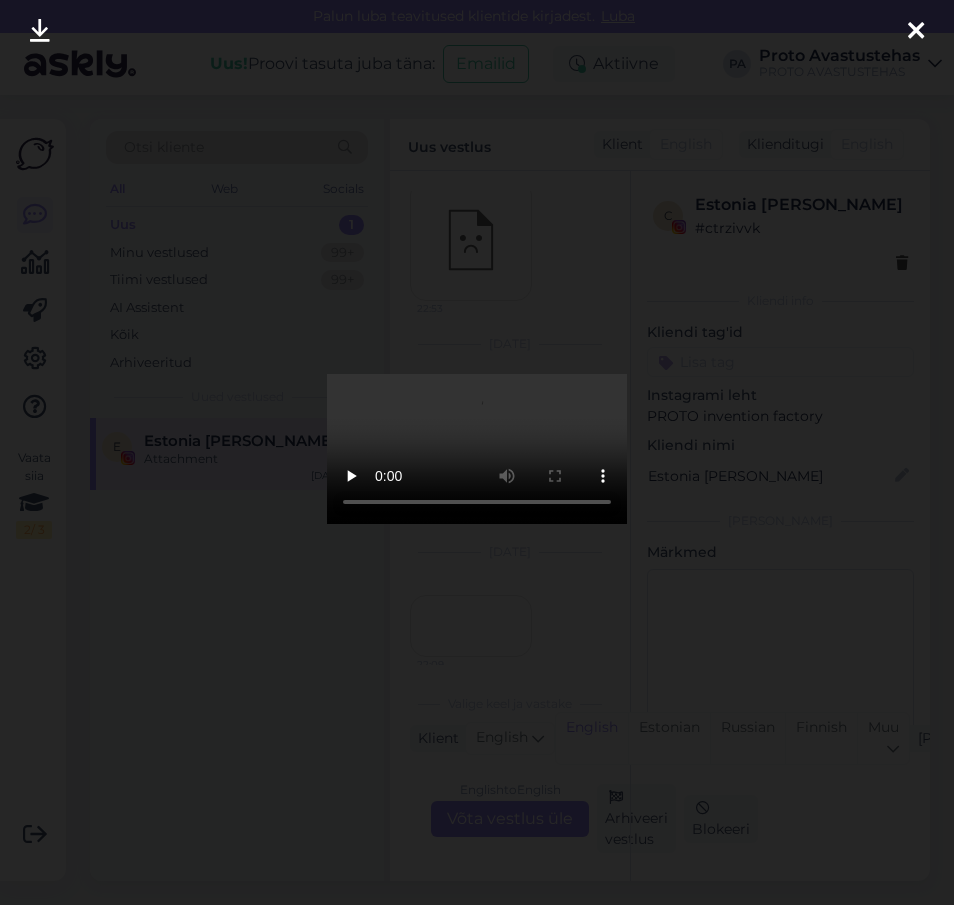 click at bounding box center [916, 32] 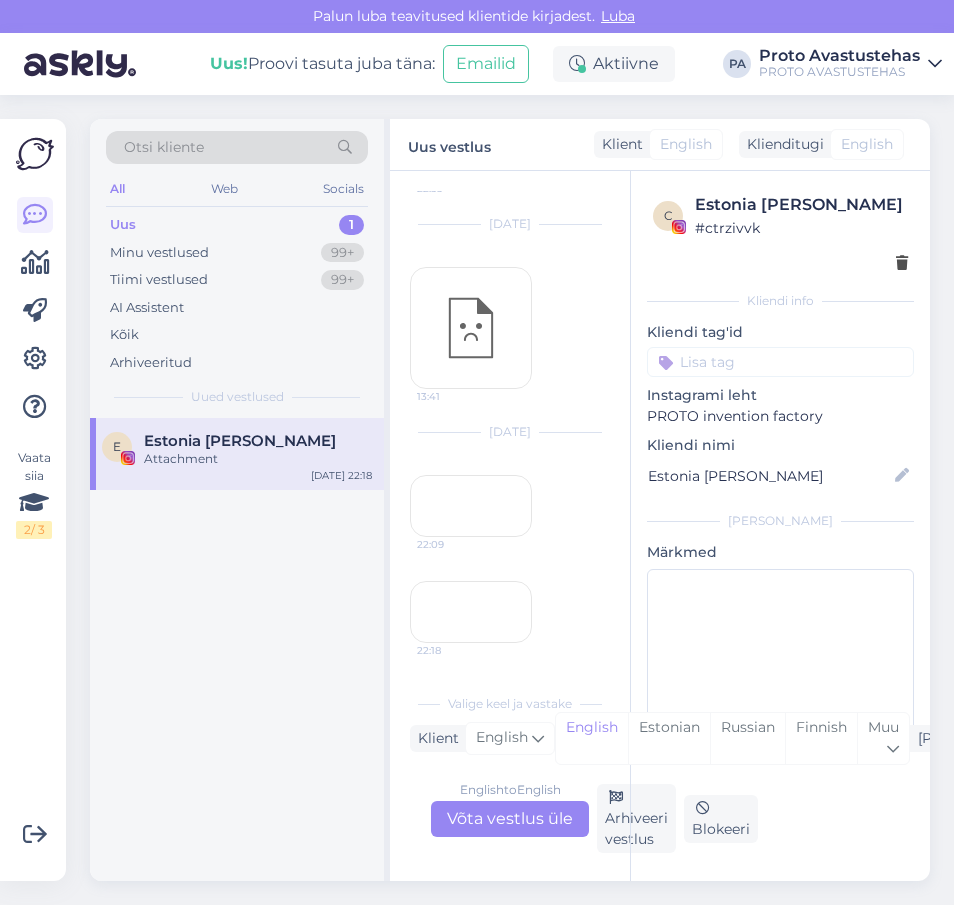 scroll, scrollTop: 1266, scrollLeft: 0, axis: vertical 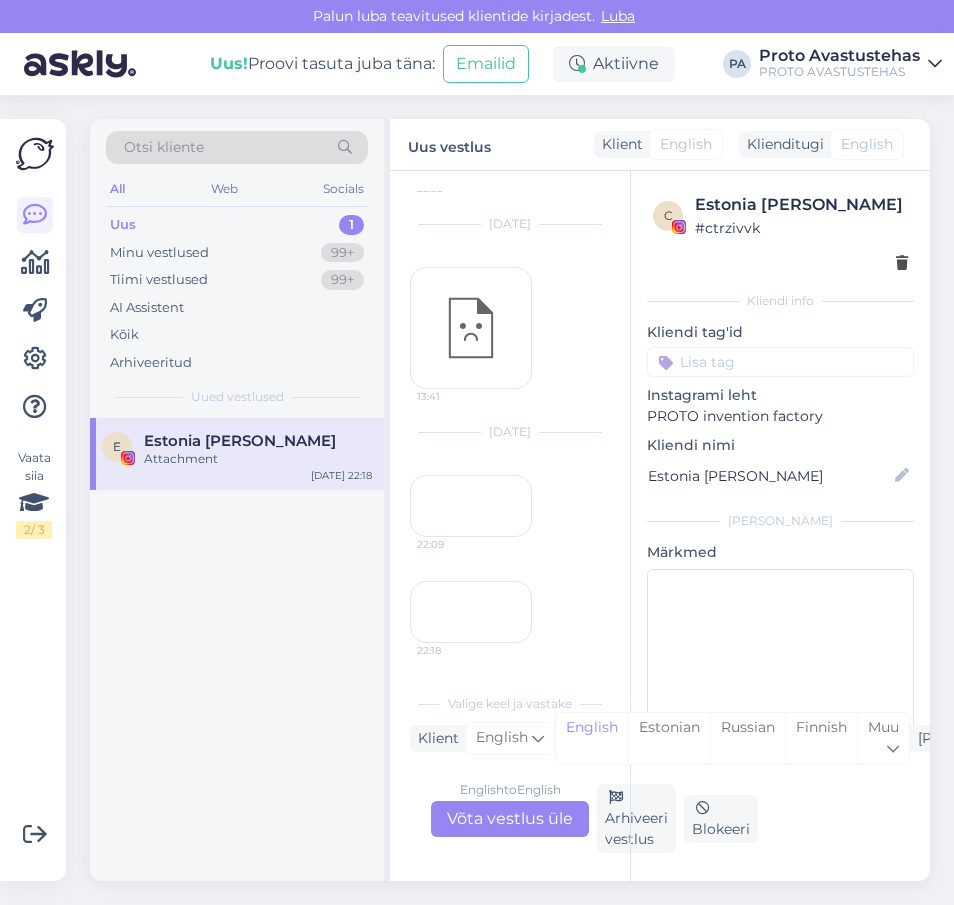 click on "22:09" at bounding box center [471, 506] 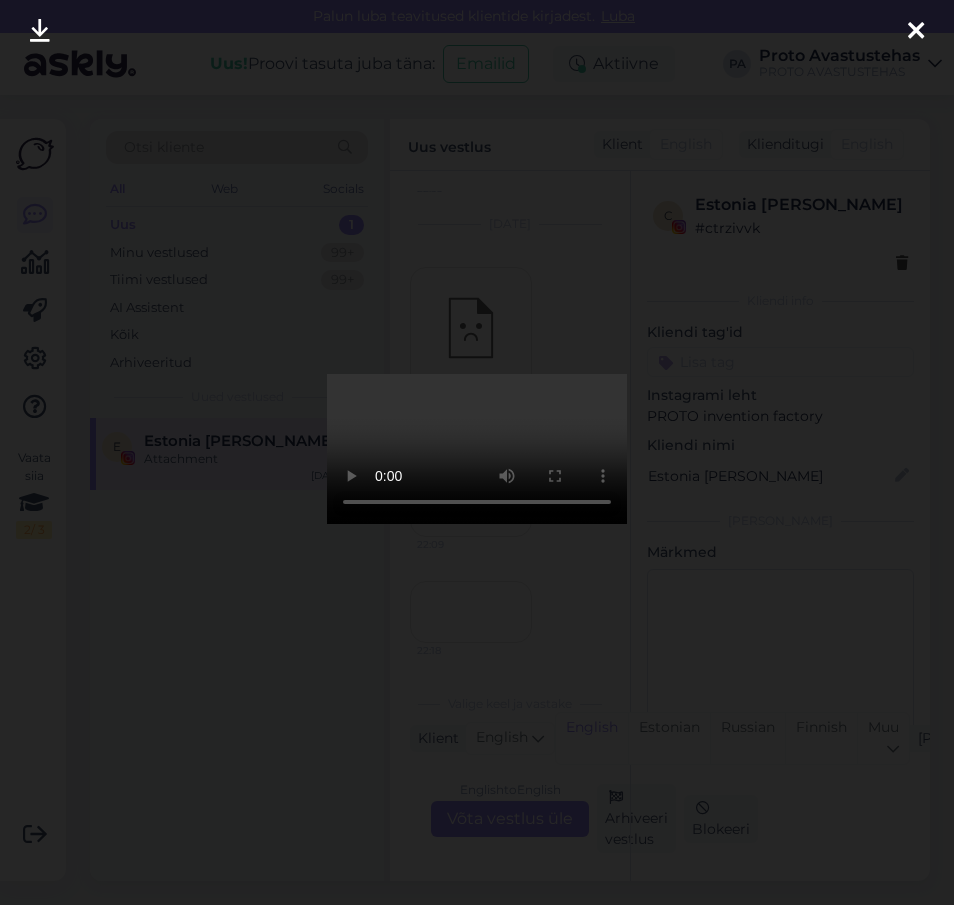 click at bounding box center [916, 32] 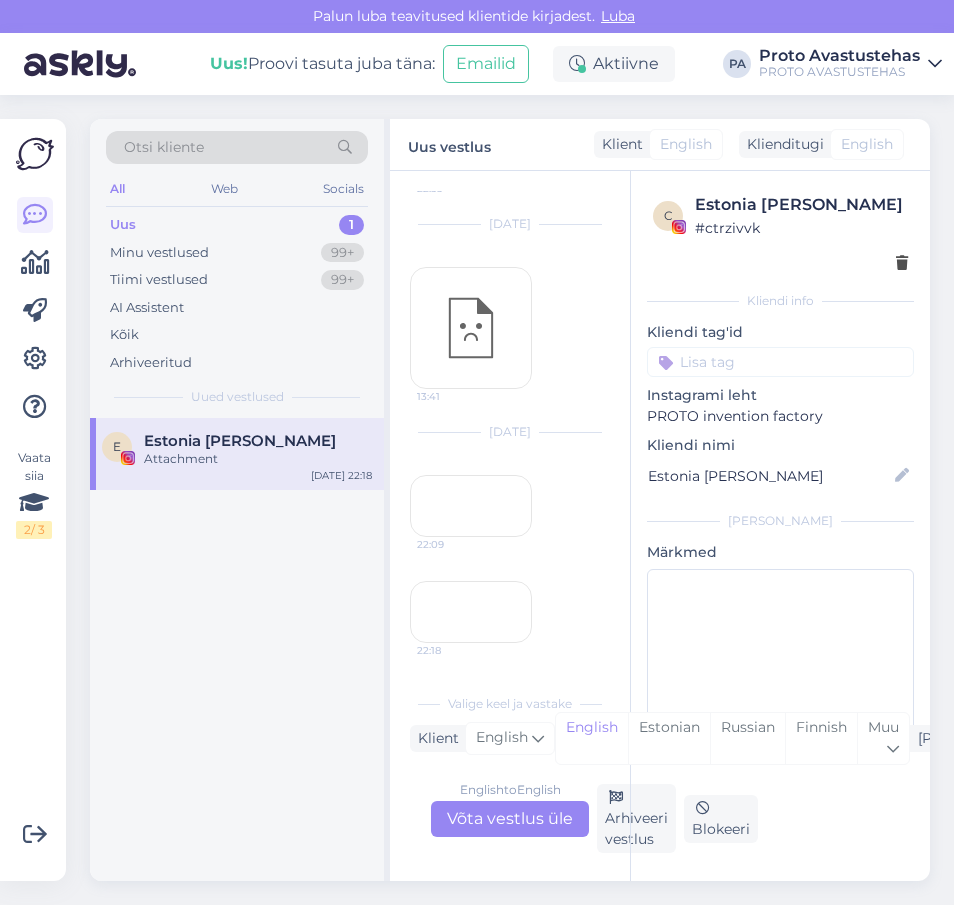 scroll, scrollTop: 1286, scrollLeft: 0, axis: vertical 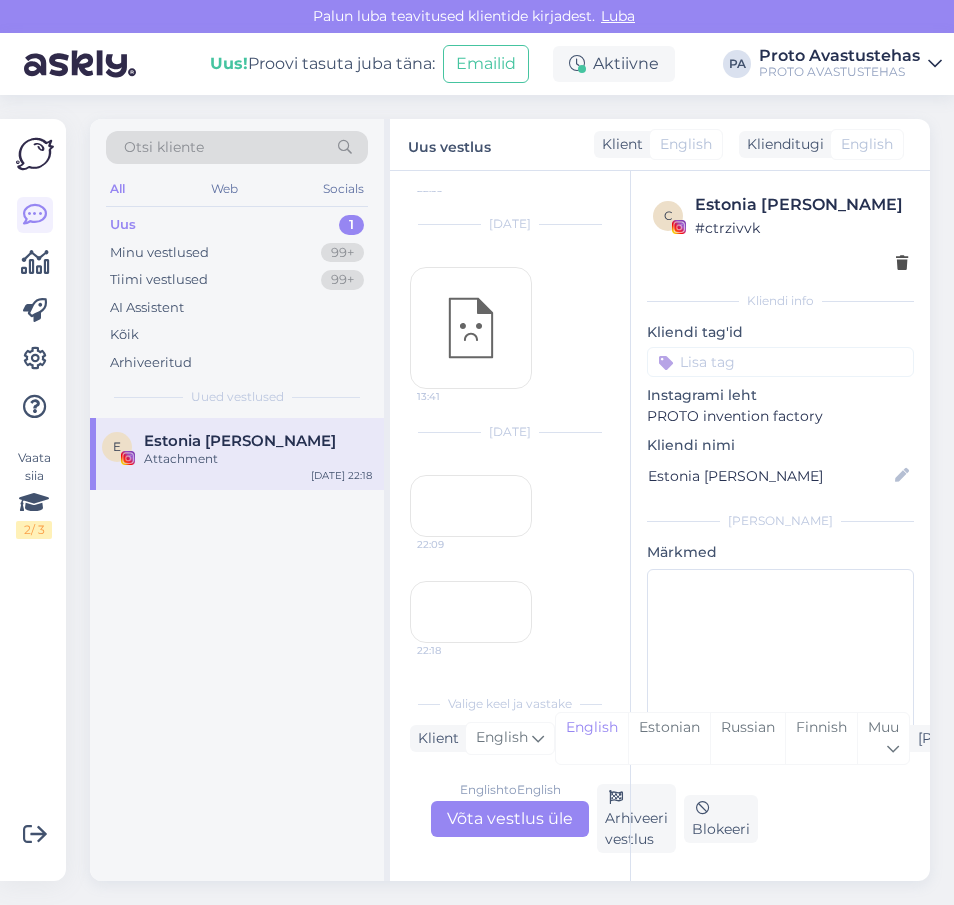 click on "22:18" at bounding box center [471, 612] 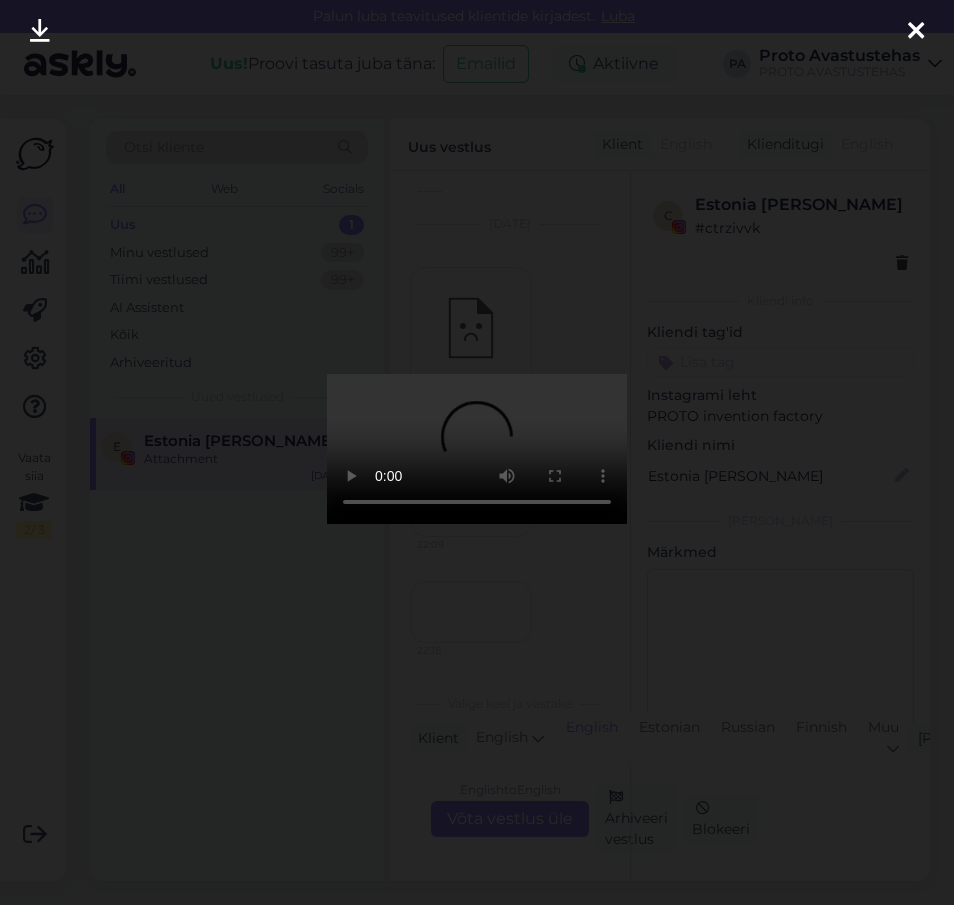 click at bounding box center [916, 32] 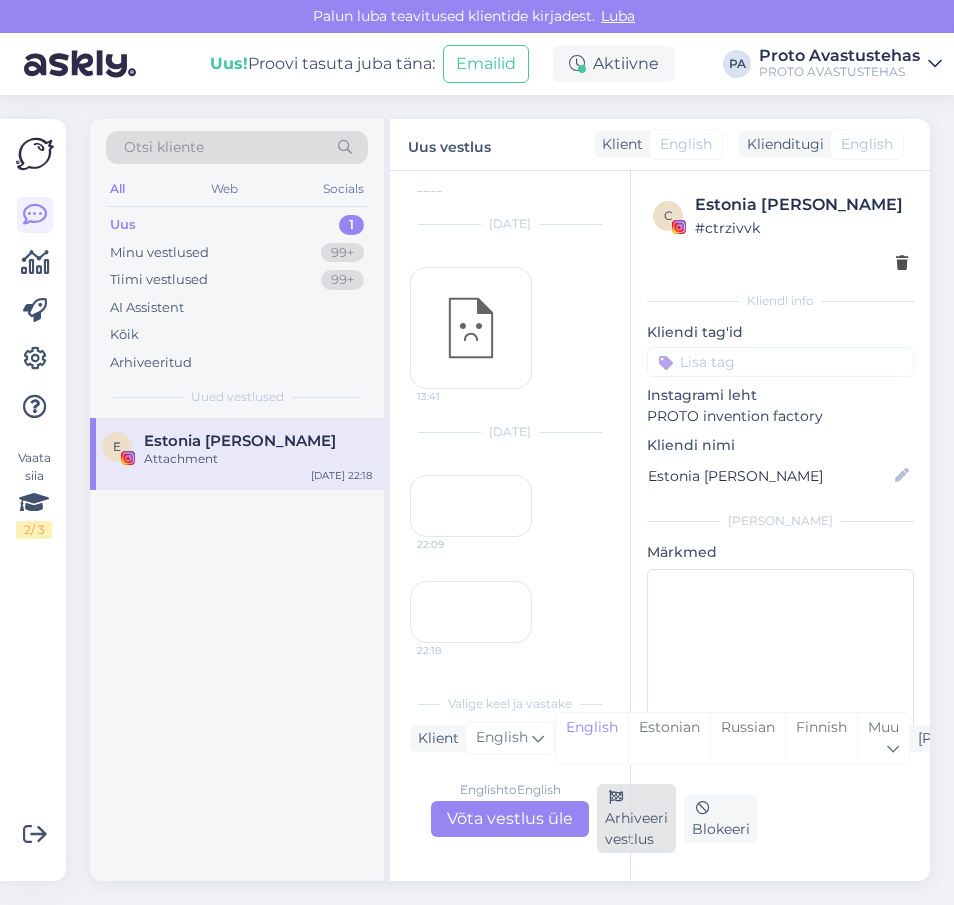 click on "Arhiveeri vestlus" at bounding box center (636, 818) 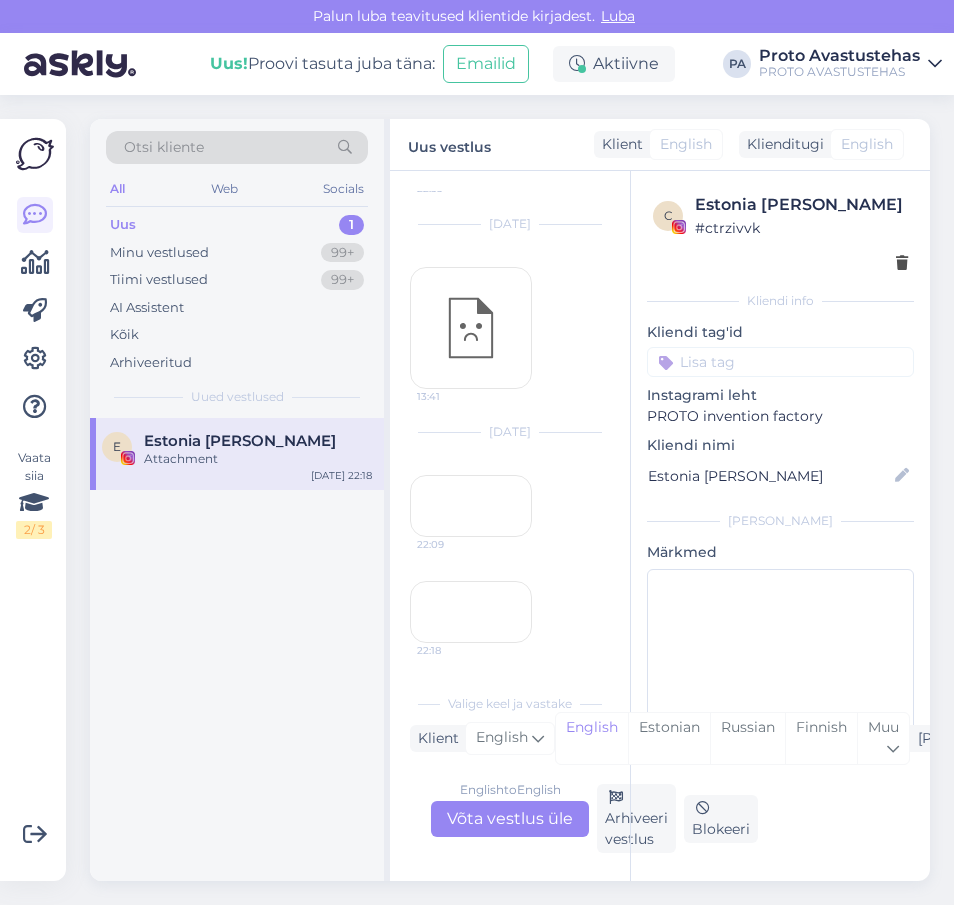 scroll, scrollTop: 1185, scrollLeft: 0, axis: vertical 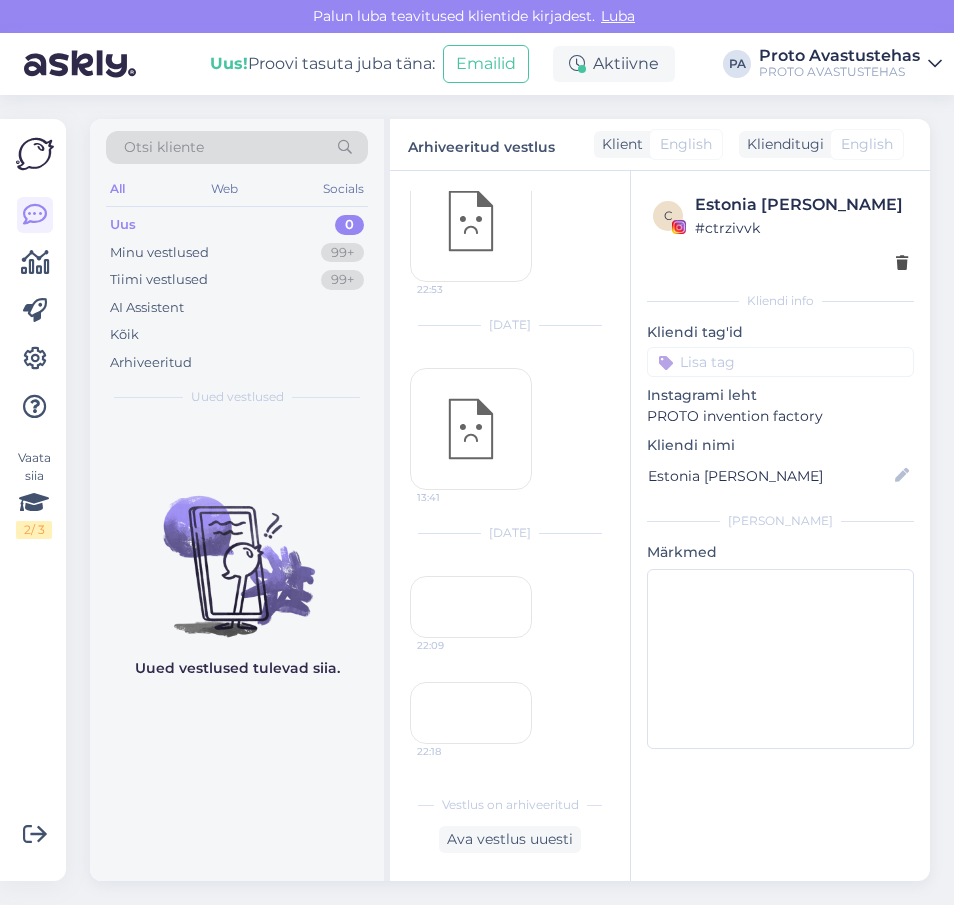 click on "Uus" at bounding box center [123, 225] 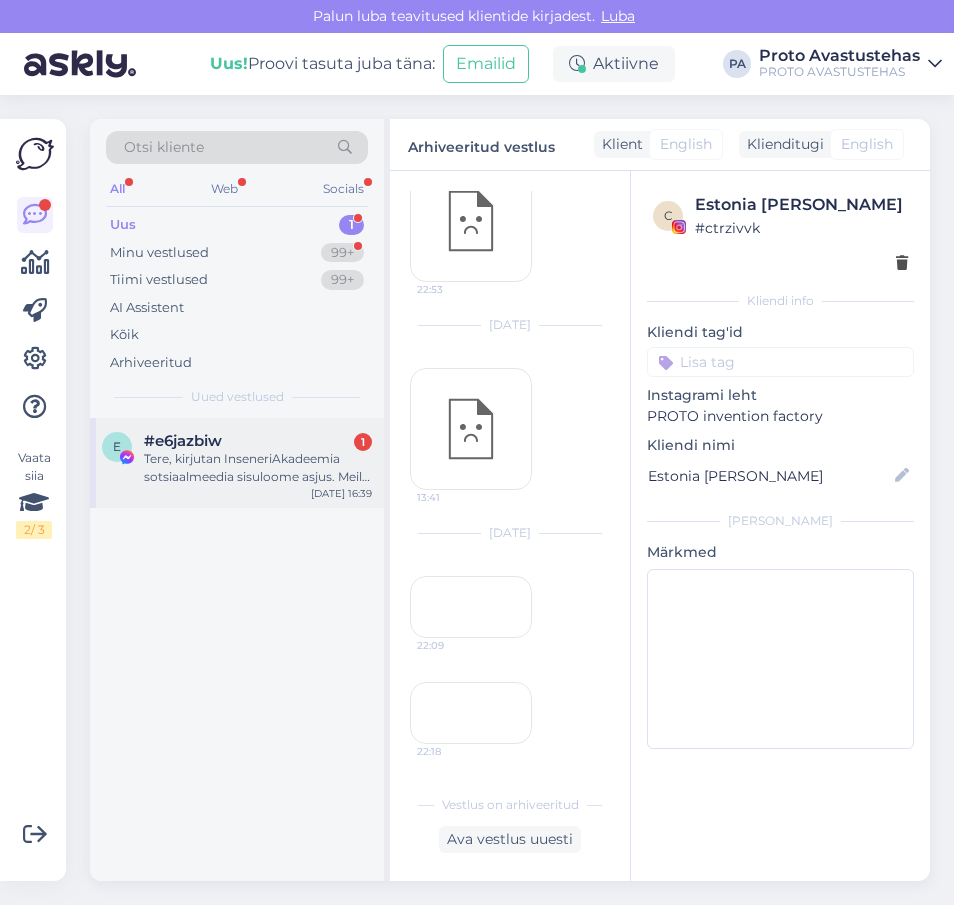click on "Tere, kirjutan InseneriAkadeemia sotsiaalmeedia sisuloome asjus. Meil on plaanis homme inseneritudengi [PERSON_NAME] teha üks videoke 3D-printerite teemal, et seda noortele tutvustada. Tekkis nüüd [PERSON_NAME], et tegelikult võiks [PERSON_NAME] lahedas ja temaatilises kohas [PERSON_NAME]. Kas teie juures oleks võimalik see ära teha?
Mõtlen, et äkki siis lisaks teha veel üks lõbus klipike teie võimalustest täitsa." at bounding box center [258, 468] 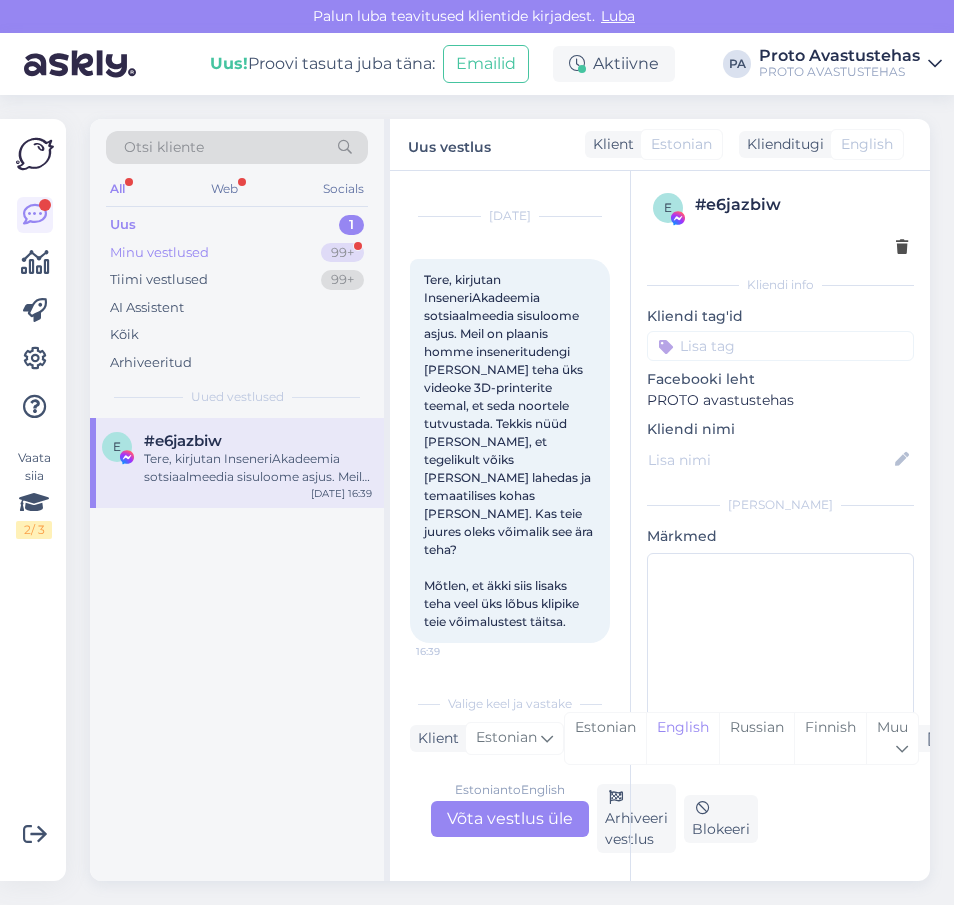click on "Minu vestlused" at bounding box center (159, 253) 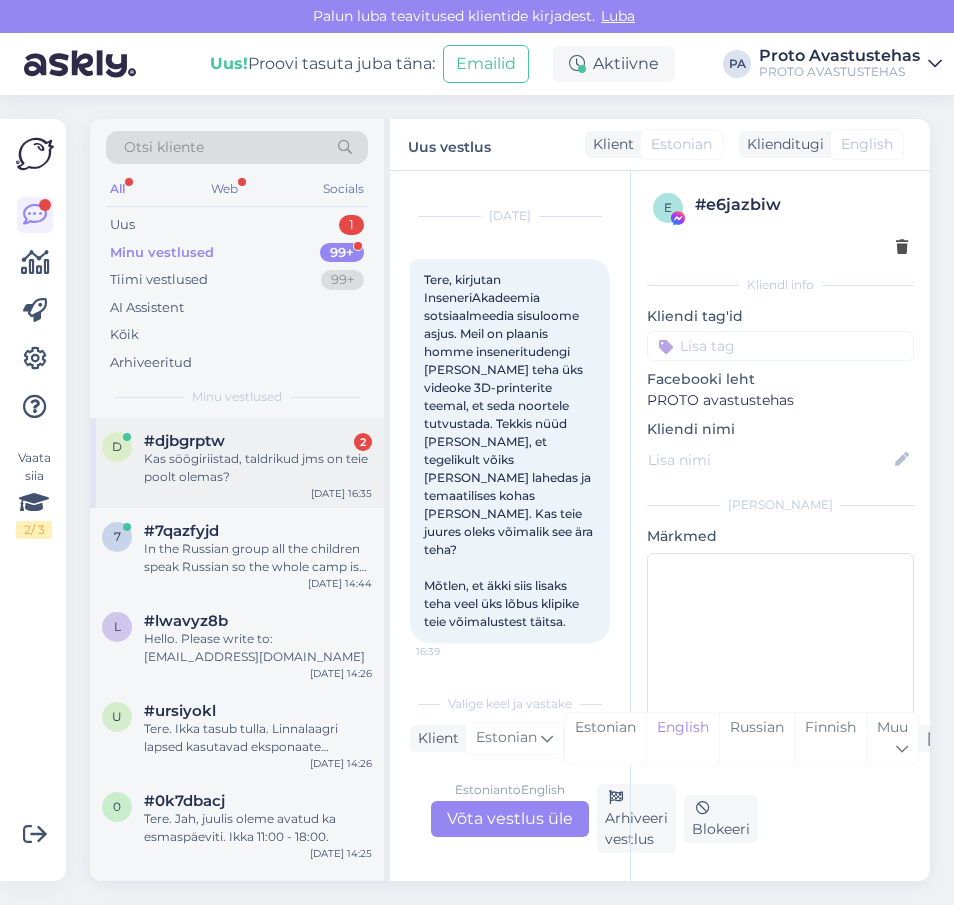 click on "Kas söögiriistad, taldrikud jms on teie poolt olemas?" at bounding box center (258, 468) 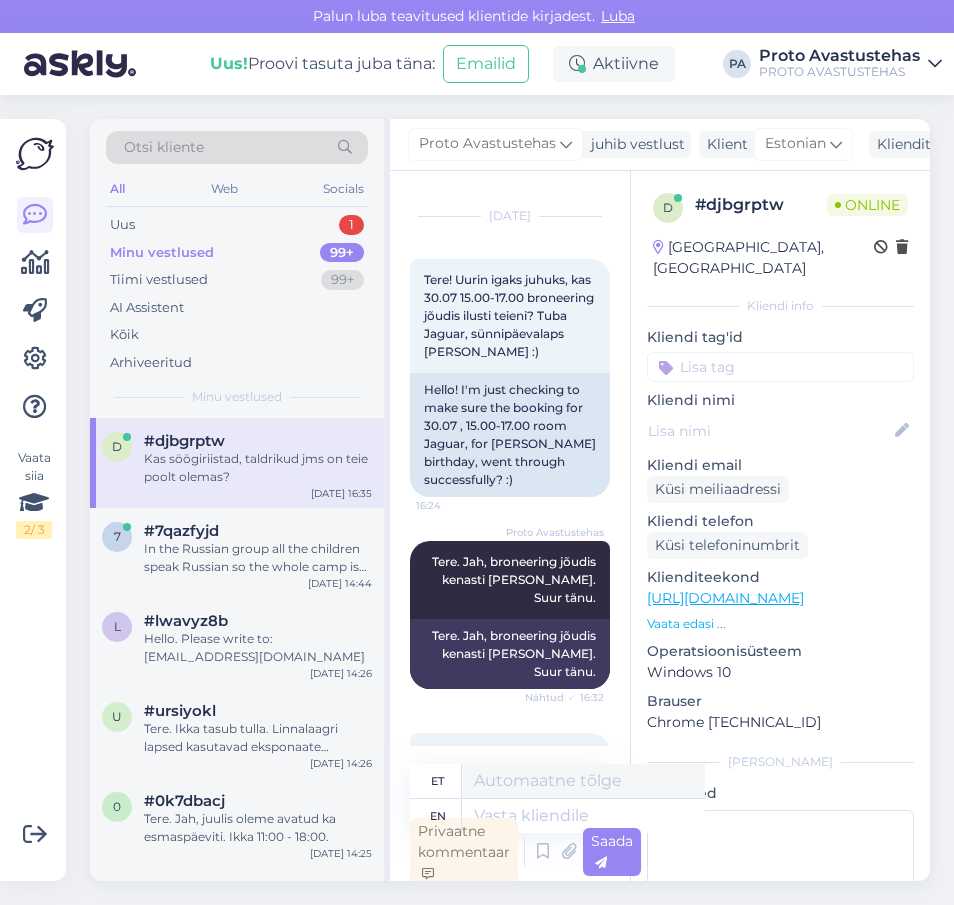scroll, scrollTop: 369, scrollLeft: 0, axis: vertical 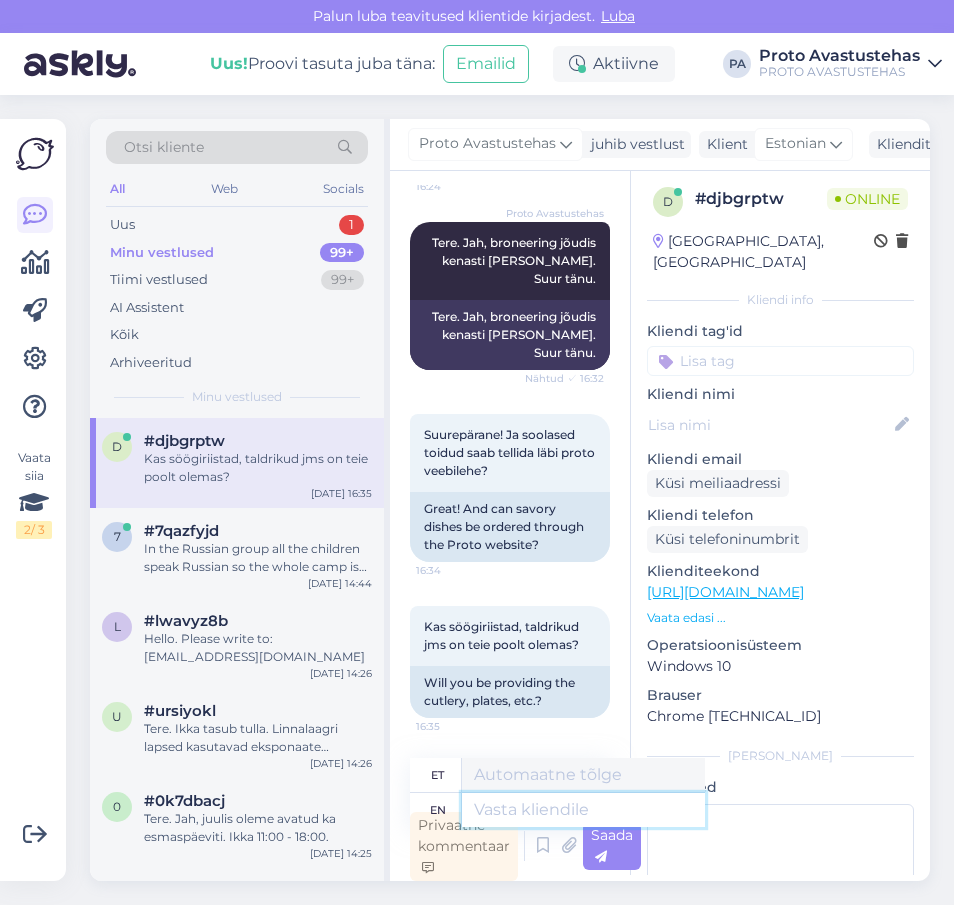 click at bounding box center (583, 810) 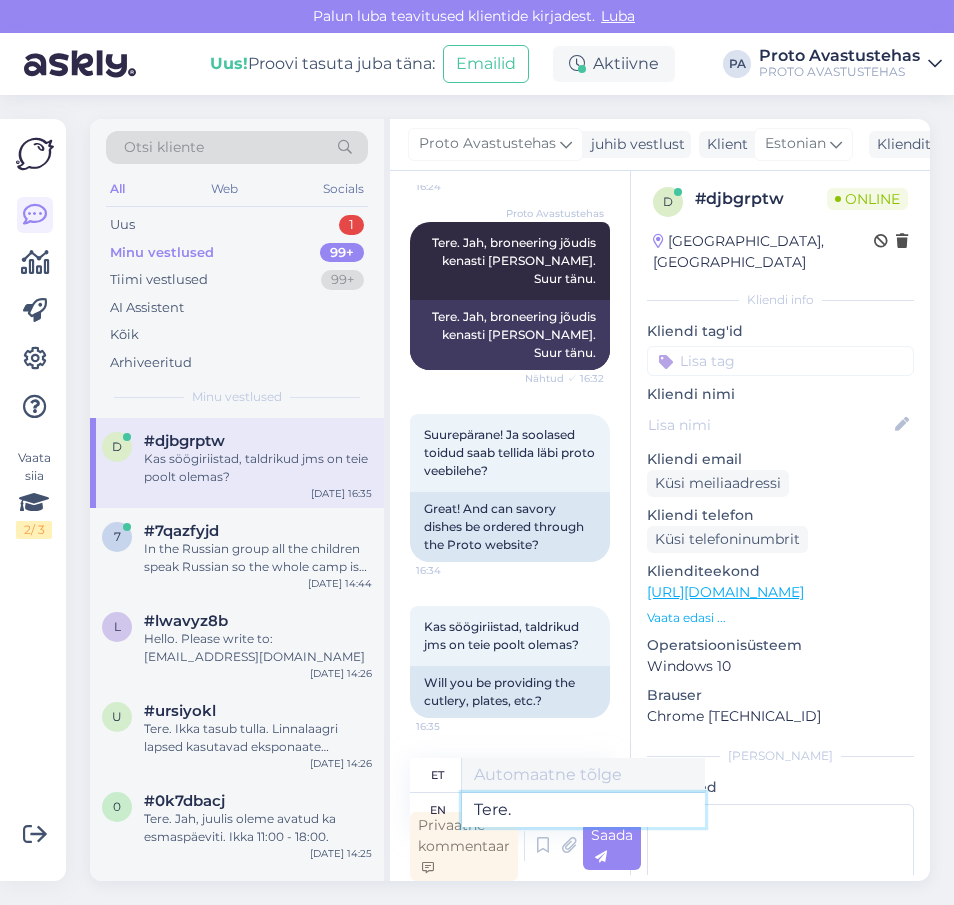 type on "Tere." 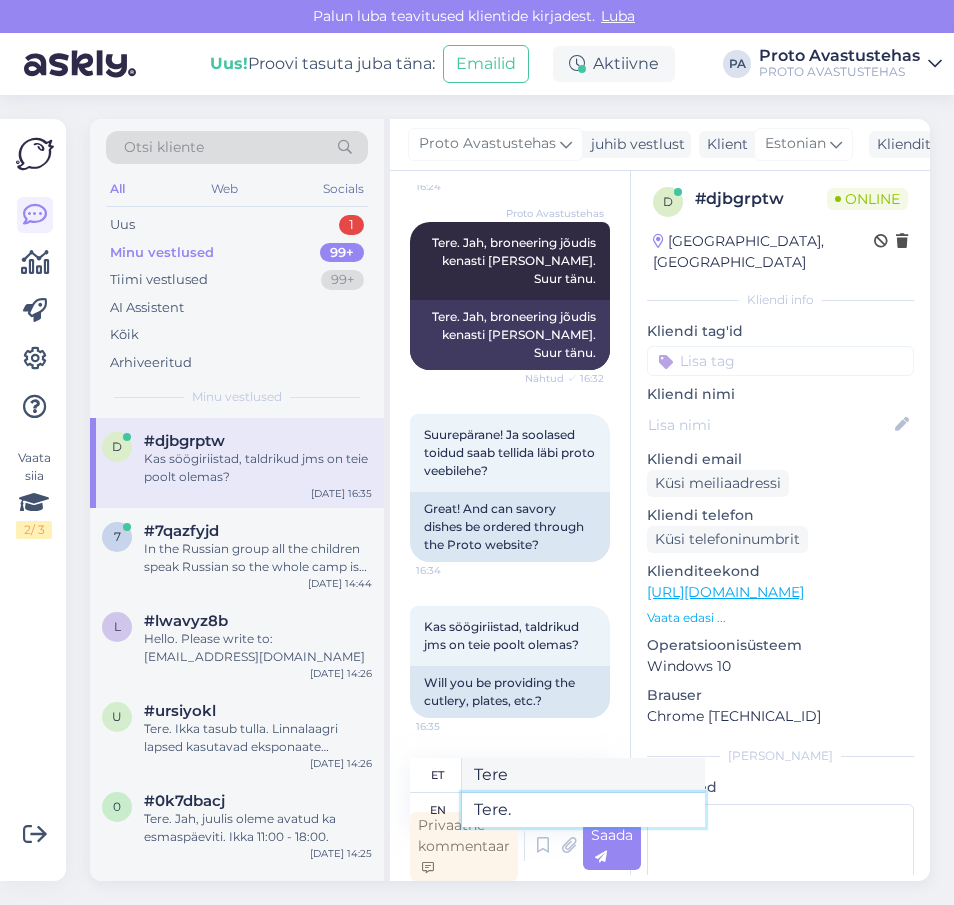 type on "Tere." 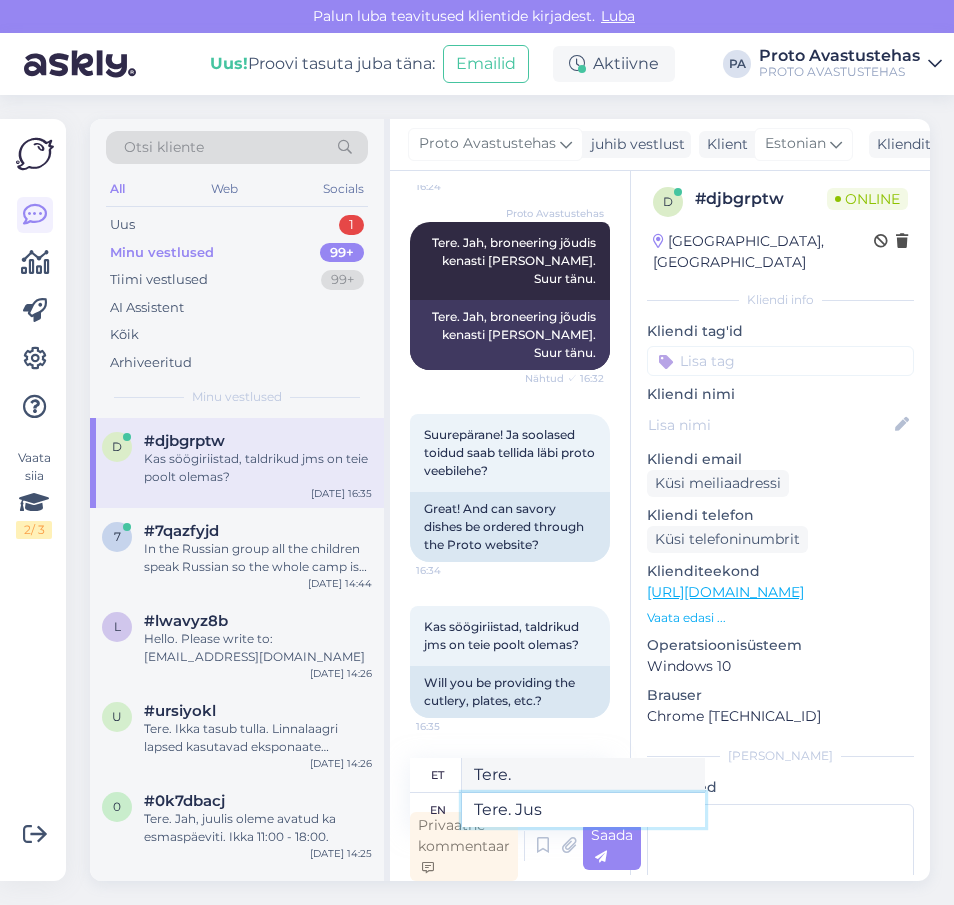type on "Tere. Just" 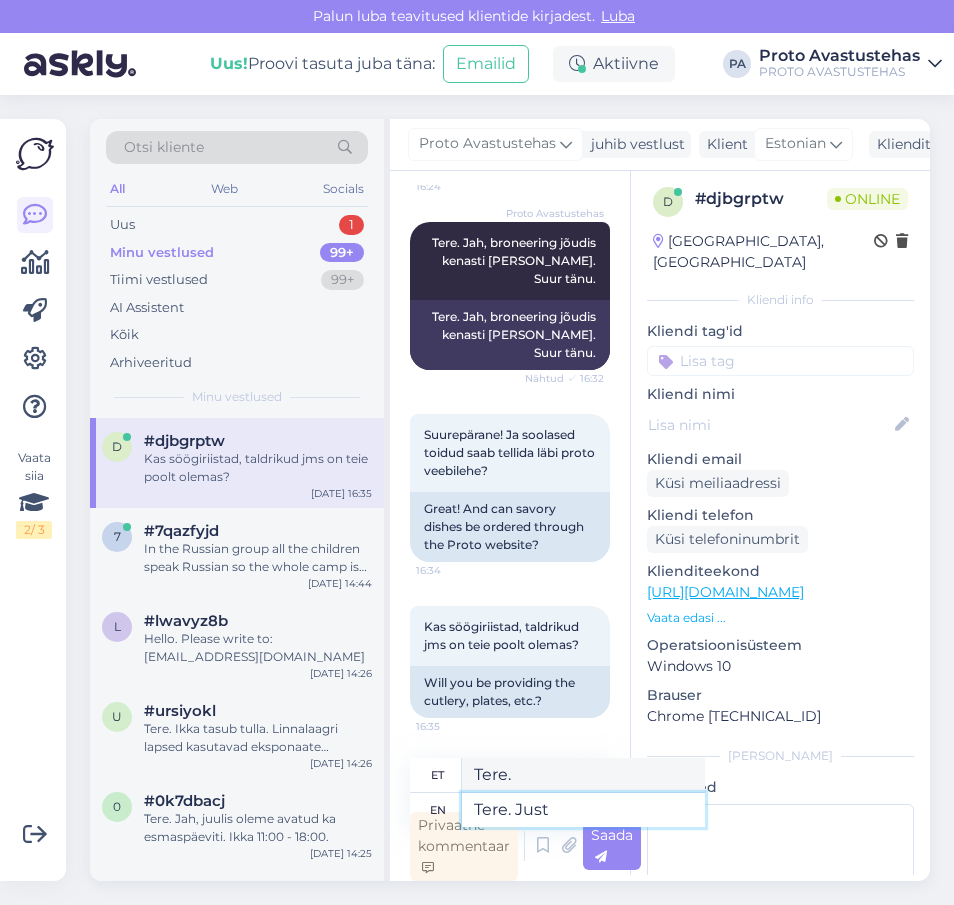 type on "Tere. Lihtsalt" 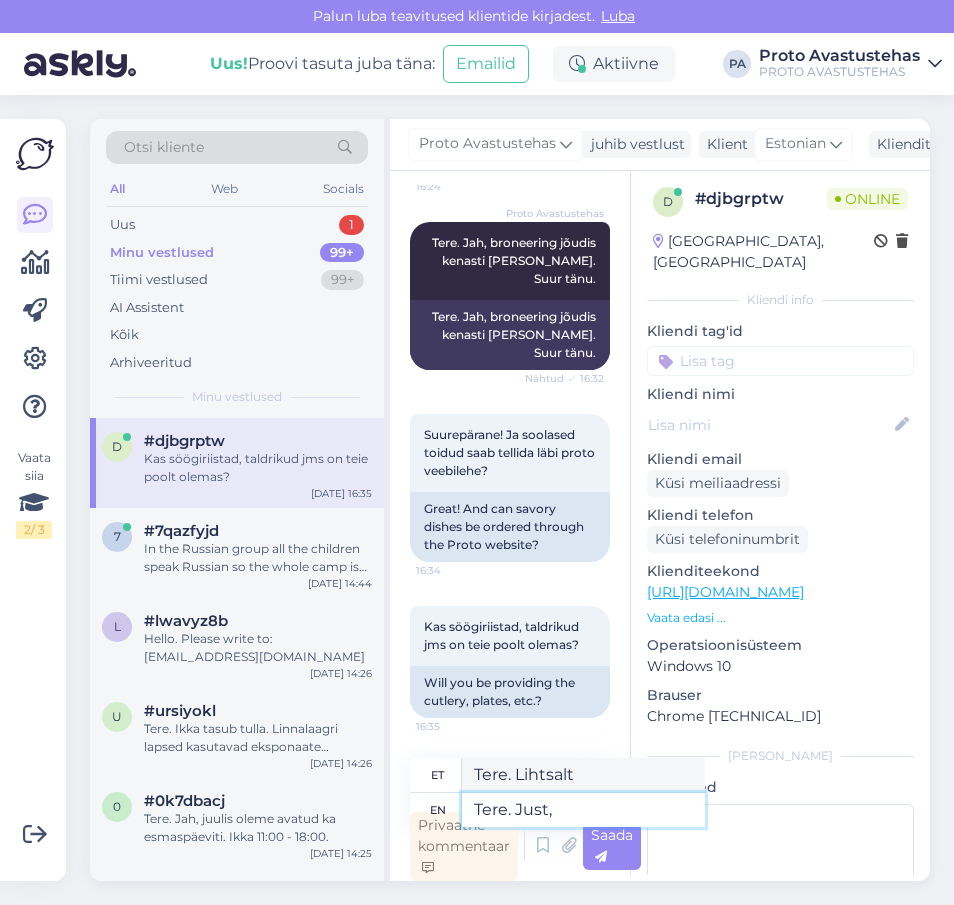 type on "Tere. Just, s" 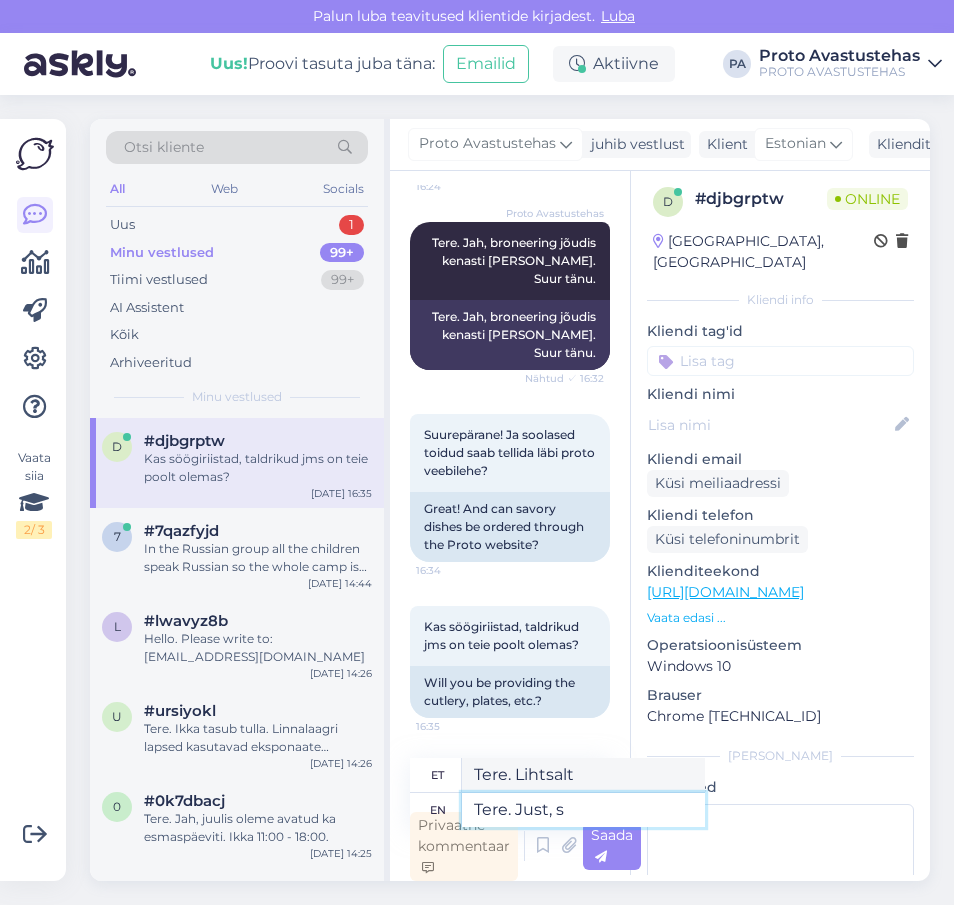 type on "Tere. [GEOGRAPHIC_DATA]," 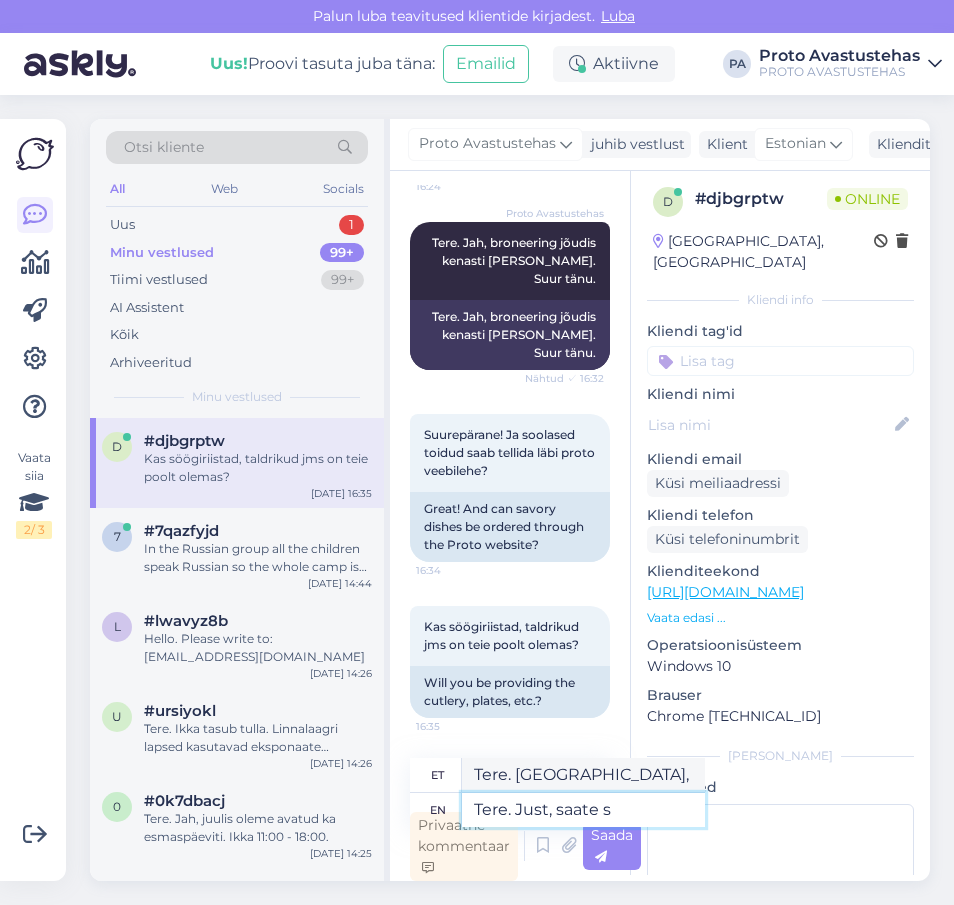 type on "Tere. Just, saate so" 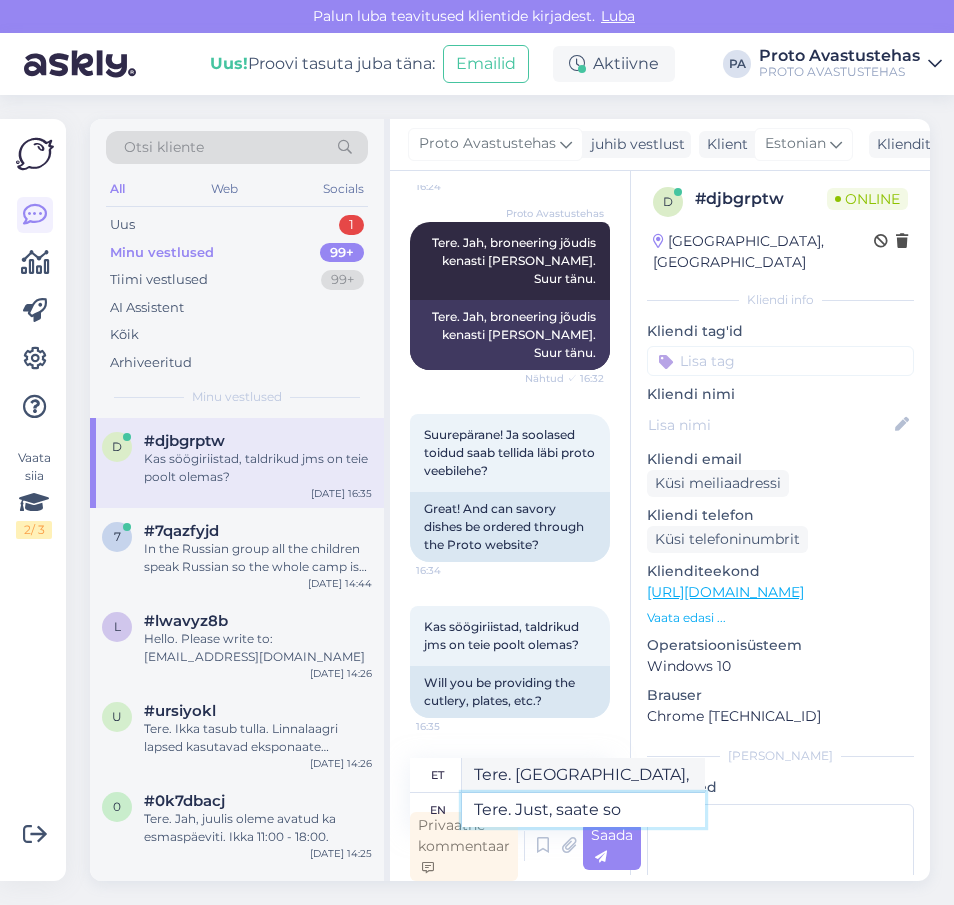 type on "Tere. Kas saate?" 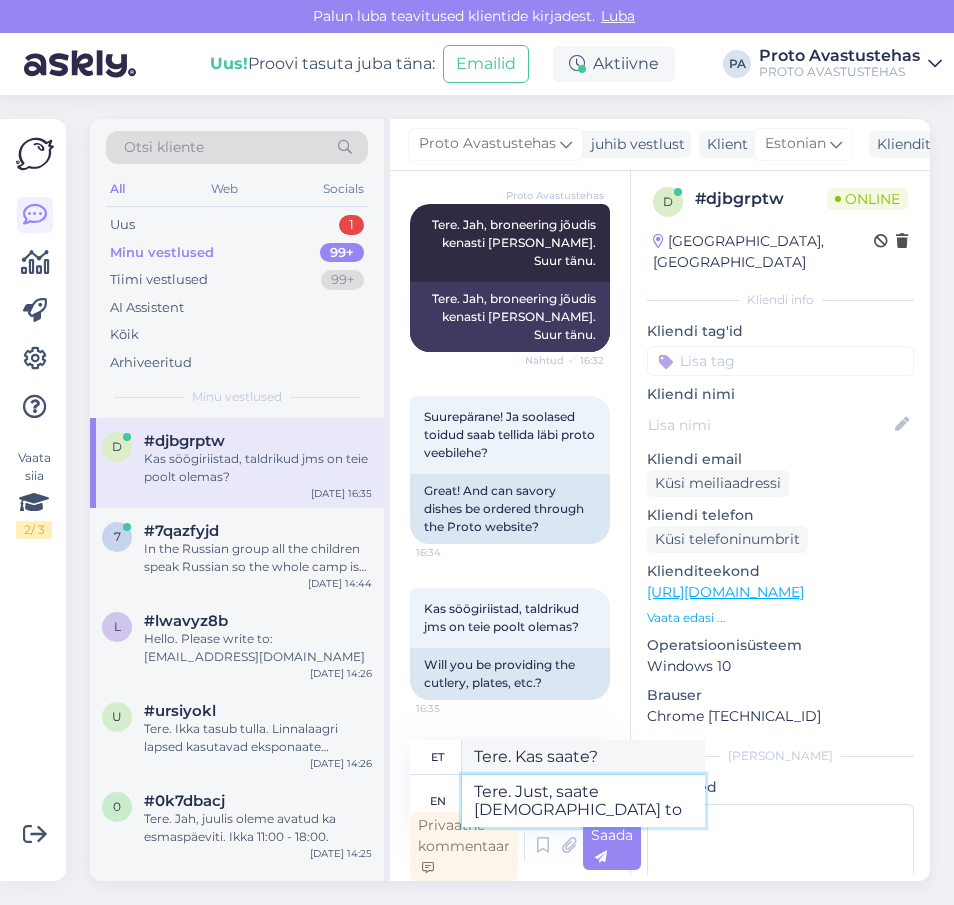 type on "Tere. Just, saate soolased toi" 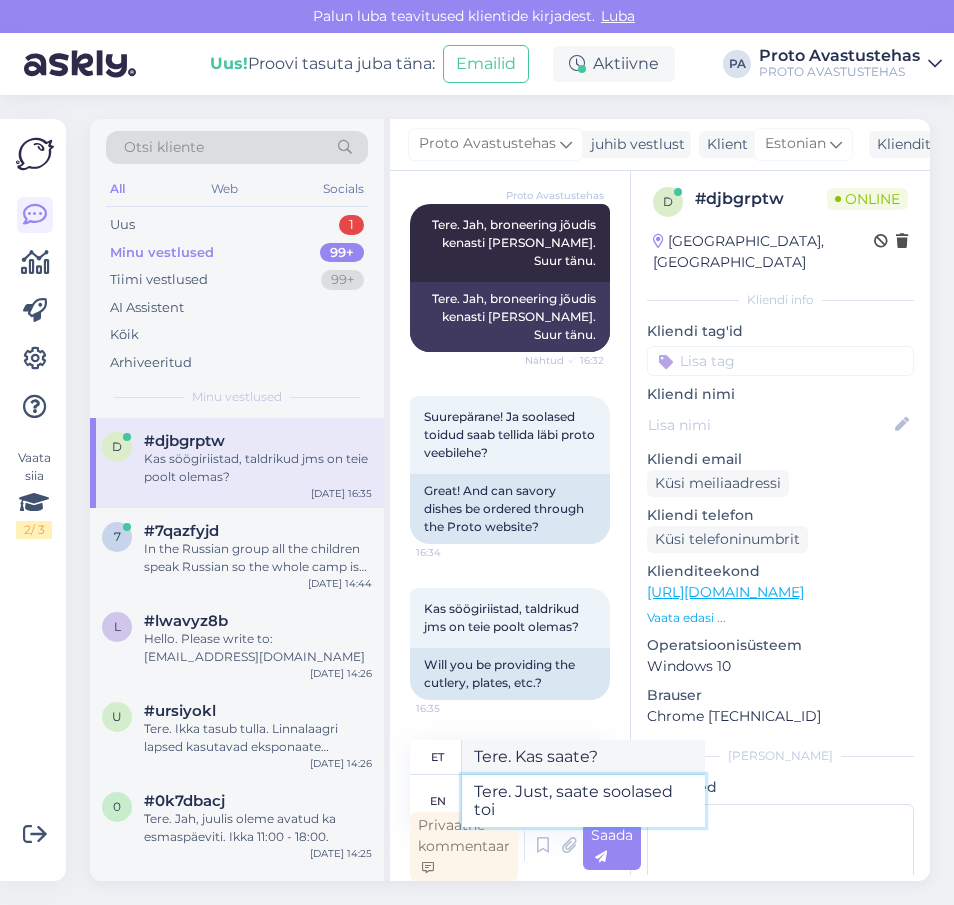 type on "Tere. Kas saate soolaseid?" 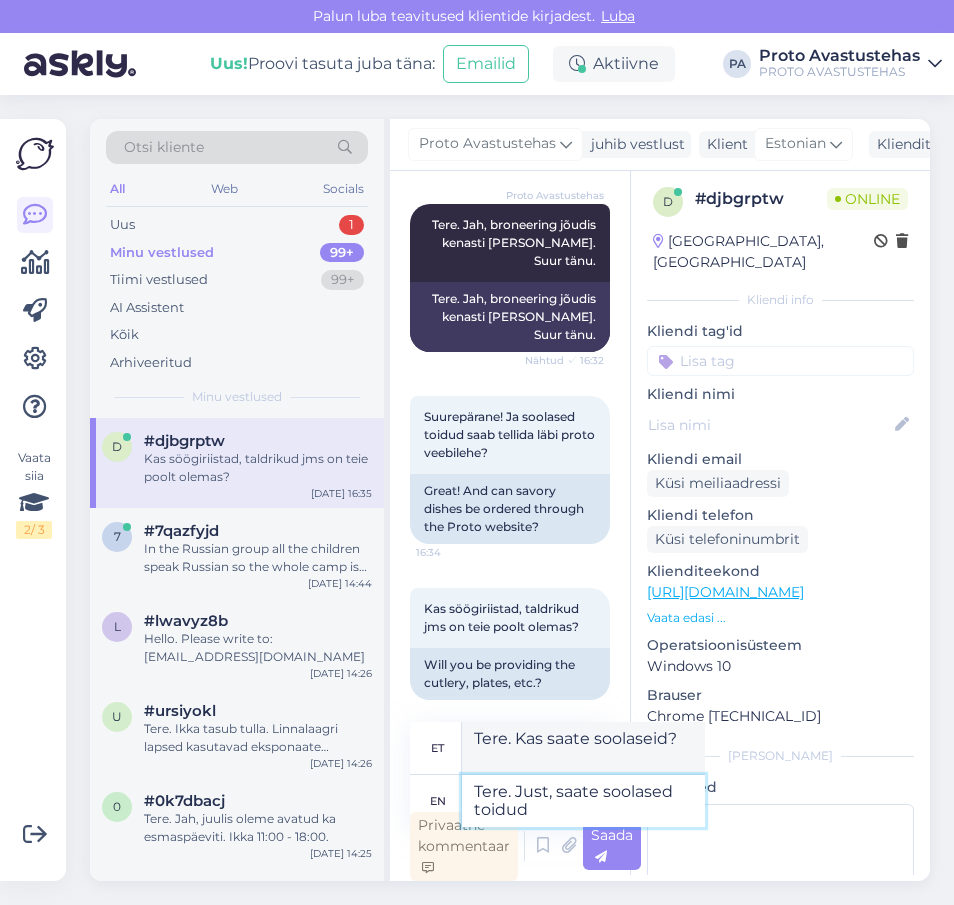 type on "Tere. Just, saate soolased toidud" 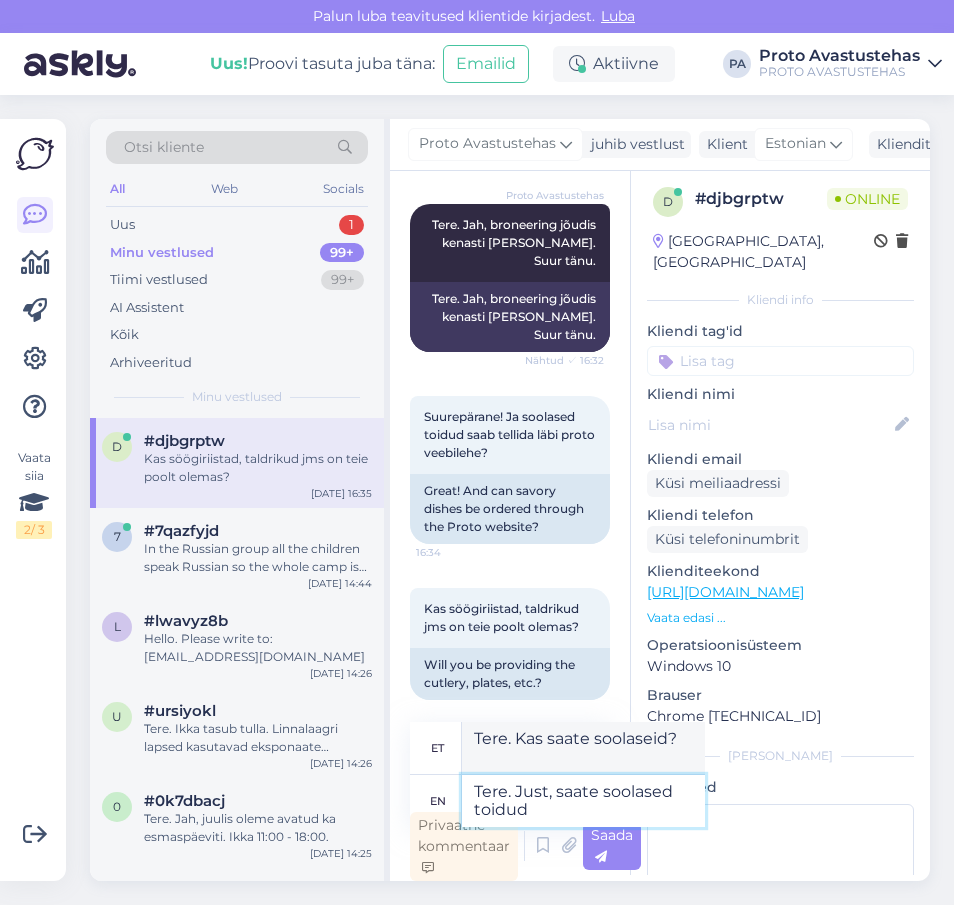 type on "Tere. Kas teil on soolaseid toite?" 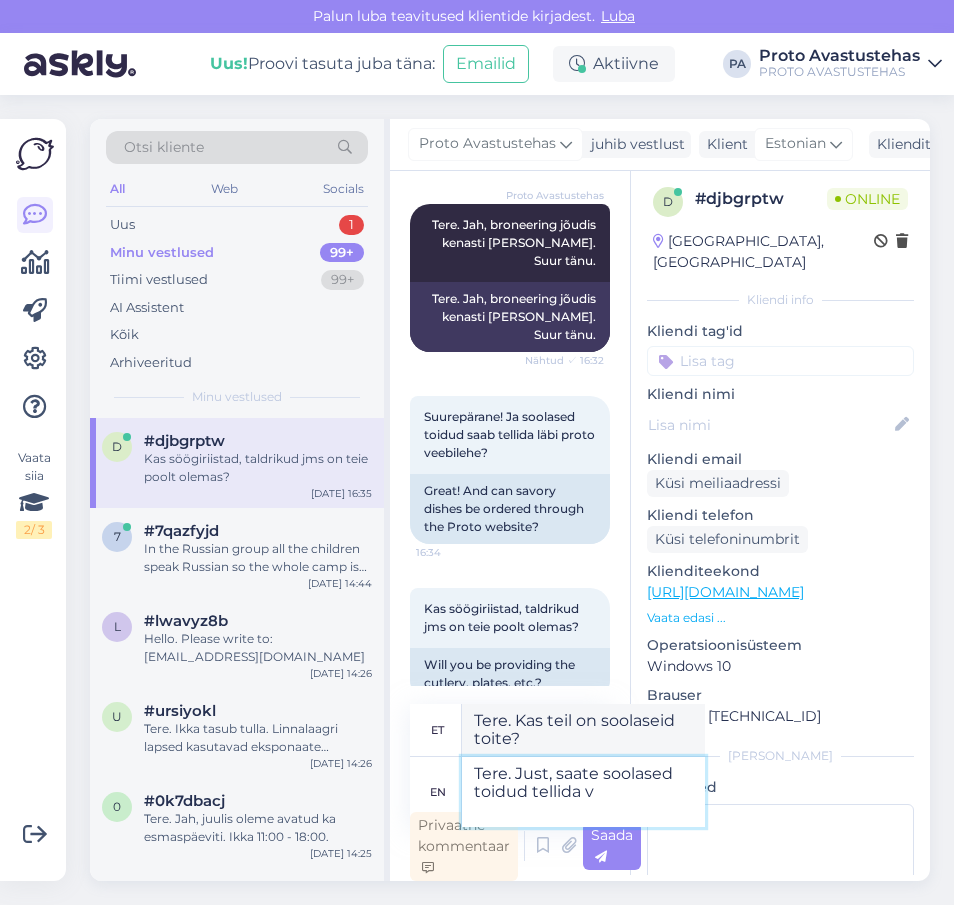 type on "Tere. Just, saate soolased toidud tellida ve" 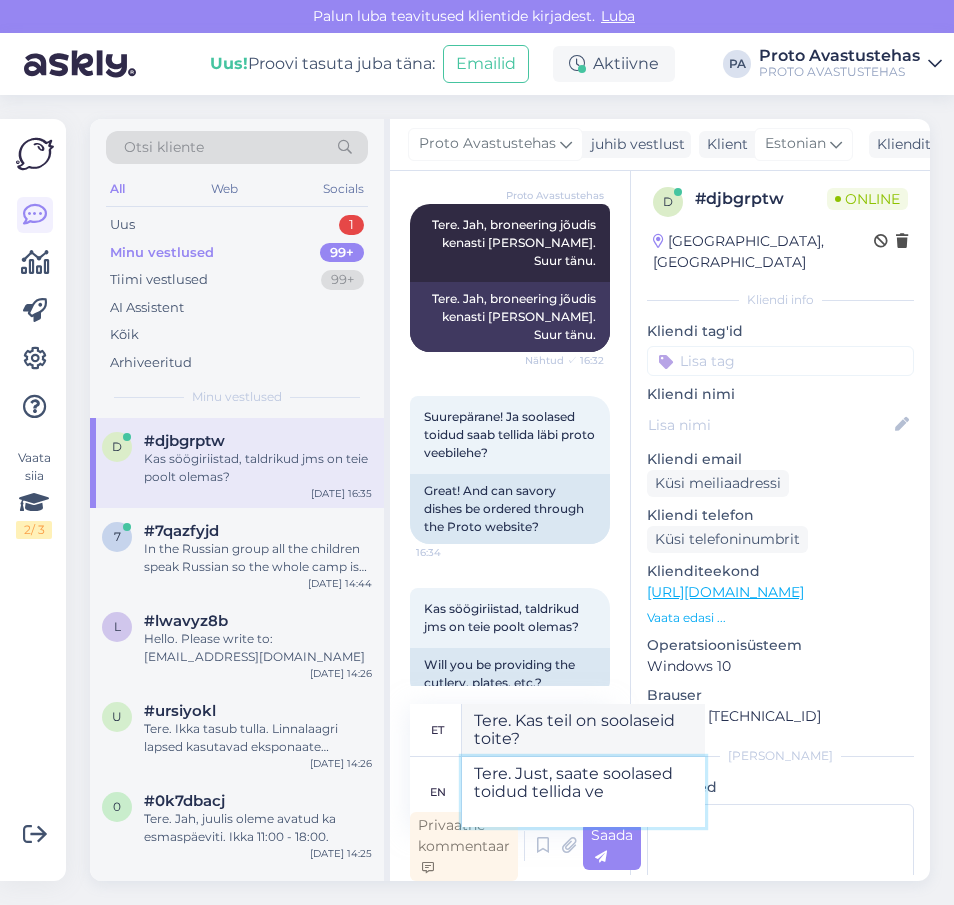 type on "Tere. Kas saate tellida soolaseid toite?" 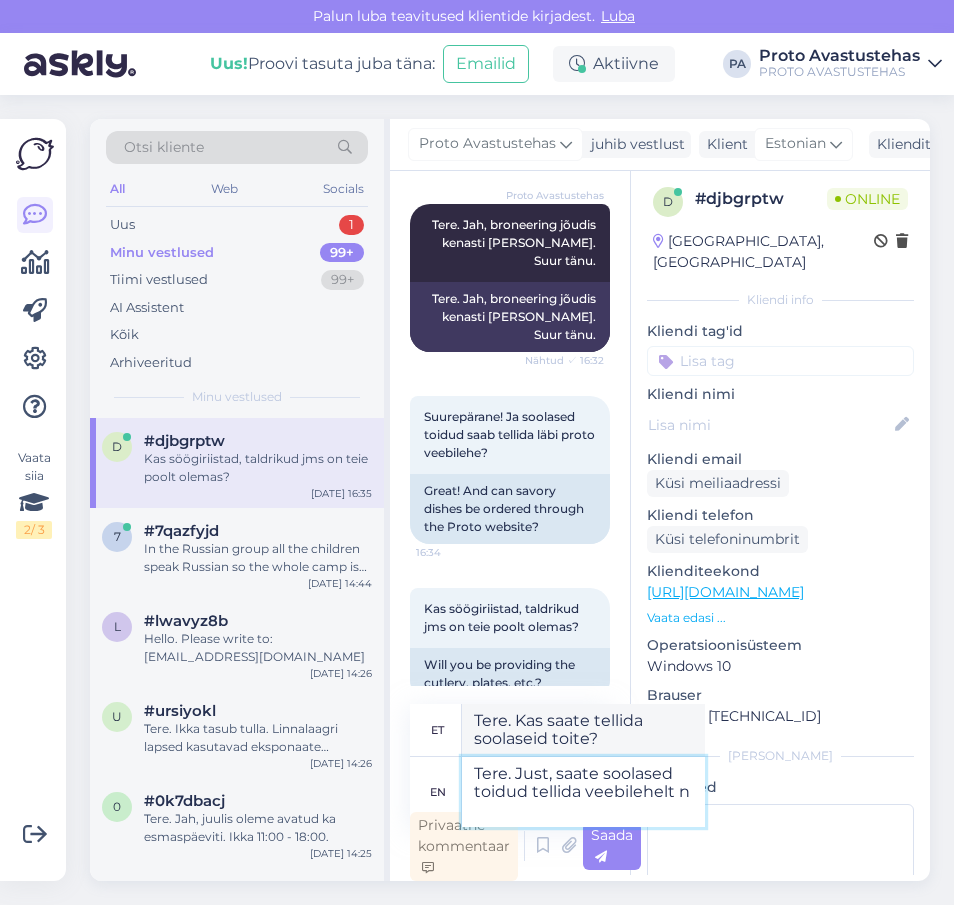 type on "Tere. Just, saate soolased toidud tellida veebilehelt ni" 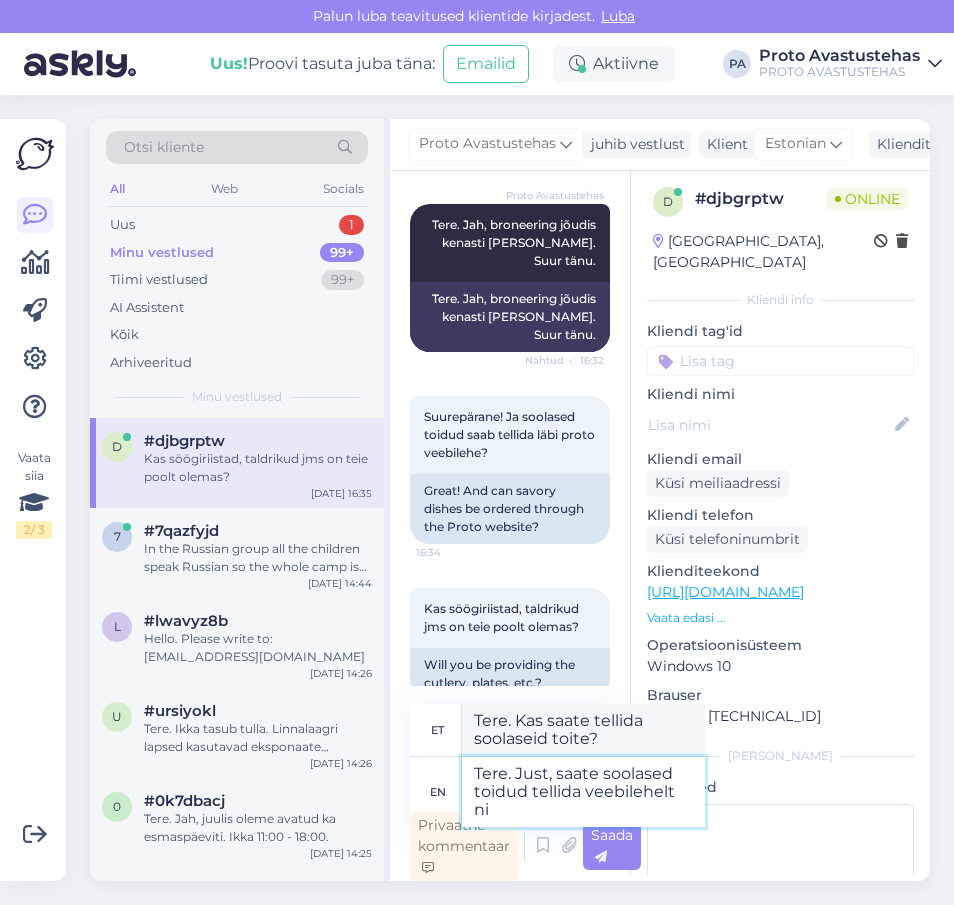 type on "Tere. Jah, saate soolaseid toite tellida veebilehelt." 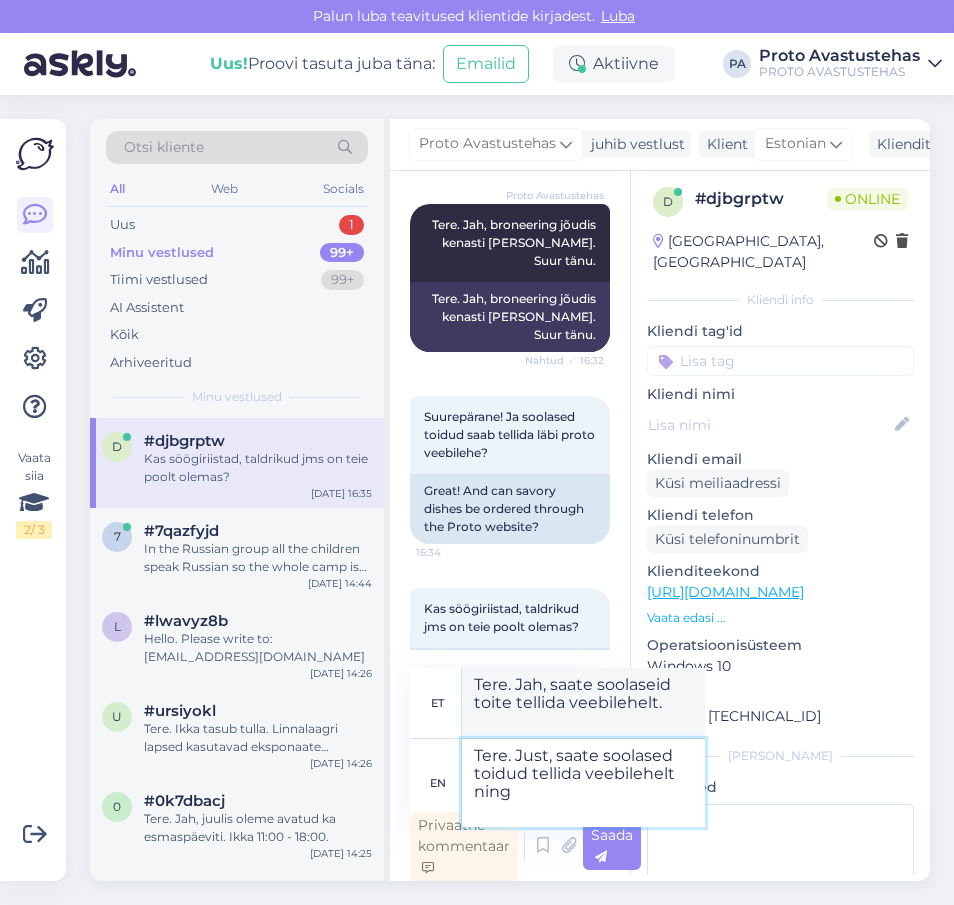 type on "Tere. Just, saate soolased toidud tellida veebilehelt ning" 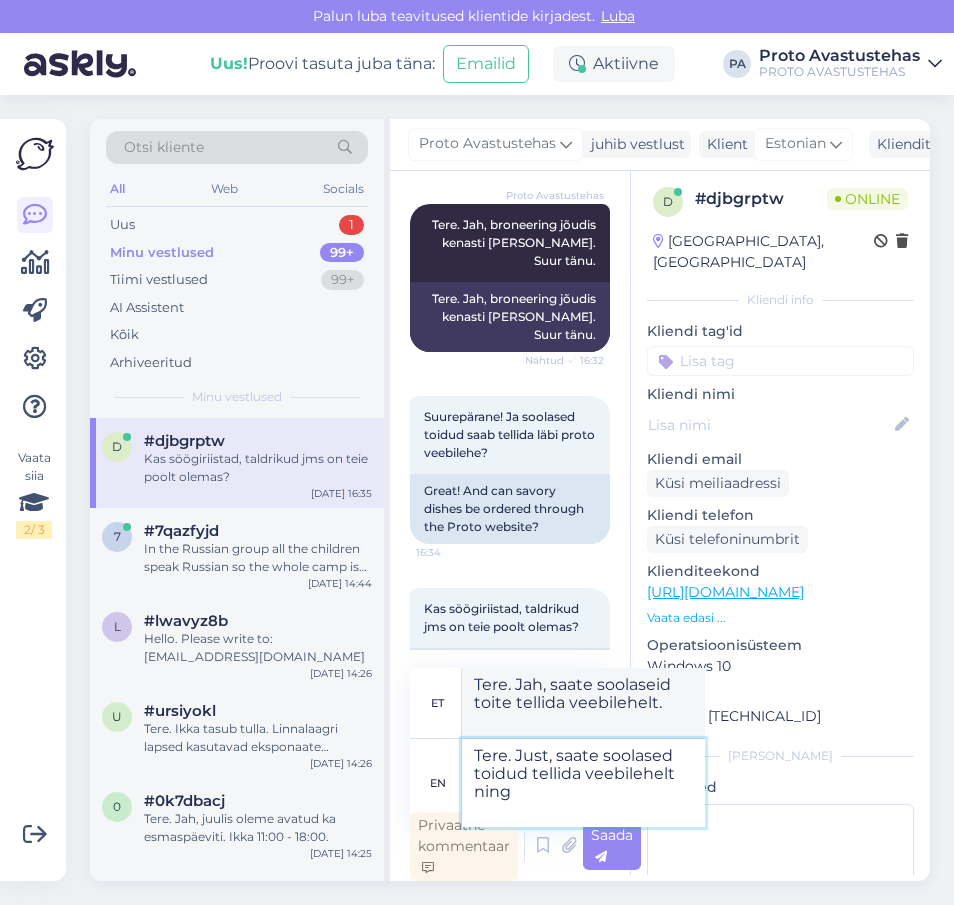 type on "Tere. Kas saate soolaseid toite veebilehelt tellida ning" 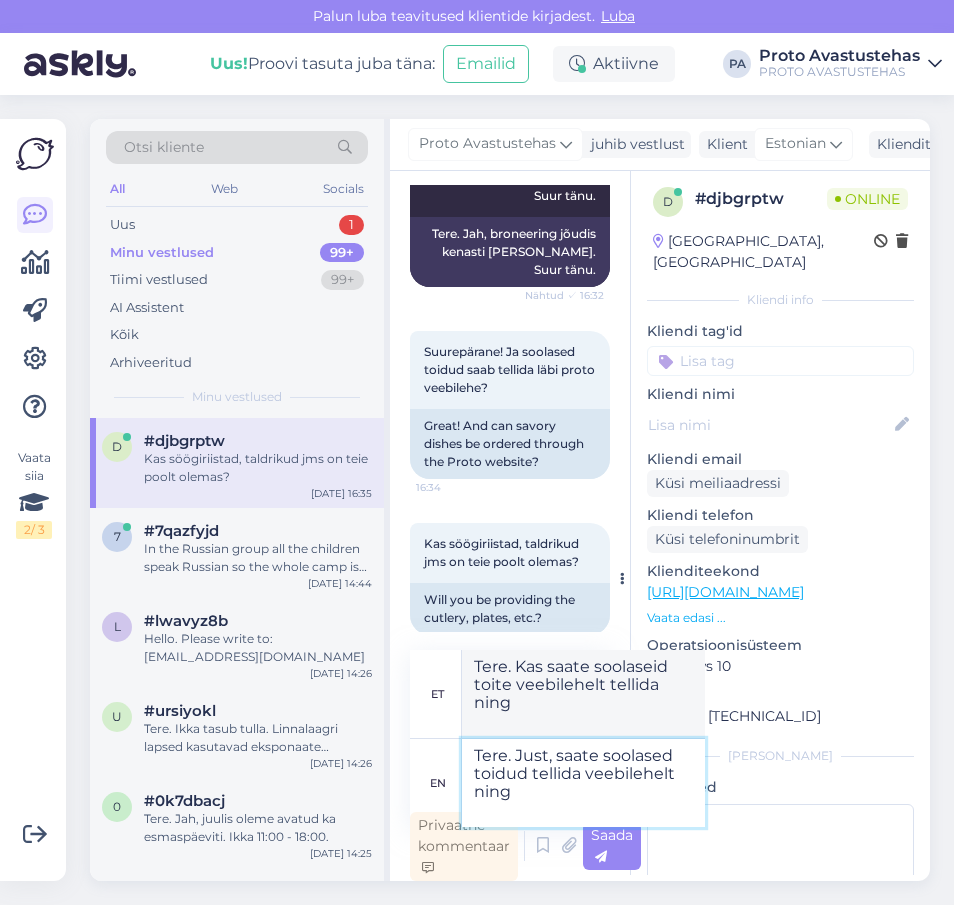 scroll, scrollTop: 477, scrollLeft: 0, axis: vertical 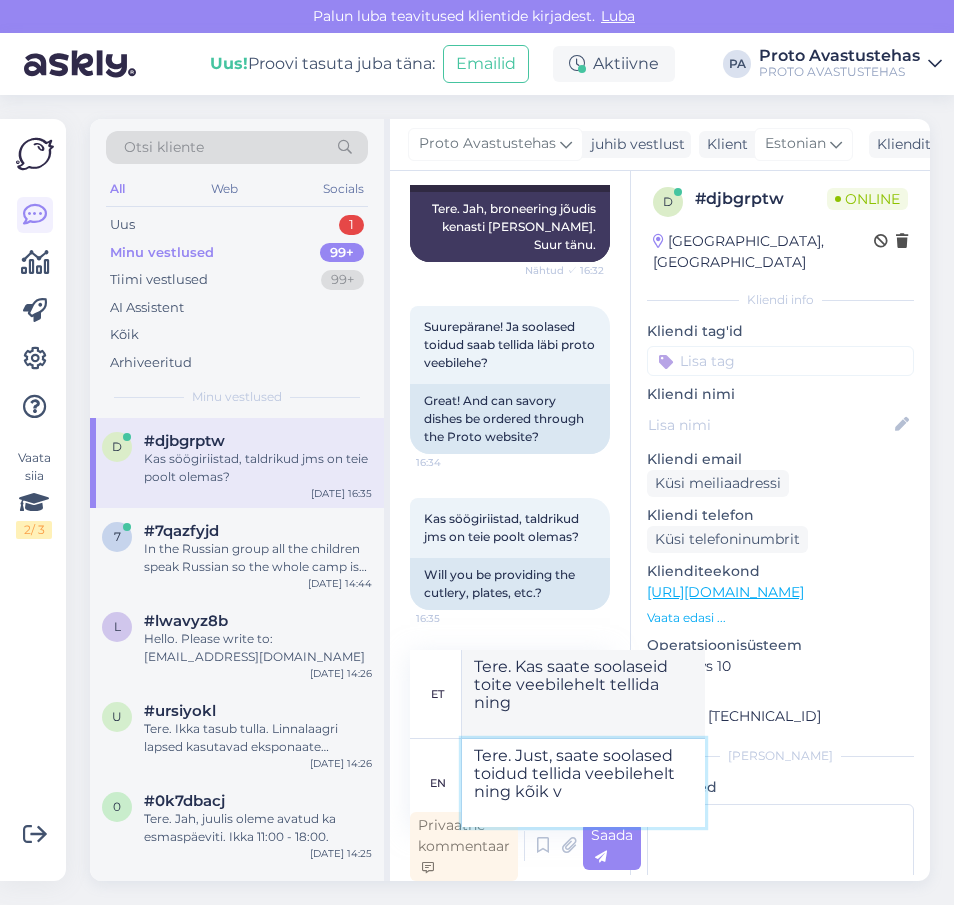 type on "Tere. Just, saate soolased toidud tellida veebilehelt ning kõik va" 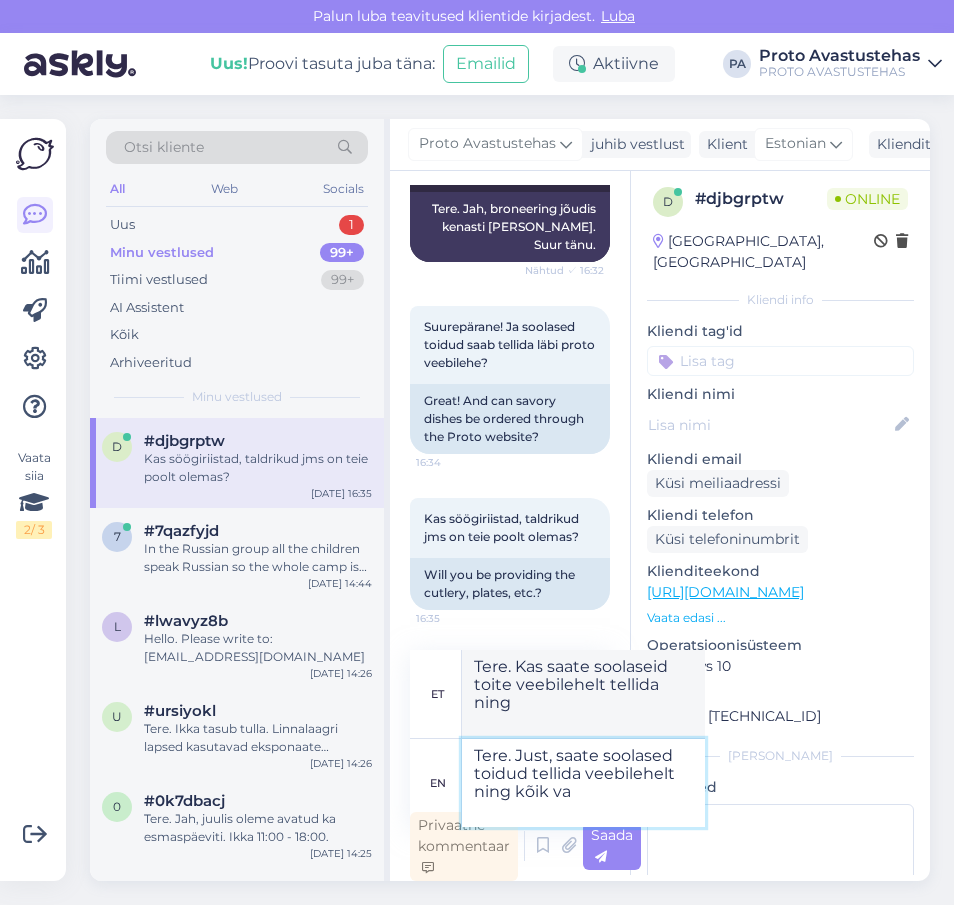 type on "Tere. Jah, saate soolaseid toite veebilehelt tellida [PERSON_NAME]." 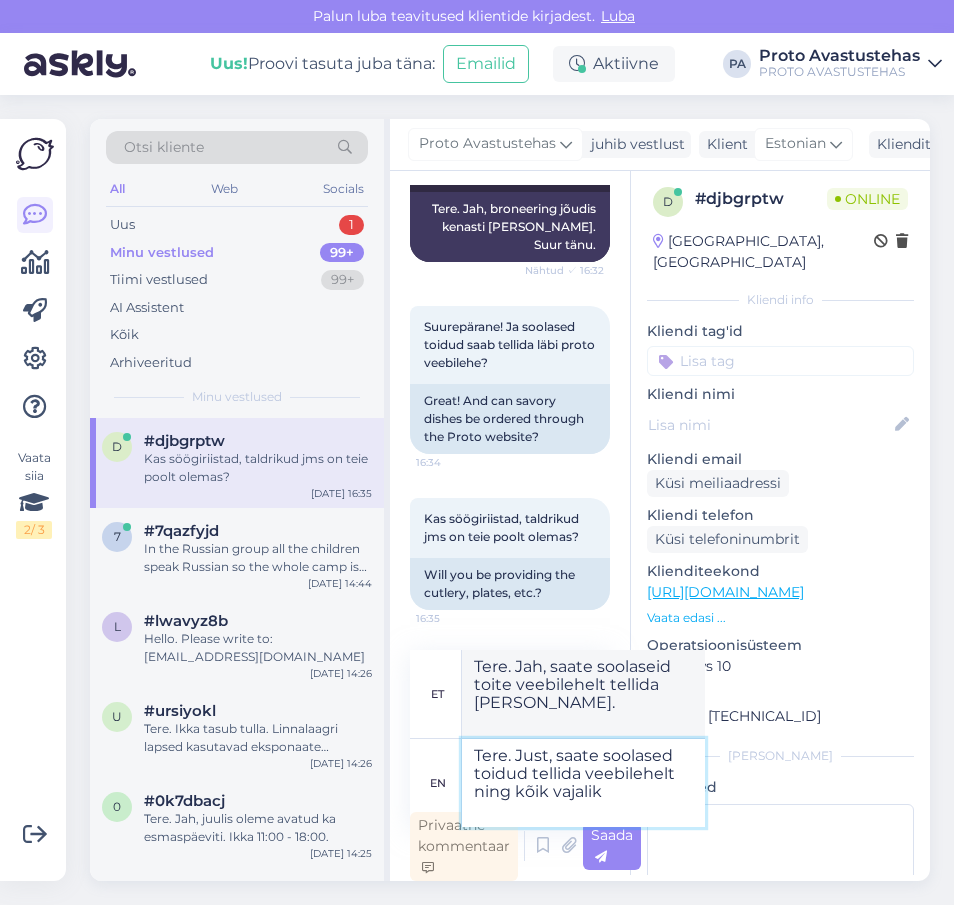 type on "Tere. Just, saate soolased toidud tellida veebilehelt ning kõik vajalik t" 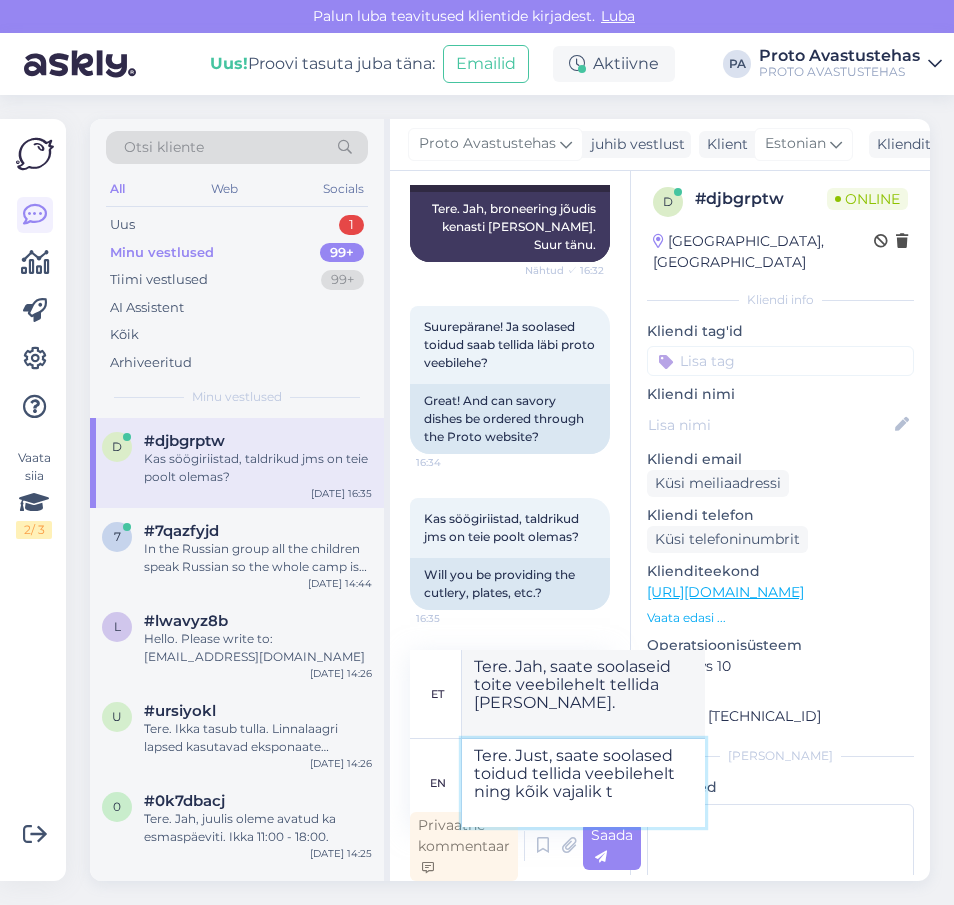 type on "Tere. Jah, saate soolaseid toite tellida veebilehelt [PERSON_NAME] vajalik." 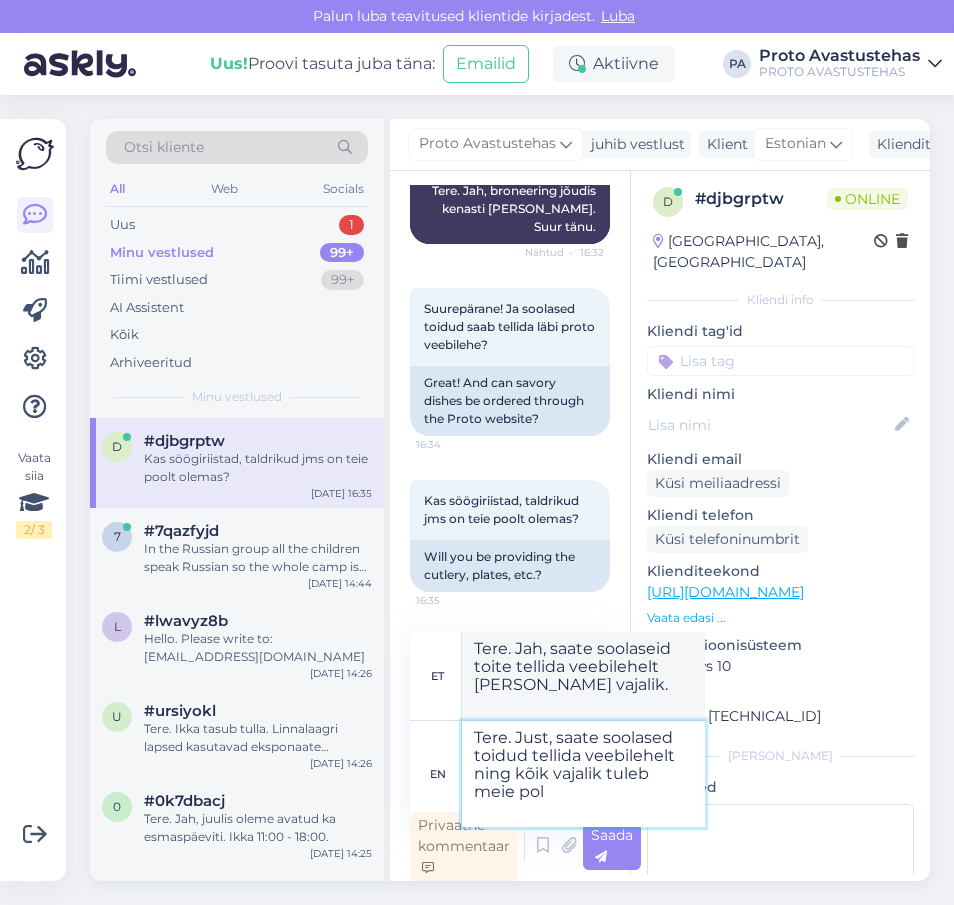 type on "Tere. Just, saate soolased toidud tellida veebilehelt ning kõik vajalik tuleb meie [PERSON_NAME]" 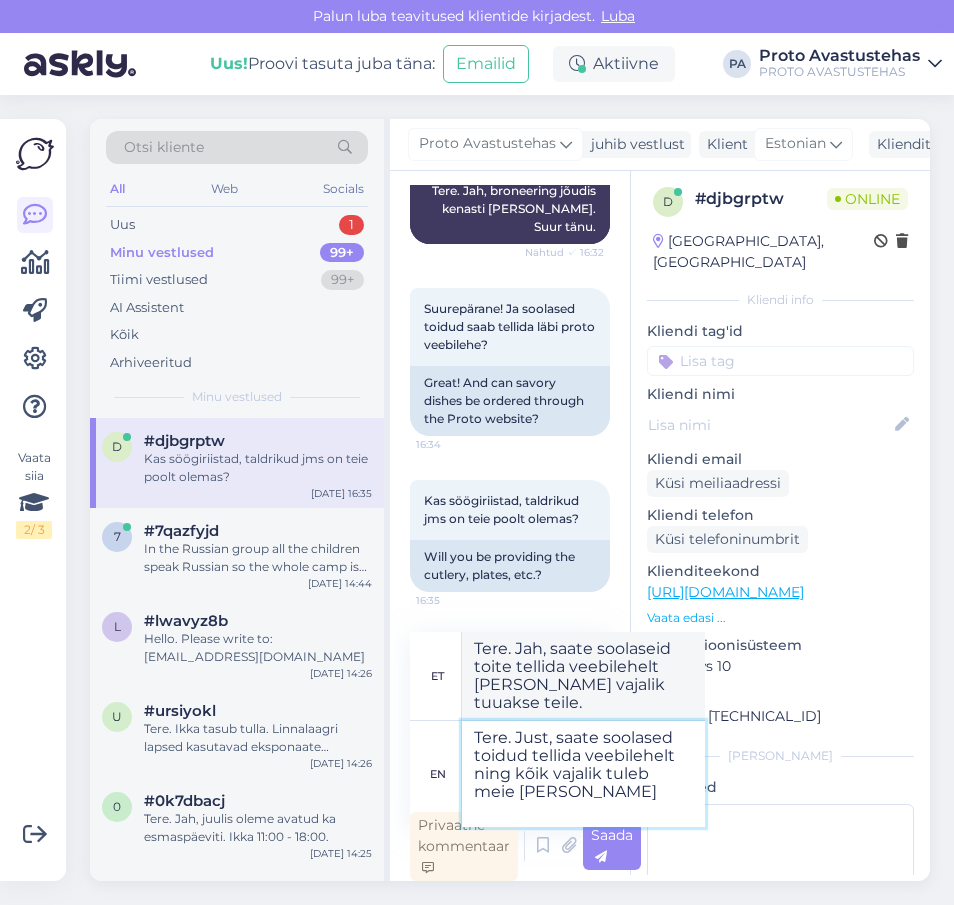 type on "Tere. Jah, saate soolaseid toite veebilehelt tellida [PERSON_NAME] vajalik tuuakse [PERSON_NAME]." 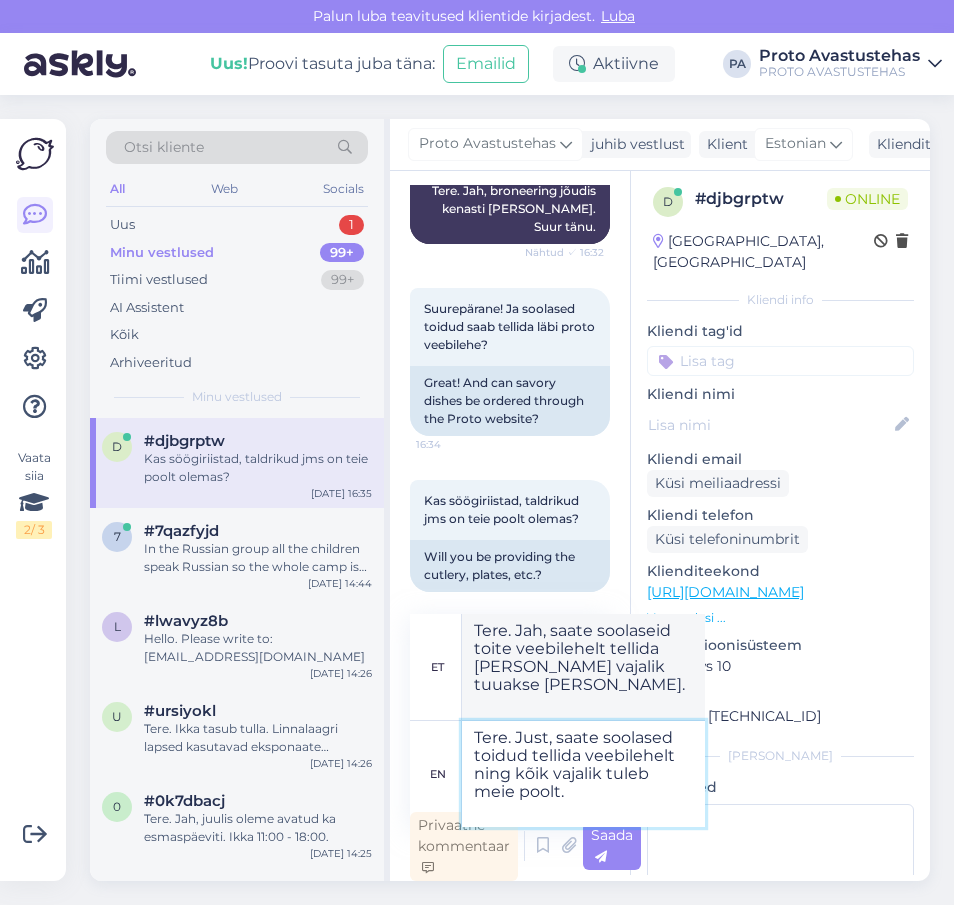 type on "Tere. Just, saate soolased toidud tellida veebilehelt ning kõik vajalik tuleb meie poolt." 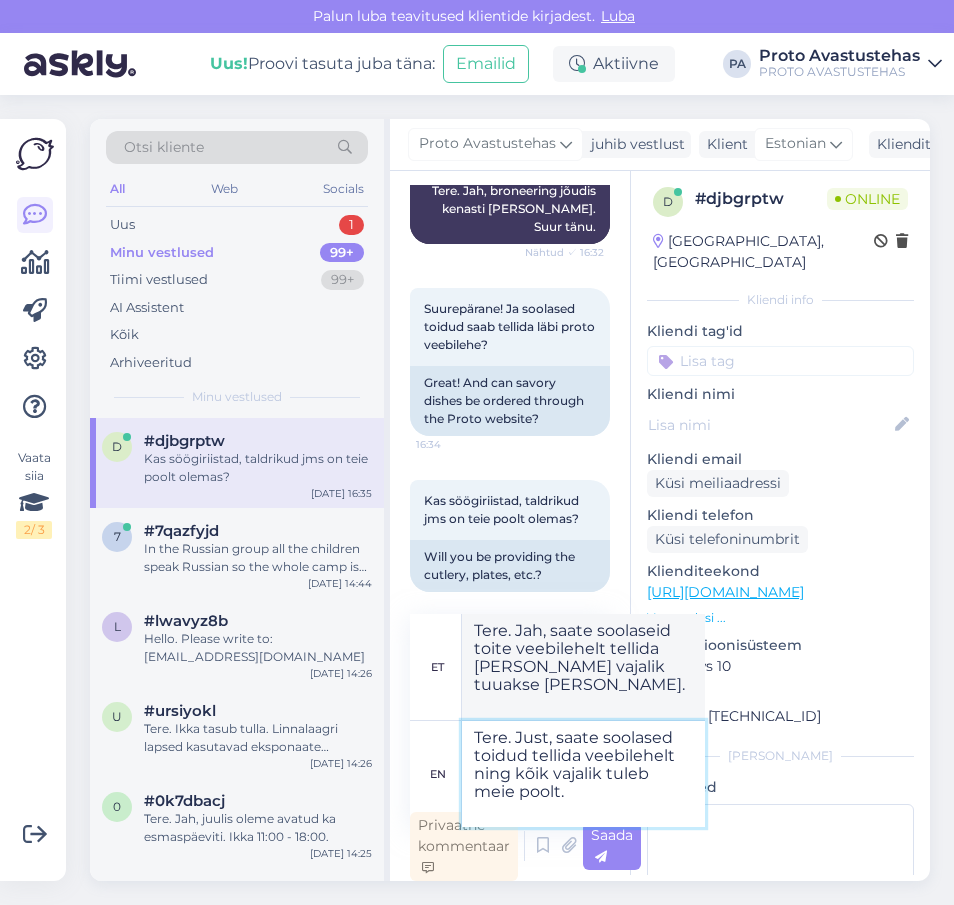 type on "Tere. Jah, saate soolaseid toite veebilehelt tellida ja me toimetame kõik vajaliku [PERSON_NAME]." 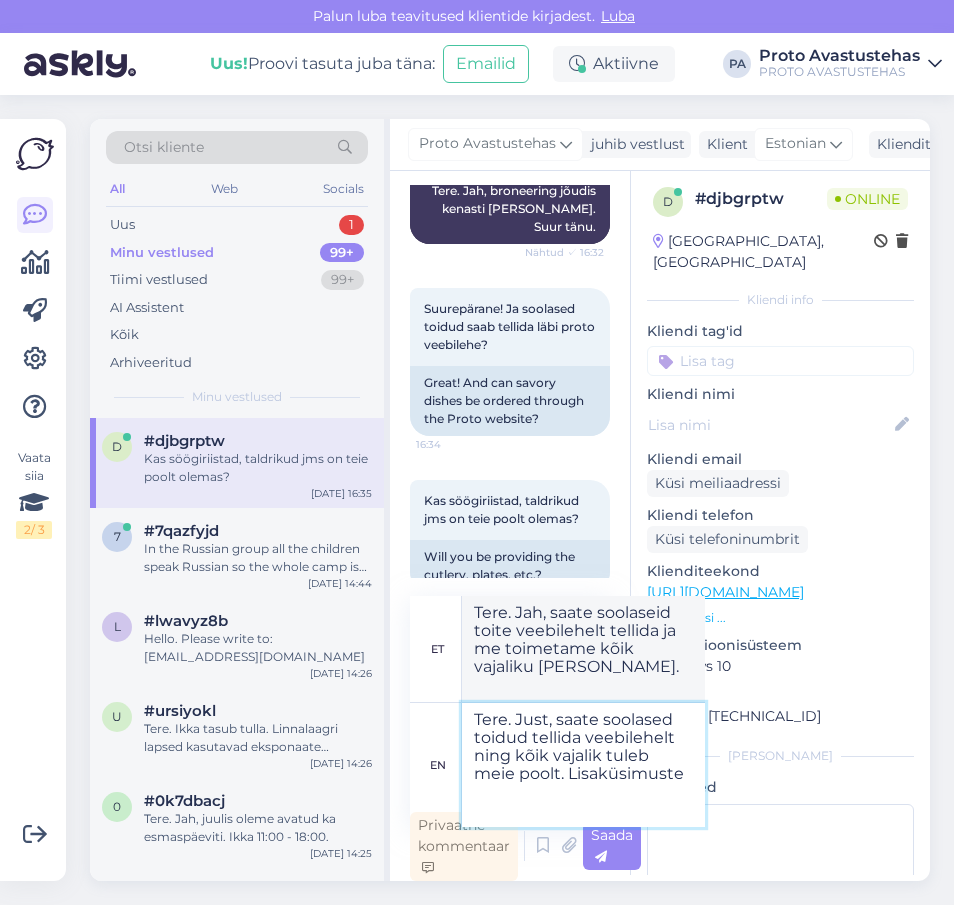 type on "Tere. Just, saate soolased toidud tellida veebilehelt ning kõik vajalik tuleb meie poolt. Lisaküsimuste p" 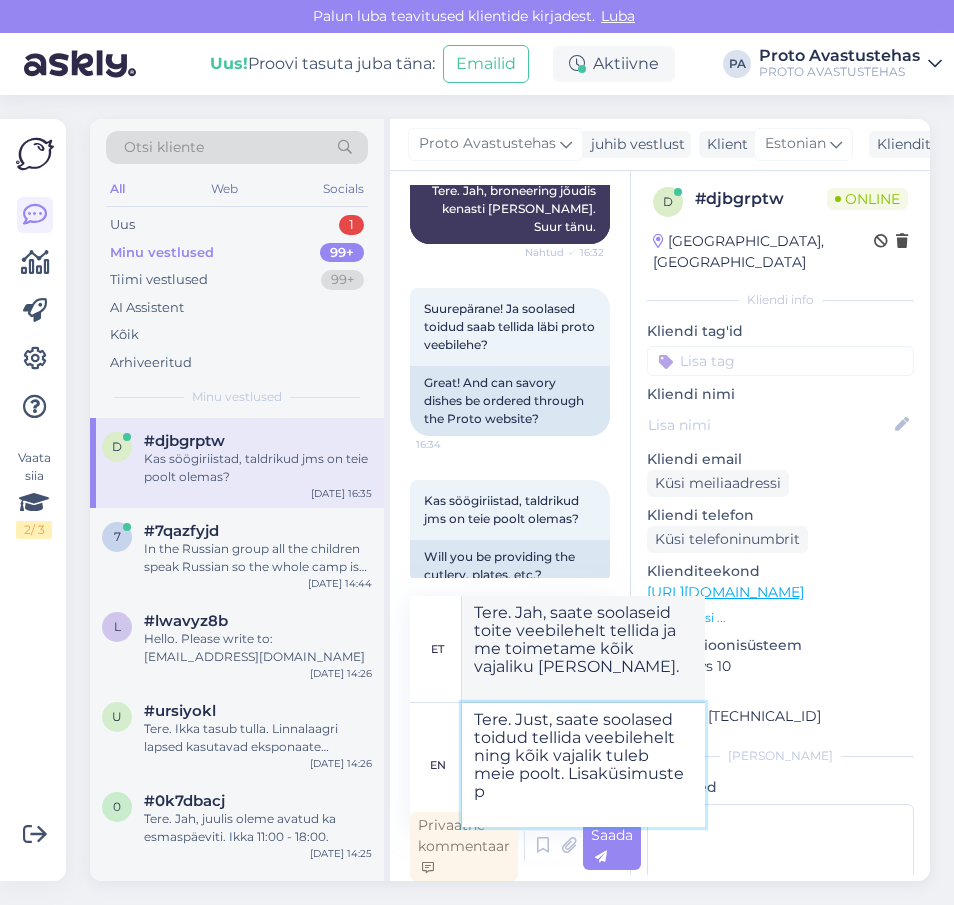 type on "Tere. Jah, saate soolaseid toite tellida veebilehelt ja me toimetame kõik vajaliku [PERSON_NAME]. Lisaküsimuste" 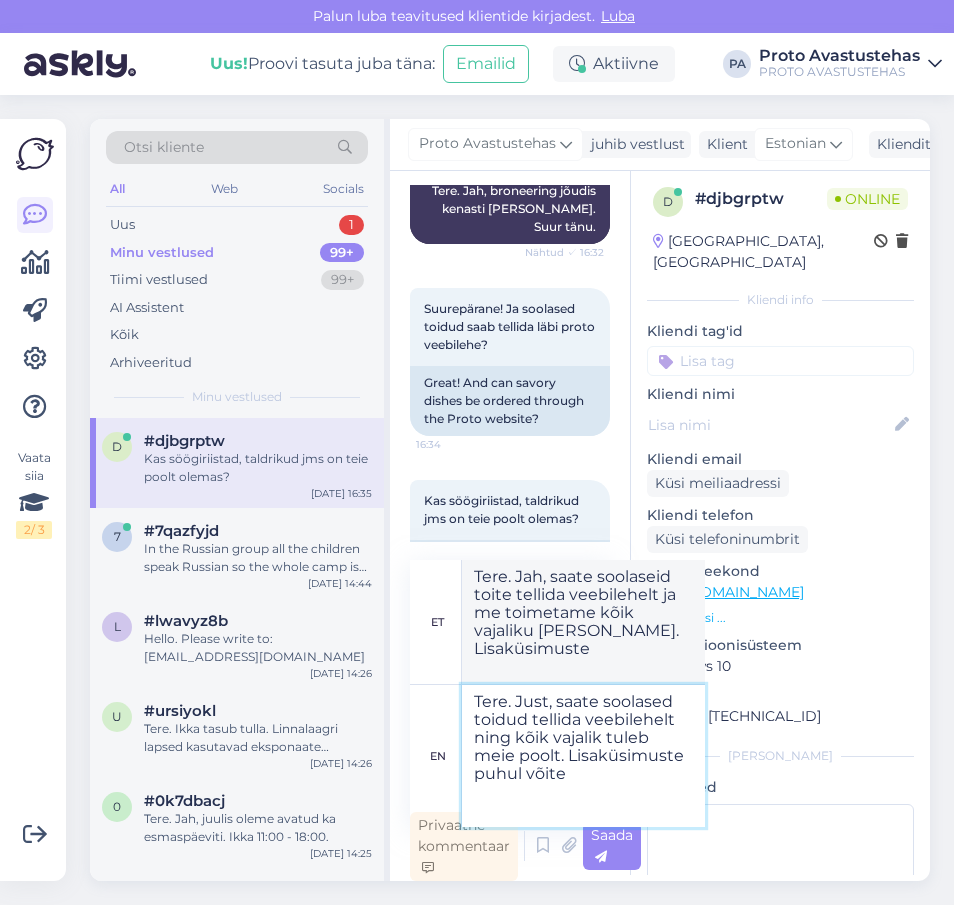 type on "Tere. Just, saate soolased toidud tellida veebilehelt ning kõik vajalik tuleb meie poolt. Lisaküsimuste puhul võite" 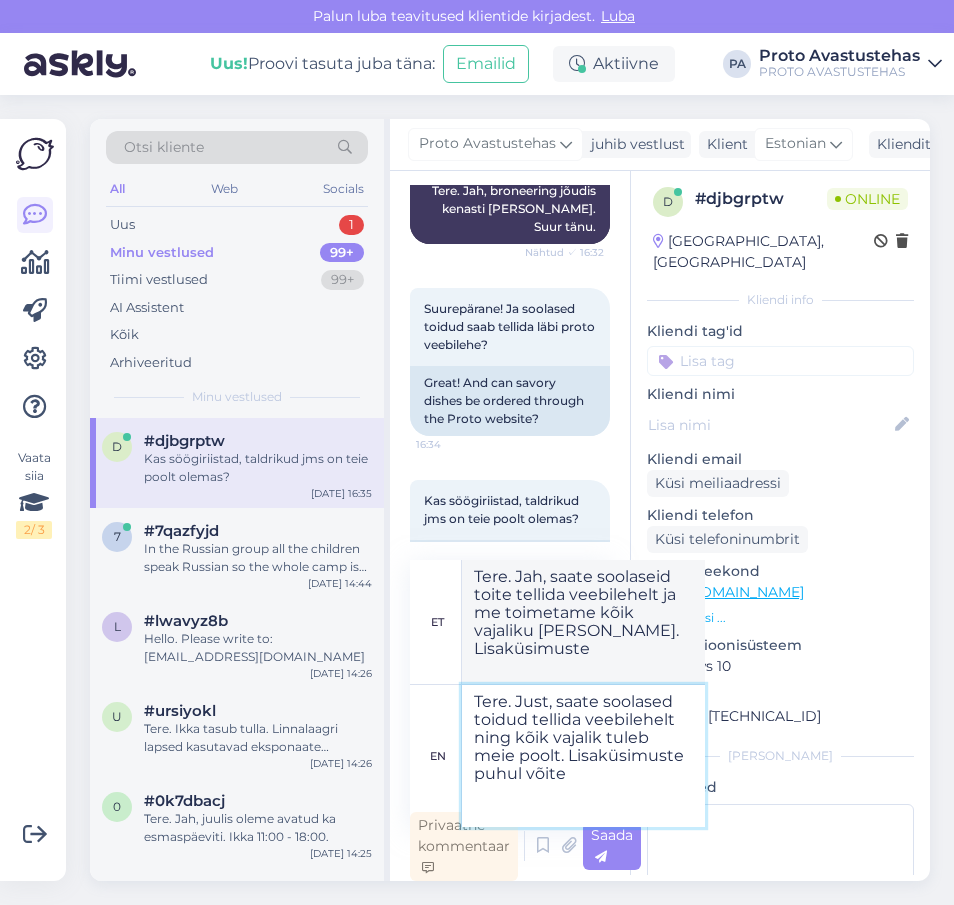 type on "Tere. Jah, saate soolaseid toite tellida veebilehelt ja me toimetame kõik vajaliku [PERSON_NAME]. Lisaküsimuste korral" 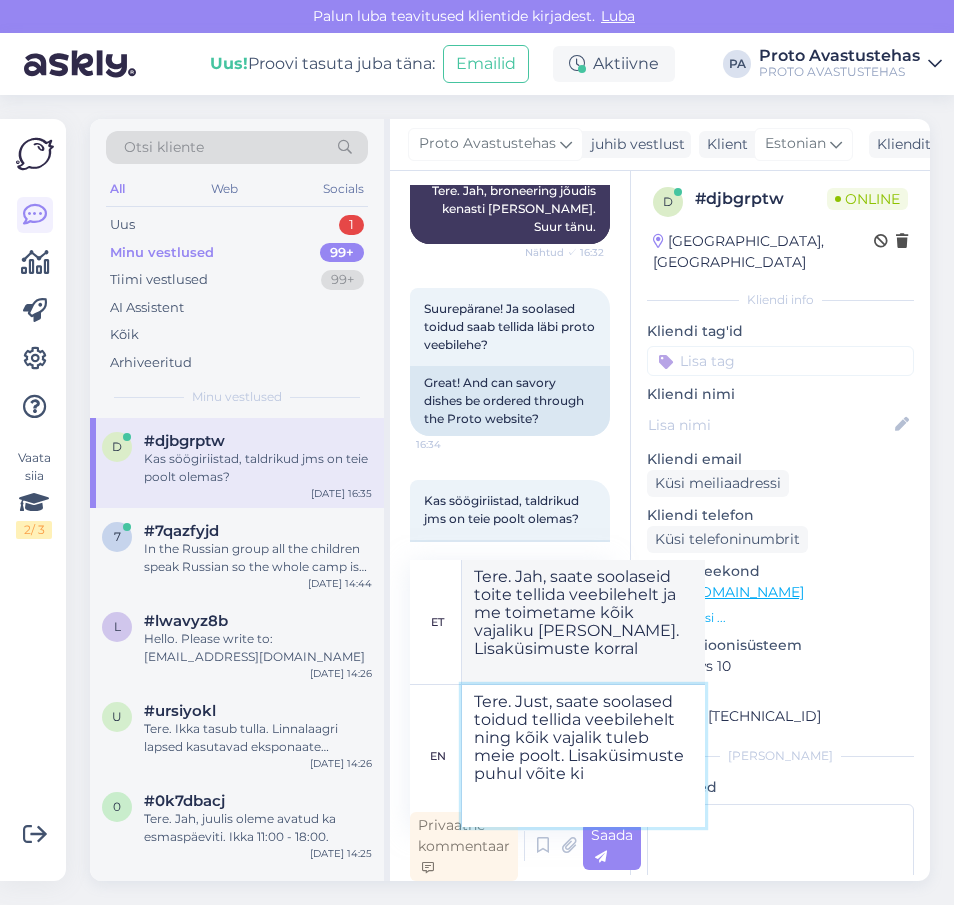 type on "Tere. Just, saate soolased toidud tellida veebilehelt ning kõik vajalik tuleb meie poolt. Lisaküsimuste puhul võite kir" 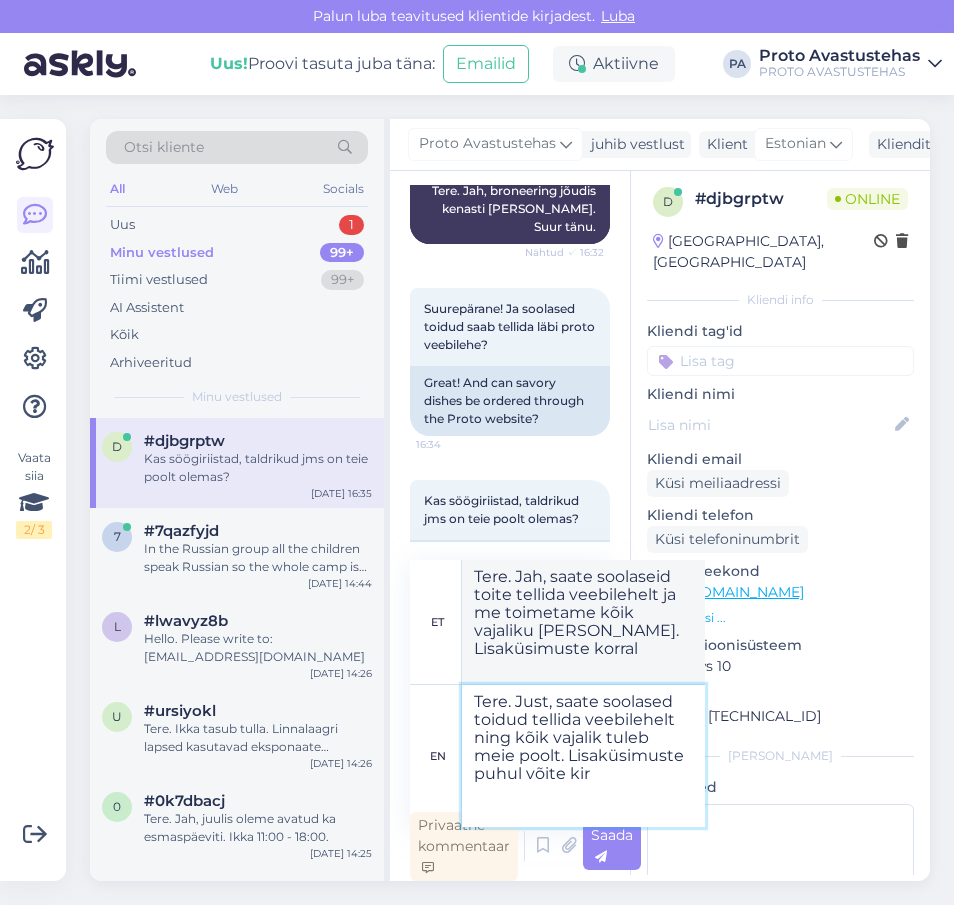 type on "Tere. Jah, saate soolaseid toite tellida veebilehelt ja me toimetame kõik vajaliku [PERSON_NAME]. Lisaküsimuste korral võite" 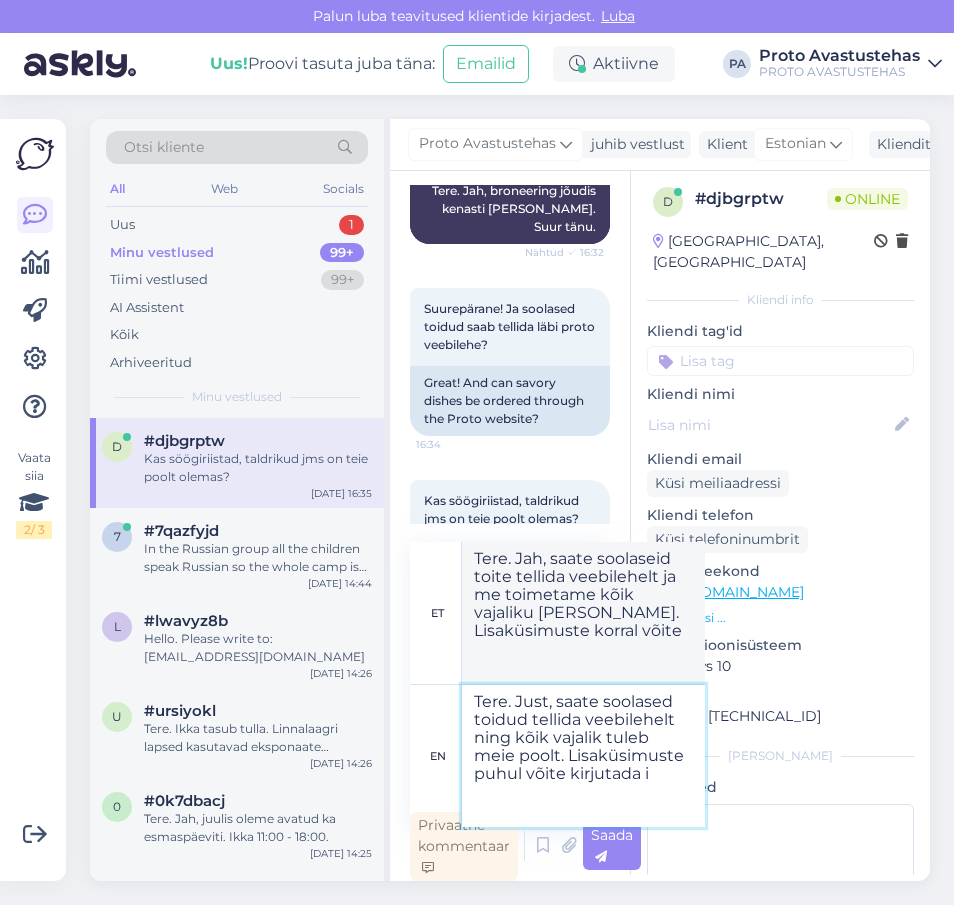 type on "Tere. Just, saate soolased toidud tellida veebilehelt ning kõik vajalik tuleb meie poolt. Lisaküsimuste puhul võite kirjutada in" 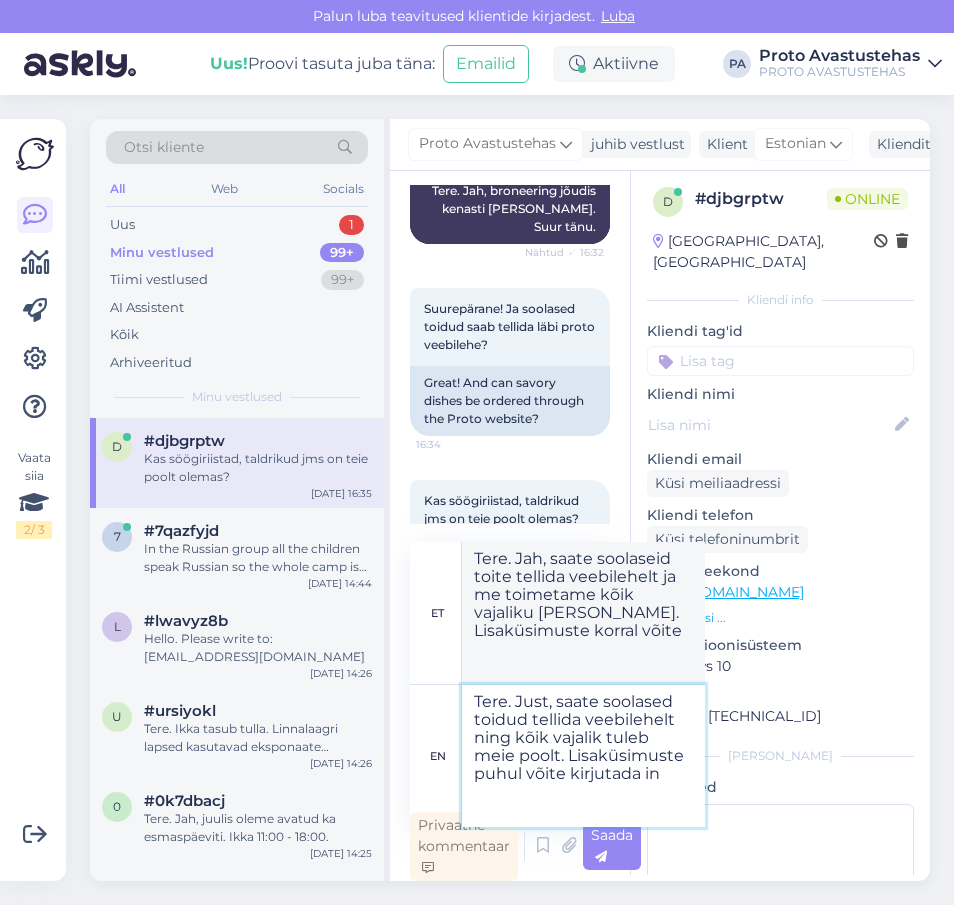 type on "Tere. Jah, saate soolaseid toite tellida veebilehelt ja me toimetame kõik vajaliku [PERSON_NAME]. Lisaküsimuste korral võite kirjutada." 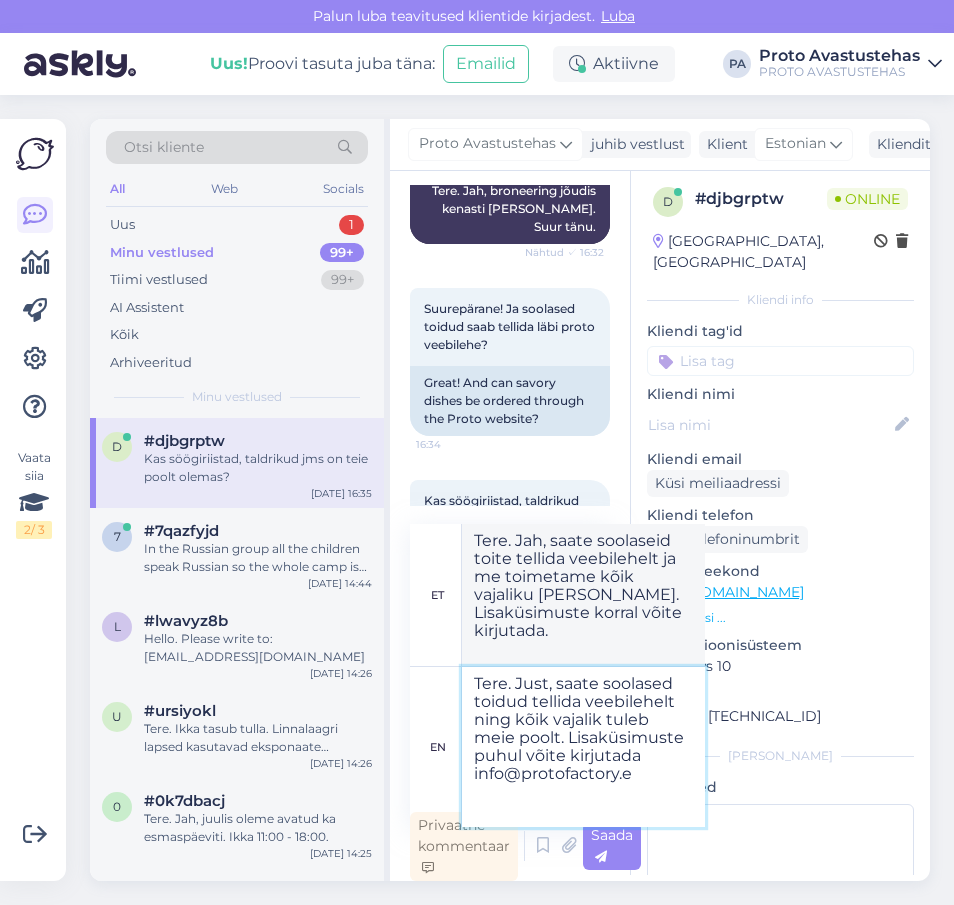 type on "Tere. Just, saate soolased toidud tellida veebilehelt ning kõik vajalik tuleb meie poolt. Lisaküsimuste puhul võite kirjutada [EMAIL_ADDRESS][DOMAIN_NAME]" 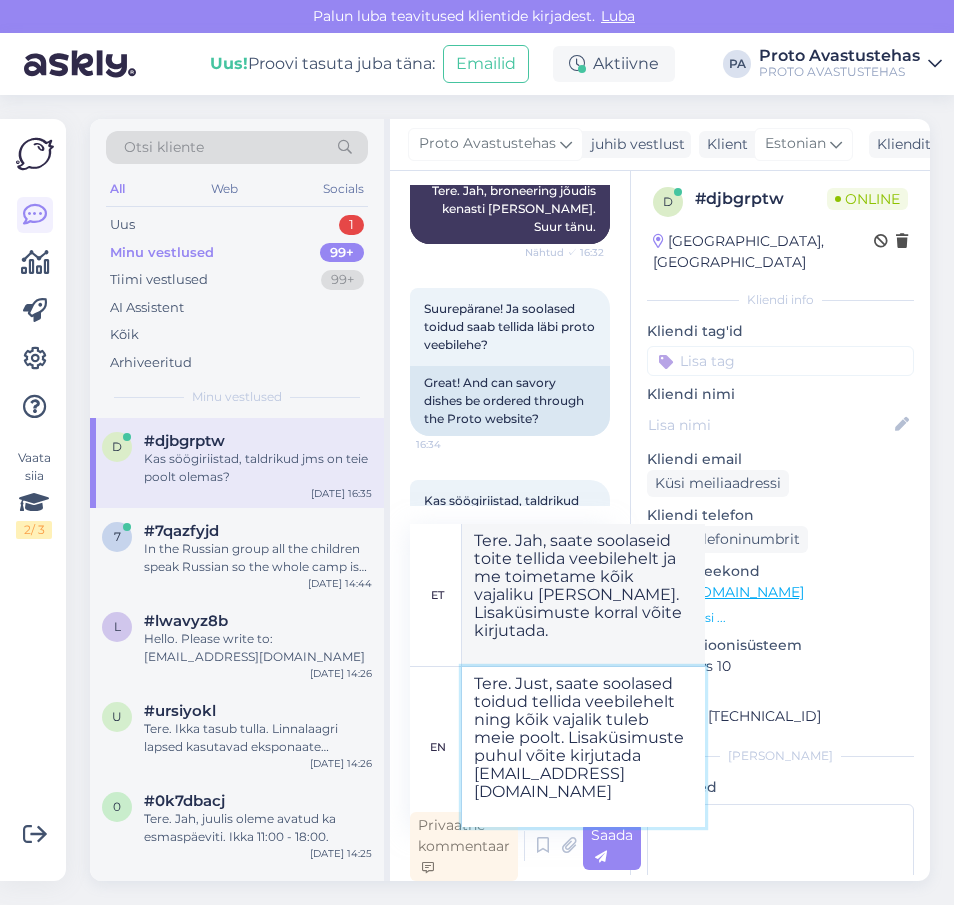 type on "Tere. Jah, saate soolaseid toite tellida veebilehelt ning kõik vajalik tuleb meilt. Lisaküsimuste korral võite kirjutada [EMAIL_ADDRESS][DOMAIN_NAME]" 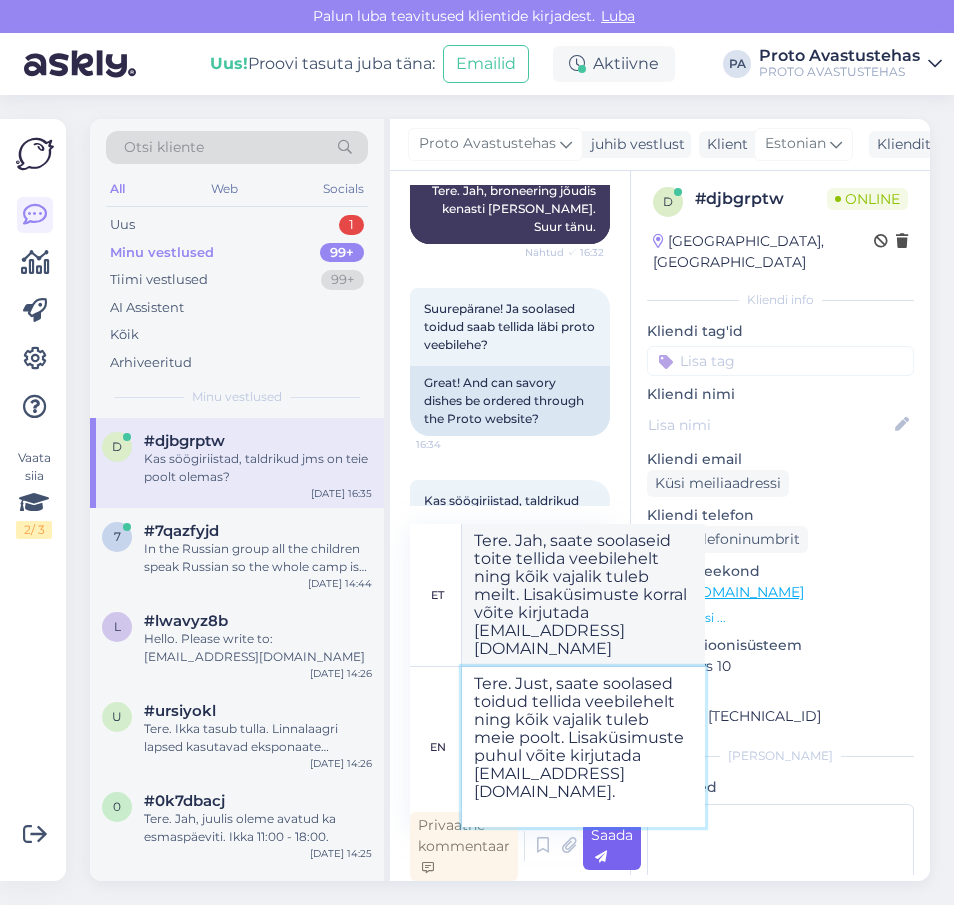 type on "Tere. Just, saate soolased toidud tellida veebilehelt ning kõik vajalik tuleb meie poolt. Lisaküsimuste puhul võite kirjutada [EMAIL_ADDRESS][DOMAIN_NAME]." 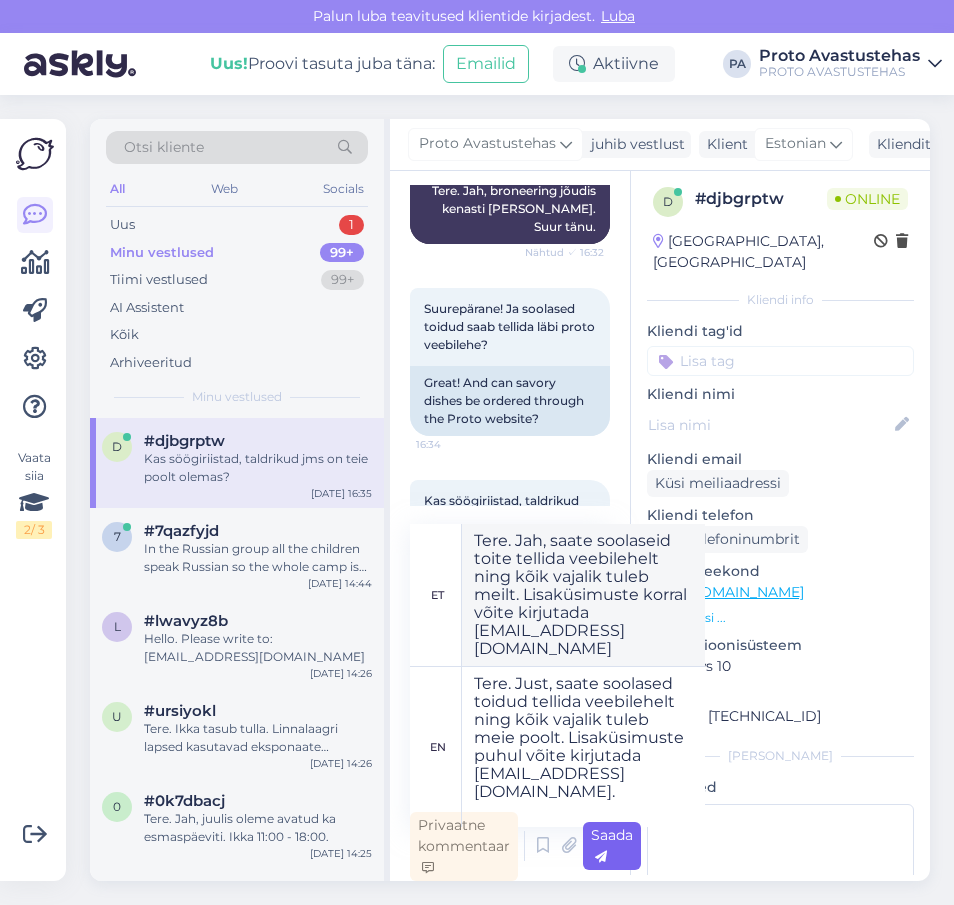type on "Tere. Jah, saate soolaseid toite tellida veebilehelt ning kõik vajalik tuleb meilt. Lisaküsimuste korral võite kirjutada [EMAIL_ADDRESS][DOMAIN_NAME]." 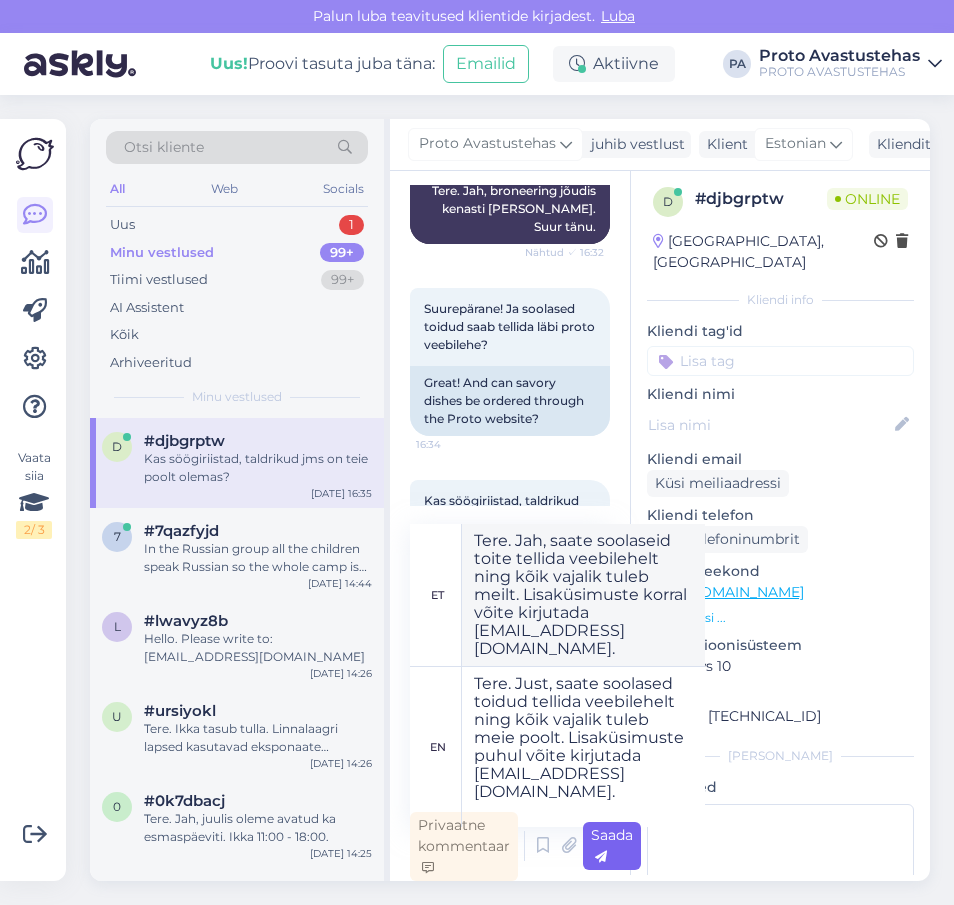click on "Saada" at bounding box center [612, 846] 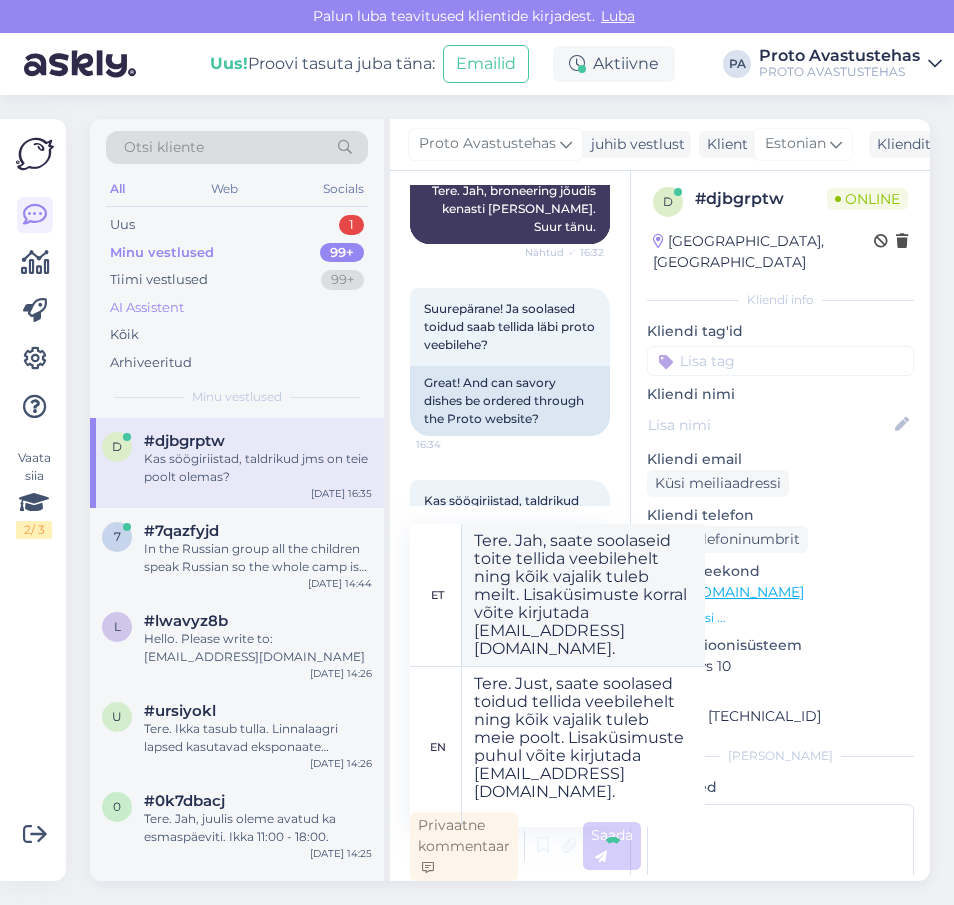 type 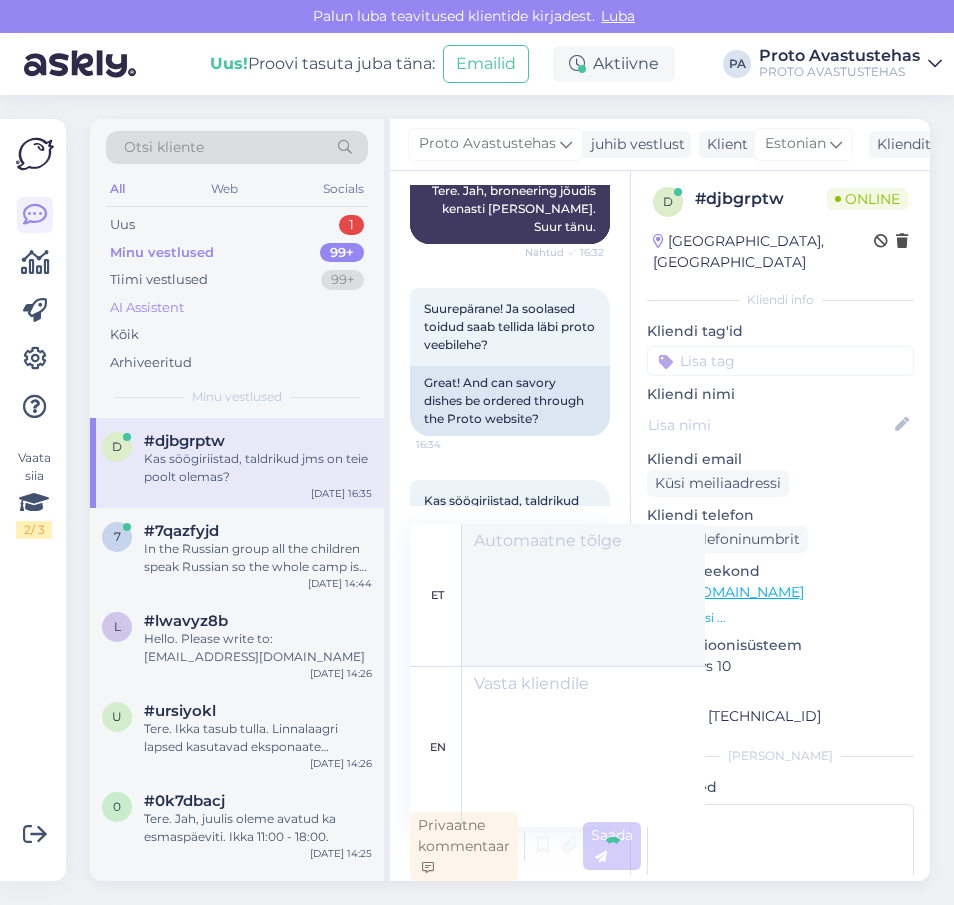 scroll, scrollTop: 687, scrollLeft: 0, axis: vertical 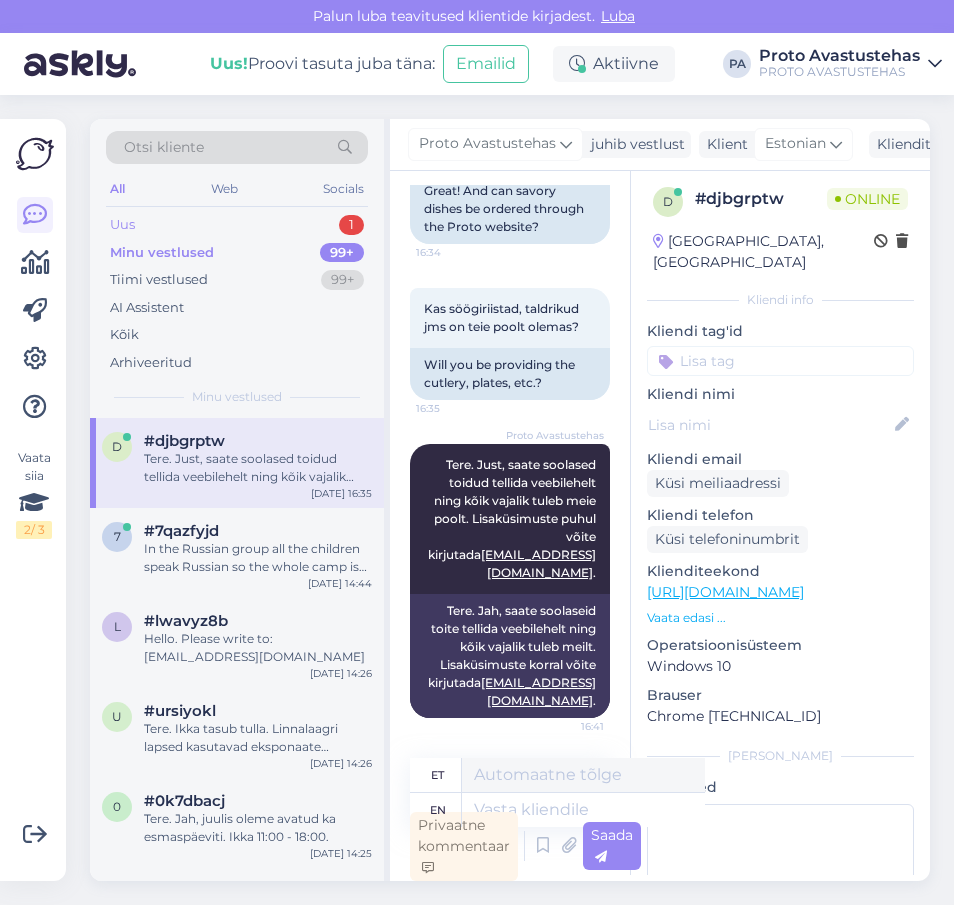 click on "Uus" at bounding box center [122, 225] 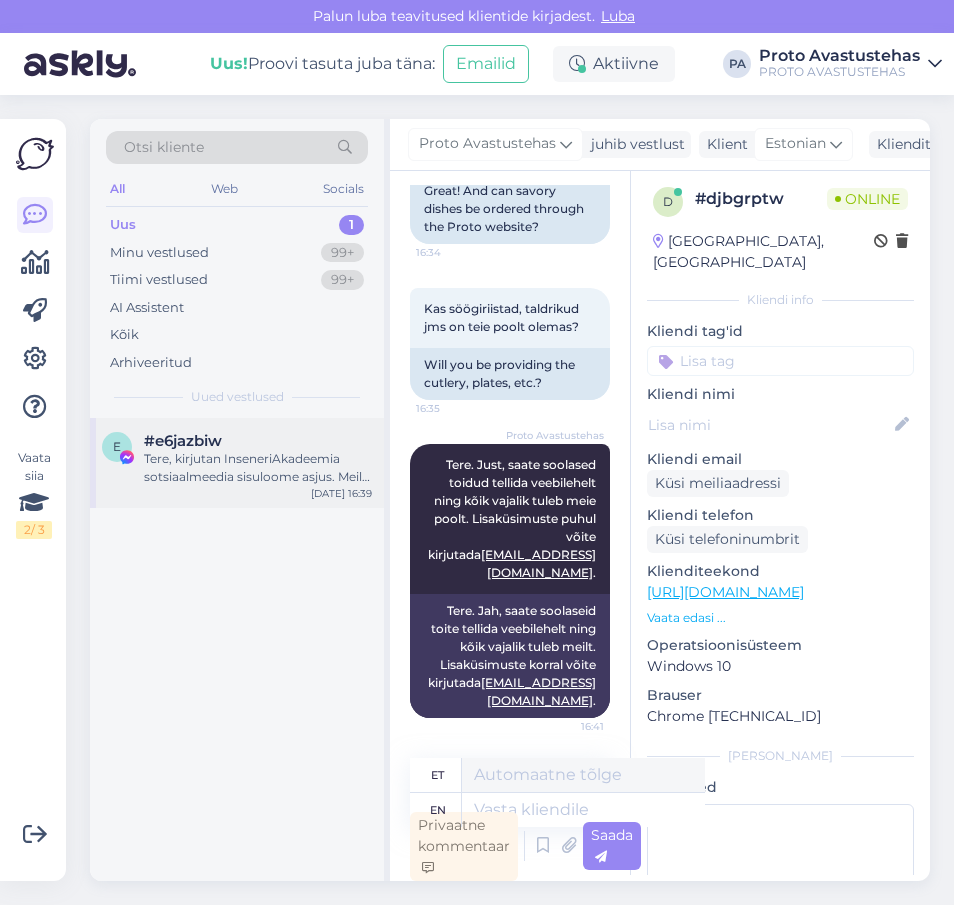 click on "Tere, kirjutan InseneriAkadeemia sotsiaalmeedia sisuloome asjus. Meil on plaanis homme inseneritudengi [PERSON_NAME] teha üks videoke 3D-printerite teemal, et seda noortele tutvustada. Tekkis nüüd [PERSON_NAME], et tegelikult võiks [PERSON_NAME] lahedas ja temaatilises kohas [PERSON_NAME]. Kas teie juures oleks võimalik see ära teha?
Mõtlen, et äkki siis lisaks teha veel üks lõbus klipike teie võimalustest täitsa." at bounding box center (258, 468) 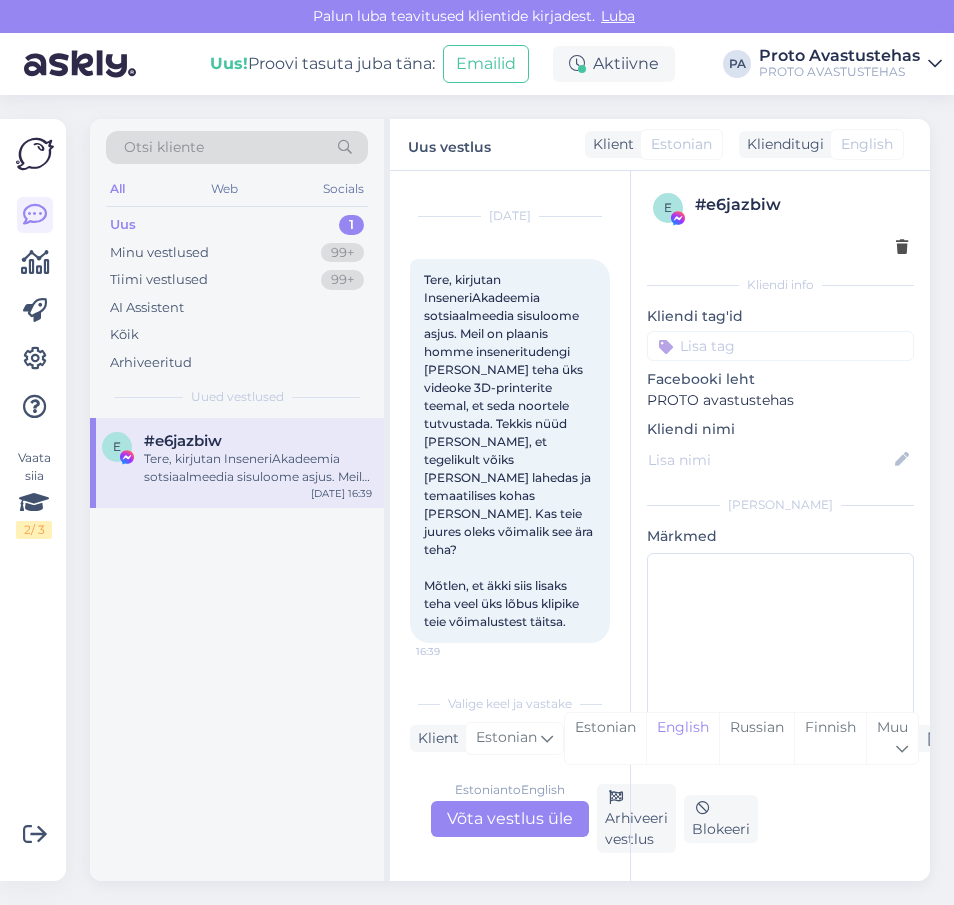 scroll, scrollTop: 38, scrollLeft: 0, axis: vertical 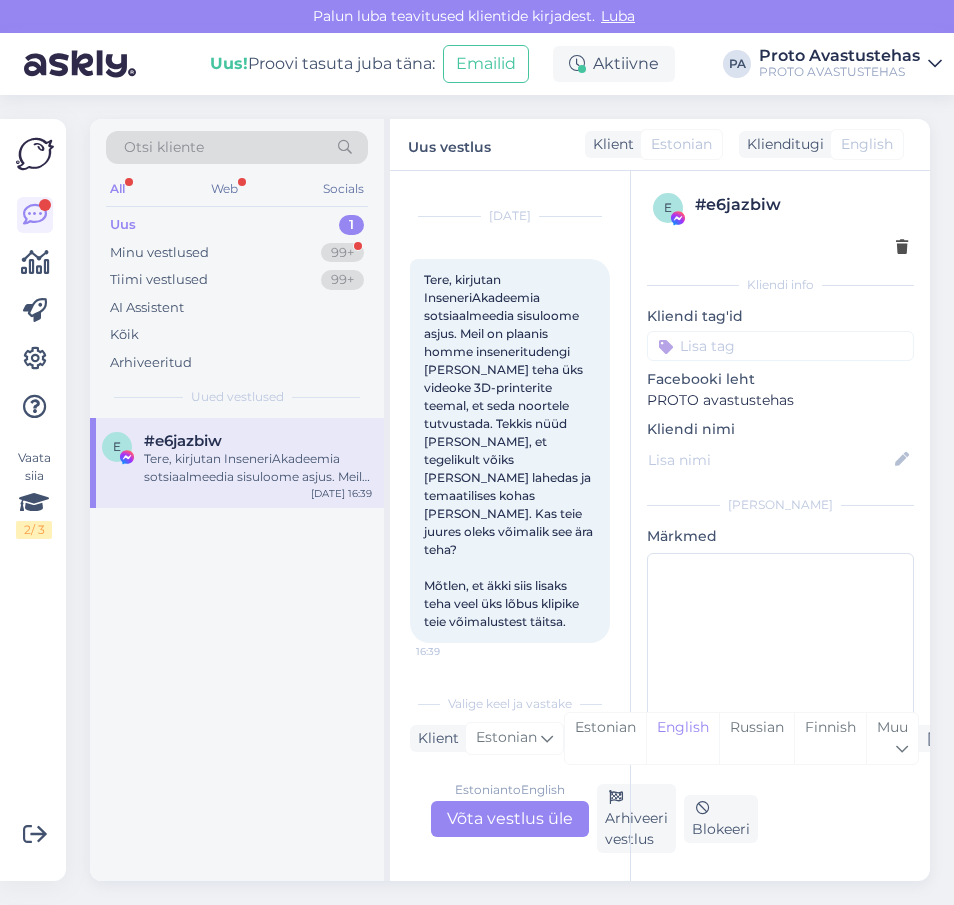 click on "Estonian  to  English Võta vestlus üle" at bounding box center (510, 819) 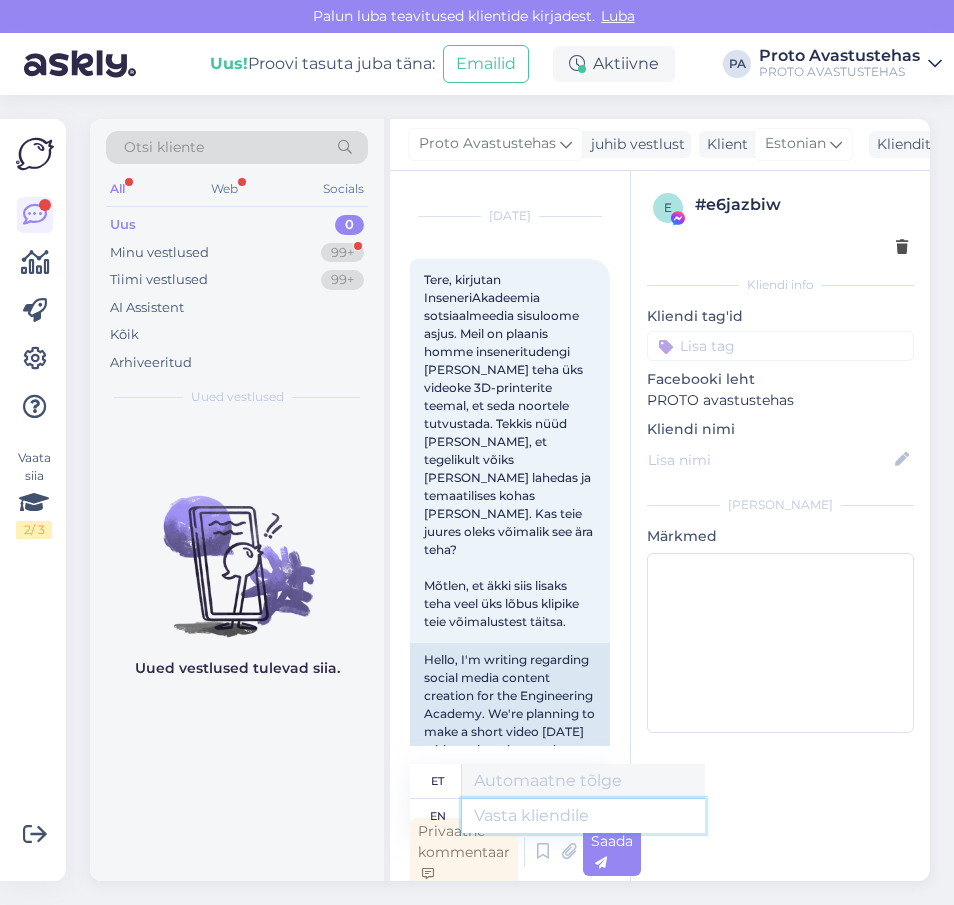 click at bounding box center [583, 816] 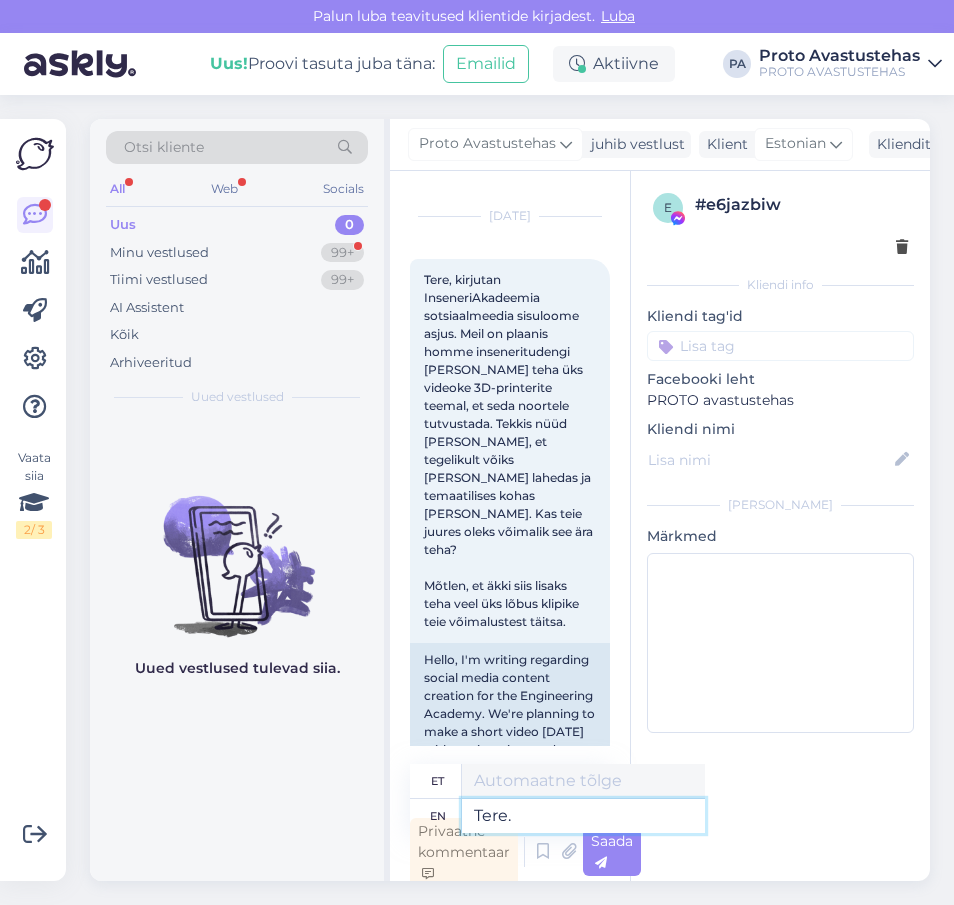 type on "Tere." 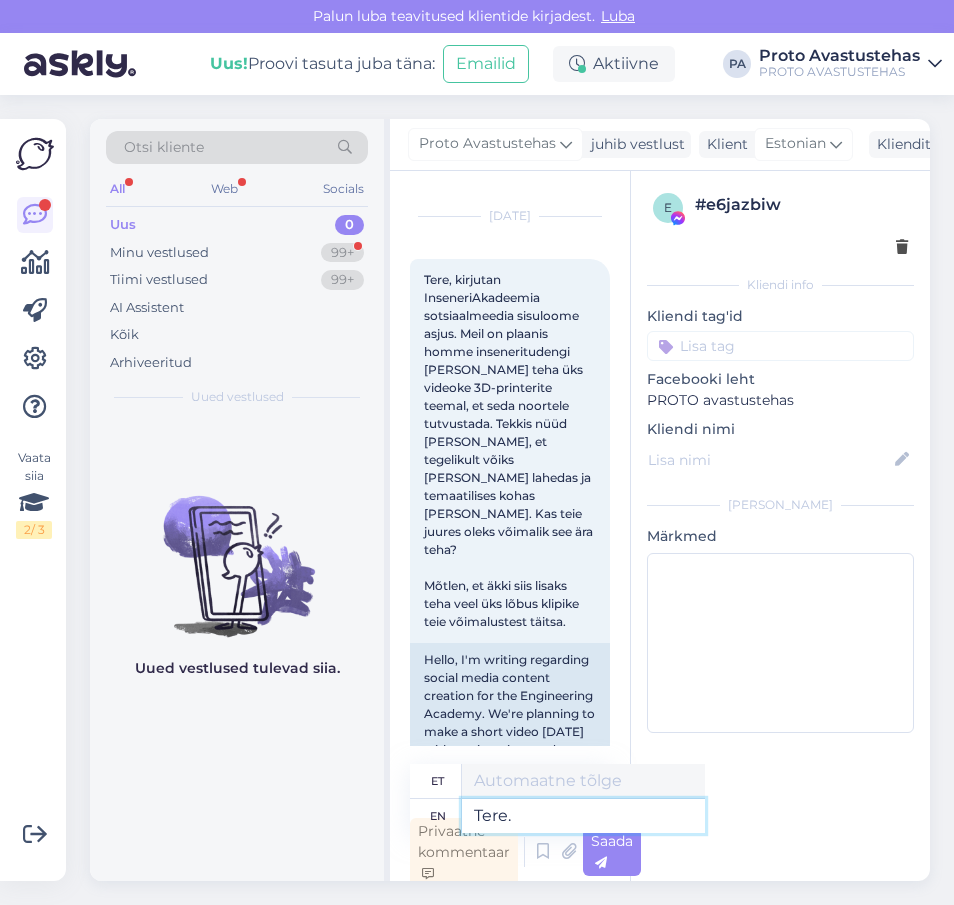type on "Tere." 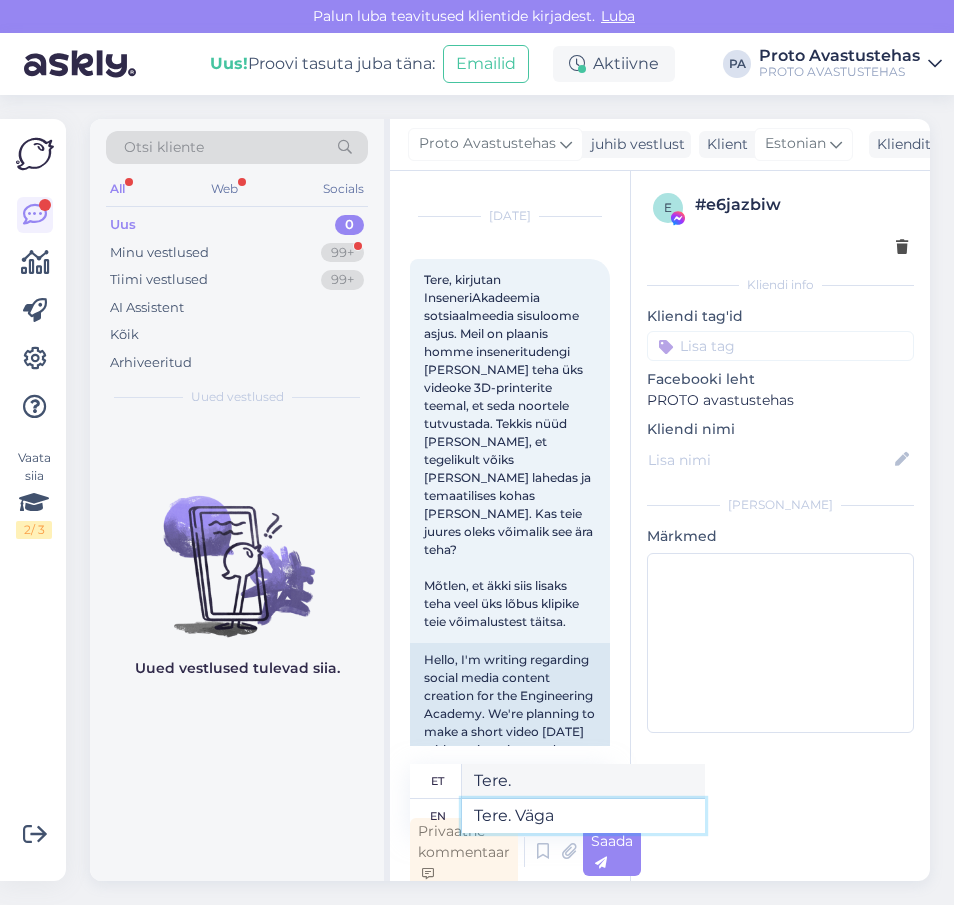 type on "Tere. Väga h" 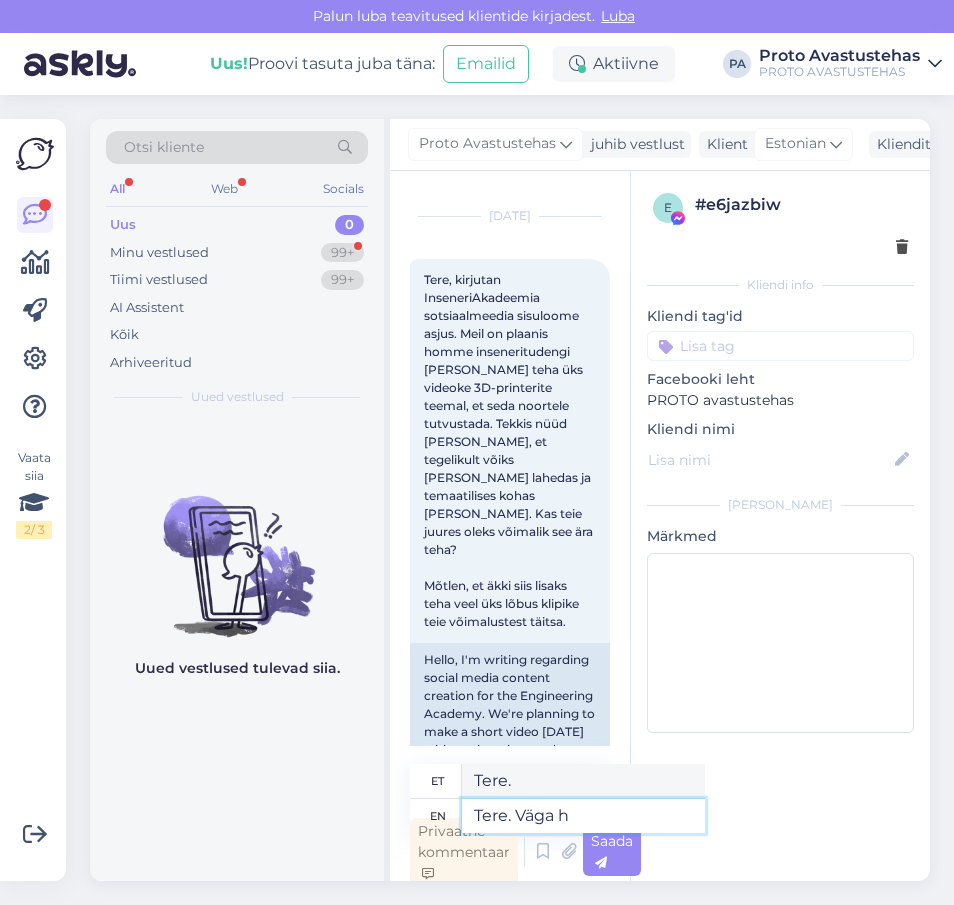 type on "Tere. Väga" 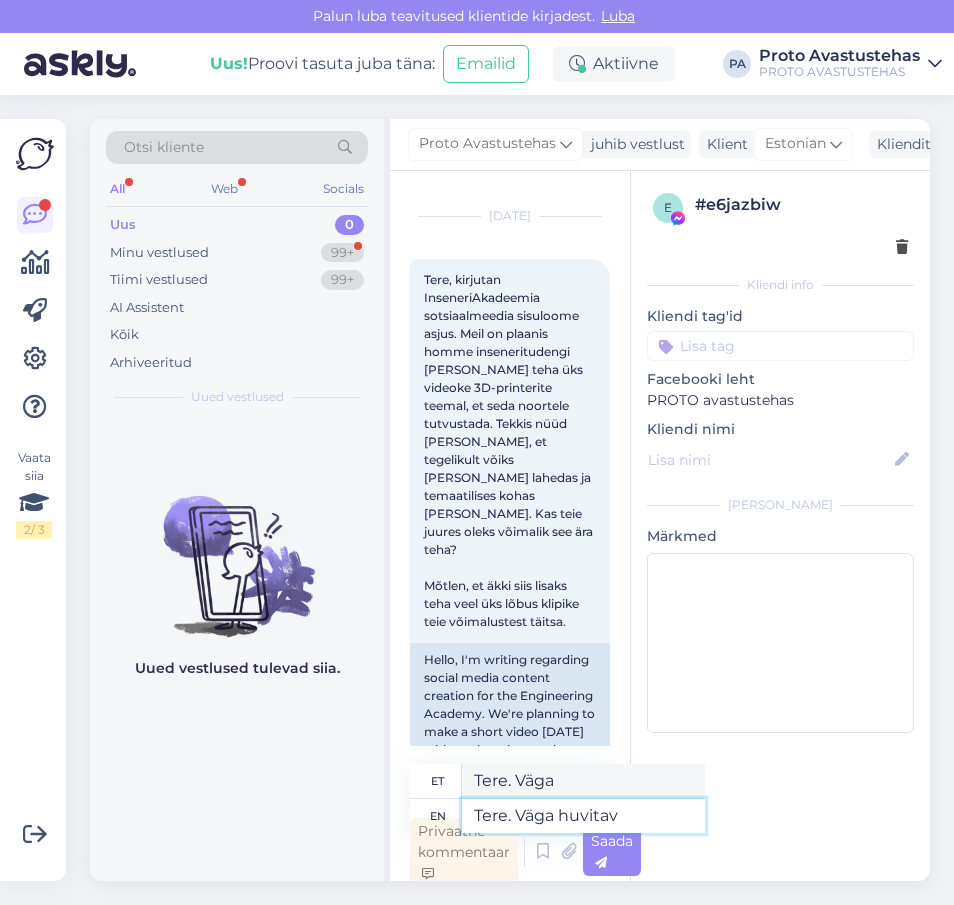 type on "Tere. Väga huvitav" 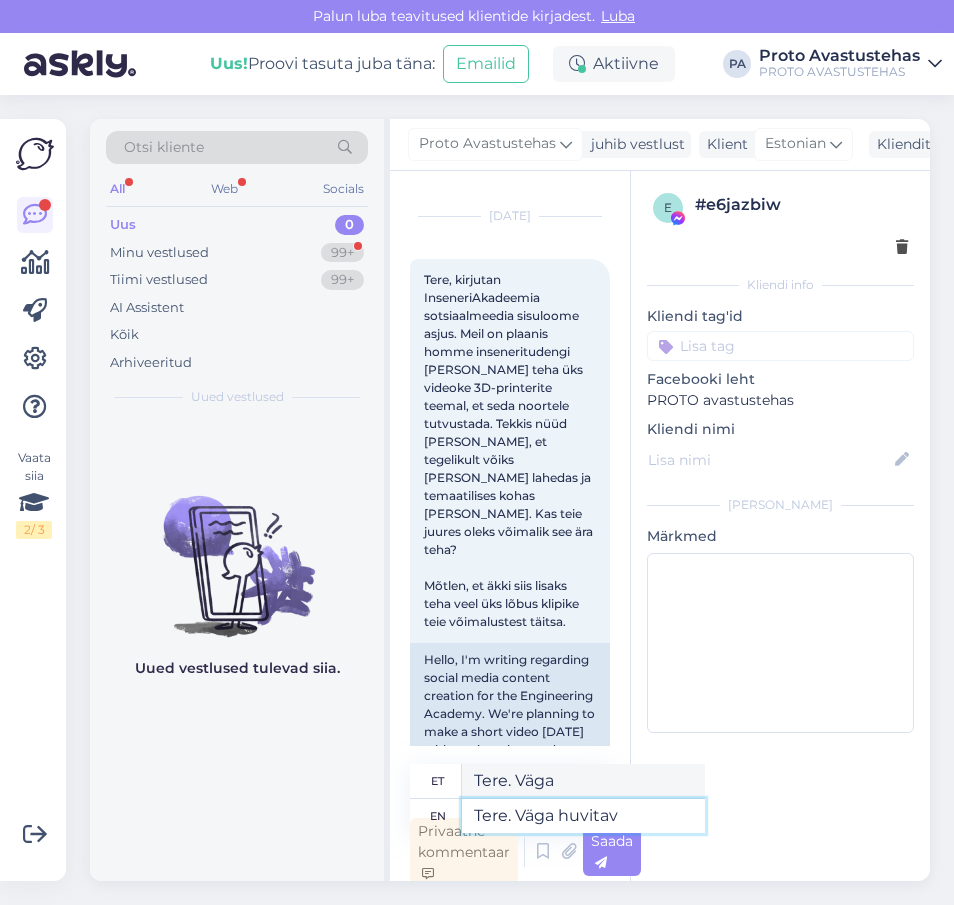 type on "Tere. Väga huvitav." 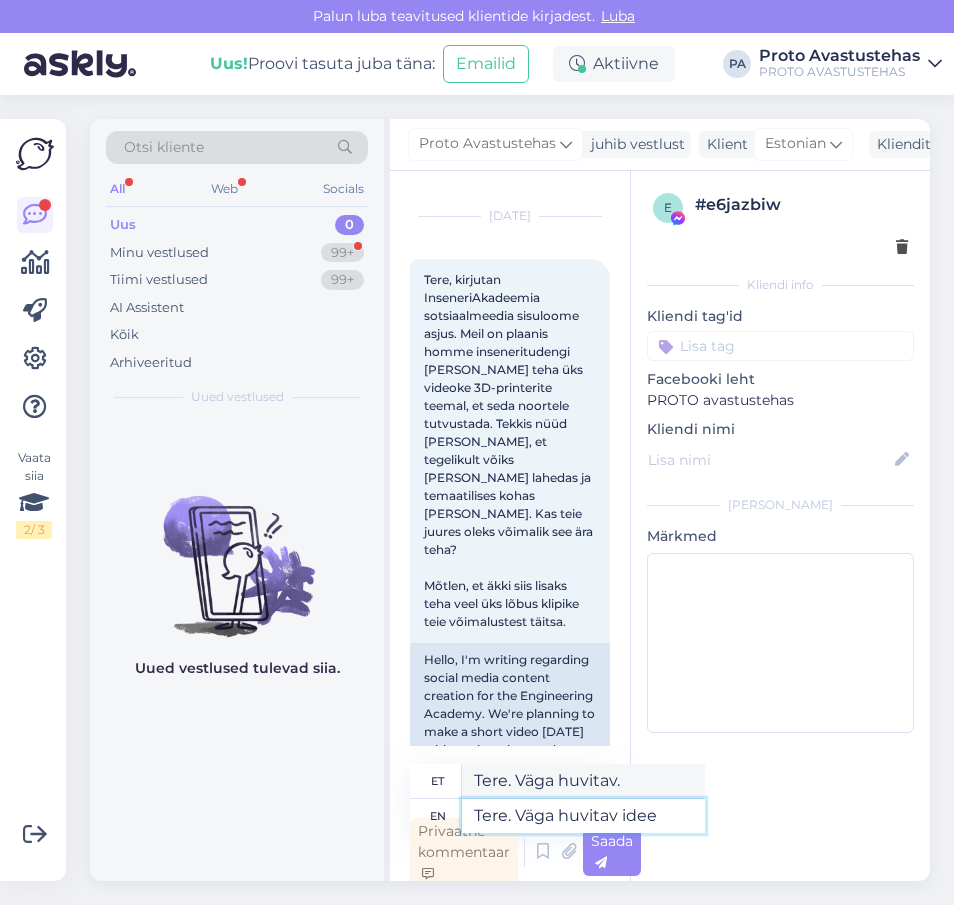 type on "Tere. Väga huvitav idee." 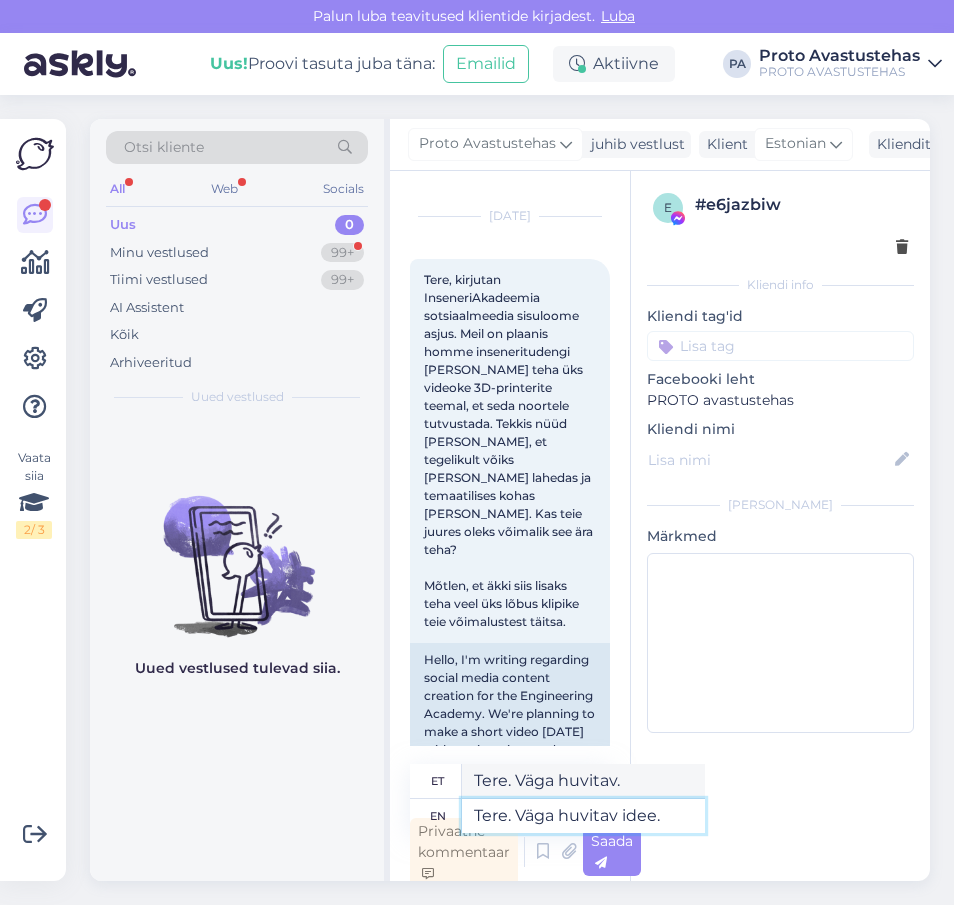 type on "Tere. Väga huvitav idee." 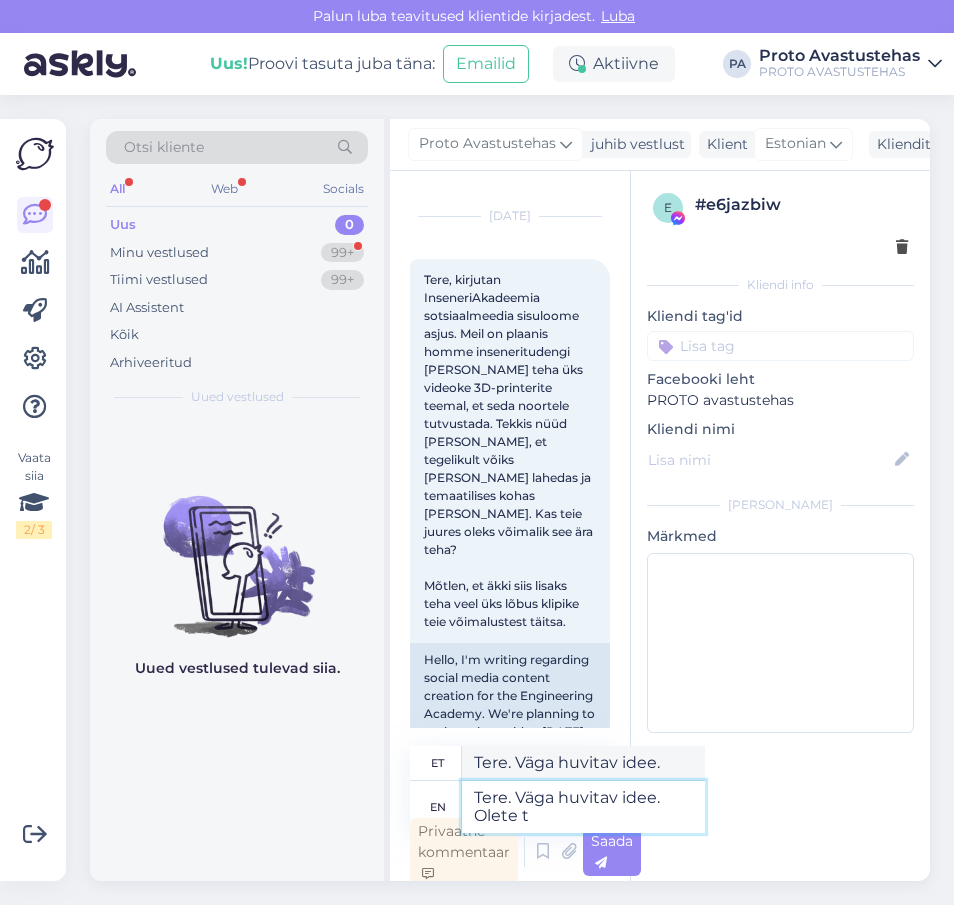 type on "Tere. Väga huvitav idee. Olete te" 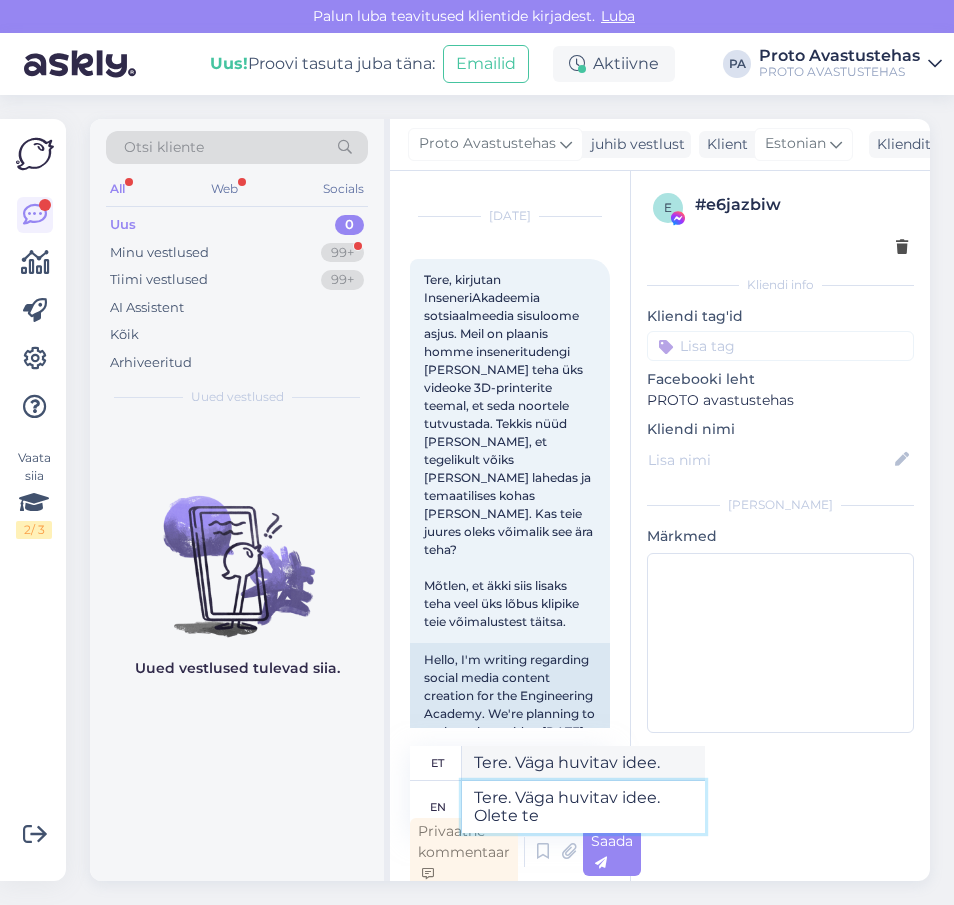 type on "Tere. Väga huvitav idee. Kas olete" 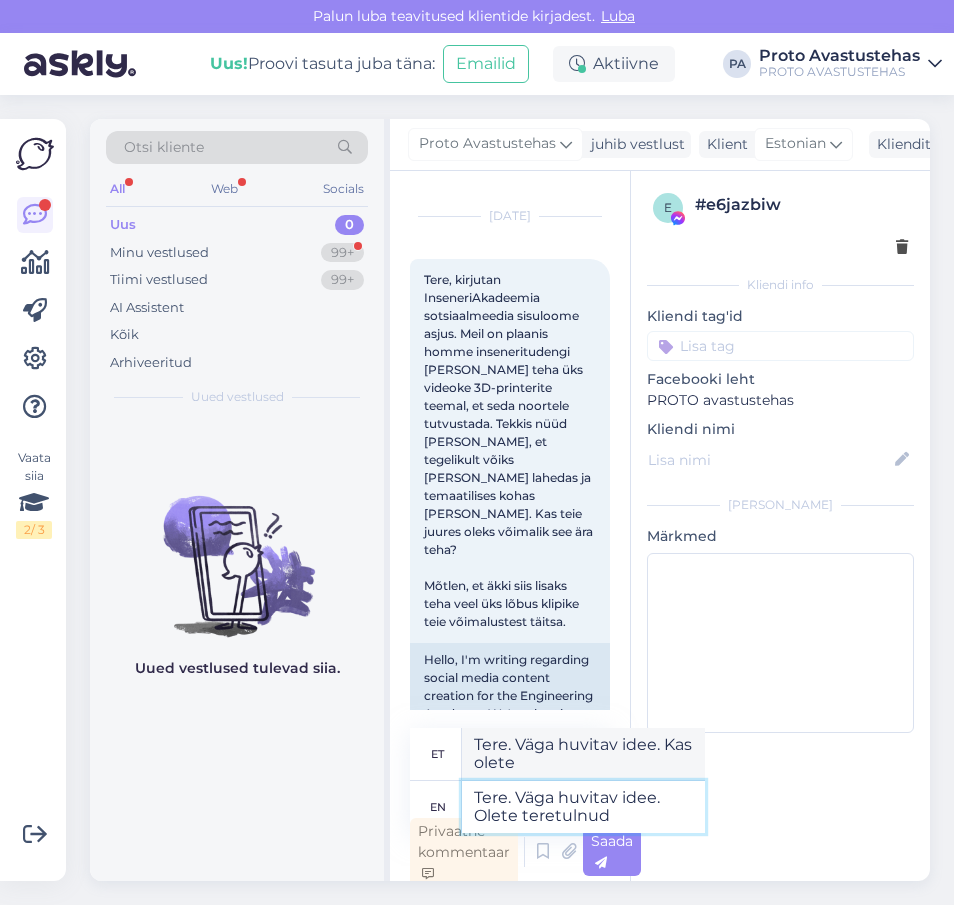 type on "Tere. Väga huvitav idee. Olete teretulnud" 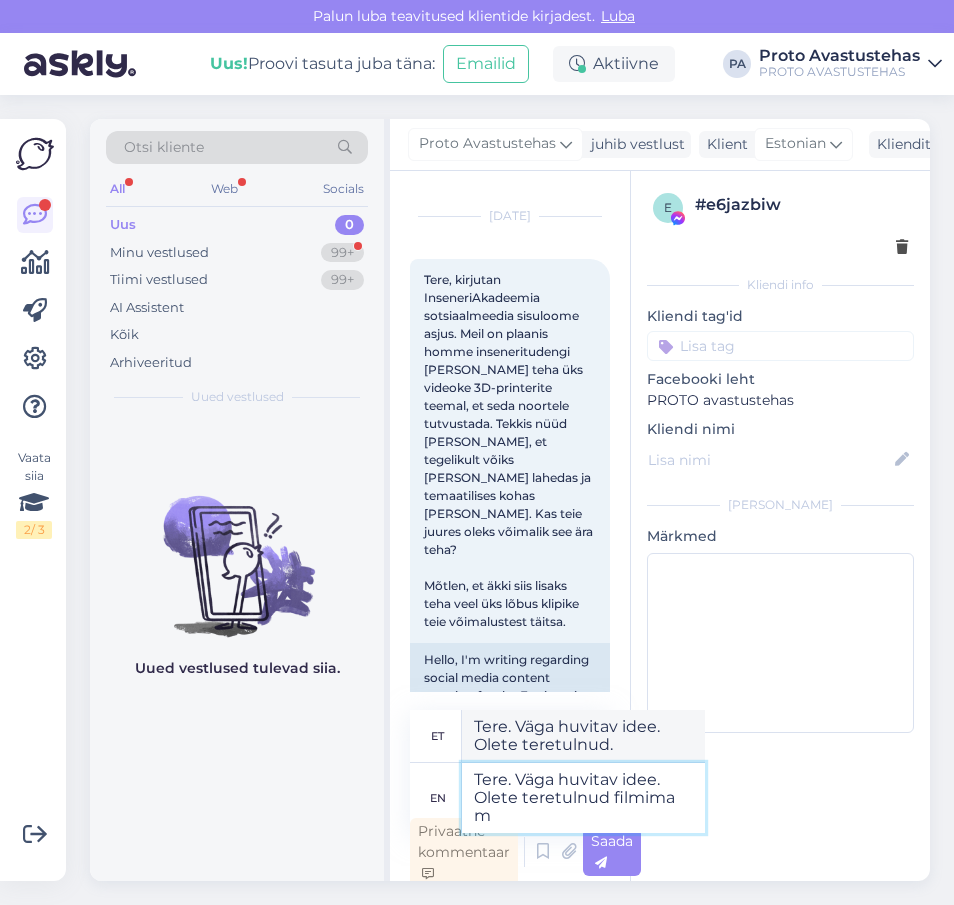 type on "Tere. Väga huvitav idee. Olete teretulnud filmima me" 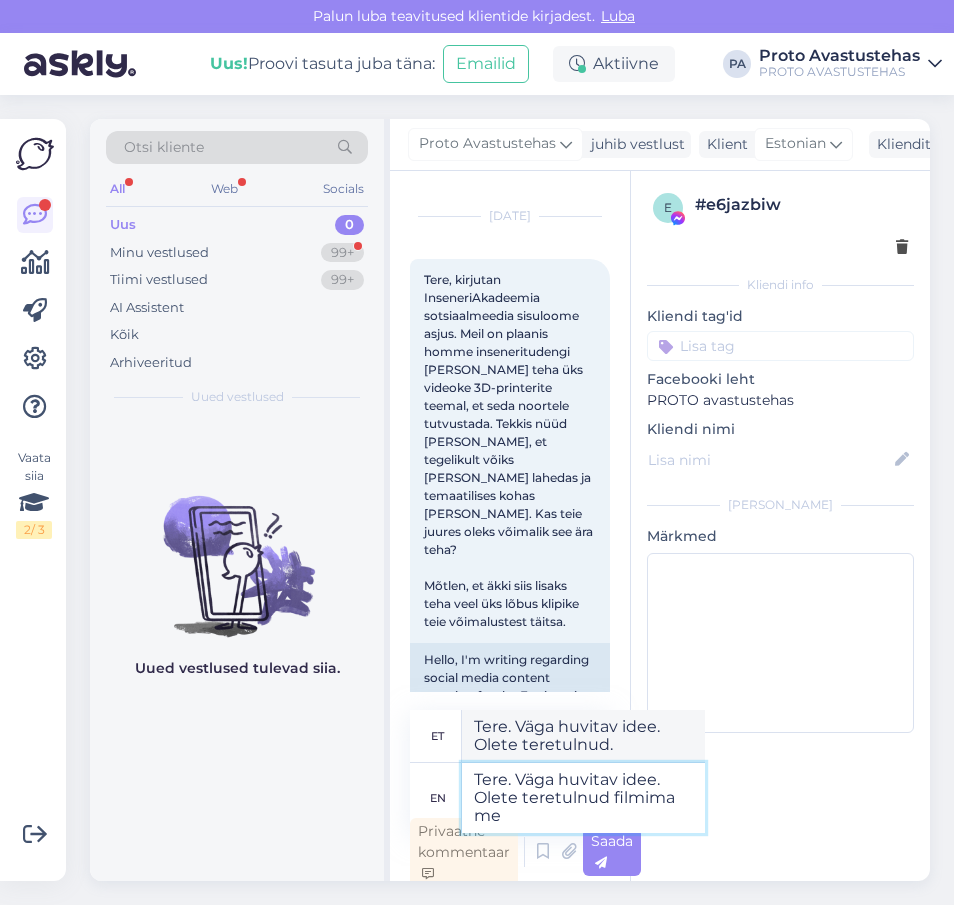 type on "Tere. Väga huvitav idee. Olete teretulnud filmima." 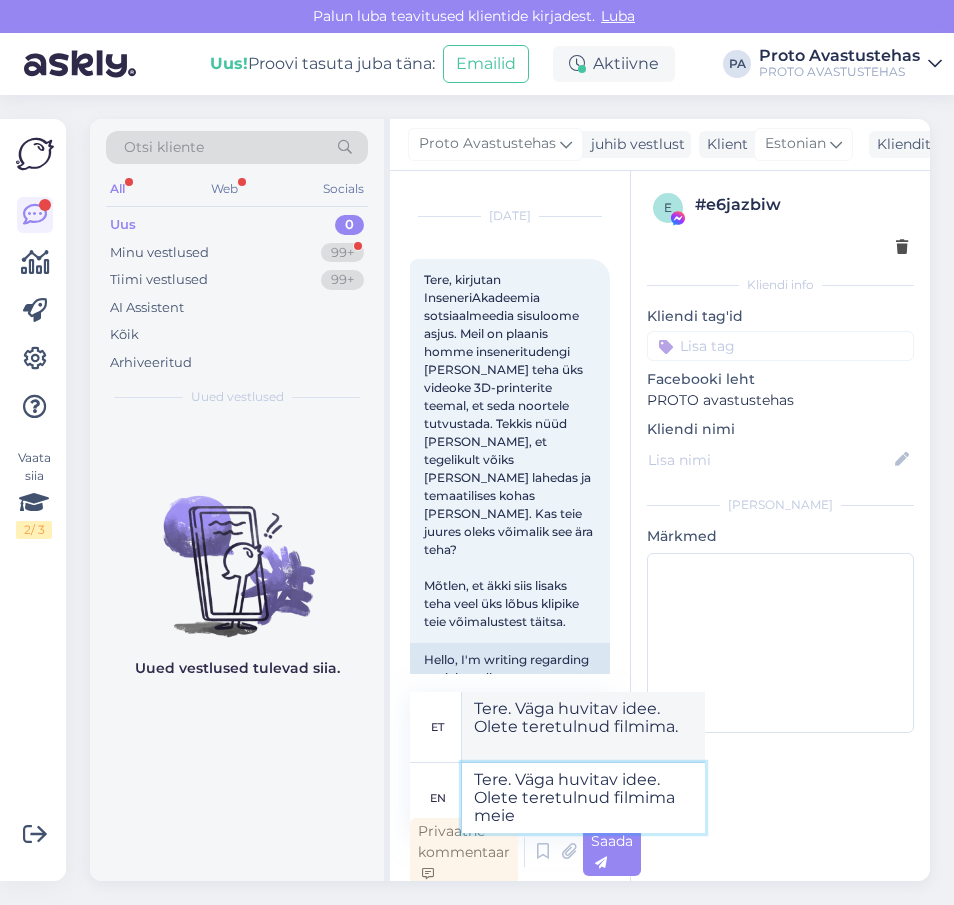 type on "Tere. Väga huvitav idee. Olete teretulnud filmima meie m" 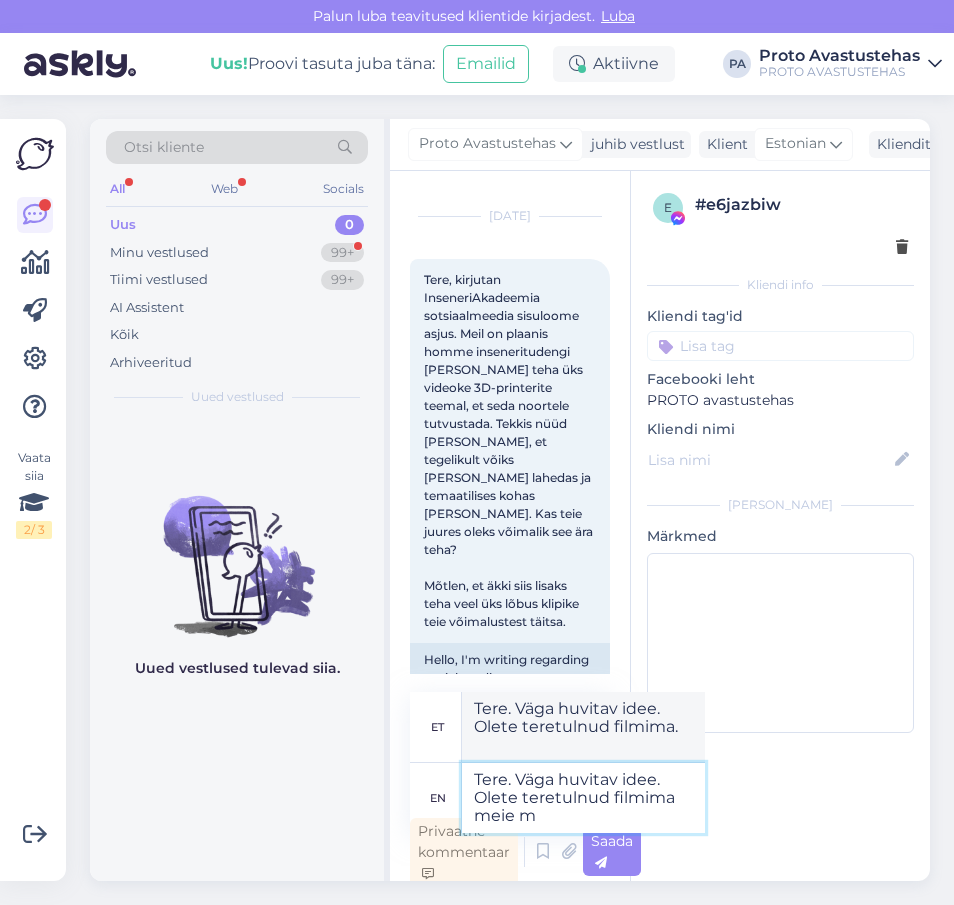 type on "Tere. Väga huvitav idee. Olete teretulnud filmima meie..." 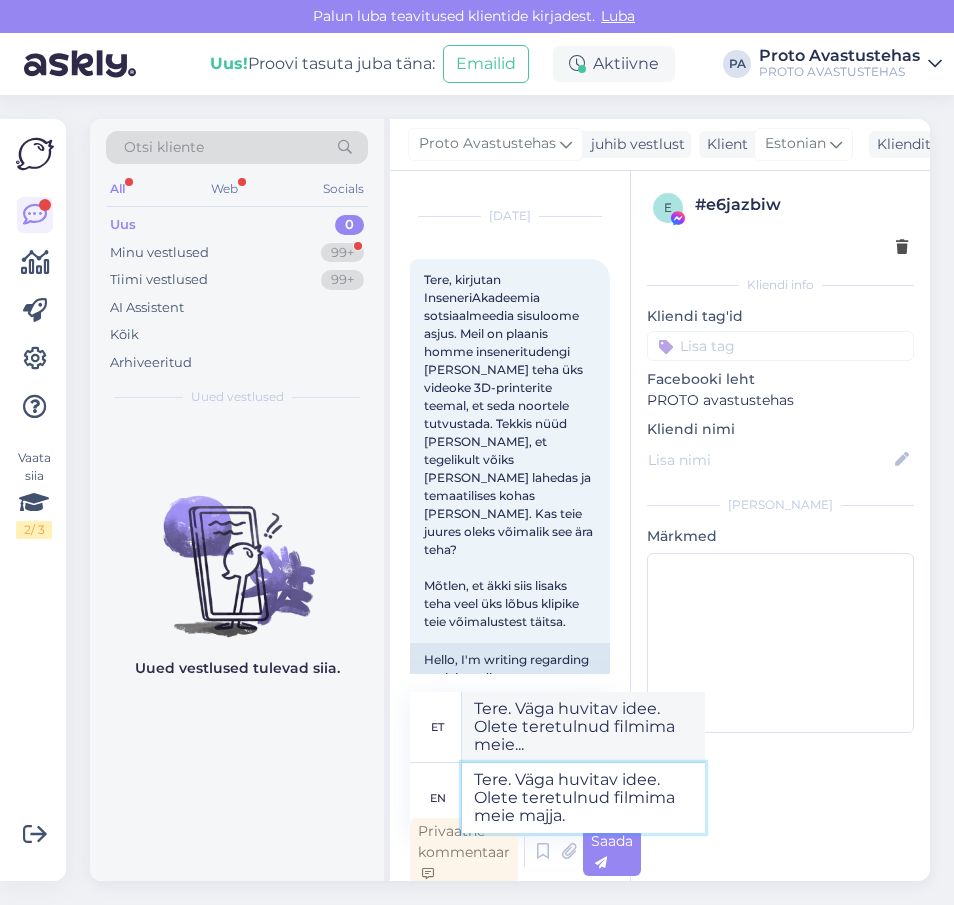 type on "Tere. Väga huvitav idee. Olete teretulnud filmima meie majja." 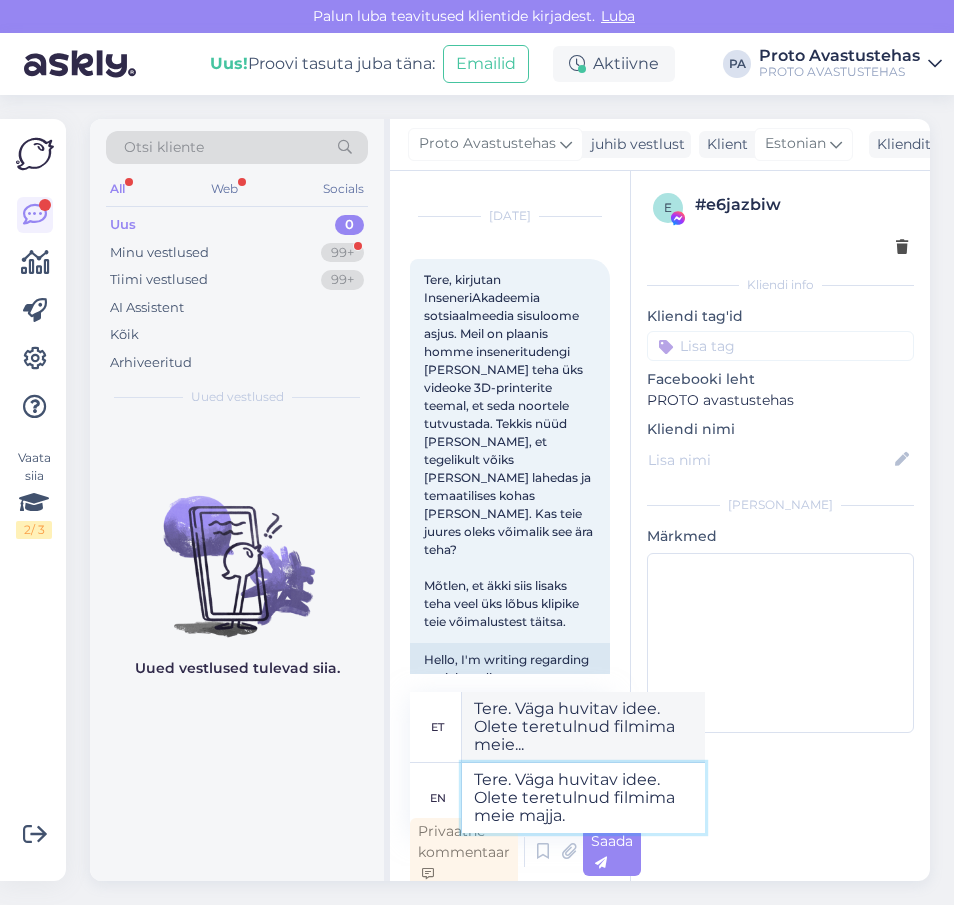 type on "Tere. Väga huvitav idee. Olete teretulnud meie majja filmima." 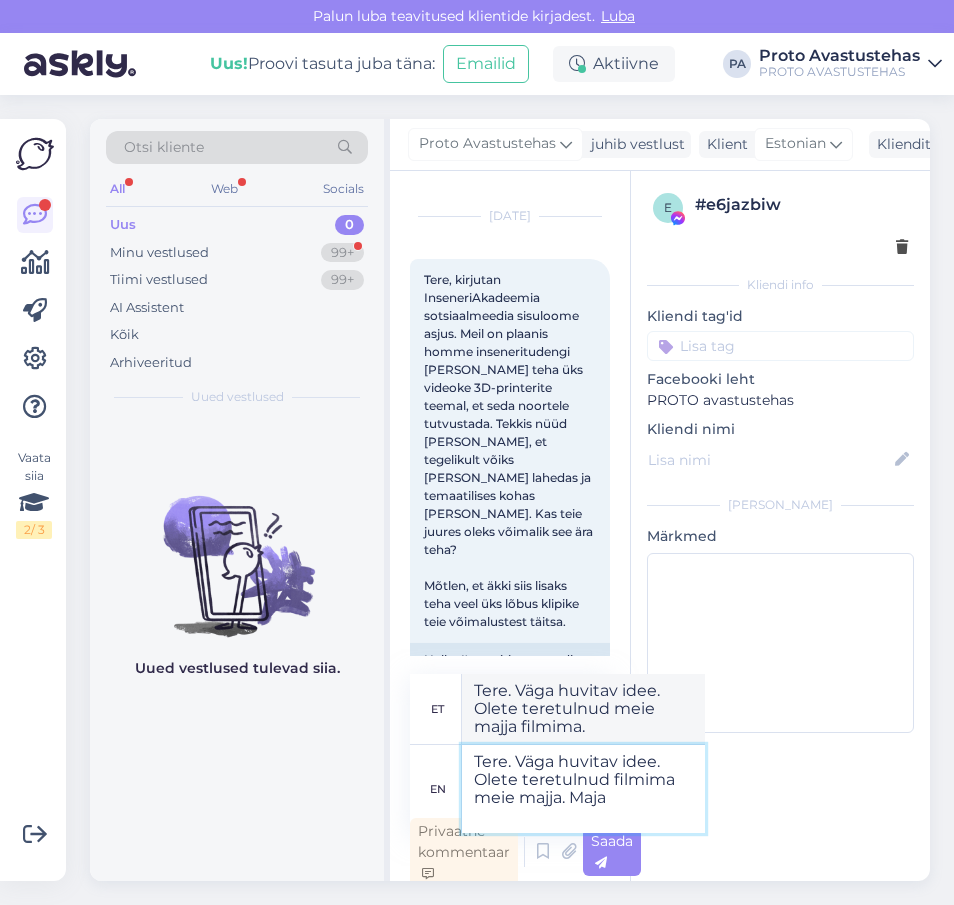 type on "Tere. Väga huvitav idee. Olete teretulnud filmima meie majja. Maja" 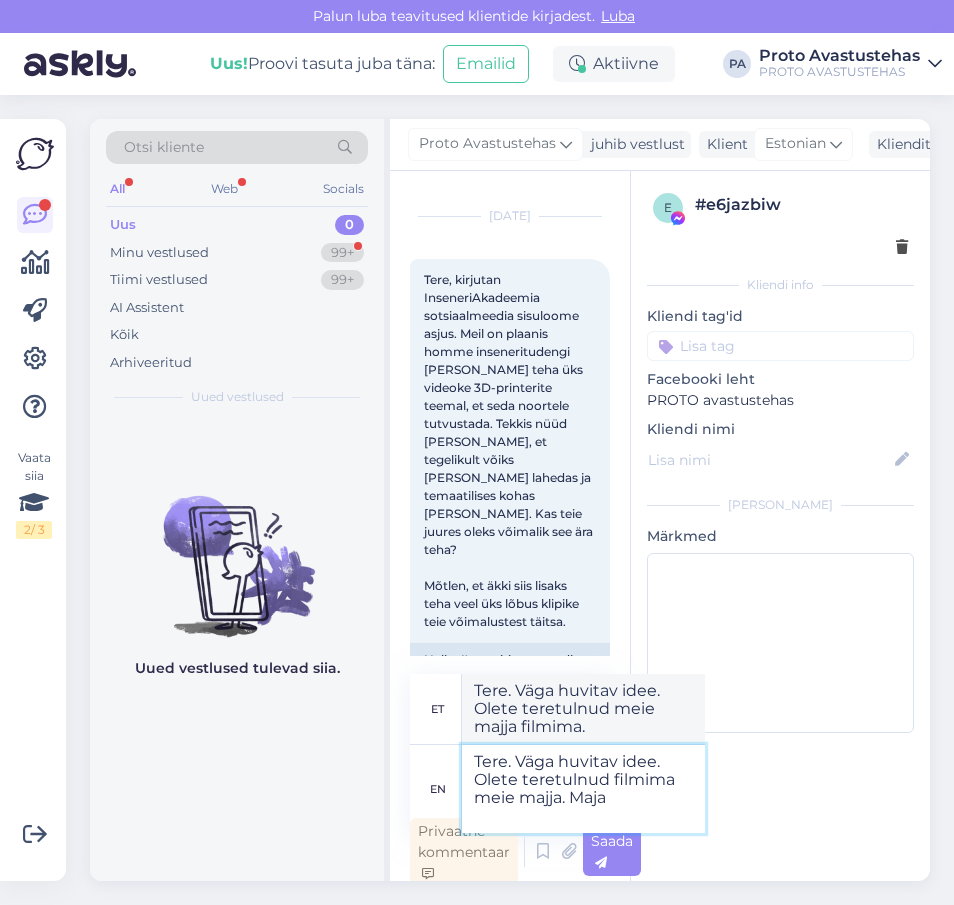 type on "Tere. Väga huvitav idee. Olete teretulnud meie majja filmima. Maja" 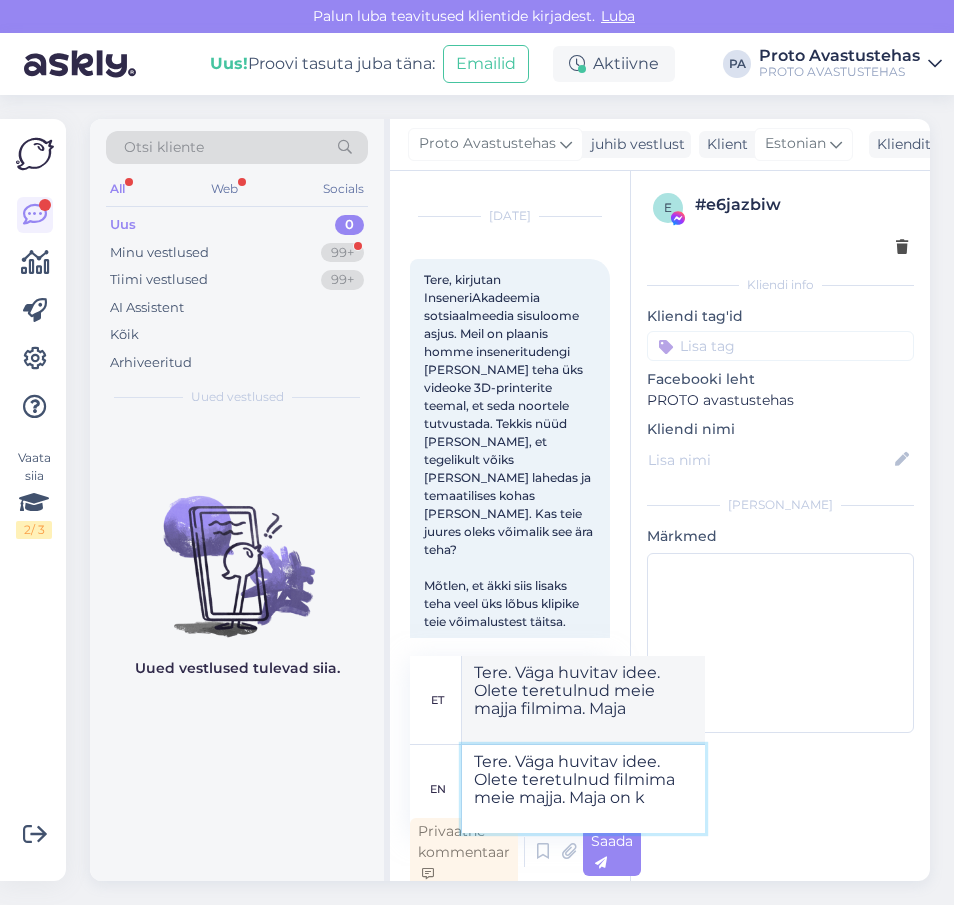 type on "Tere. Väga huvitav idee. Olete teretulnud filmima meie majja. Maja on kü" 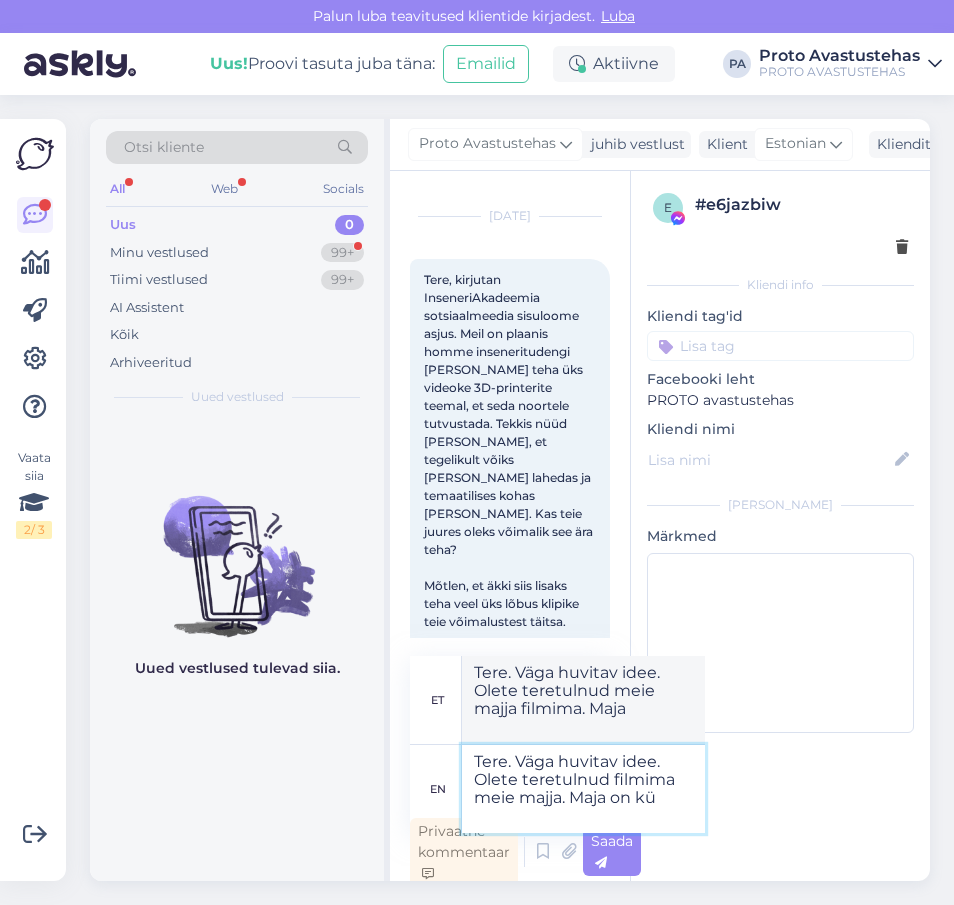 type on "Tere. Väga huvitav idee. Olete teretulnud meie majas filmima. Maja on..." 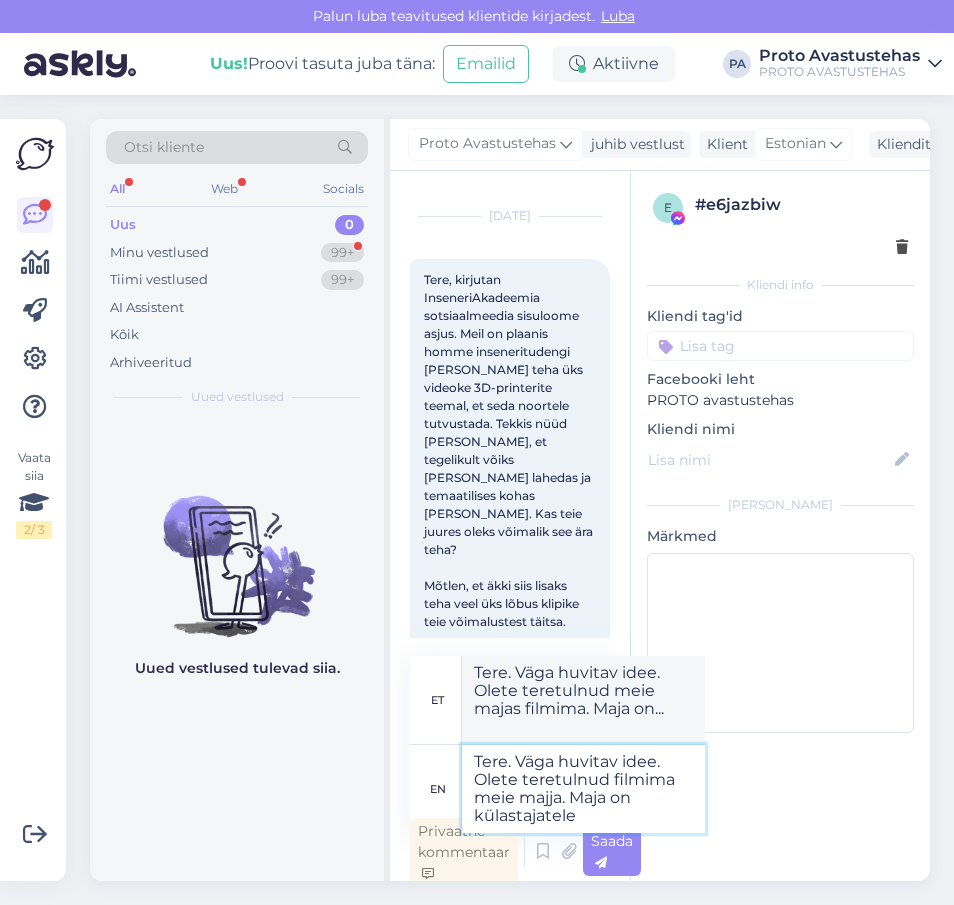 type on "Tere. Väga huvitav idee. Olete teretulnud filmima meie majja. Maja on külastajatele a" 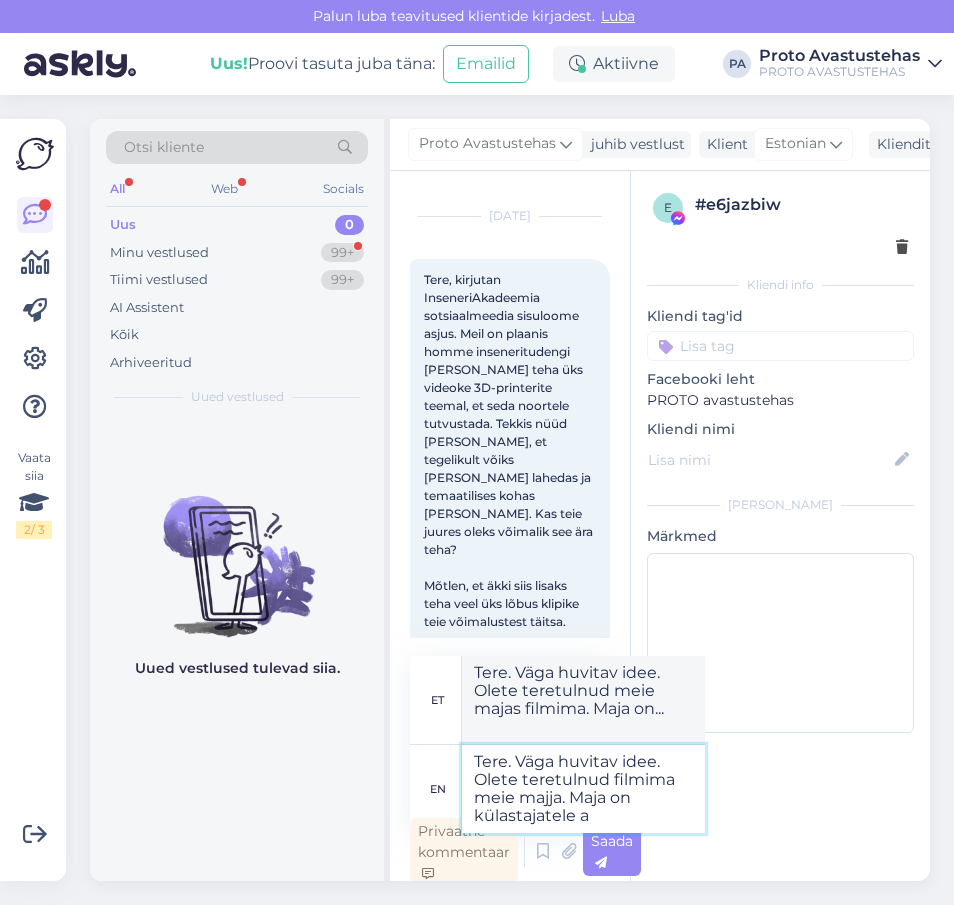 type on "Tere. Väga huvitav idee. Olete teretulnud meie majas filmima. Maja on külastajatele" 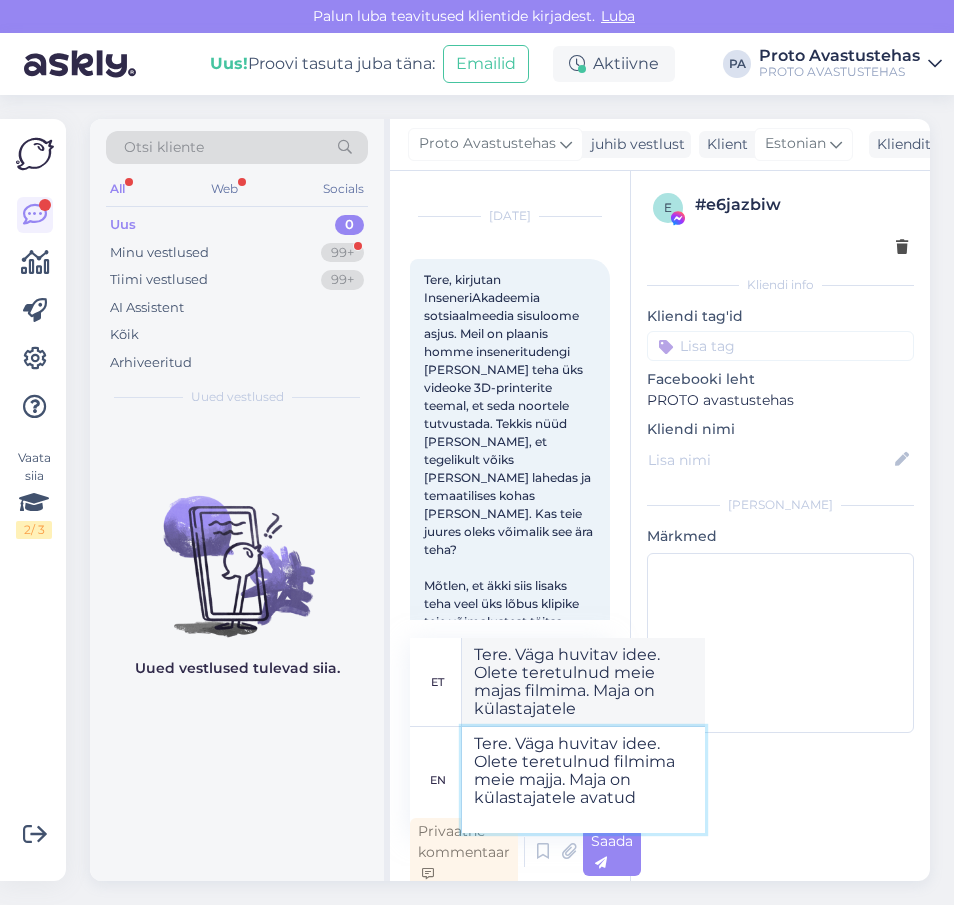type on "Tere. Väga huvitav idee. Olete teretulnud filmima meie majja. Maja on külastajatele avatud a" 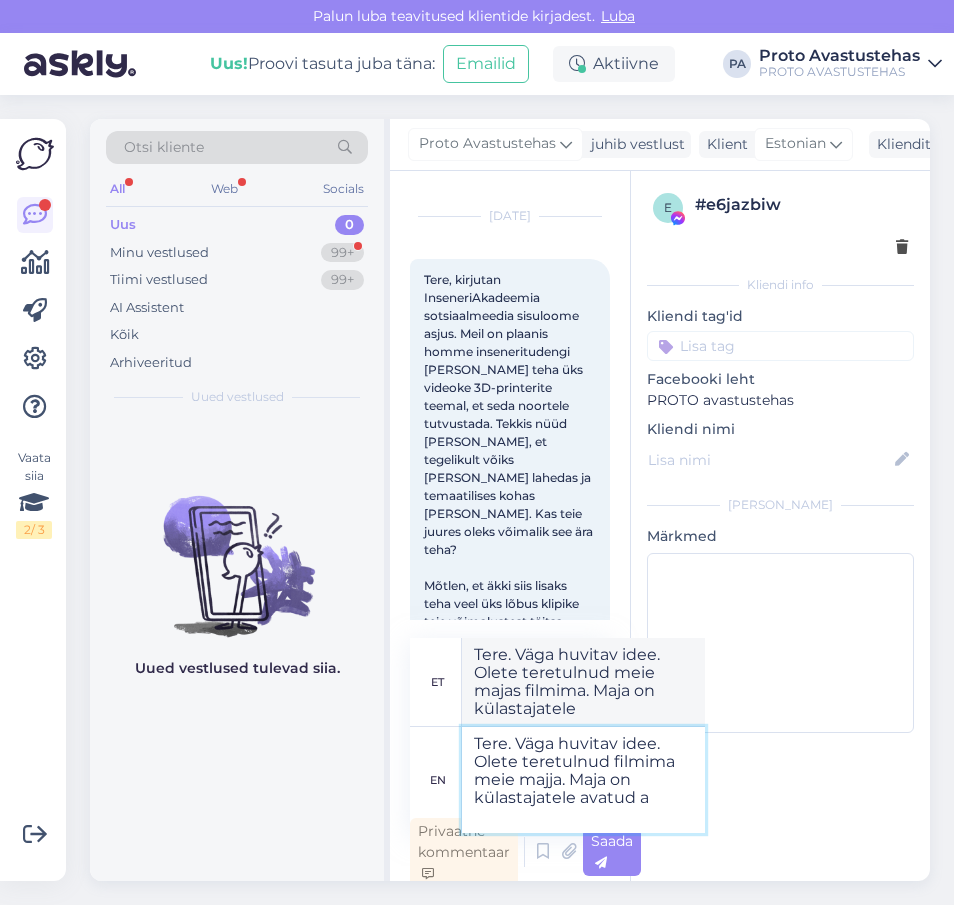 type on "Tere. Väga huvitav idee. Olete teretulnud meie majas filmima. Maja on külastajatele avatud." 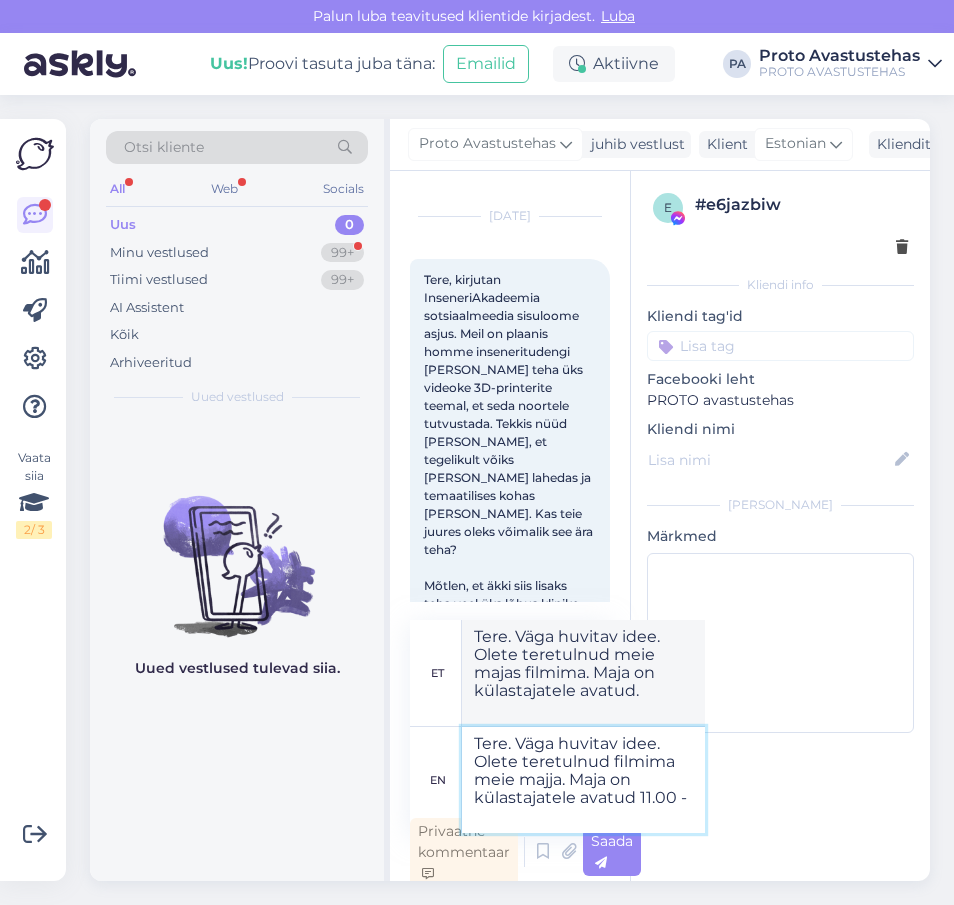 type on "Tere. Väga huvitav idee. Olete teretulnud filmima meie majja. Maja on külastajatele avatud 11.00 -" 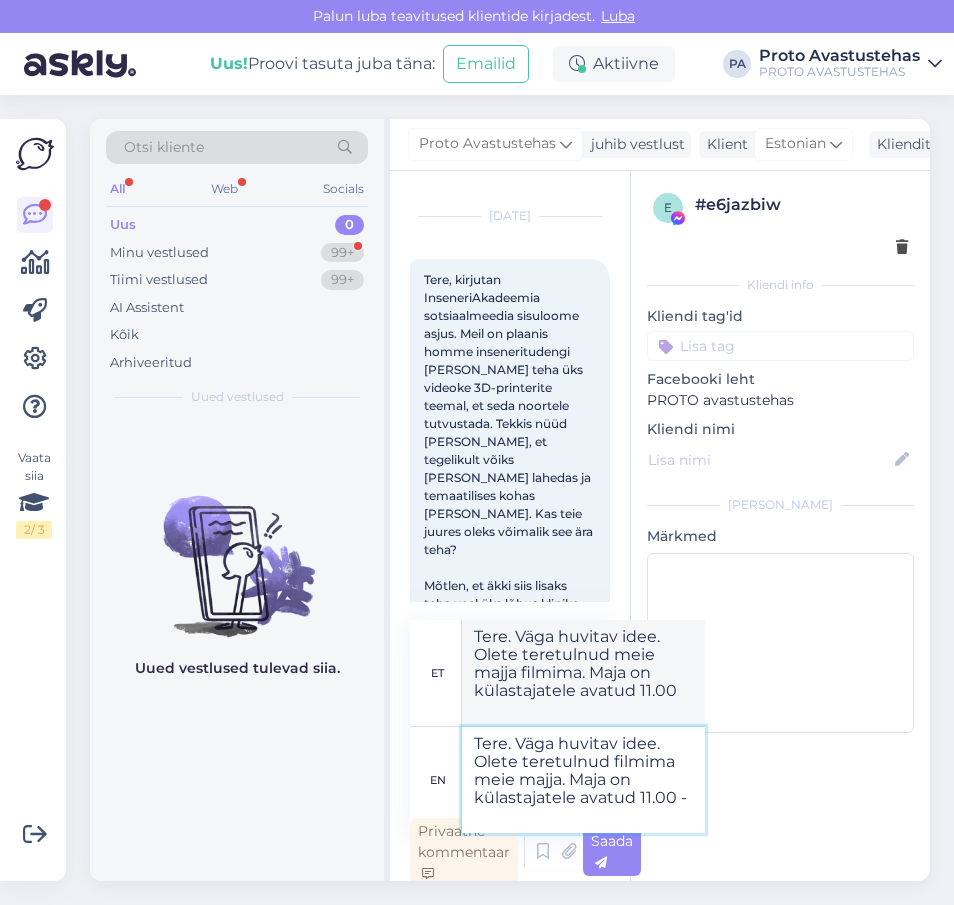 type on "Tere. Väga huvitav idee. Olete teretulnud meie majas filmima. Maja on külastajatele avatud 11.00 -" 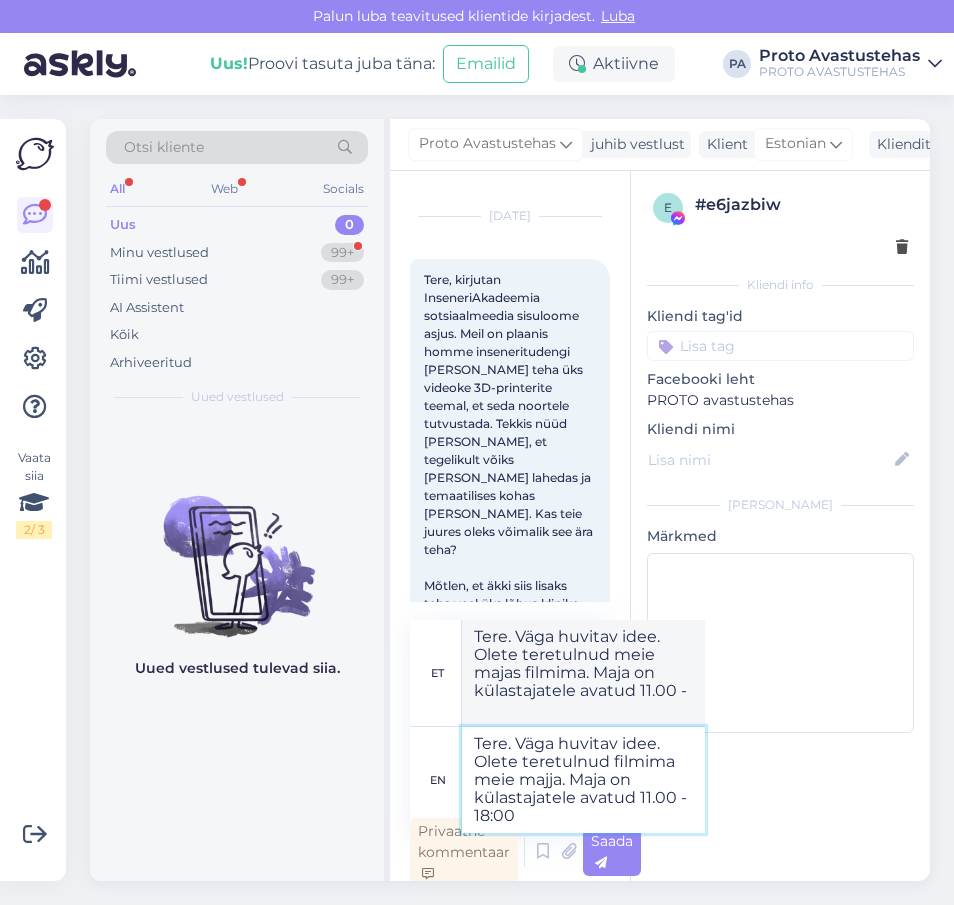 type on "Tere. Väga huvitav idee. Olete teretulnud filmima meie majja. Maja on külastajatele avatud 11.00 - 18:00 n" 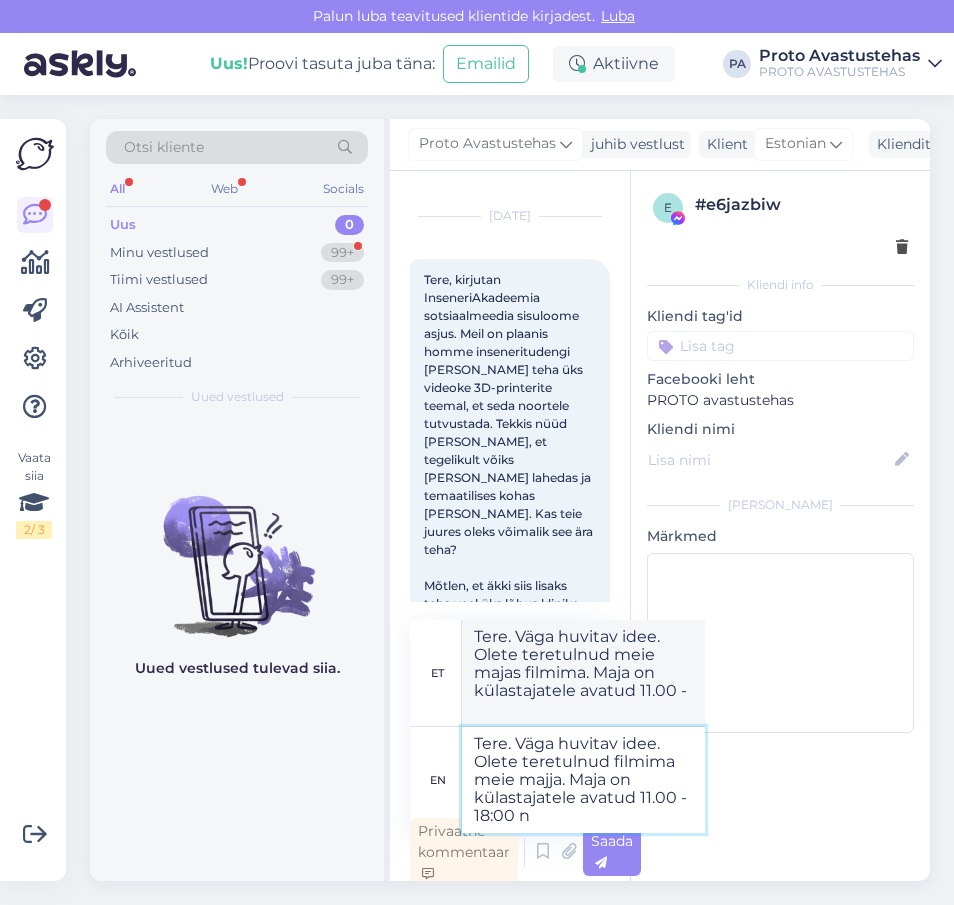 type on "Tere. Väga huvitav idee. Olete teretulnud meie majas filmima. Maja on külastajatele avatud 11.00 - 18.00." 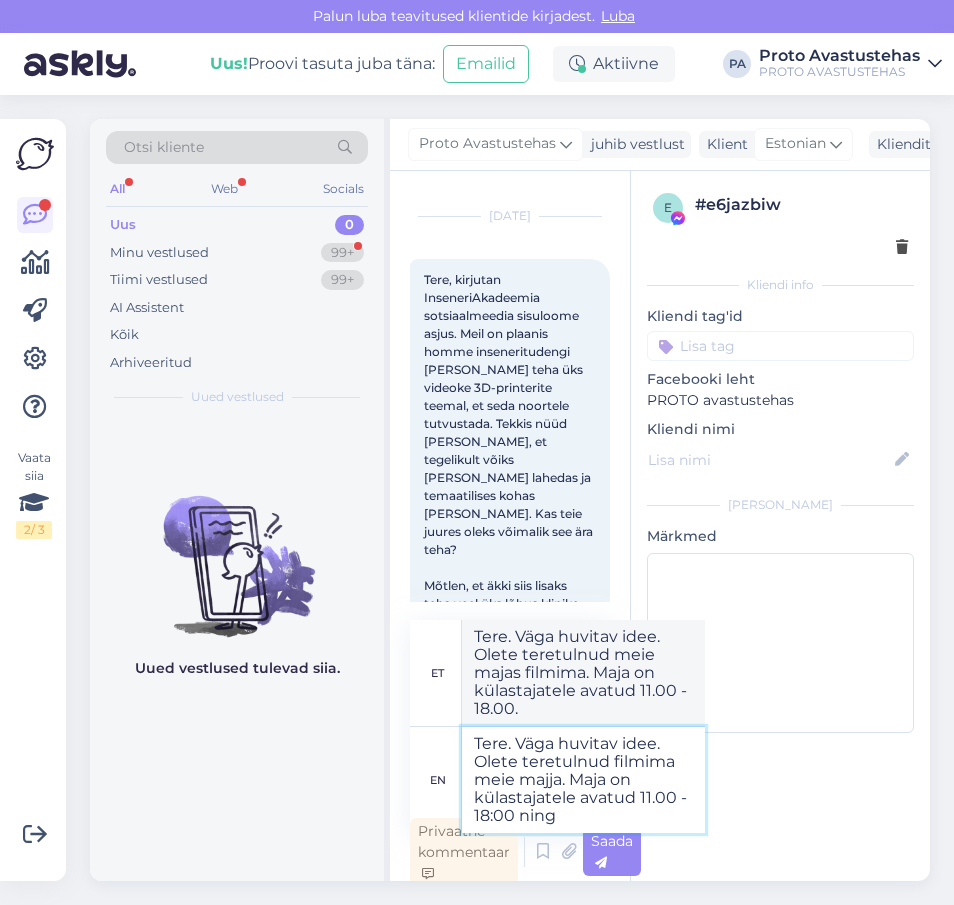 type on "Tere. Väga huvitav idee. Olete teretulnud filmima meie majja. Maja on külastajatele avatud 11.00 - 18:00 ning" 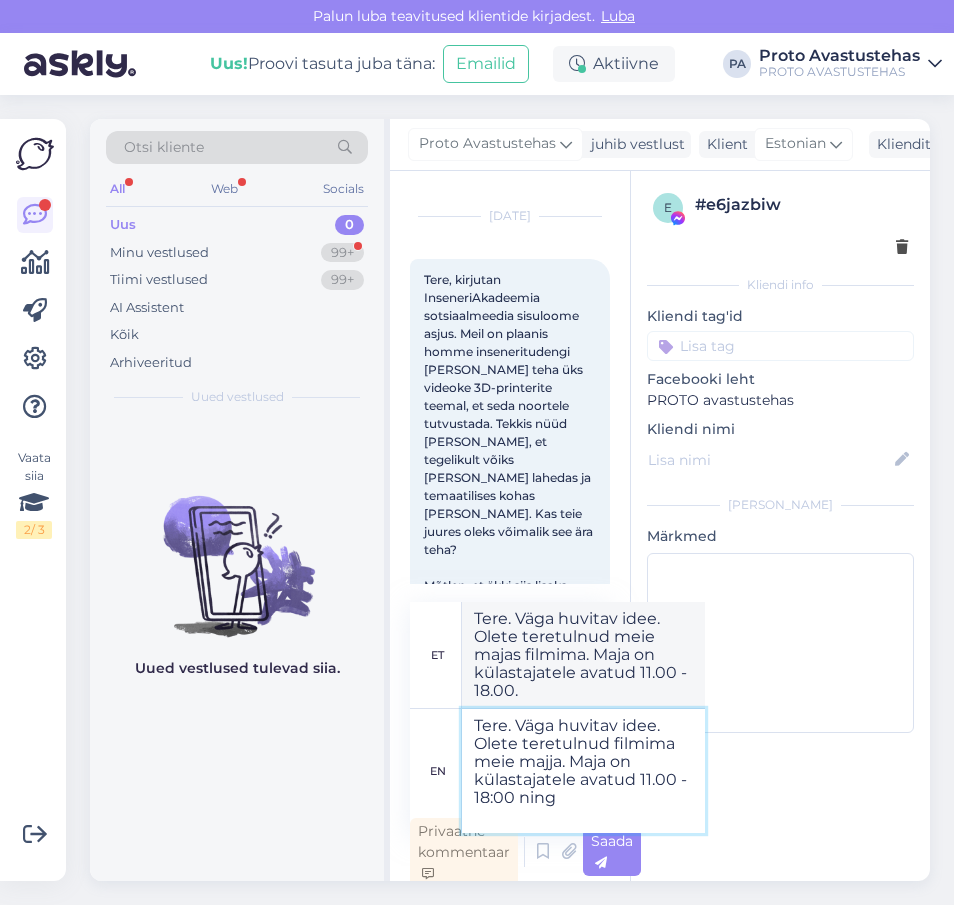 type on "Tere. Väga huvitav idee. Olete teretulnud meie majas filmima. Maja on külastajatele avatud 11.00 - 18.00 ning" 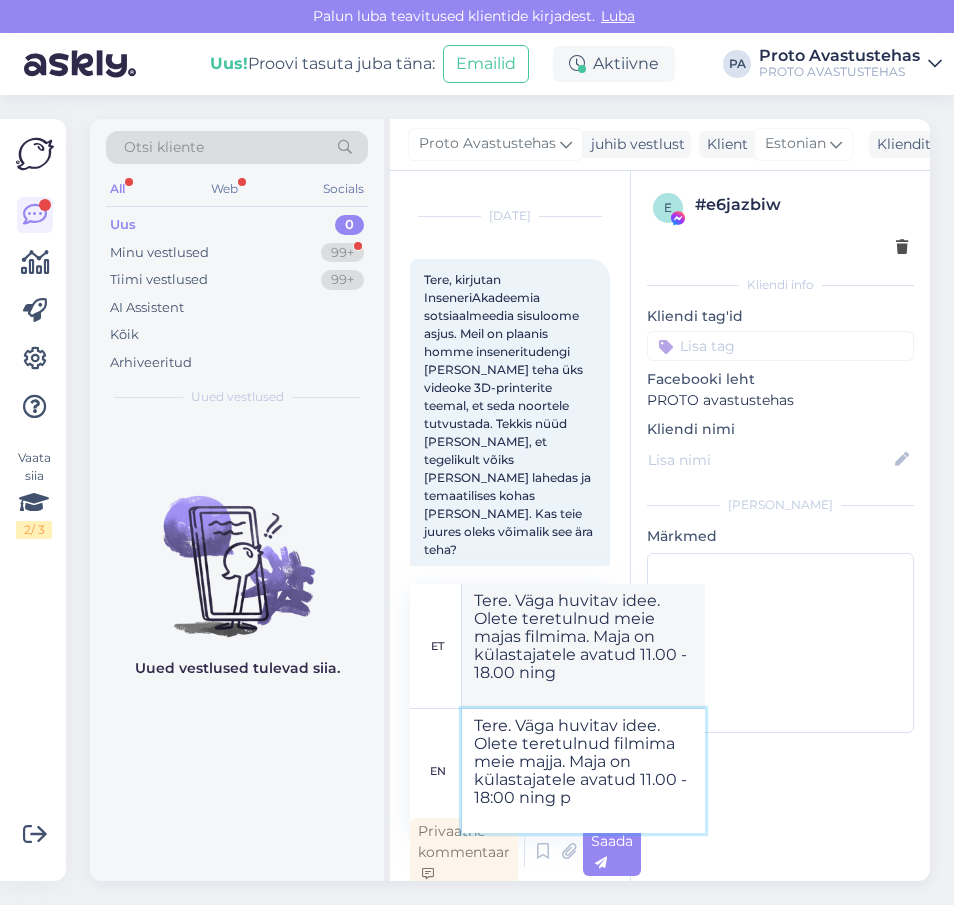 type on "Tere. Väga huvitav idee. Olete teretulnud filmima meie majja. Maja on külastajatele avatud 11.00 - 18:00 ning" 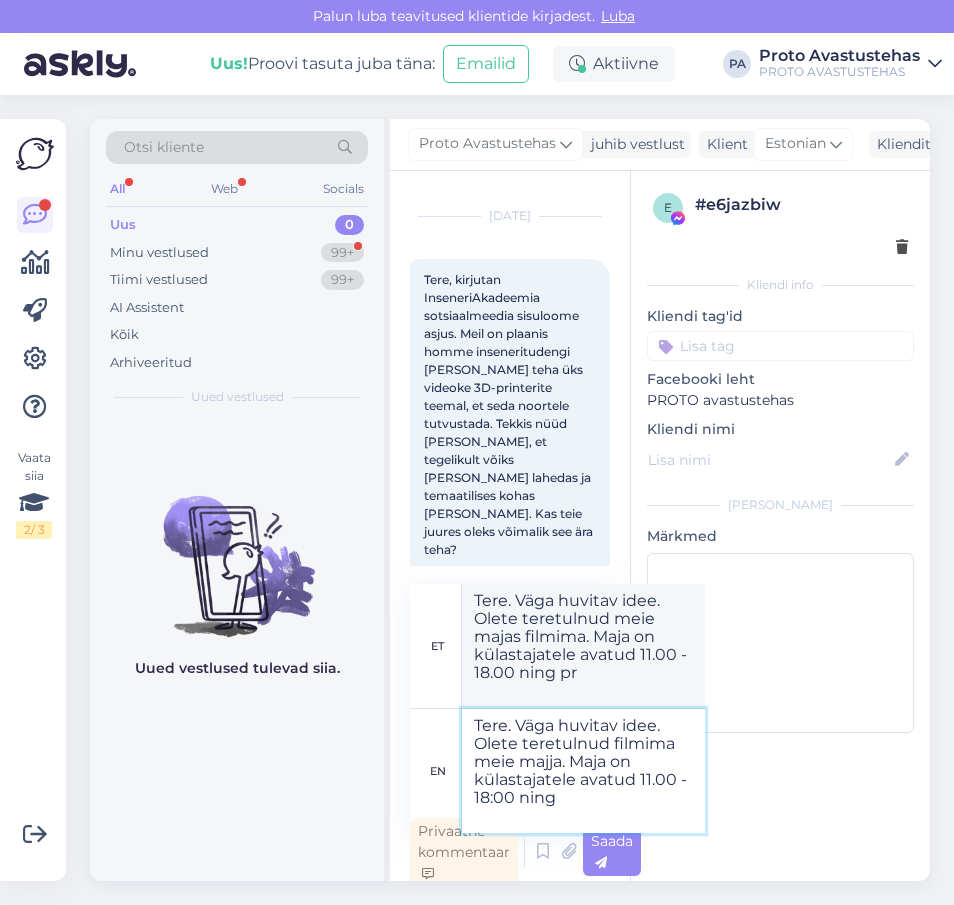 type on "Tere. Väga huvitav idee. Olete teretulnud meie majas filmima. Maja on külastajatele avatud 11.00 - 18.00 ning" 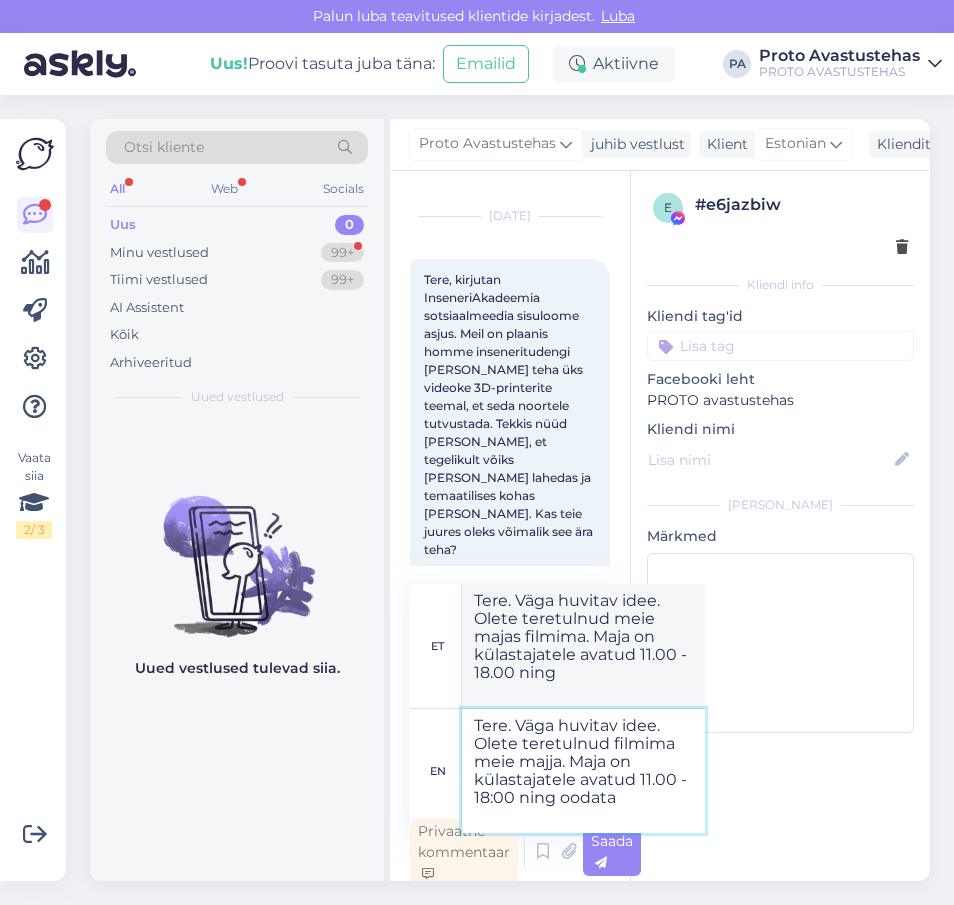 type on "Tere. Väga huvitav idee. Olete teretulnud filmima meie majja. Maja on külastajatele avatud 11.00 - 18:00 ning oodata o" 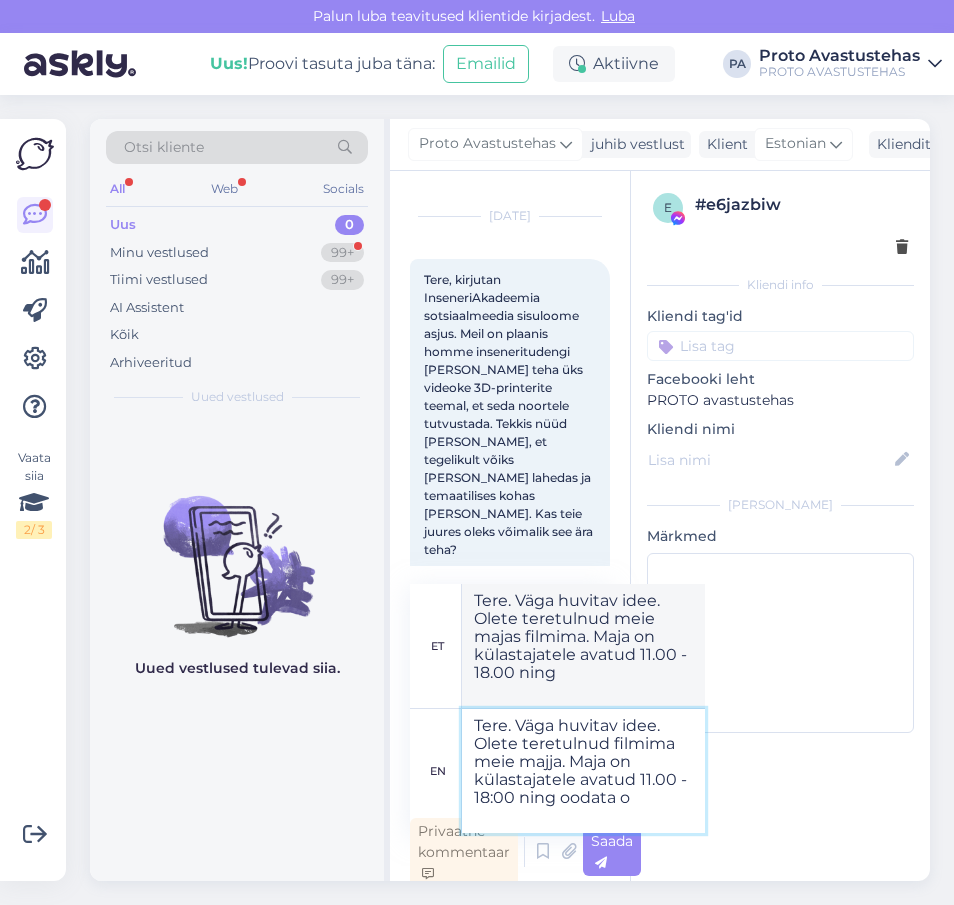 type on "Tere. Väga huvitav idee. Olete teretulnud meie majja filmima. Maja on külastajatele avatud 11.00 - 18.00 ning ootame" 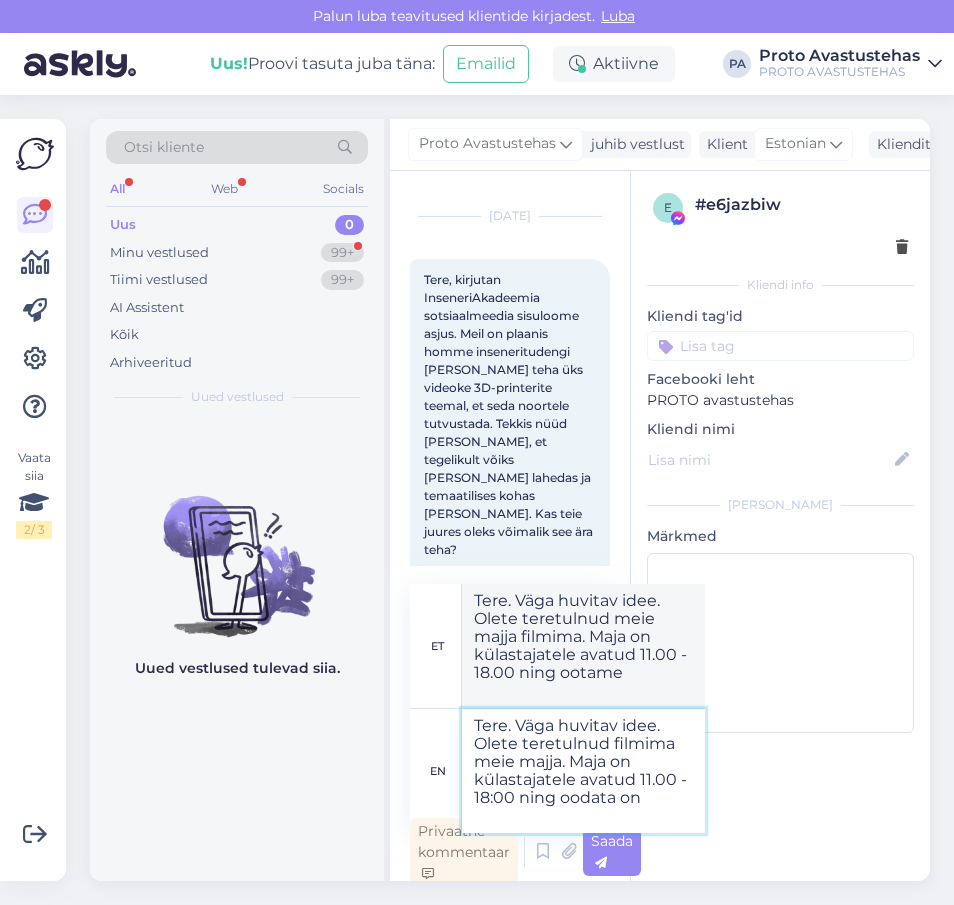 type on "Tere. Väga huvitav idee. Olete teretulnud filmima meie majja. Maja on külastajatele avatud 11.00 - 18:00 ning oodata on v" 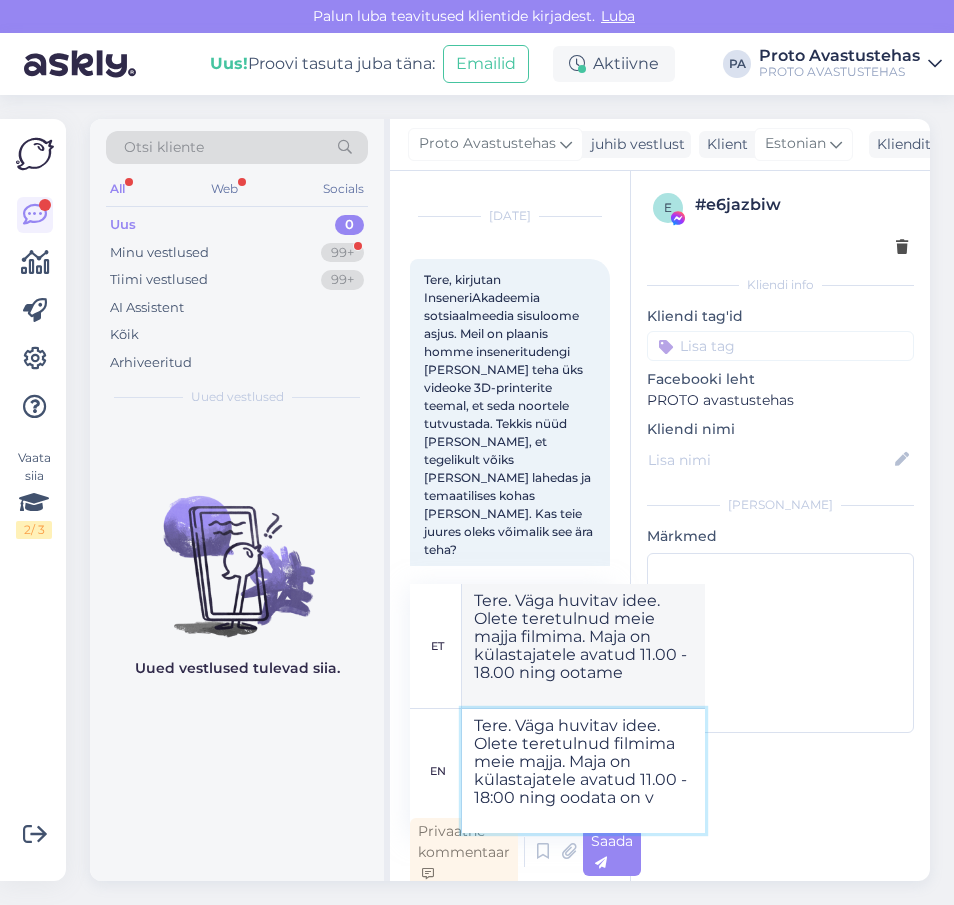 type on "Tere. Väga huvitav idee. Olete teretulnud meie majas filmima. Maja on külastajatele avatud 11.00 ning oodata on..." 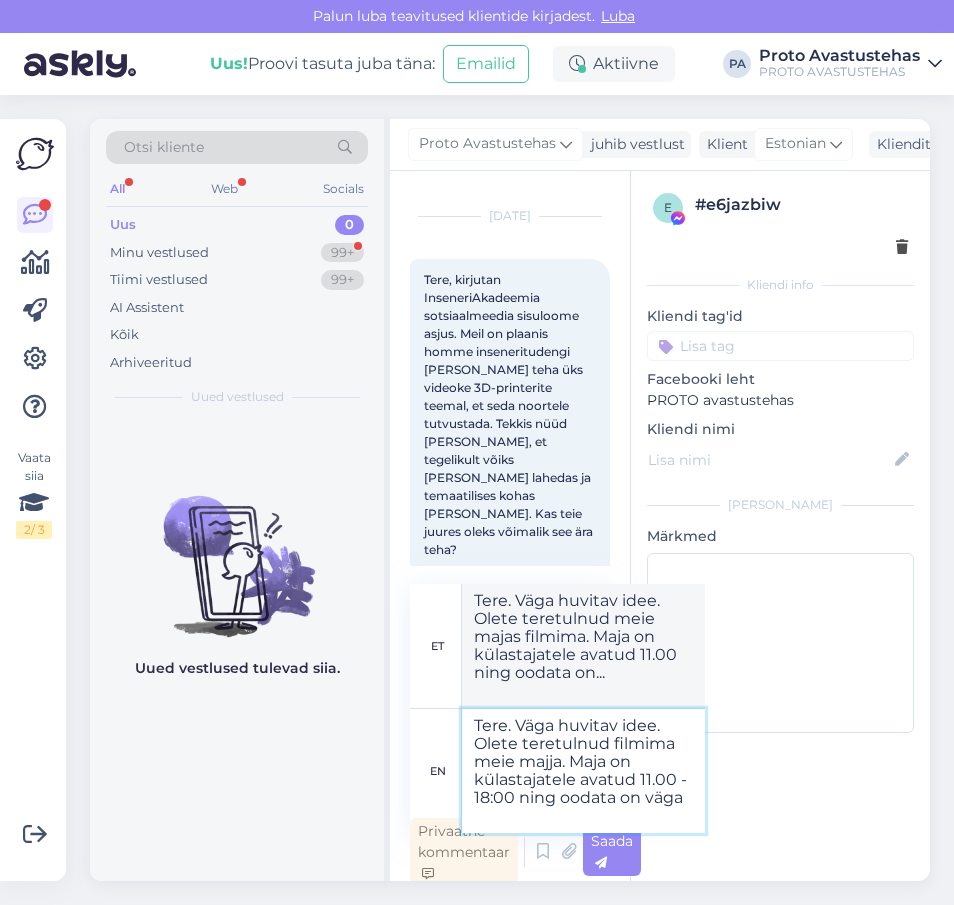 type on "Tere. Väga huvitav idee. Olete teretulnud filmima meie majja. Maja on külastajatele avatud 11.00 - 18:00 ning oodata on väga a" 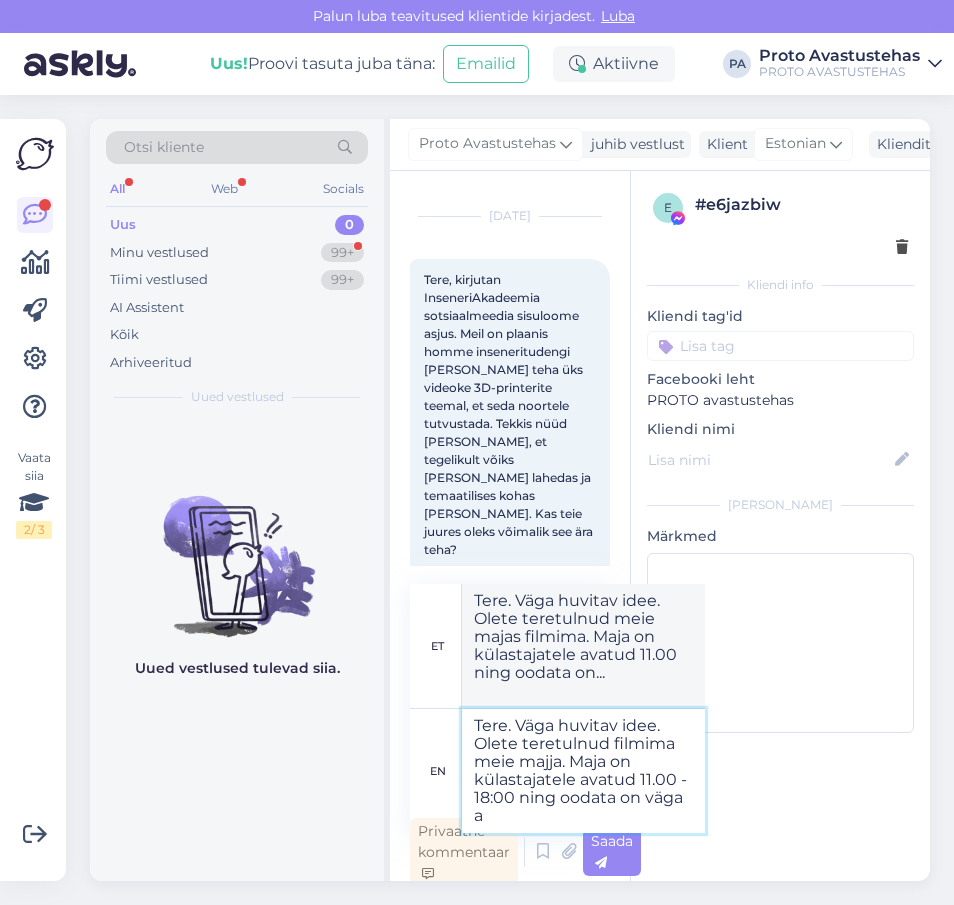 type on "Tere. Väga huvitav idee. Olete teretulnud meie majja filmima. Maja on külastajatele avatud 11.00 - 18.00 ning ootame teid väga." 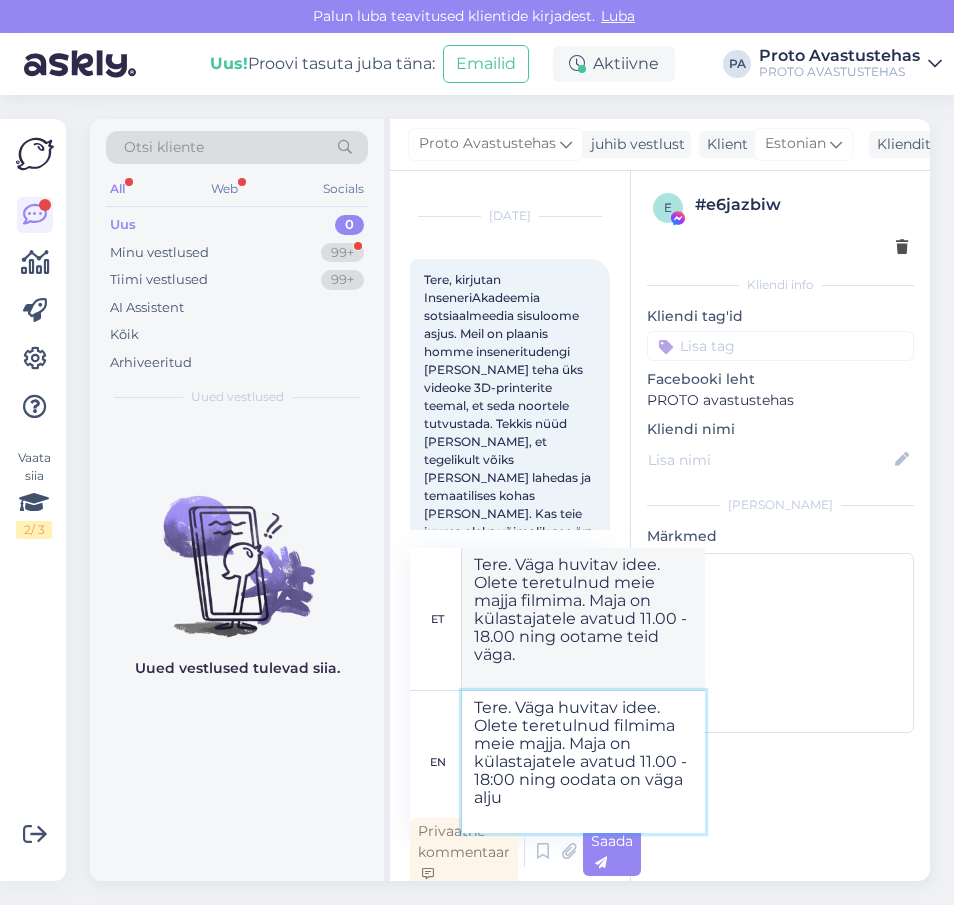 type on "Tere. Väga huvitav idee. Olete teretulnud filmima meie majja. Maja on külastajatele avatud 11.00 - 18:00 ning oodata on väga alju" 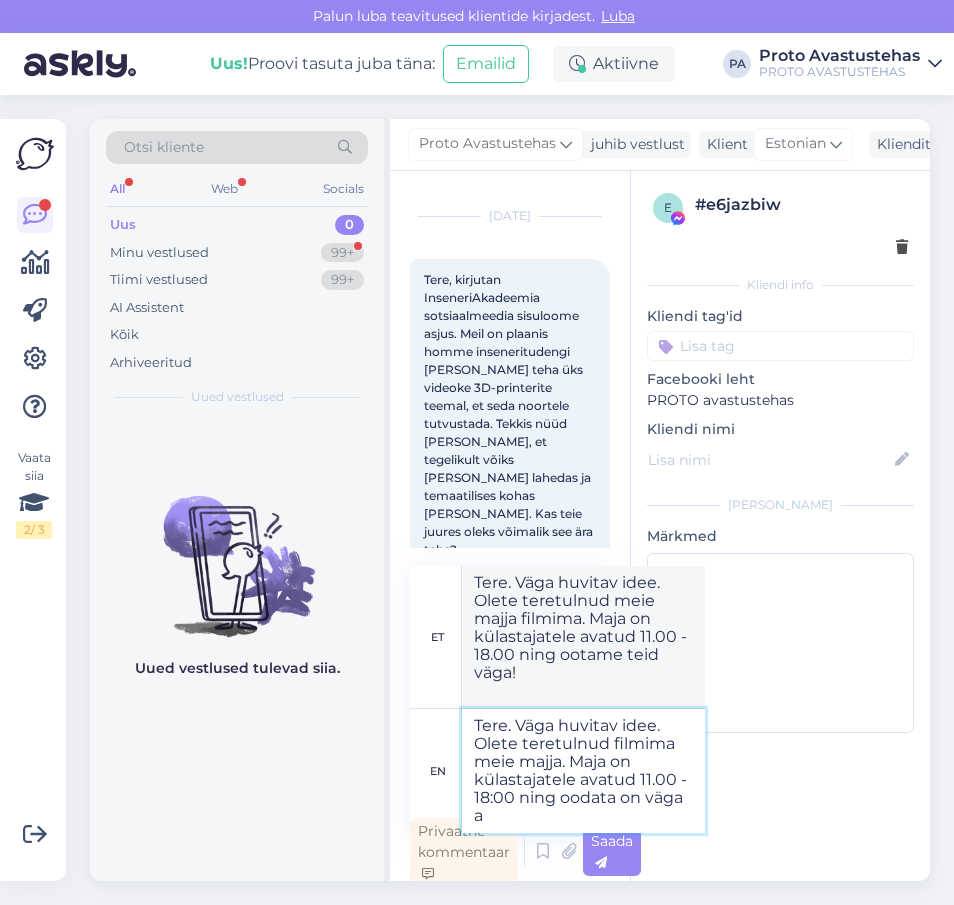 type on "Tere. Väga huvitav idee. Olete teretulnud filmima meie majja. Maja on külastajatele avatud 11.00 - 18:00 ning oodata on väga" 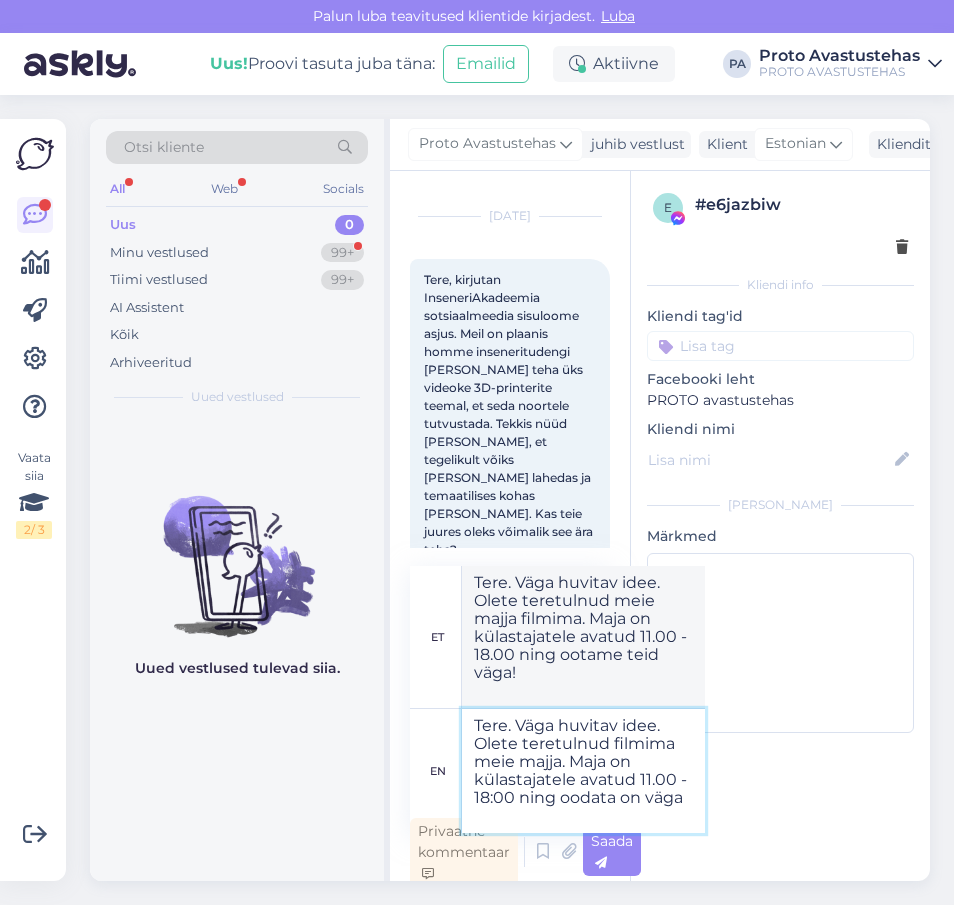 type on "Tere. Väga huvitav idee. Olete teretulnud meie majja filmima. Maja on külastajatele avatud 11.00 - 18.00 ning ootame teid väga." 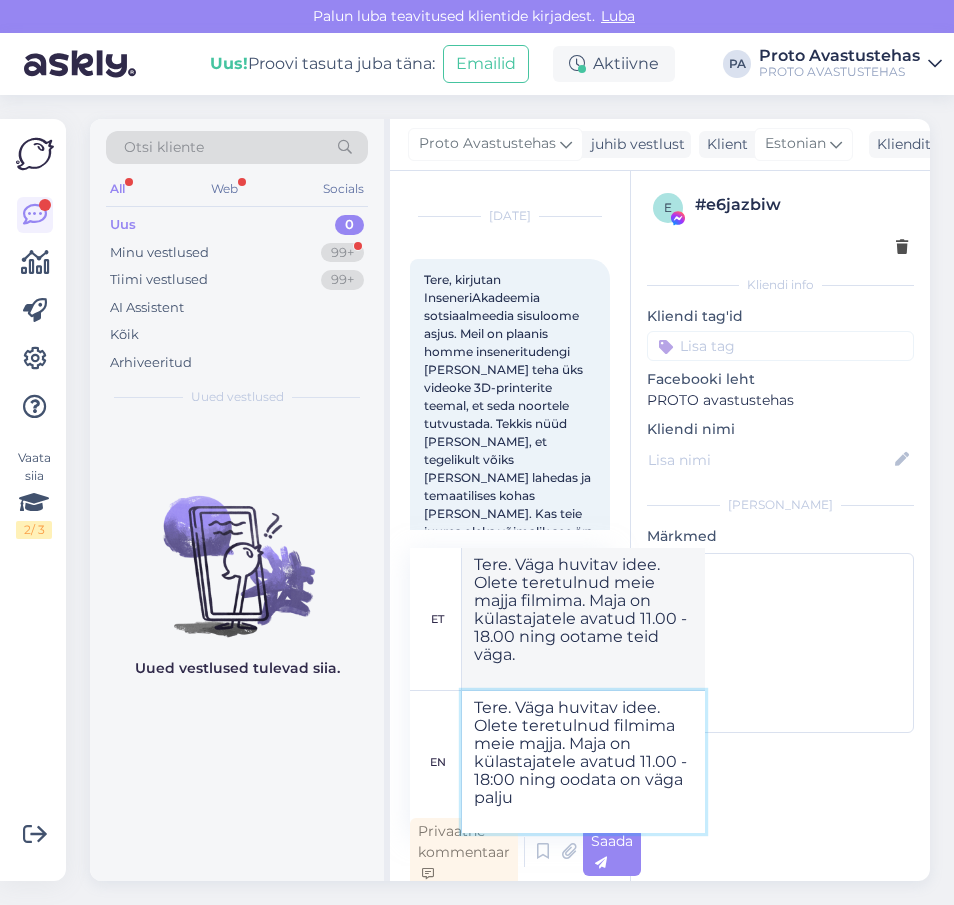 type on "Tere. Väga huvitav idee. Olete teretulnud filmima meie majja. Maja on külastajatele avatud 11.00 - 18:00 ning oodata on väga palju" 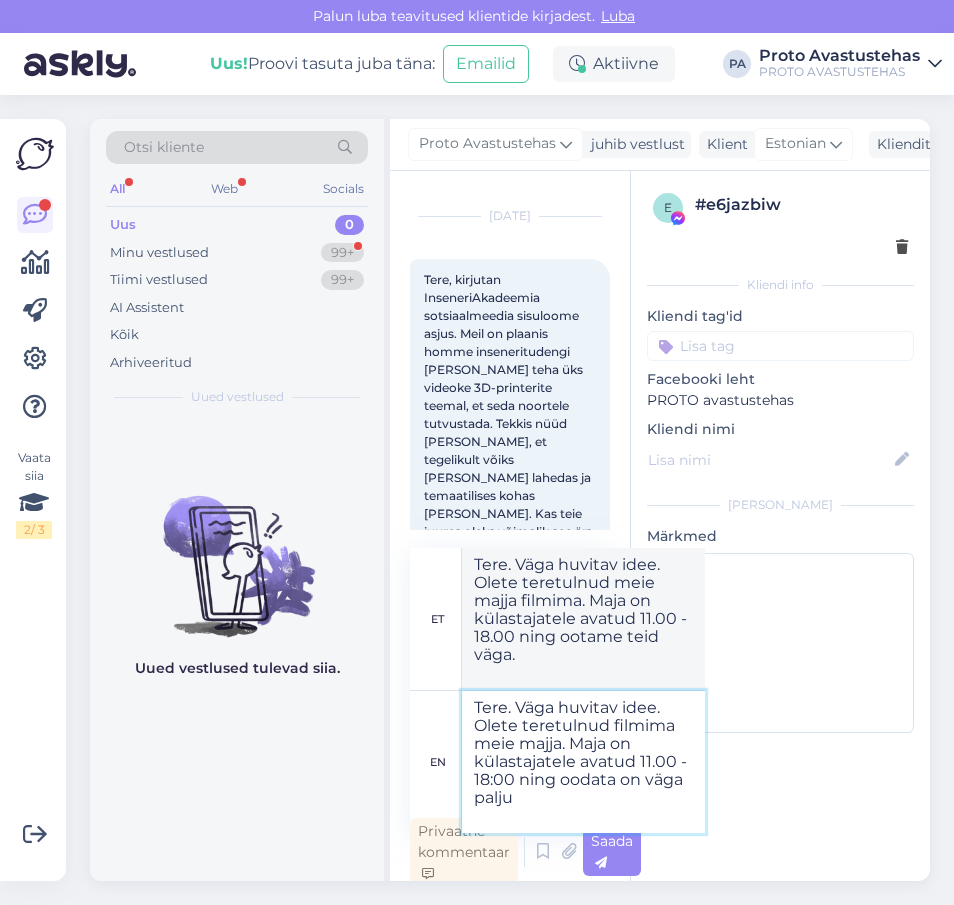 type on "Tere. Väga huvitav idee. Olete teretulnud meie majas filmima. Maja on külastajatele avatud 11.00 ja ootame teid väga." 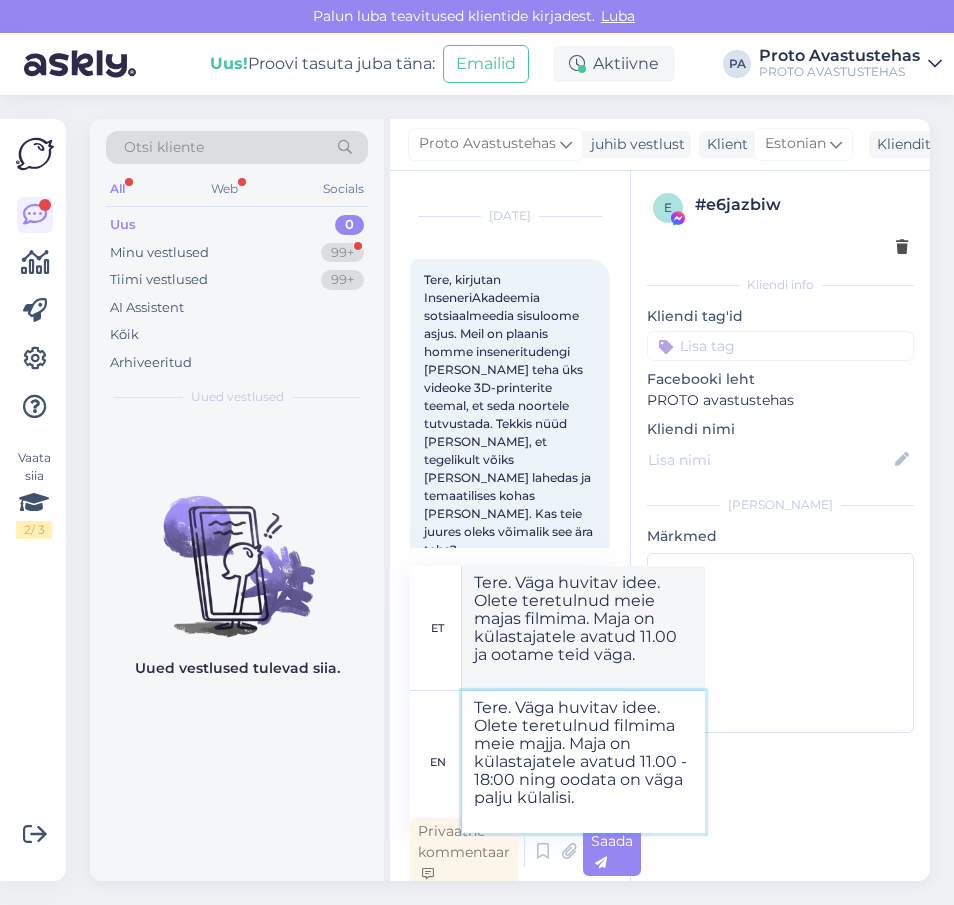 type on "Tere. Väga huvitav idee. Olete teretulnud filmima meie majja. Maja on külastajatele avatud 11.00 - 18:00 ning oodata on väga palju külalisi." 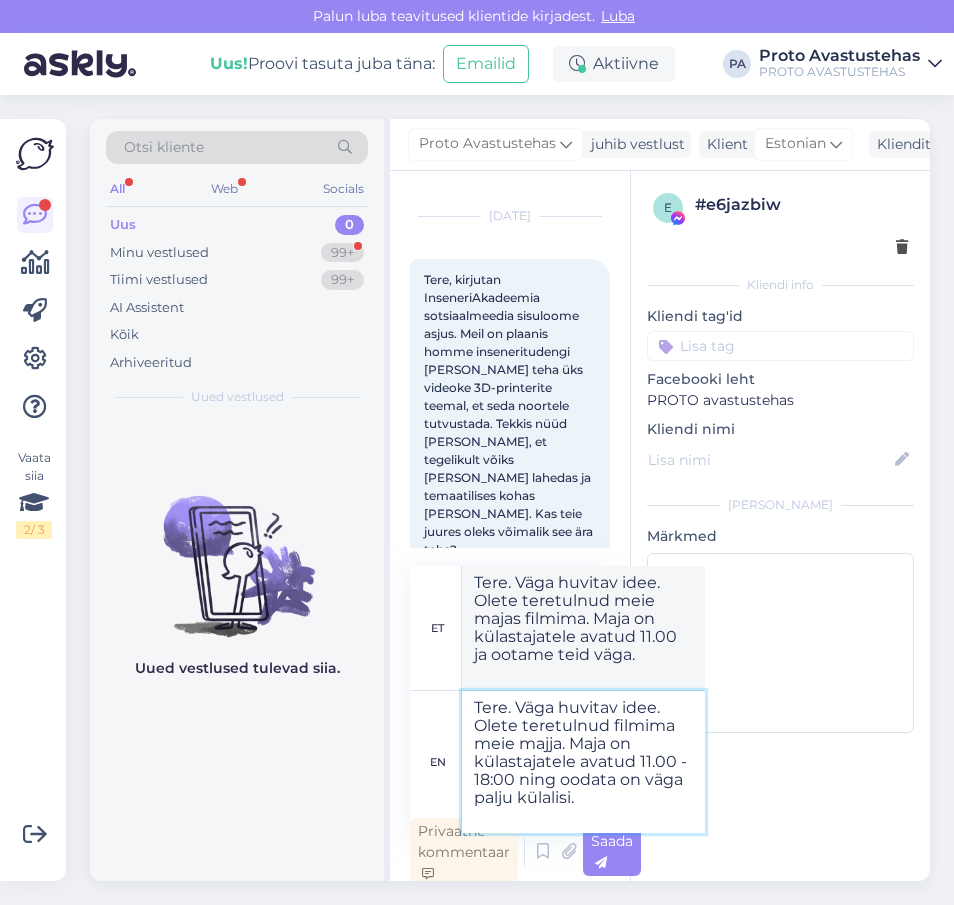 type on "Tere. Väga huvitav idee. Olete teretulnud meie majas filmima. Maja on külastajatele avatud 11.00 ja oodata on väga palju külalisi." 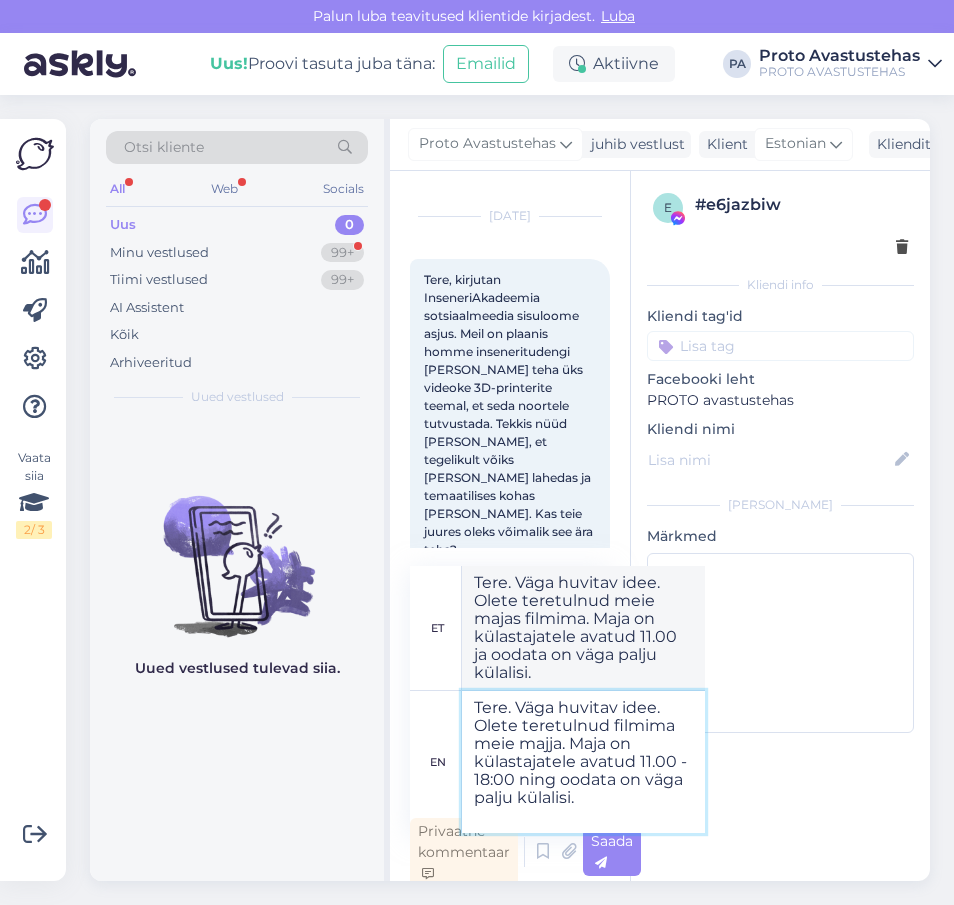 type on "Tere. Väga huvitav idee. Olete teretulnud filmima meie majja. Maja on külastajatele avatud 11.00 - 18:00 ning oodata on väga palju külalisi. K" 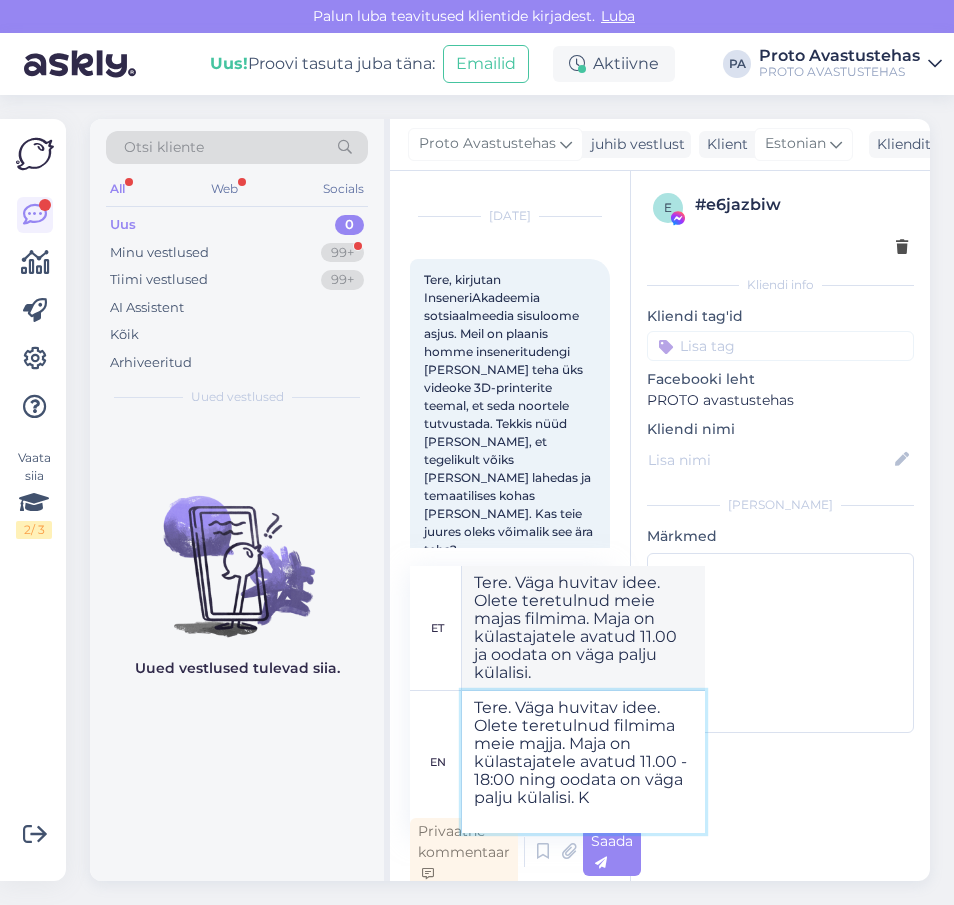 type on "Tere. Väga huvitav idee. Olete teretulnud meie majja filmima. Maja on külastajatele avatud 11.00 ja ootame väga palju külalisi." 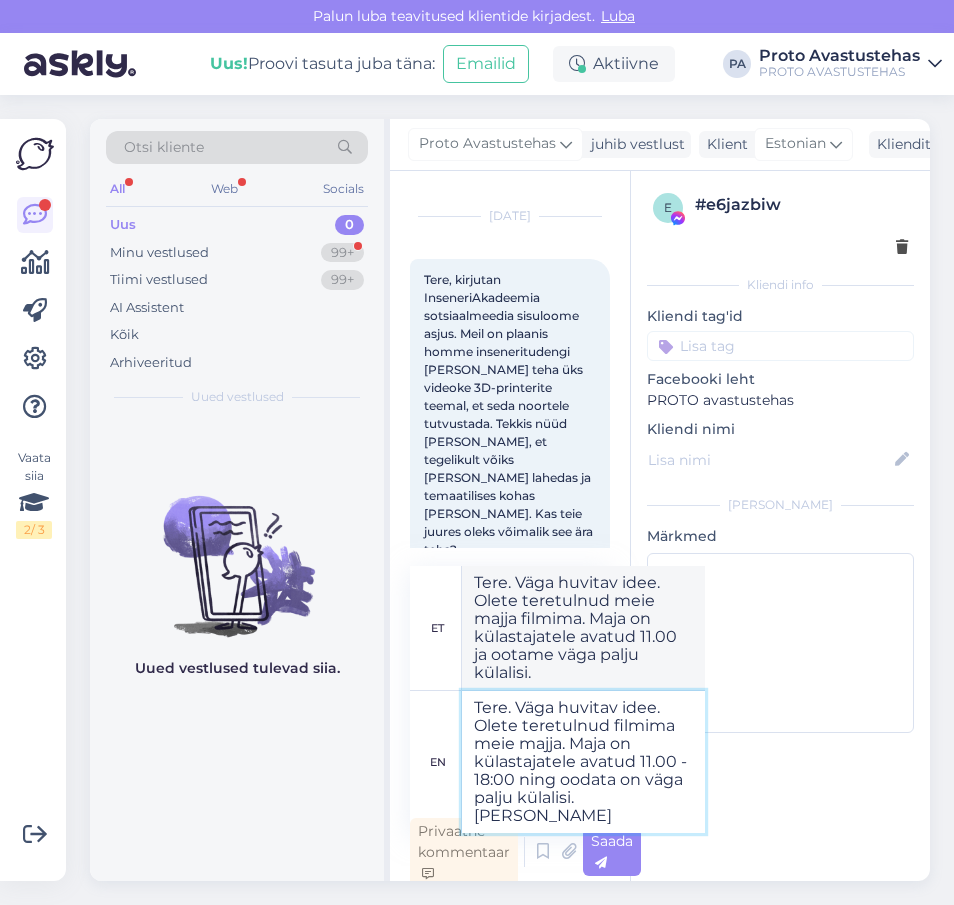 type on "Tere. Väga huvitav idee. Olete teretulnud filmima meie majja. Maja on külastajatele avatud 11.00 - 18:00 ning oodata on väga palju külalisi. [PERSON_NAME]" 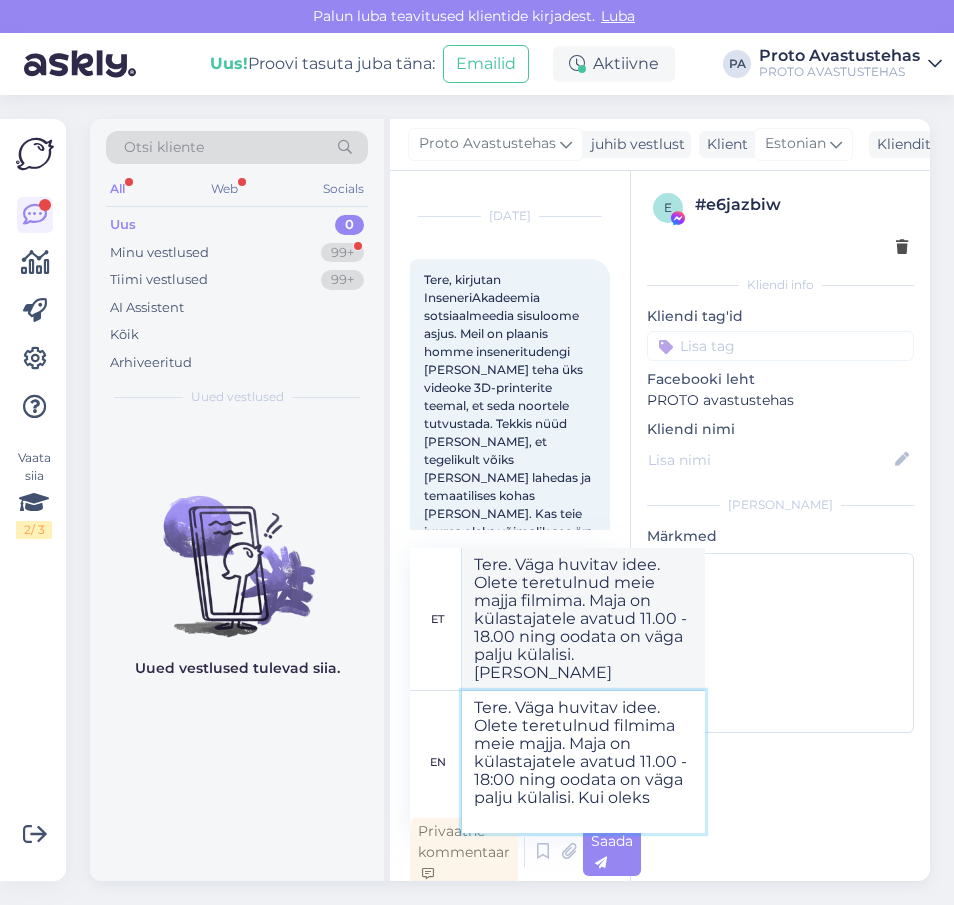 type on "Tere. Väga huvitav idee. Olete teretulnud filmima meie majja. Maja on külastajatele avatud 11.00 - 18:00 ning oodata on väga palju külalisi. Kui oleks" 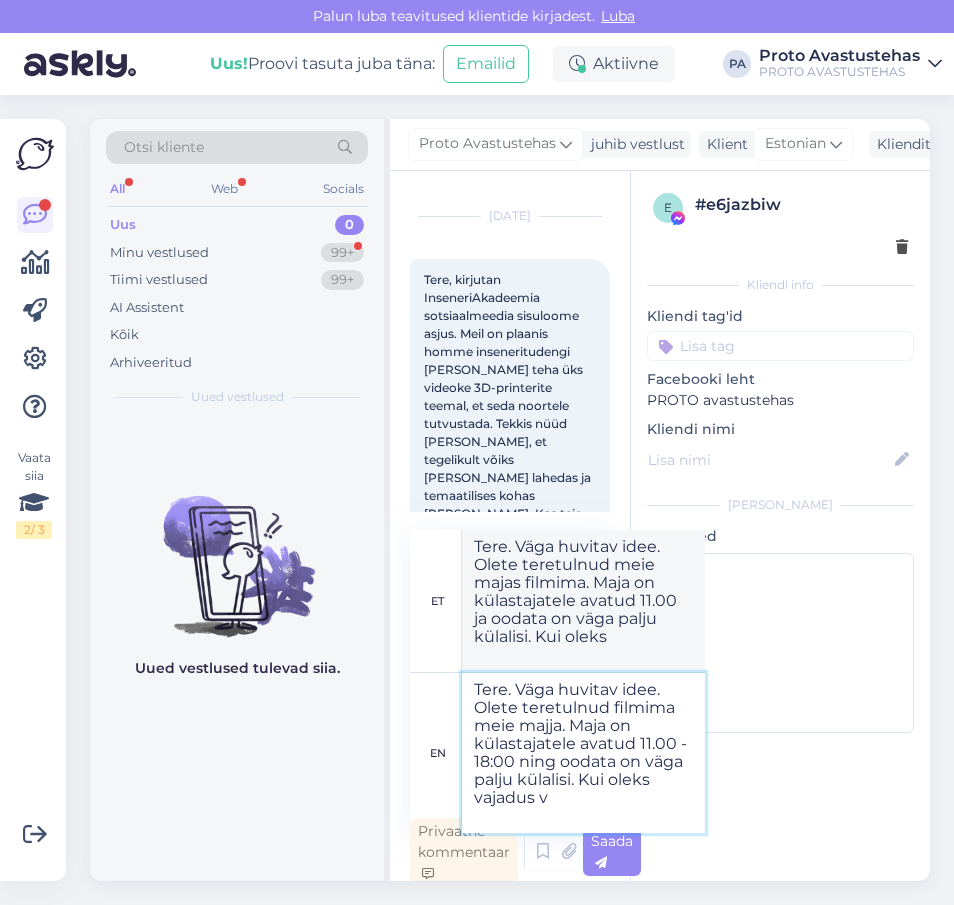 type on "Tere. Väga huvitav idee. Olete teretulnud filmima meie majja. Maja on külastajatele avatud 11.00 - 18:00 ning oodata on väga palju külalisi. Kui oleks vajadus va" 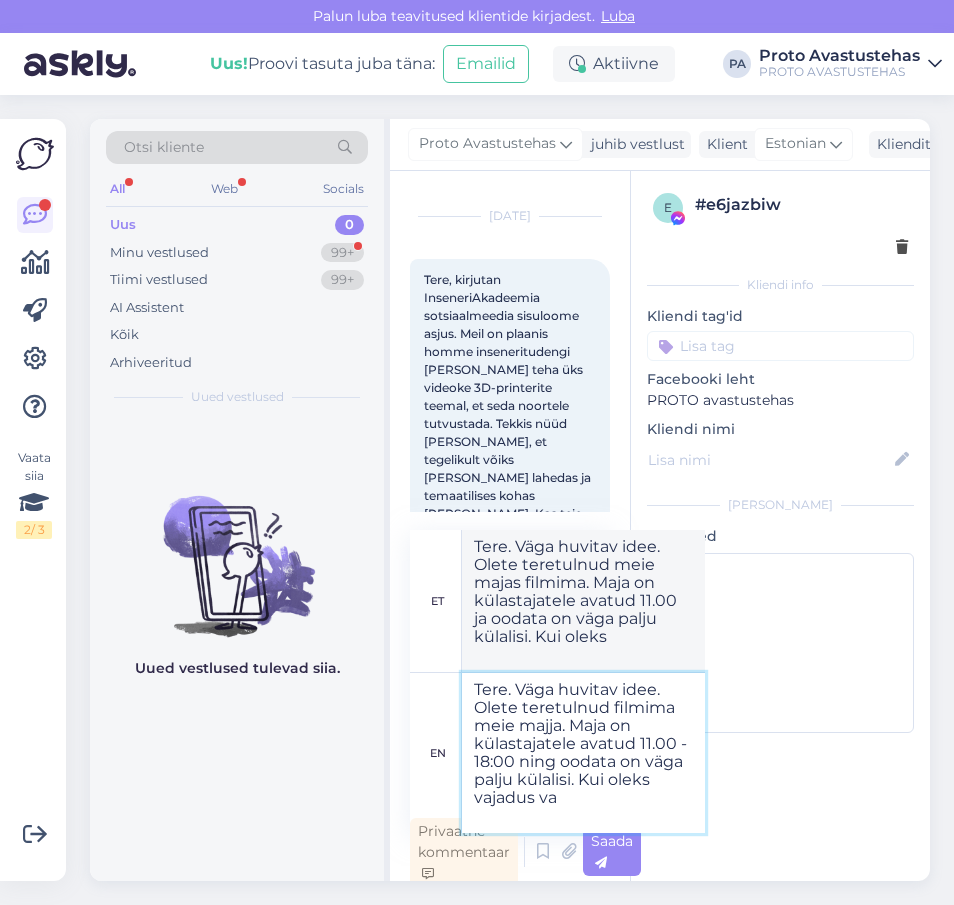 type on "Tere. Väga huvitav idee. Olete teretulnud meie majja filmima. Maja on külastajatele avatud 11.00 - 18:00 ning oodata on väga palju külalisi. Kui oleks vajadus..." 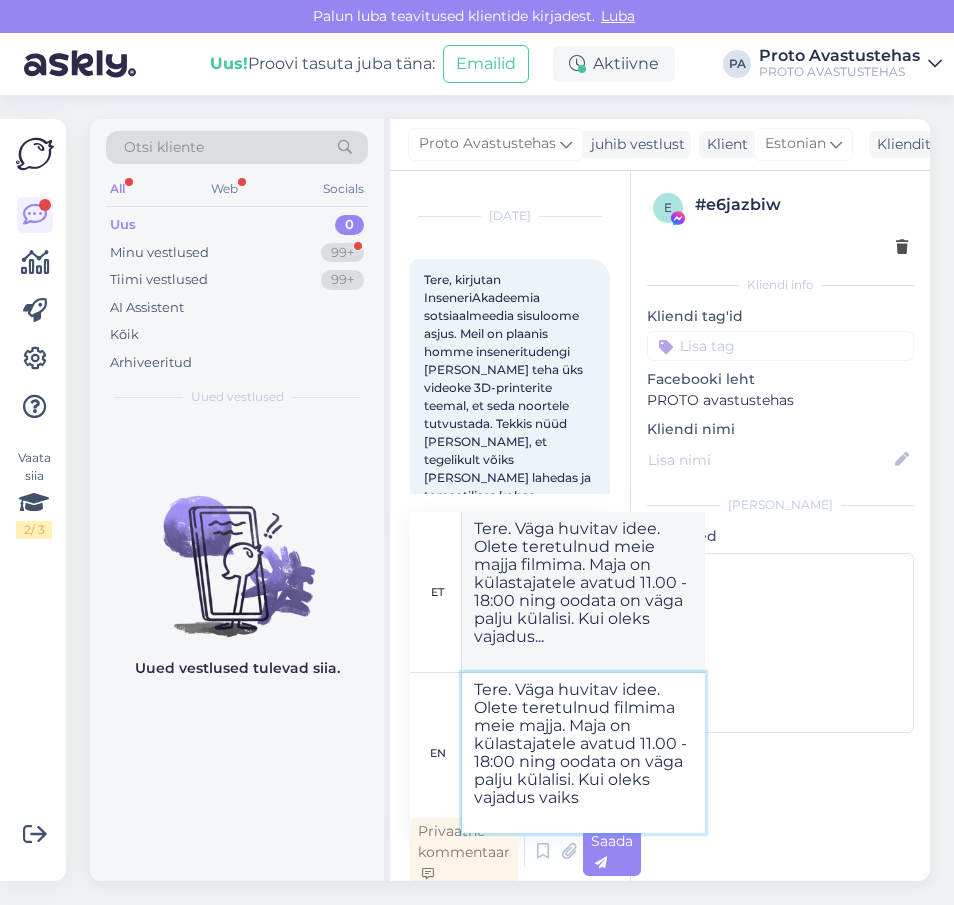 type on "Tere. Väga huvitav idee. Olete teretulnud filmima meie majja. Maja on külastajatele avatud 11.00 - 18:00 ning oodata on väga palju külalisi. Kui oleks vajadus vaikse" 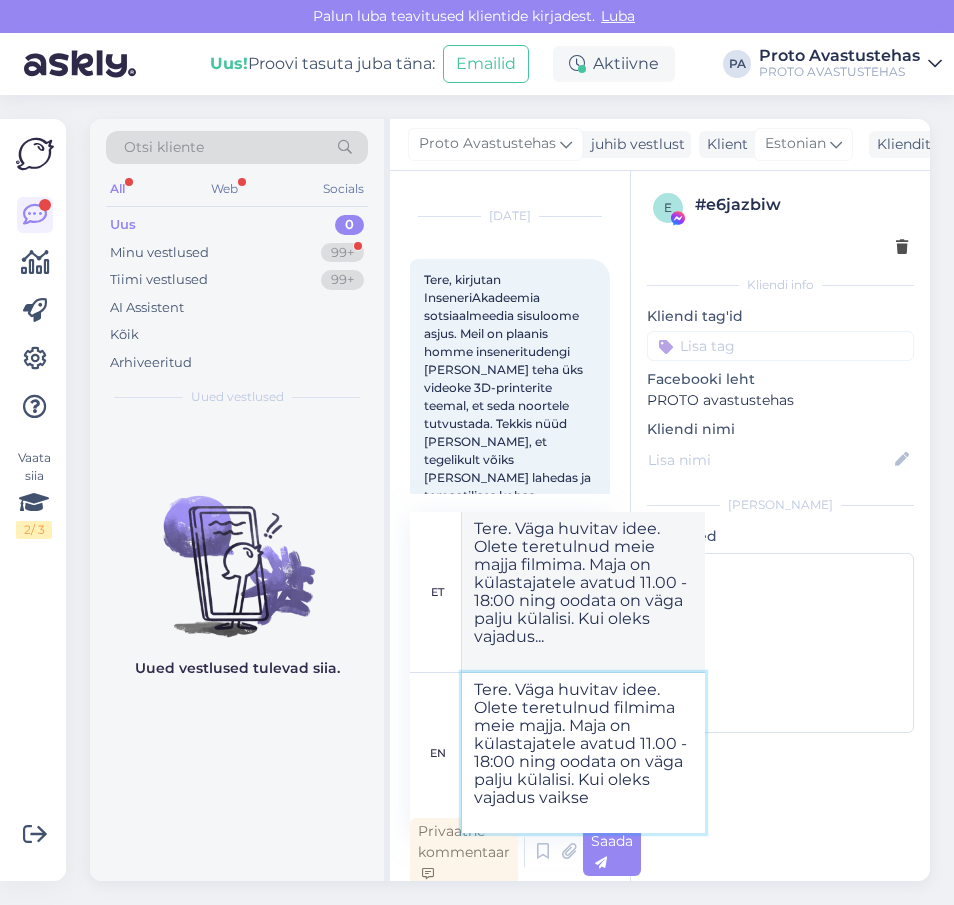 type on "Tere. Väga huvitav idee. Olete teretulnud meie majja filmima. Maja on külastajatele avatud 11.00 - 18:00 ning oodata on väga palju külalisi. Kui [PERSON_NAME] vaikset" 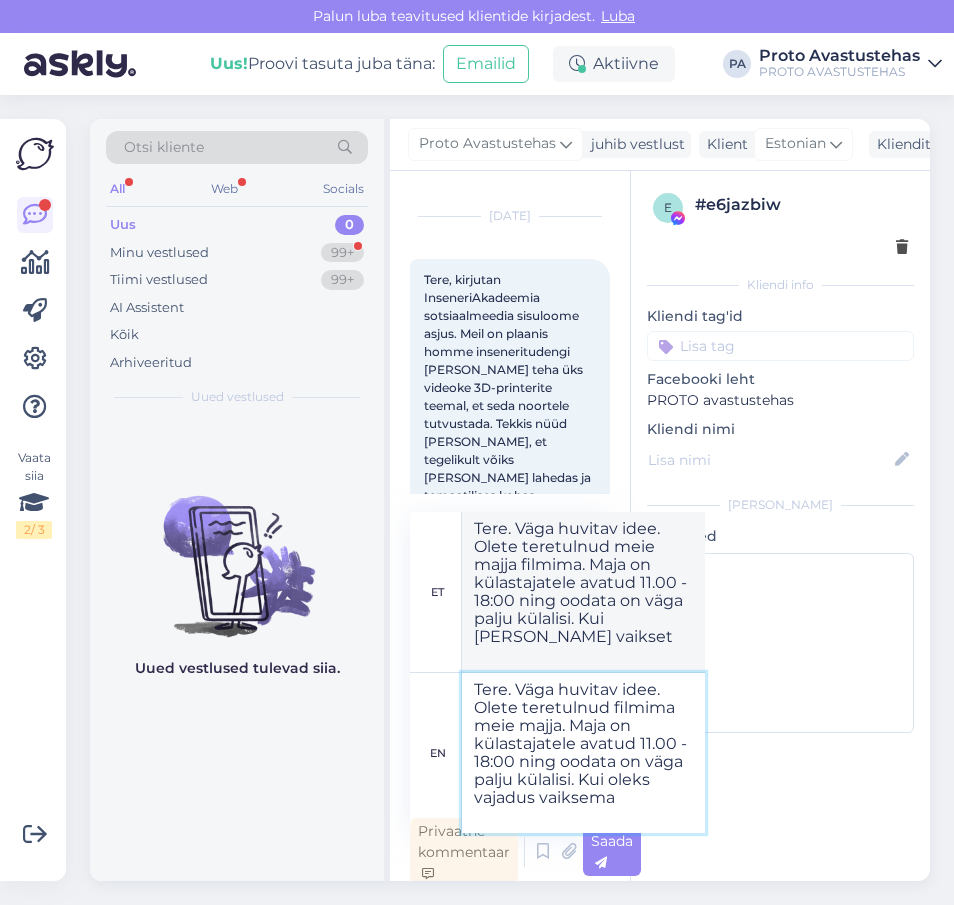 type on "Tere. Väga huvitav idee. Olete teretulnud filmima meie majja. Maja on külastajatele avatud 11.00 - 18:00 ning oodata on väga palju külalisi. Kui oleks vajadus vaiksema" 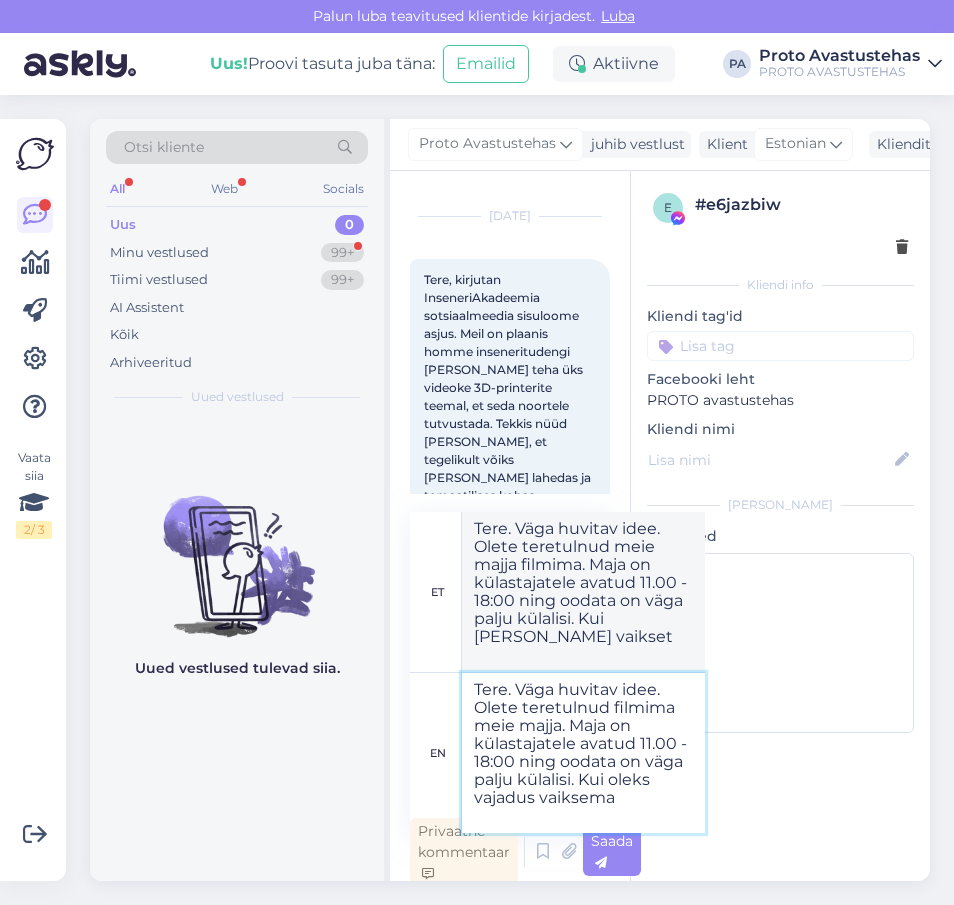 type on "Tere. Väga huvitav idee. Olete teretulnud meie majja filmima. Maja on külastajatele avatud 11.00 ja oodata on väga palju külalisi. Kui [PERSON_NAME] vaiksemat" 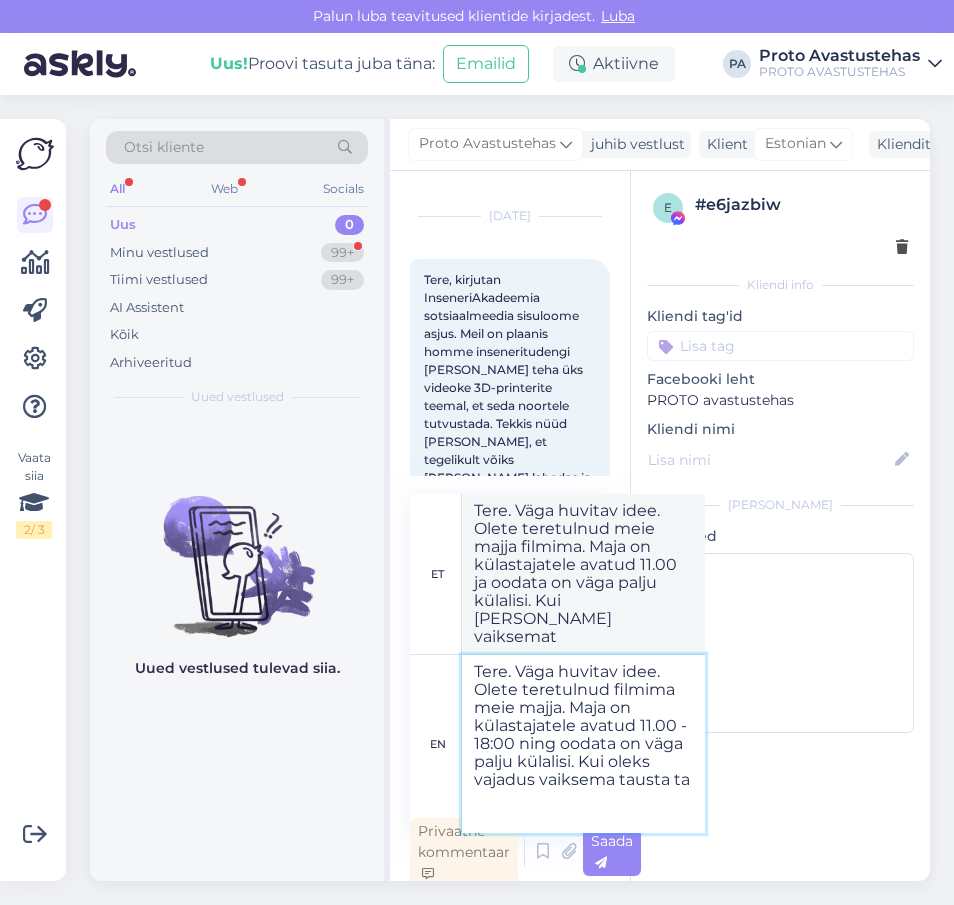 type on "Tere. Väga huvitav idee. Olete teretulnud filmima meie majja. Maja on külastajatele avatud 11.00 - 18:00 ning oodata on väga palju külalisi. Kui oleks vajadus vaiksema tausta tar" 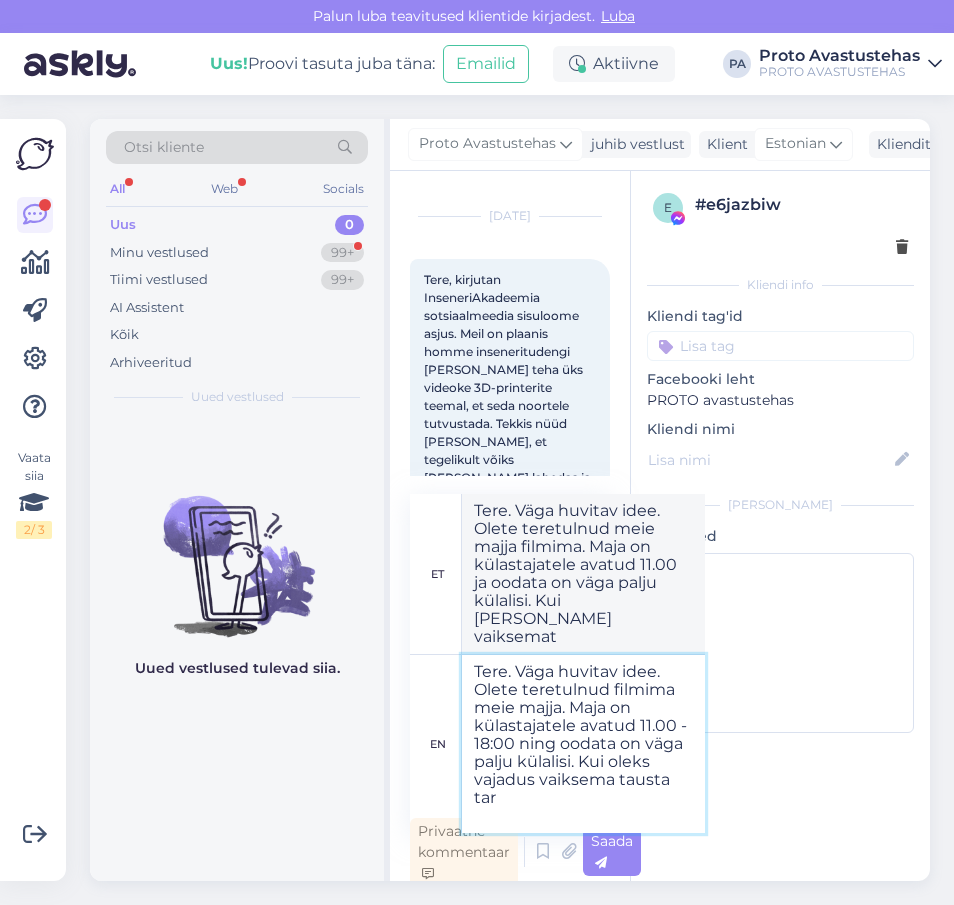 type on "Tere. Väga huvitav idee. Olete teretulnud meie majas filmima. Maja on külastajatele avatud 11.00 ja oodata on väga palju külalisi. Kui vajate vaiksemat tausta…" 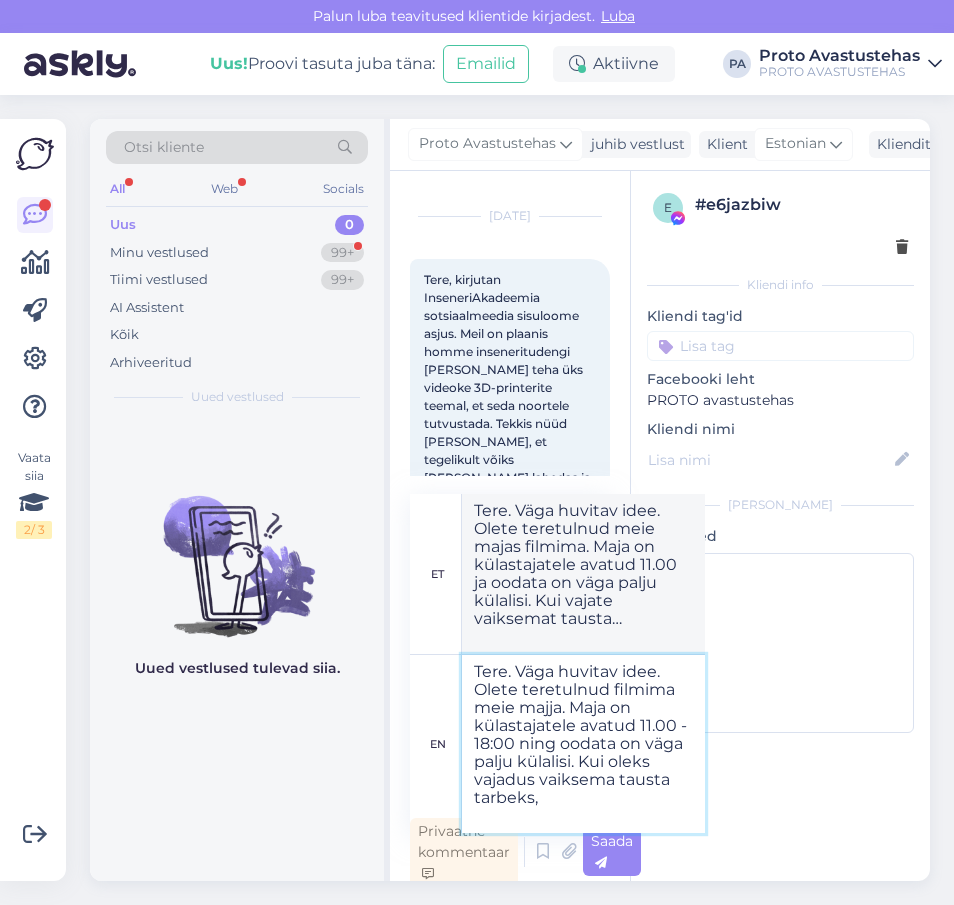 type on "Tere. Väga huvitav idee. Olete teretulnud filmima meie majja. Maja on külastajatele avatud 11.00 - 18:00 ning oodata on väga palju külalisi. Kui oleks vajadus vaiksema tausta tarbeks, s" 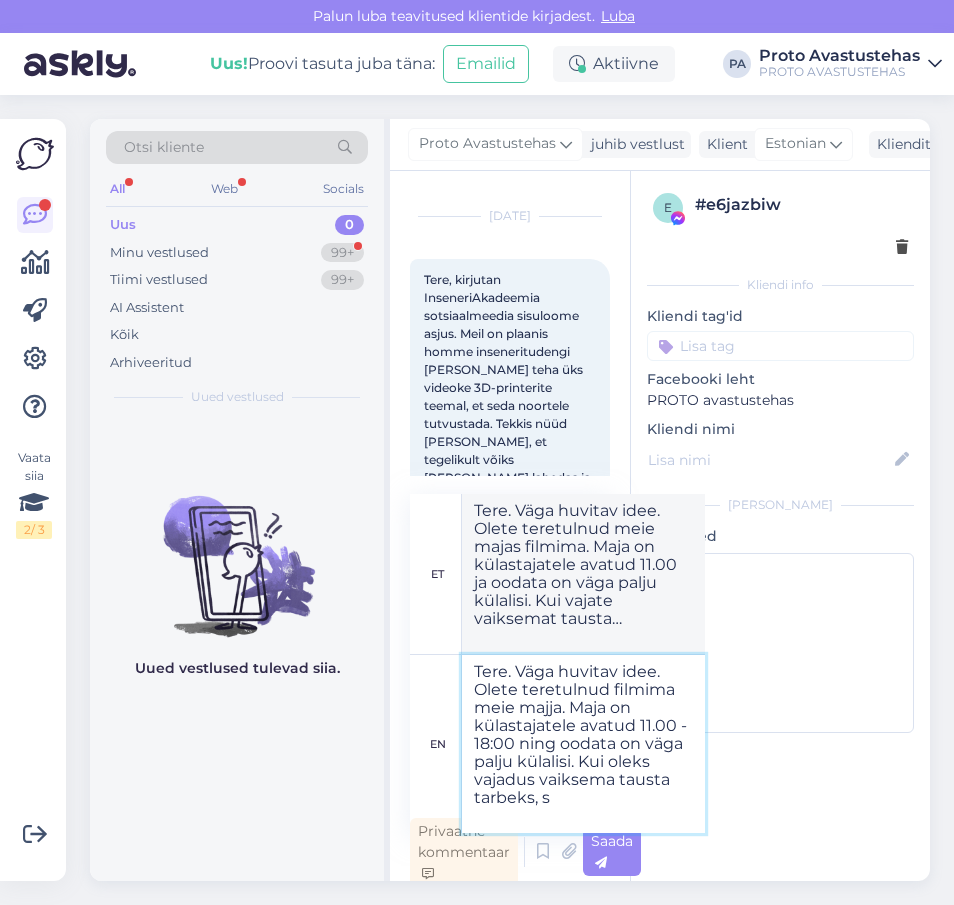 type on "Tere. Väga huvitav idee. Olete teretulnud meie majja filmima. Maja on külastajatele avatud 11.00 ja oodata on väga palju külalisi. Kui vajate vaiksemat tausta," 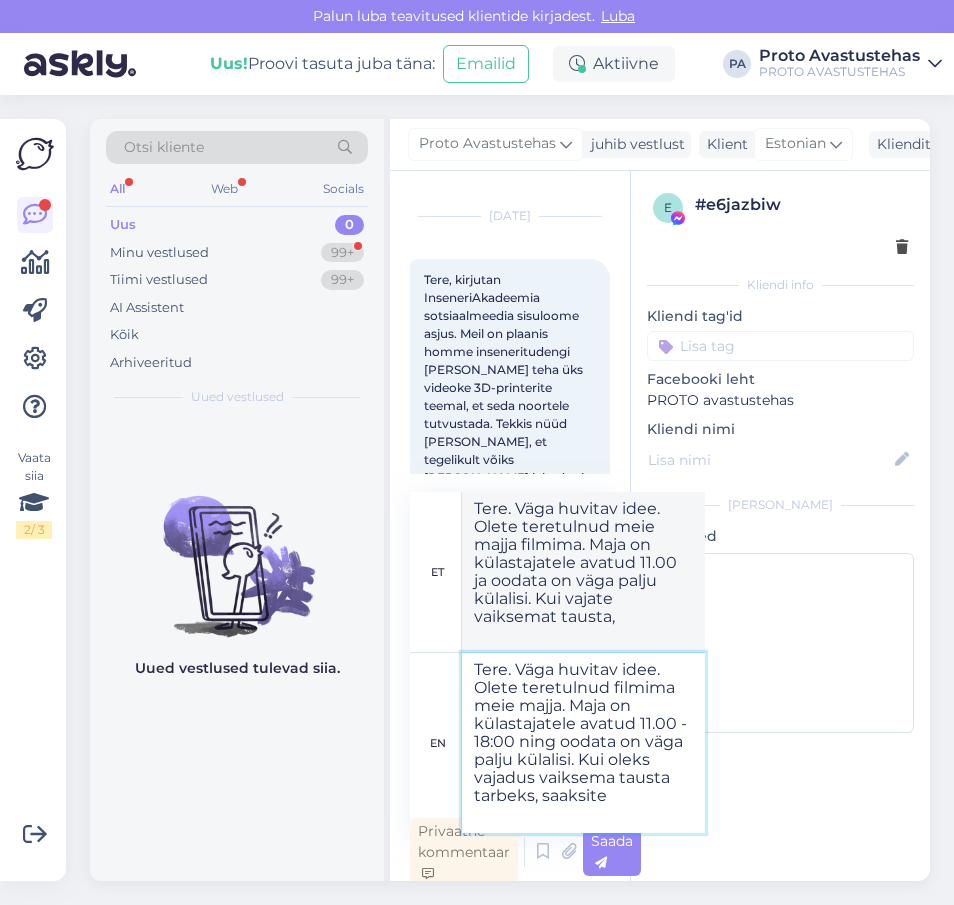 scroll, scrollTop: 8, scrollLeft: 0, axis: vertical 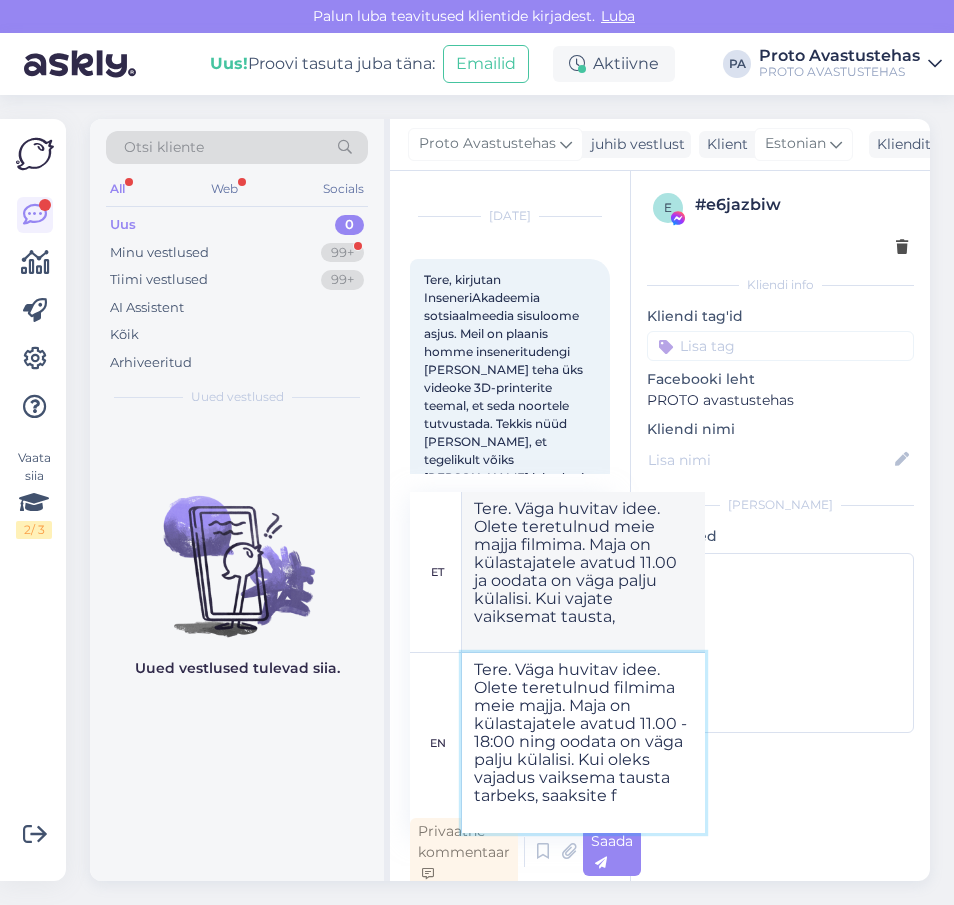 type on "Tere. Väga huvitav idee. Olete teretulnud meie majas filmima. Maja on külastajatele avatud 11.00 ja oodata on väga palju külalisi. Kui vajate vaiksemat tausta, saaksite…" 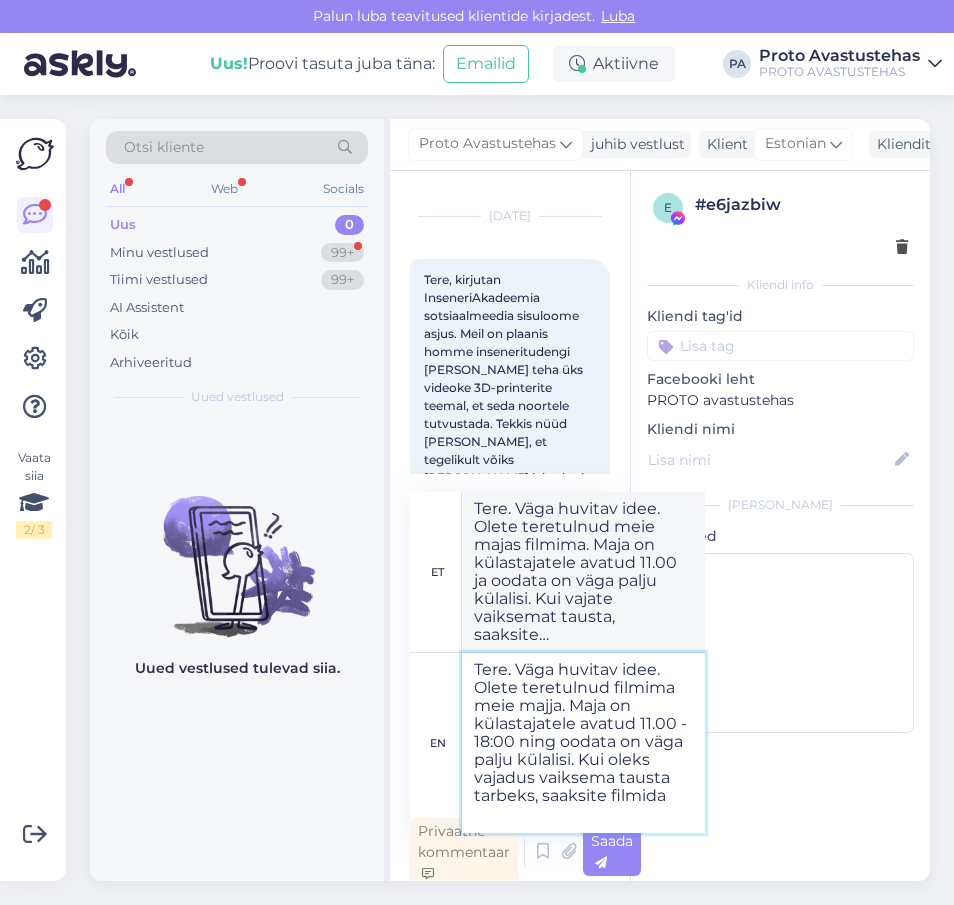 type on "Tere. Väga huvitav idee. Olete teretulnud filmima meie majja. Maja on külastajatele avatud 11.00 - 18:00 ning oodata on väga palju külalisi. Kui oleks vajadus vaiksema tausta tarbeks, saaksite filmida h" 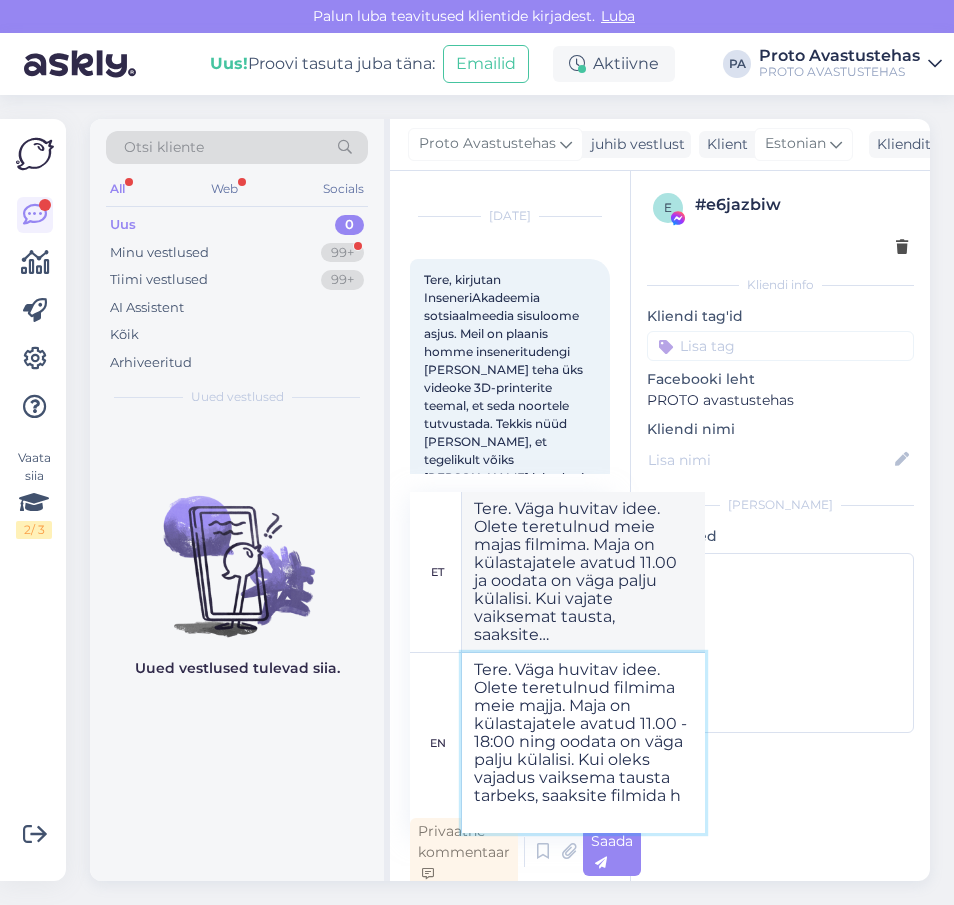 type on "Tere. Väga huvitav idee. Olete teretulnud meie majas filmima. Maja on külastajatele avatud 11.00 ja oodata on väga palju külalisi. Kui vajate vaiksemat tausta, saaksite filmida…" 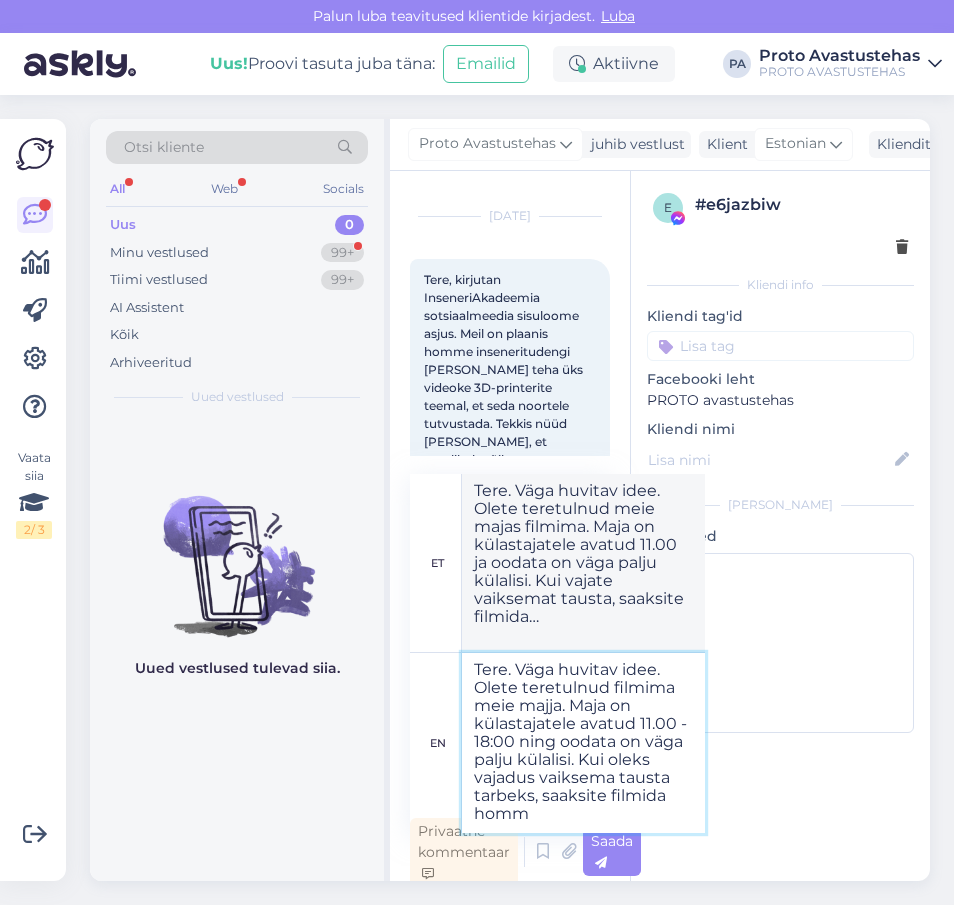 scroll, scrollTop: 26, scrollLeft: 0, axis: vertical 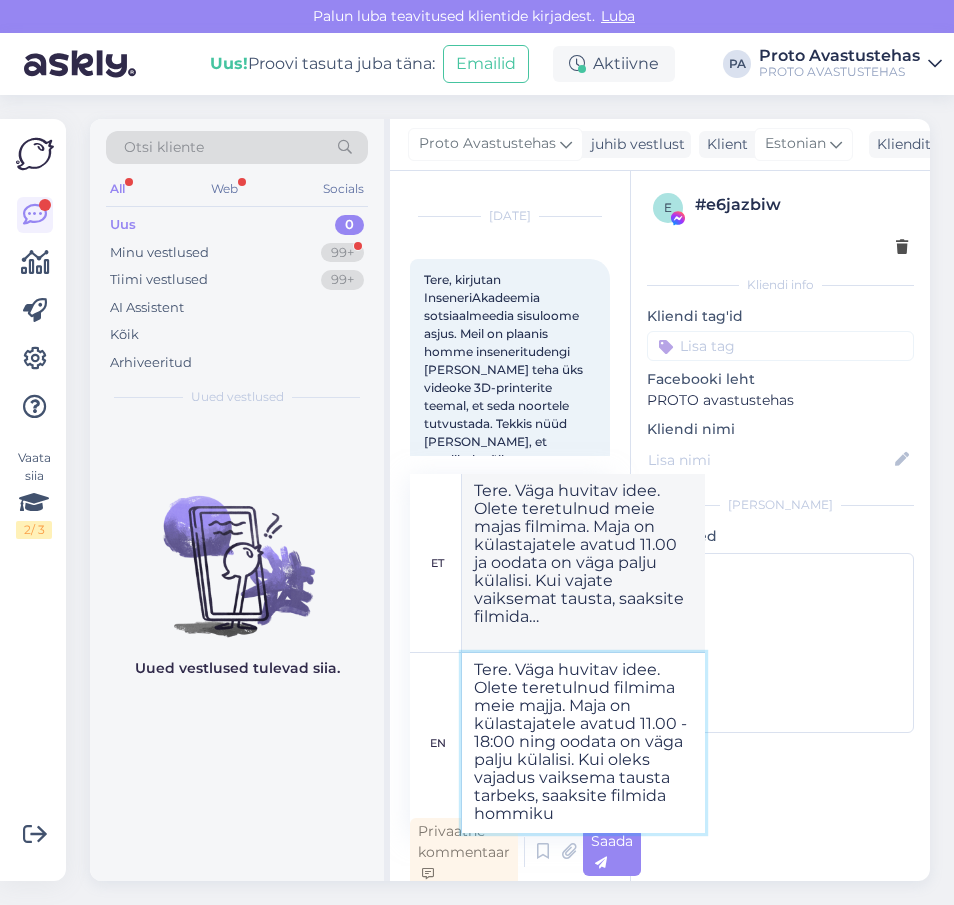 type on "Tere. Väga huvitav idee. Olete teretulnud filmima meie majja. Maja on külastajatele avatud 11.00 - 18:00 ning oodata on väga palju külalisi. Kui oleks vajadus vaiksema tausta tarbeks, saaksite filmida hommikul" 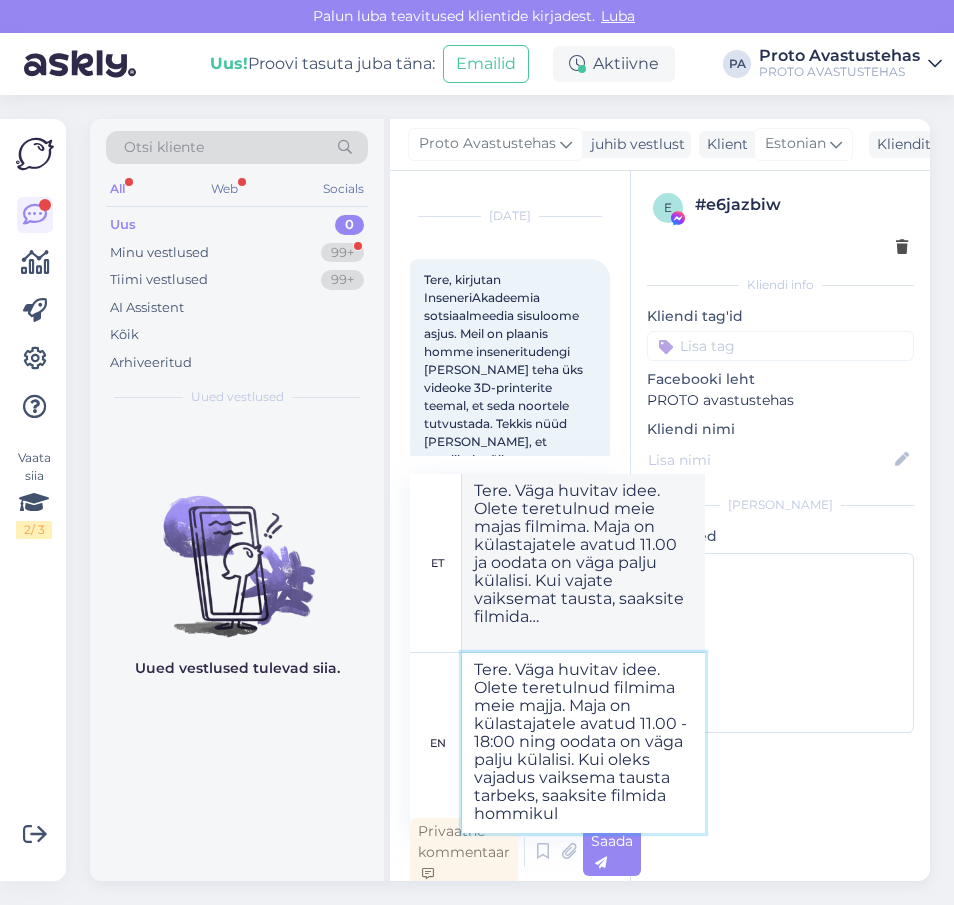 type on "Tere. Väga huvitav idee. Olete teretulnud meie majas filmima. Maja on külastajatele avatud 11.00 ja oodata on väga palju külalisi. Kui vajate vaiksemat tausta, võiksite filmida hommikul." 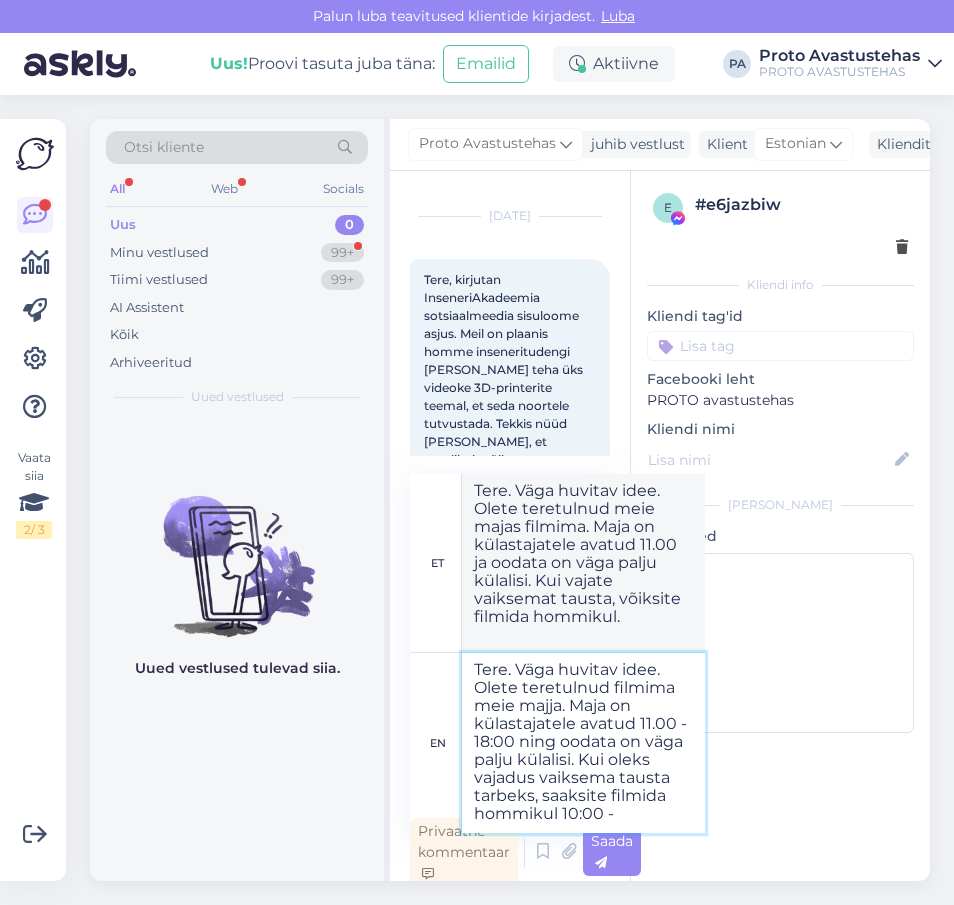 type on "Tere. Väga huvitav idee. Olete teretulnud filmima meie majja. Maja on külastajatele avatud 11.00 - 18:00 ning oodata on väga palju külalisi. Kui oleks vajadus vaiksema tausta tarbeks, saaksite filmida hommikul 10:00 -" 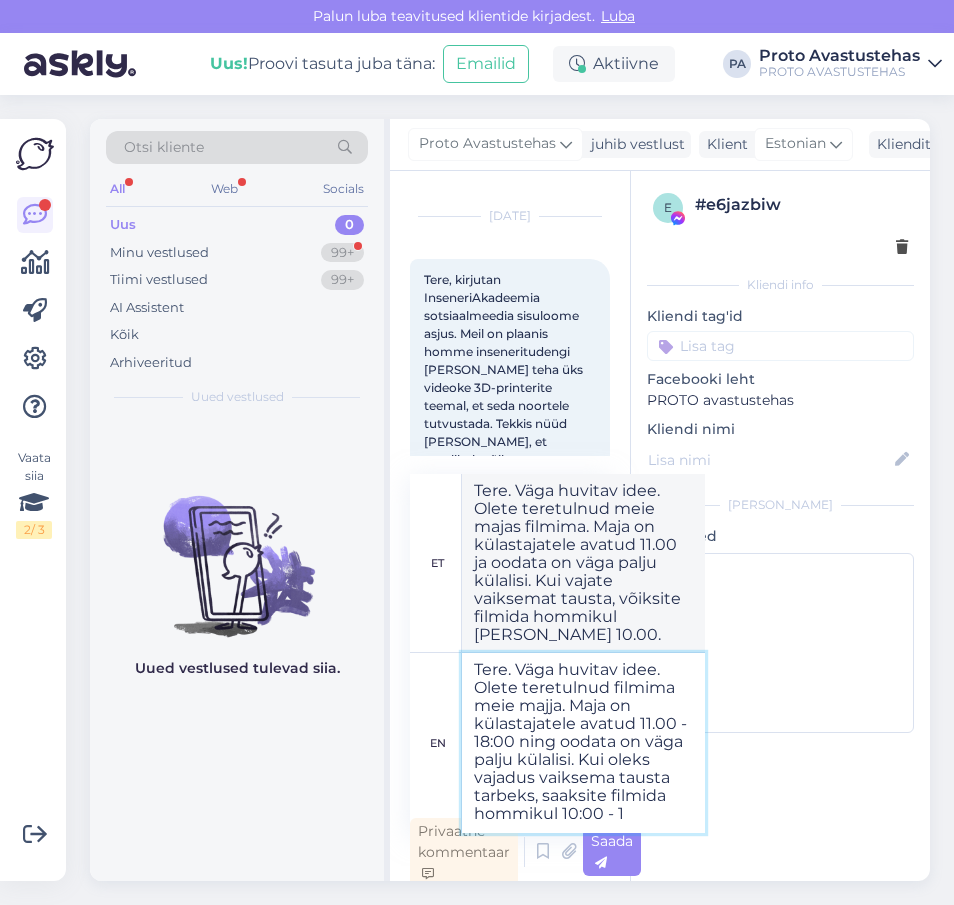 type on "Tere. Väga huvitav idee. Olete teretulnud filmima meie majja. Maja on külastajatele avatud 11.00 - 18:00 ning oodata on väga palju külalisi. Kui oleks vajadus vaiksema tausta tarbeks, saaksite filmida hommikul 10:00 - 11" 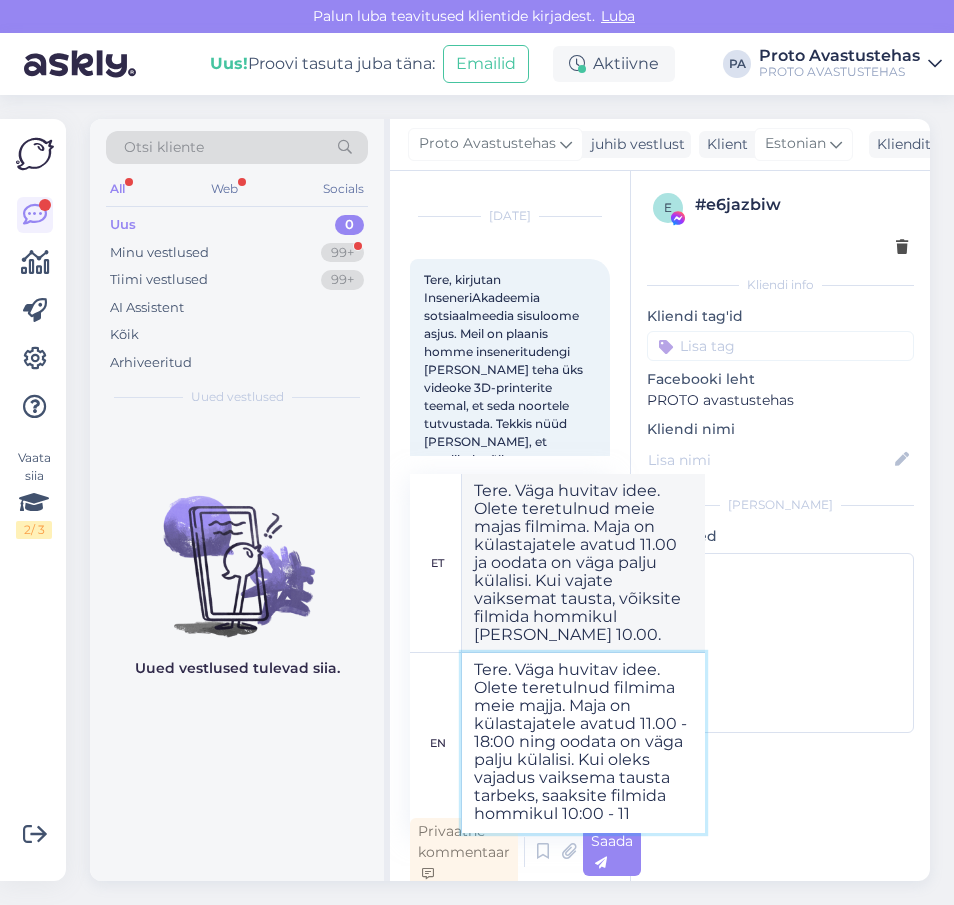 type on "Tere. Väga huvitav idee. Olete teretulnud meie majas filmima. Maja on külastajatele avatud 11.00 ja oodata on väga palju külalisi. Kui vajate vaiksemat tausta, võiksite filmida hommikul [PERSON_NAME] 10.00–" 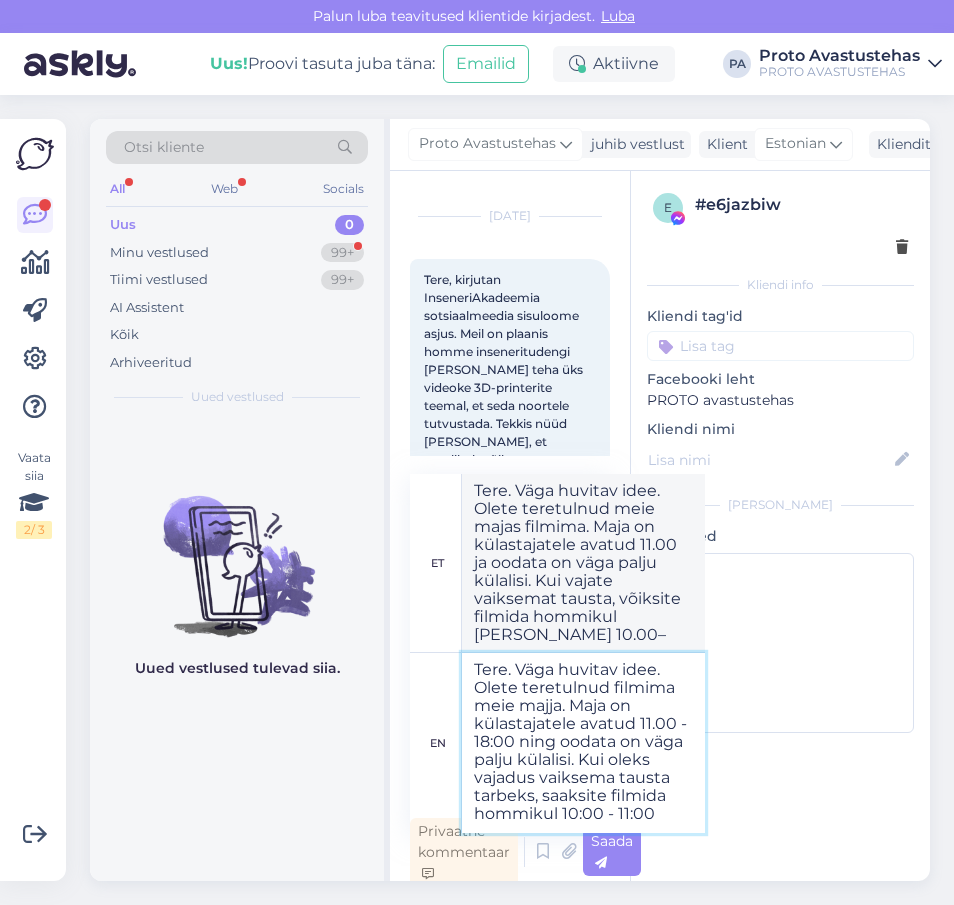 type on "Tere. Väga huvitav idee. Olete teretulnud filmima meie majja. Maja on külastajatele avatud 11.00 - 18:00 ning oodata on väga palju külalisi. Kui oleks vajadus vaiksema tausta tarbeks, saaksite filmida hommikul 10:00 - 11:00 v" 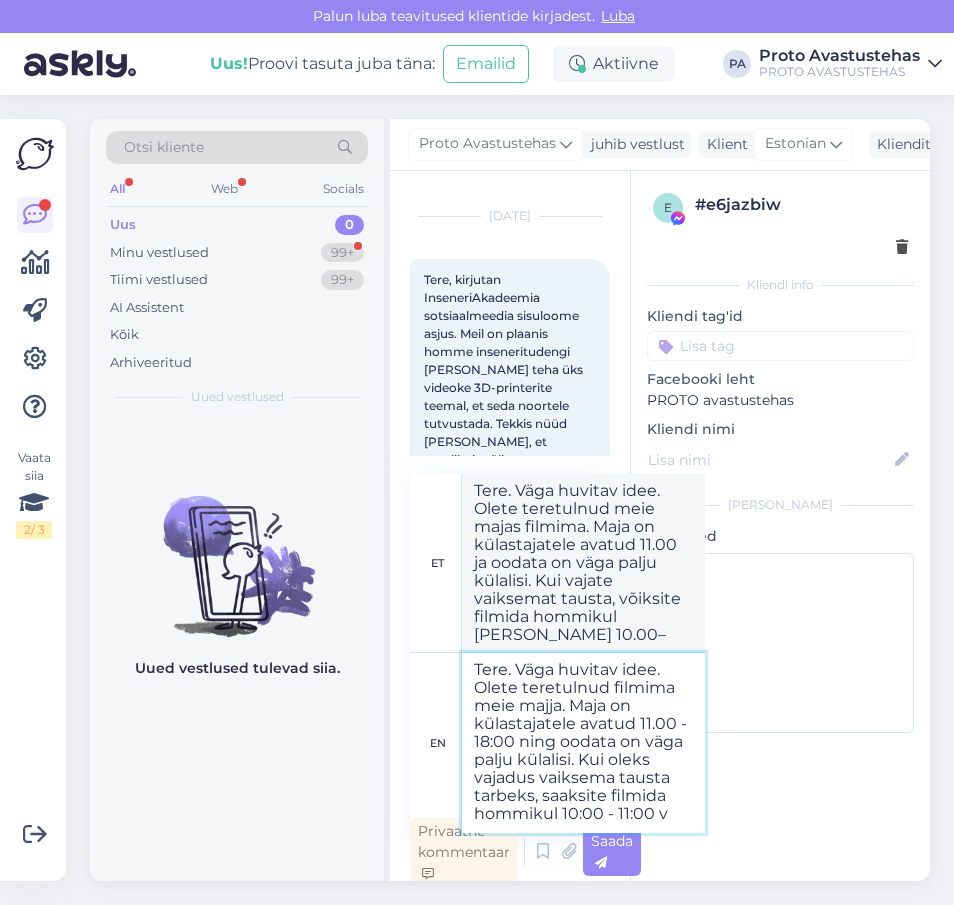 type on "Tere. Väga huvitav idee. Olete teretulnud meie majas filmima. Maja on külastajatele avatud 11.00 ja oodata on väga palju külalisi. Kui vajate vaiksemat tausta, võiksite filmida hommikul [PERSON_NAME] 10.00–11.00." 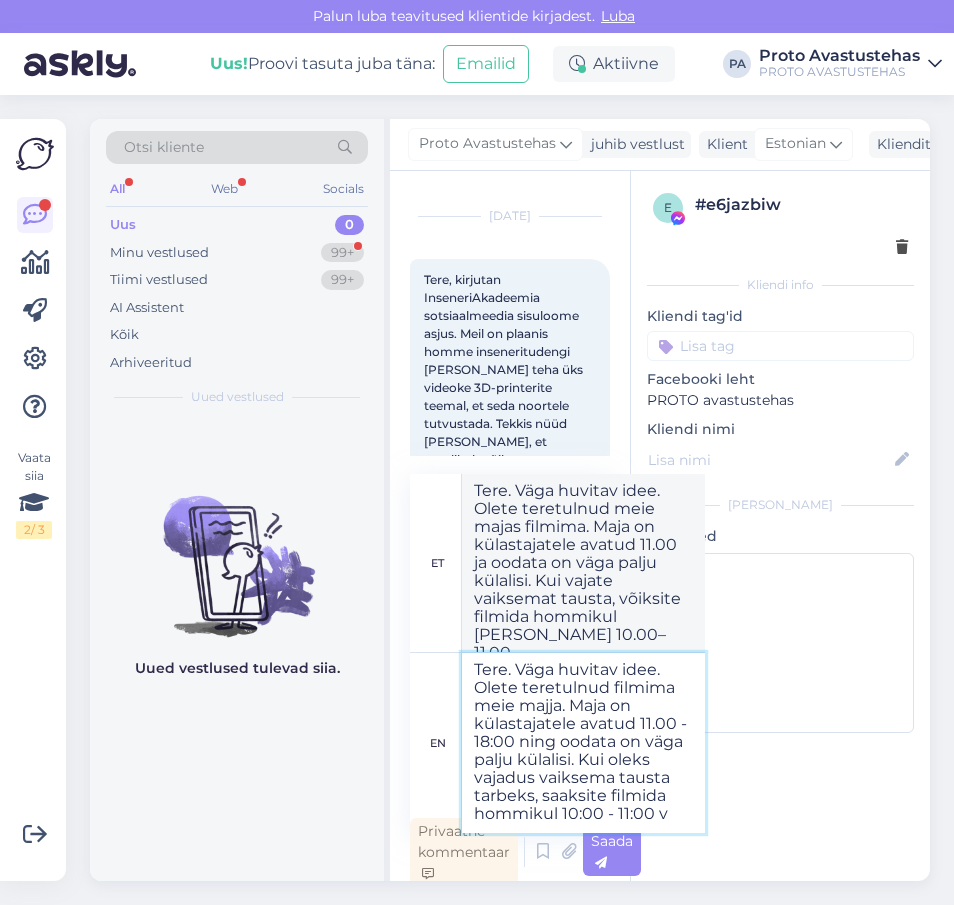 scroll, scrollTop: 44, scrollLeft: 0, axis: vertical 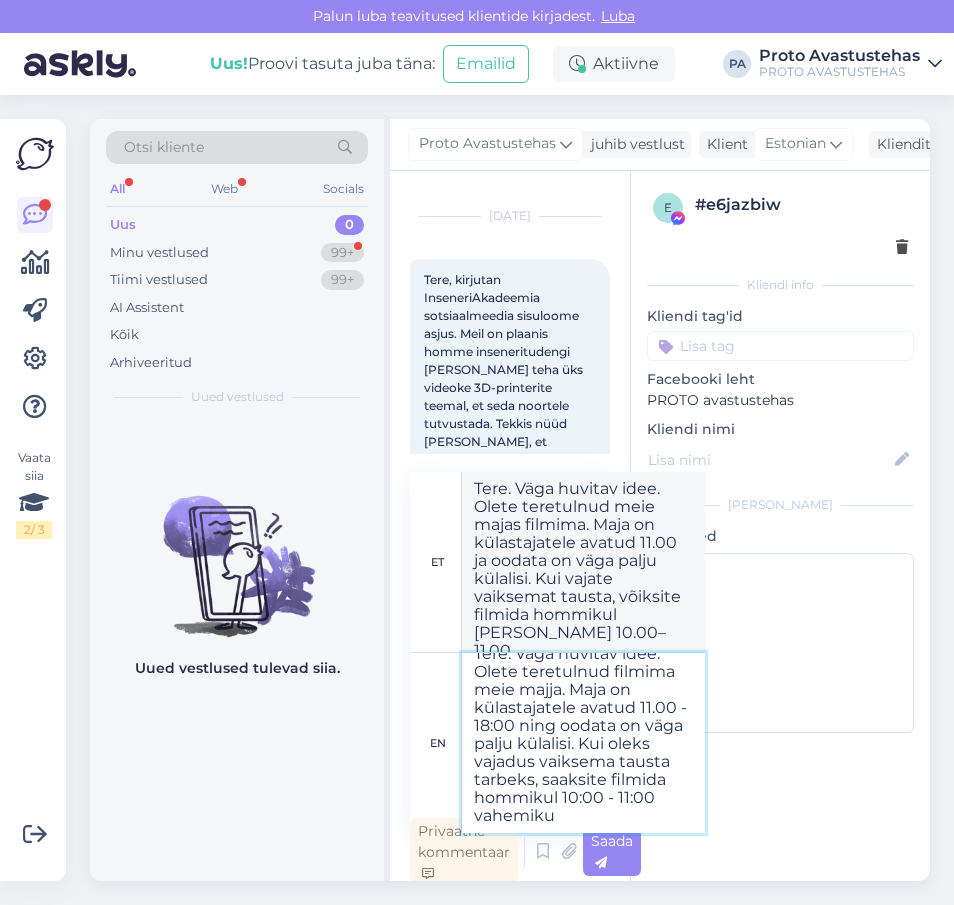 type on "Tere. Väga huvitav idee. Olete teretulnud filmima meie majja. Maja on külastajatele avatud 11.00 - 18:00 ning oodata on väga palju külalisi. Kui oleks vajadus vaiksema tausta tarbeks, saaksite filmida hommikul 10:00 - 11:00 vahemikus" 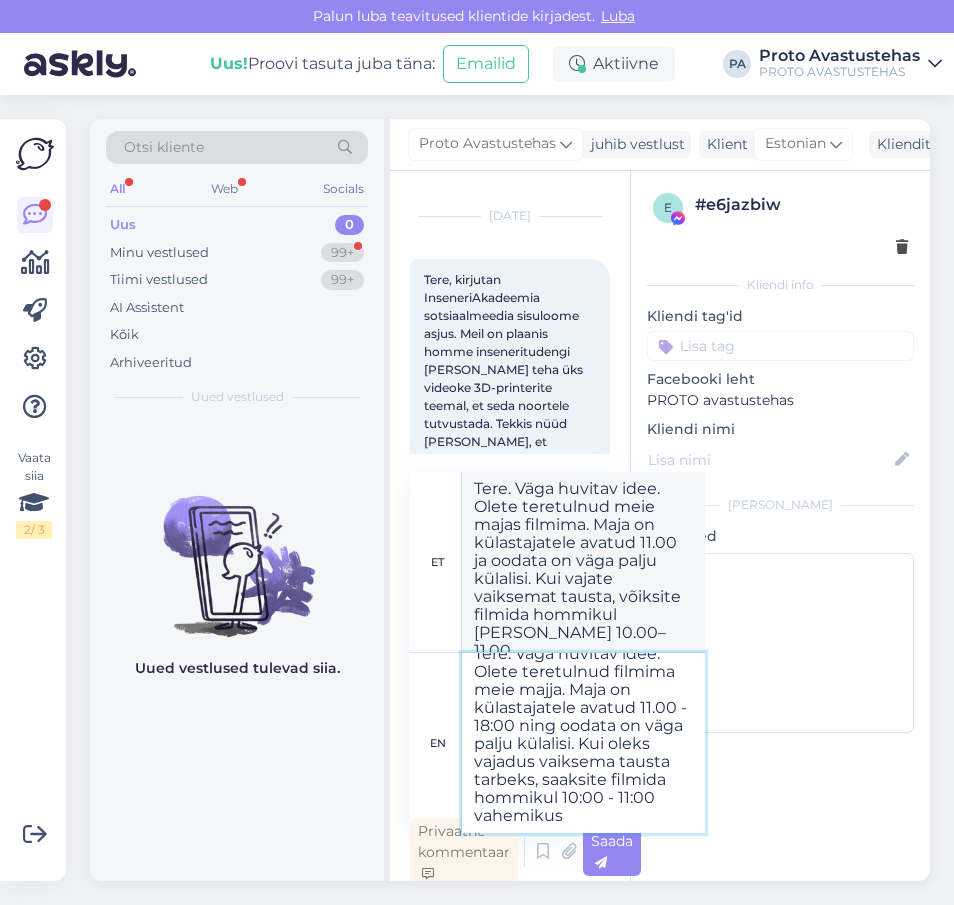type on "Tere. Väga huvitav idee. Olete teretulnud meie majas filmima. Maja on külastajatele avatud 11.00 ja oodata on väga palju külalisi. Kui vajate vaiksemat tausta, võiksite filmida hommikul kella 10.00–11.00 vahel." 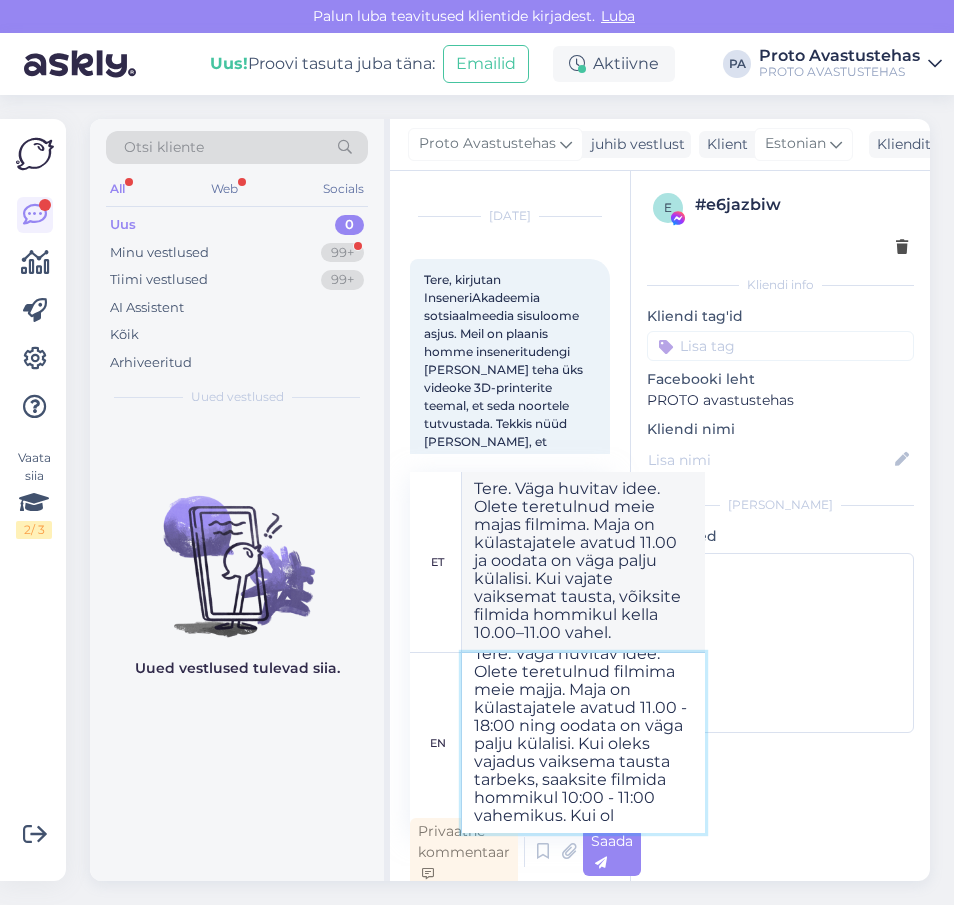 type on "Tere. Väga huvitav idee. Olete teretulnud filmima meie majja. Maja on külastajatele avatud 11.00 - 18:00 ning oodata on väga palju külalisi. Kui oleks vajadus vaiksema tausta tarbeks, saaksite filmida hommikul 10:00 - 11:00 vahemikus. Kui ole" 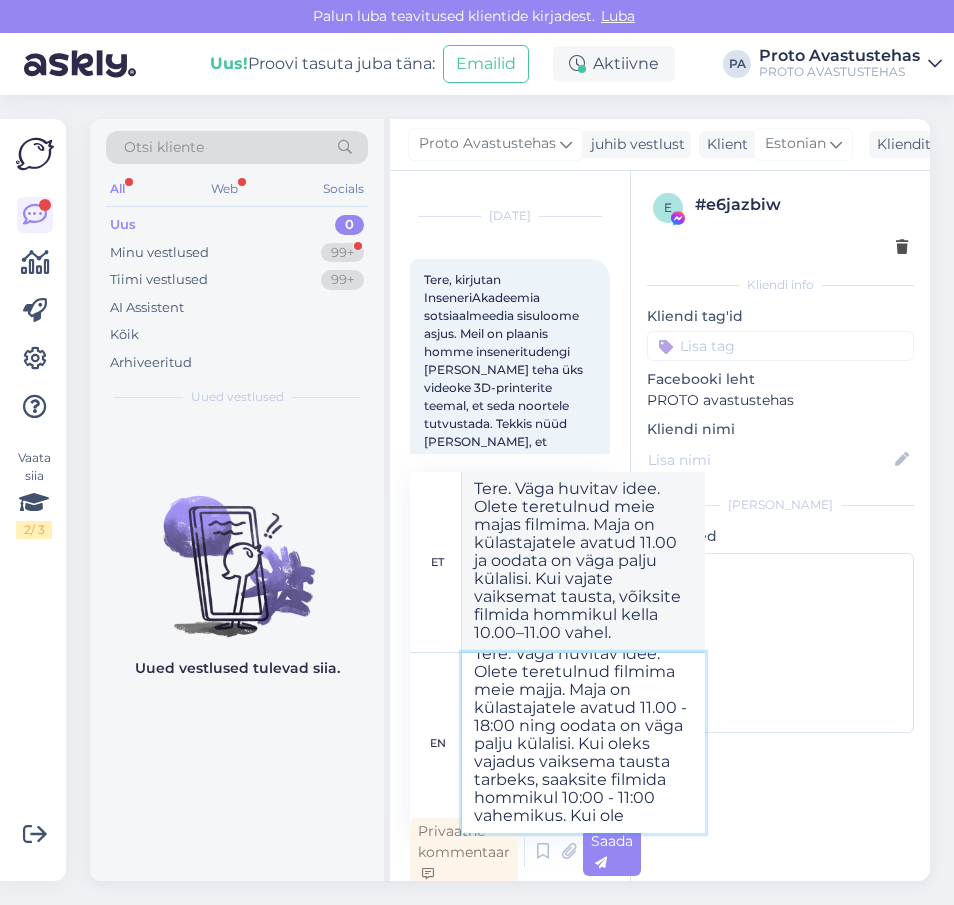 type on "Tere. Väga huvitav idee. Olete teretulnud meie majas filmima. Maja on külastajatele avatud 11.00 ja oodata on väga palju külalisi. Kui vajate vaiksemat tausta, võiksite filmida hommikul kella 10.00–11.00 vahel. [PERSON_NAME]" 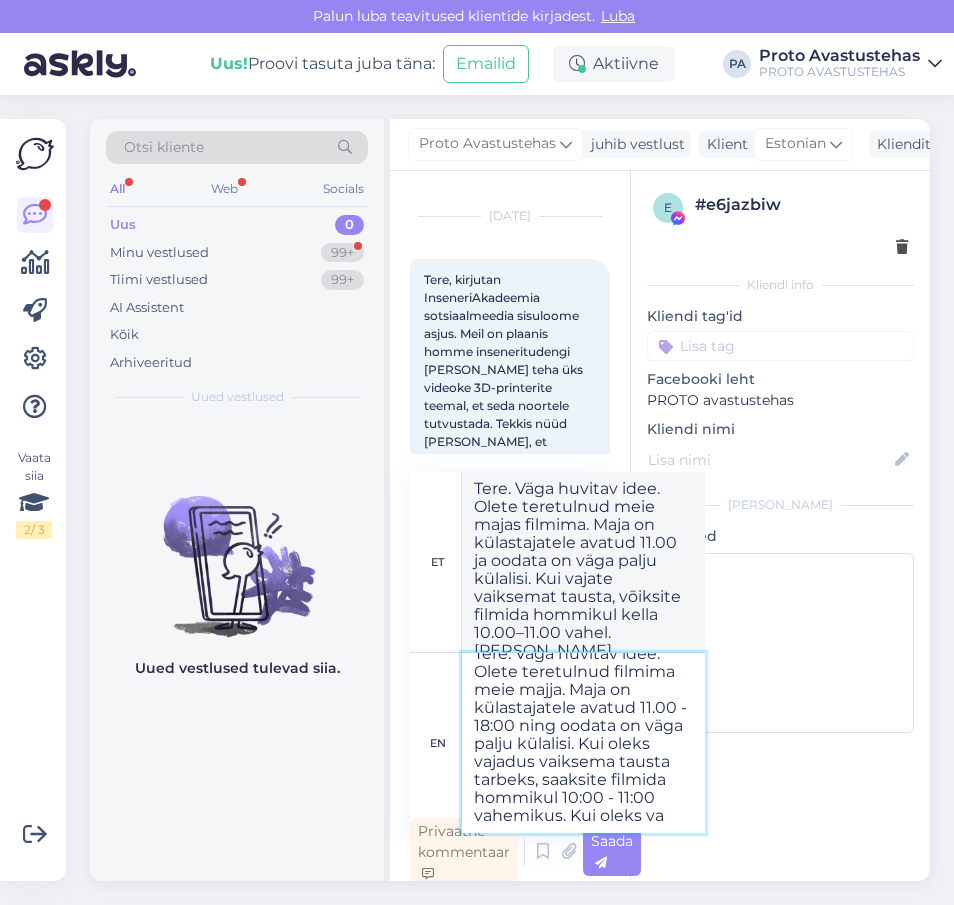 scroll, scrollTop: 62, scrollLeft: 0, axis: vertical 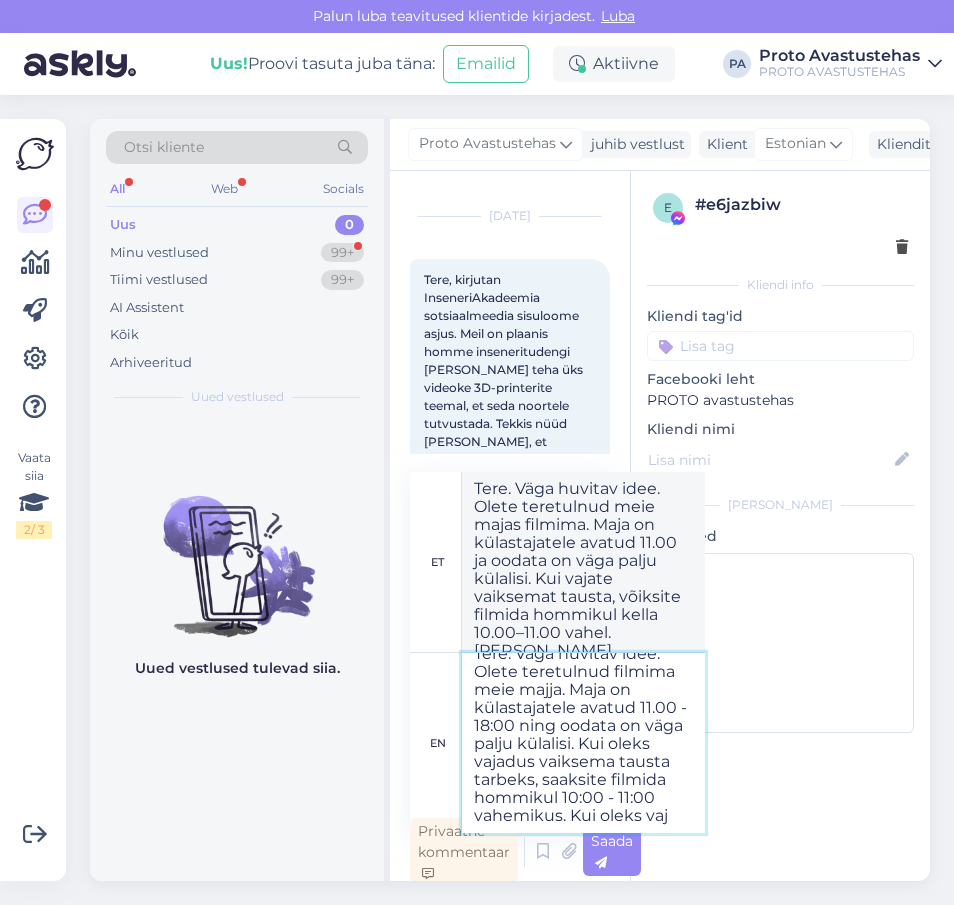 type on "Tere. Väga huvitav idee. Olete teretulnud filmima meie majja. Maja on külastajatele avatud 11.00 - 18:00 ning oodata on väga palju külalisi. Kui oleks vajadus vaiksema tausta tarbeks, saaksite filmida hommikul 10:00 - 11:00 vahemikus. Kui [PERSON_NAME]" 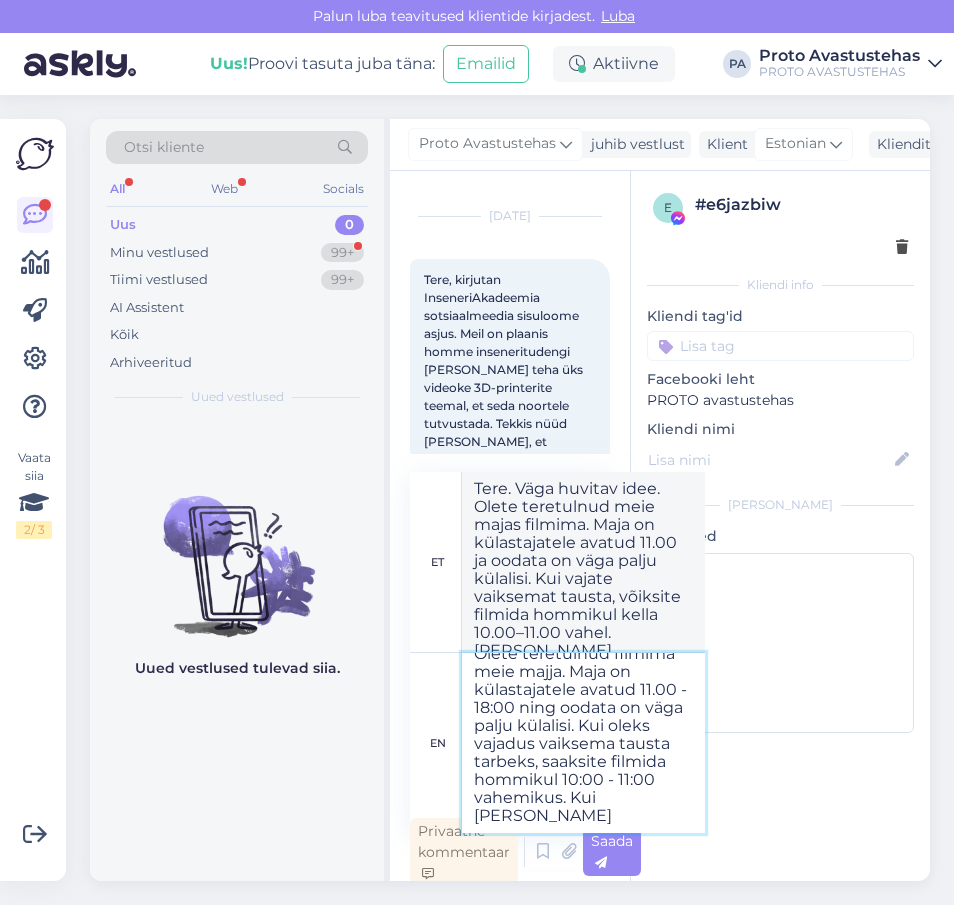 type on "Tere. Väga huvitav idee. Olete teretulnud meie majas filmima. Maja on külastajatele avatud 11.00 ja oodata on väga palju külalisi. Kui vajate vaiksemat tausta, võiksite filmida hommikul kella 10.00–11.00 vahel. Kui oleks..." 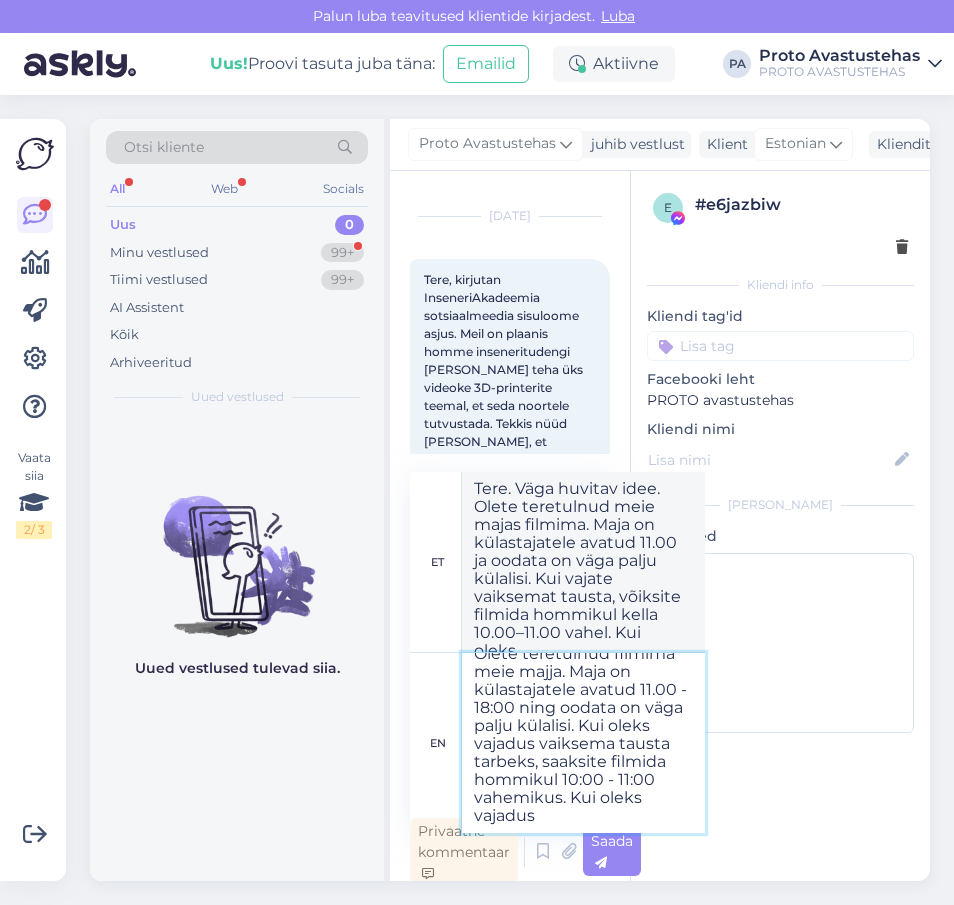type on "Tere. Väga huvitav idee. Olete teretulnud filmima meie majja. Maja on külastajatele avatud 11.00 - 18:00 ning oodata on väga palju külalisi. Kui oleks vajadus vaiksema tausta tarbeks, saaksite filmida hommikul 10:00 - 11:00 vahemikus. Kui oleks vajadus" 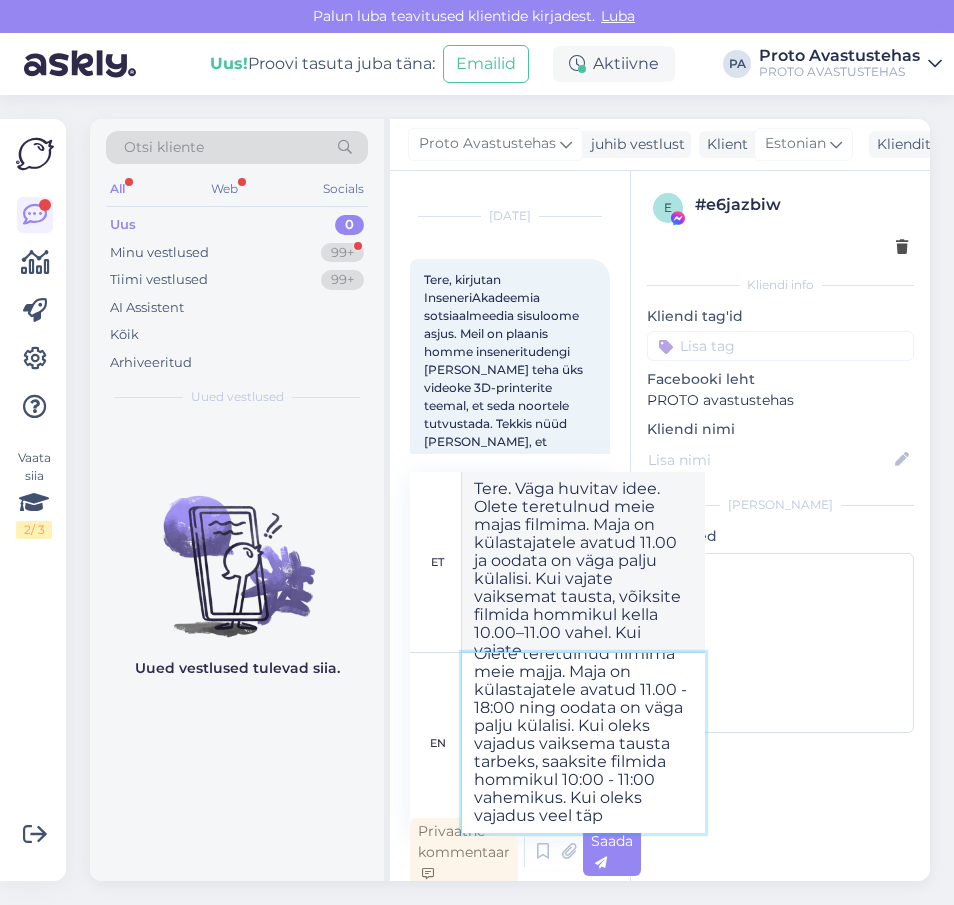 type on "Tere. Väga huvitav idee. Olete teretulnud filmima meie majja. Maja on külastajatele avatud 11.00 - 18:00 ning oodata on väga palju külalisi. Kui oleks vajadus vaiksema tausta tarbeks, saaksite filmida hommikul 10:00 - 11:00 vahemikus. Kui oleks vajadus veel täps" 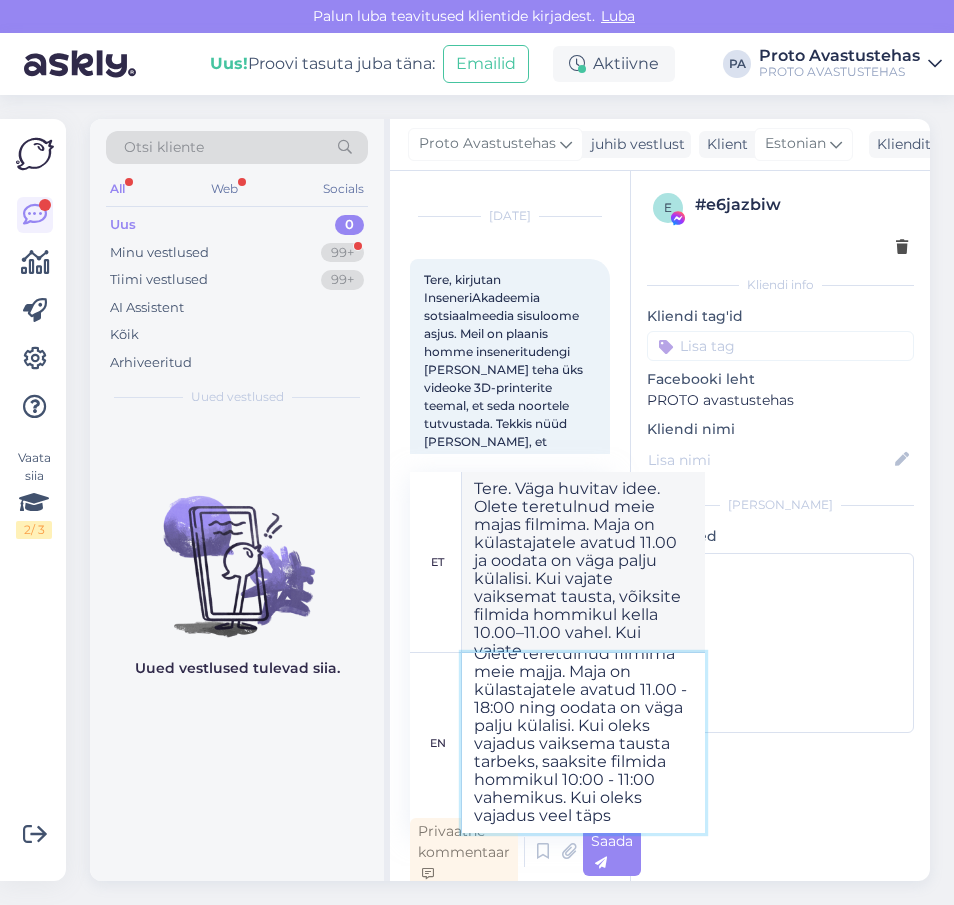 type on "Tere. Väga huvitav idee. Olete teretulnud meie majas filmima. Maja on külastajatele avatud 11.00 ja oodata on väga palju külalisi. Kui vajate vaiksemat tausta, võiksite filmida hommikul kella 10.00–11.00 vahel. Kui vajate veel…" 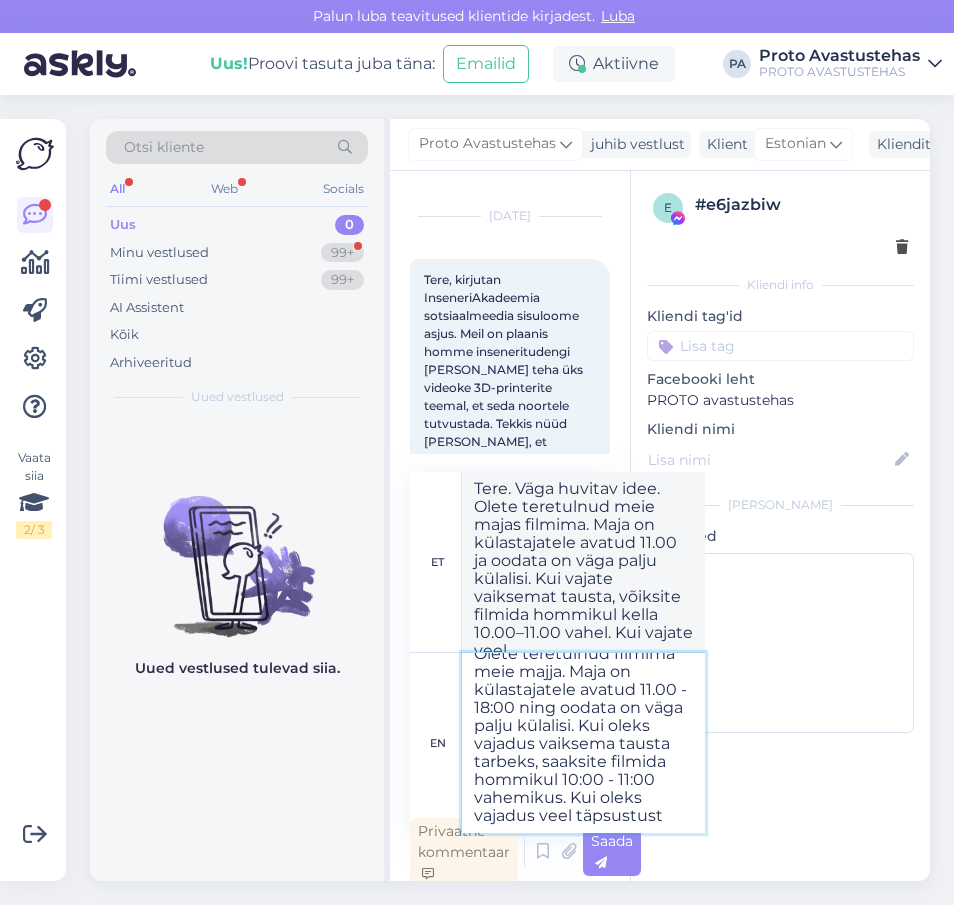 scroll, scrollTop: 80, scrollLeft: 0, axis: vertical 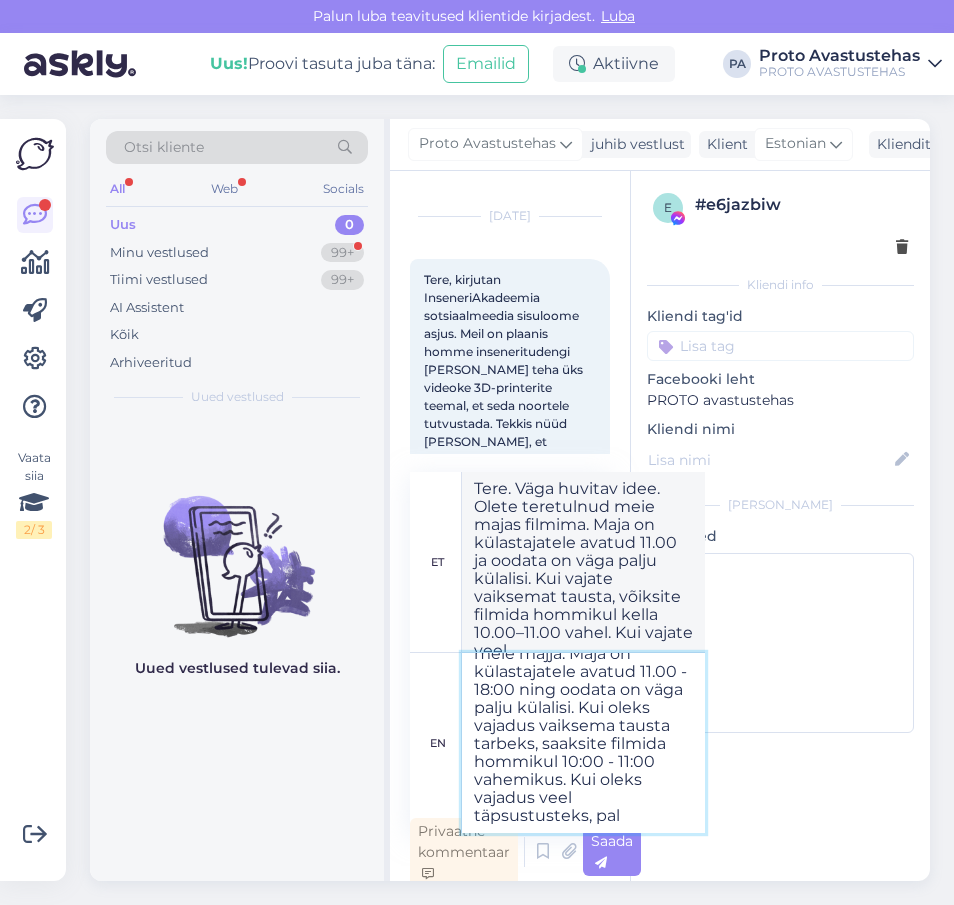 type on "Tere. Väga huvitav idee. Olete teretulnud filmima meie majja. Maja on külastajatele avatud 11.00 - 18:00 ning oodata on väga palju külalisi. Kui oleks vajadus vaiksema tausta tarbeks, saaksite filmida hommikul 10:00 - 11:00 vahemikus. Kui oleks vajadus veel täpsustusteks, palu" 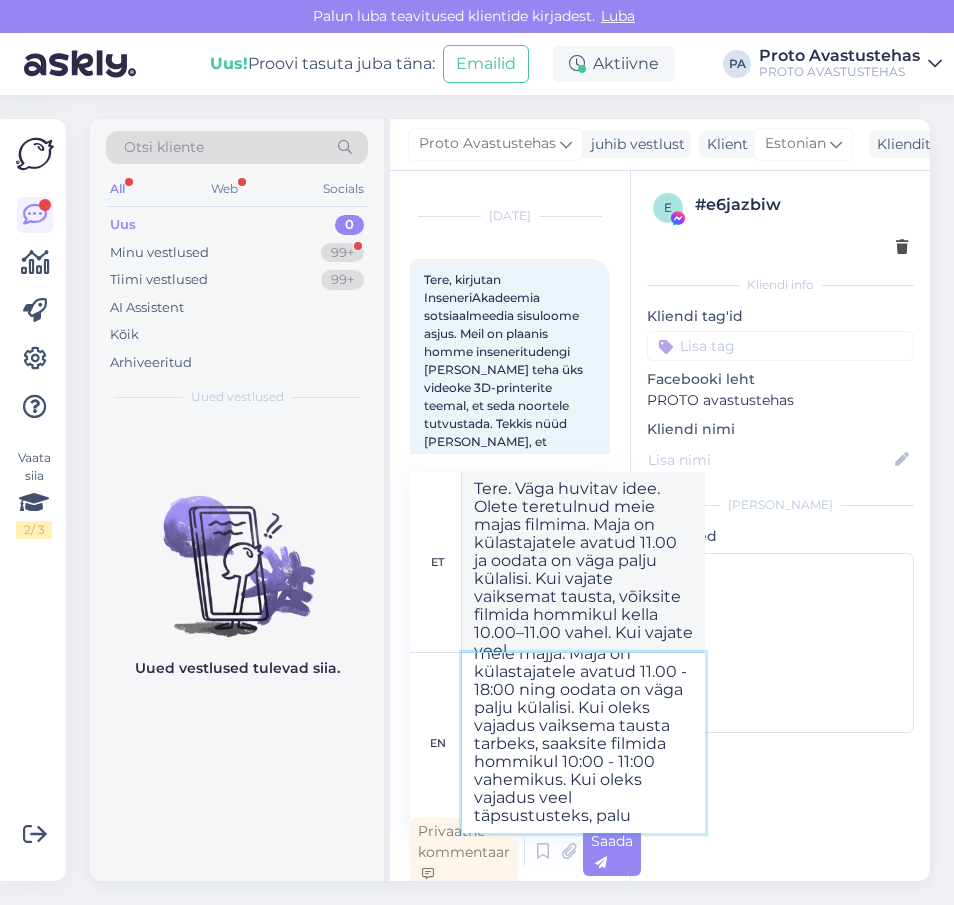 type on "Tere. Väga huvitav idee. Olete teretulnud meie majas filmima. Maja on külastajatele avatud 11.00 ja oodata on väga palju külalisi. Kui vajate vaiksemat tausta, võiksite filmida hommikul kella 10.00–11.00 vahel. Kui vajate täpsustusi," 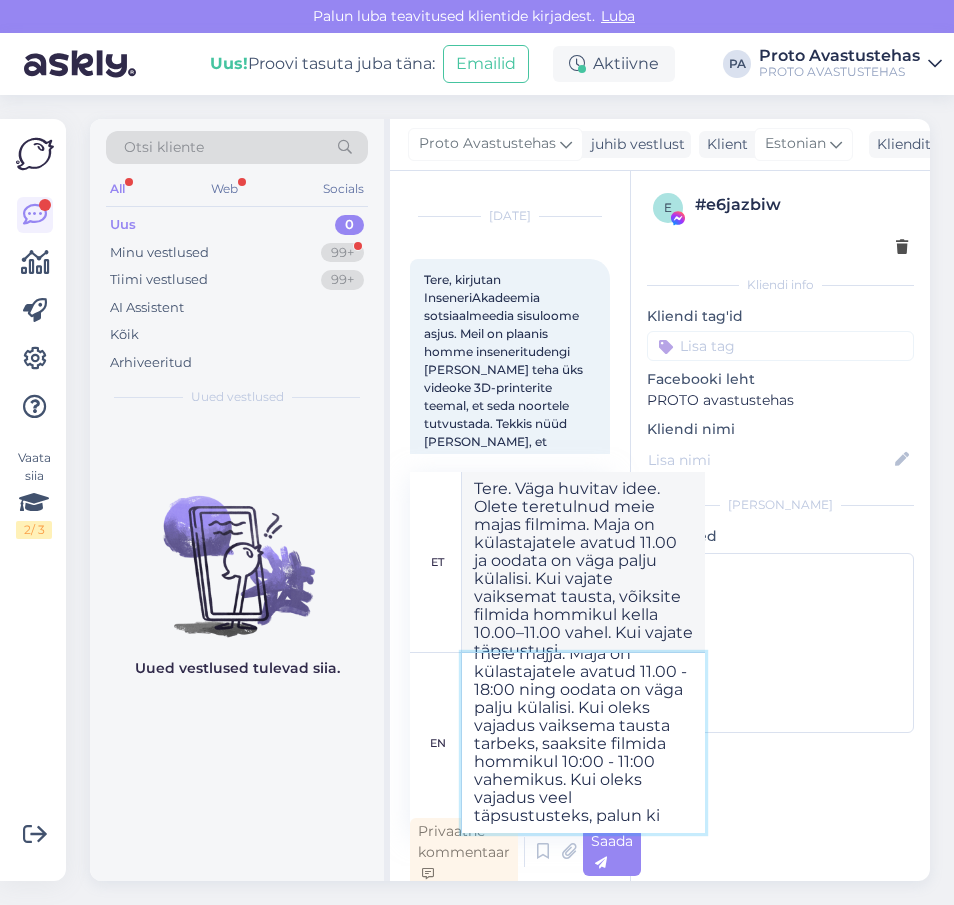 scroll, scrollTop: 98, scrollLeft: 0, axis: vertical 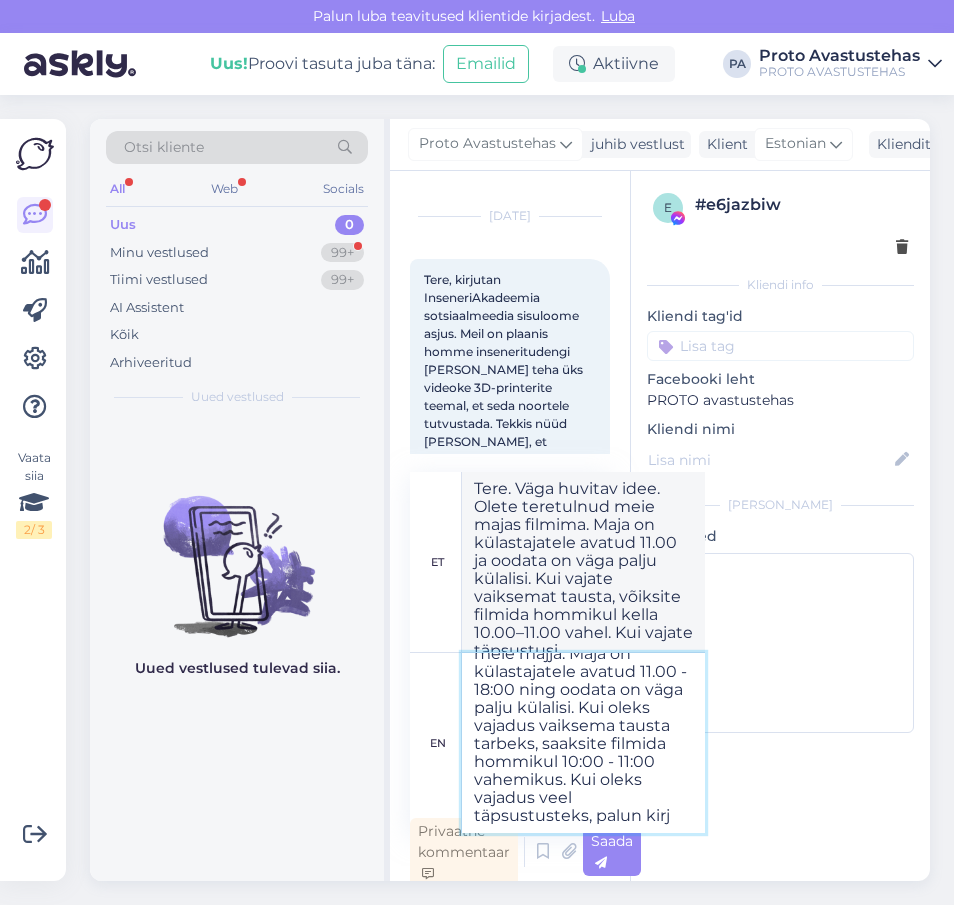 type on "Tere. Väga huvitav idee. Olete teretulnud filmima meie majja. Maja on külastajatele avatud 11.00 - 18:00 ning oodata on väga palju külalisi. Kui oleks vajadus vaiksema tausta tarbeks, saaksite filmida hommikul 10:00 - 11:00 vahemikus. Kui oleks vajadus veel täpsustusteks, palun kirju" 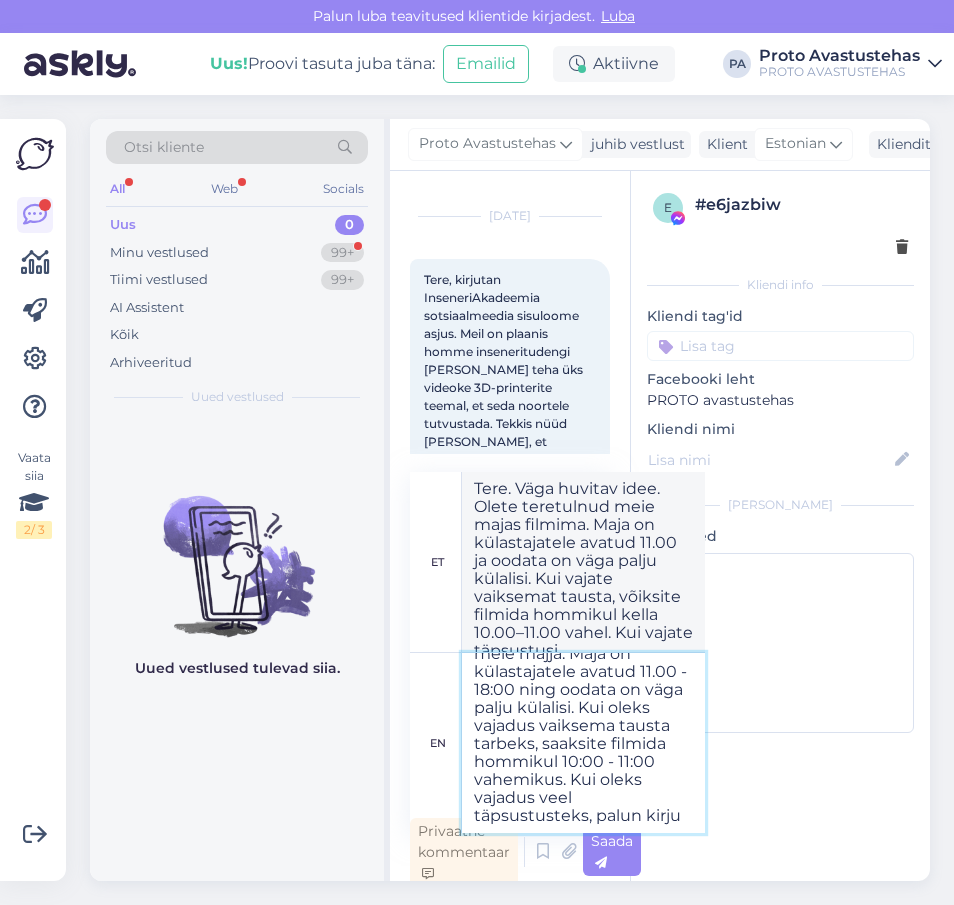 type on "Tere. Väga huvitav idee. Olete teretulnud meie majas filmima. Maja on külastajatele avatud 11.00 ja oodata on väga palju külalisi. Kui vajate vaiksemat tausta, võiksite filmida hommikul kella 10.00–11.00 vahel. Kui vajate täpsustusi, palun…" 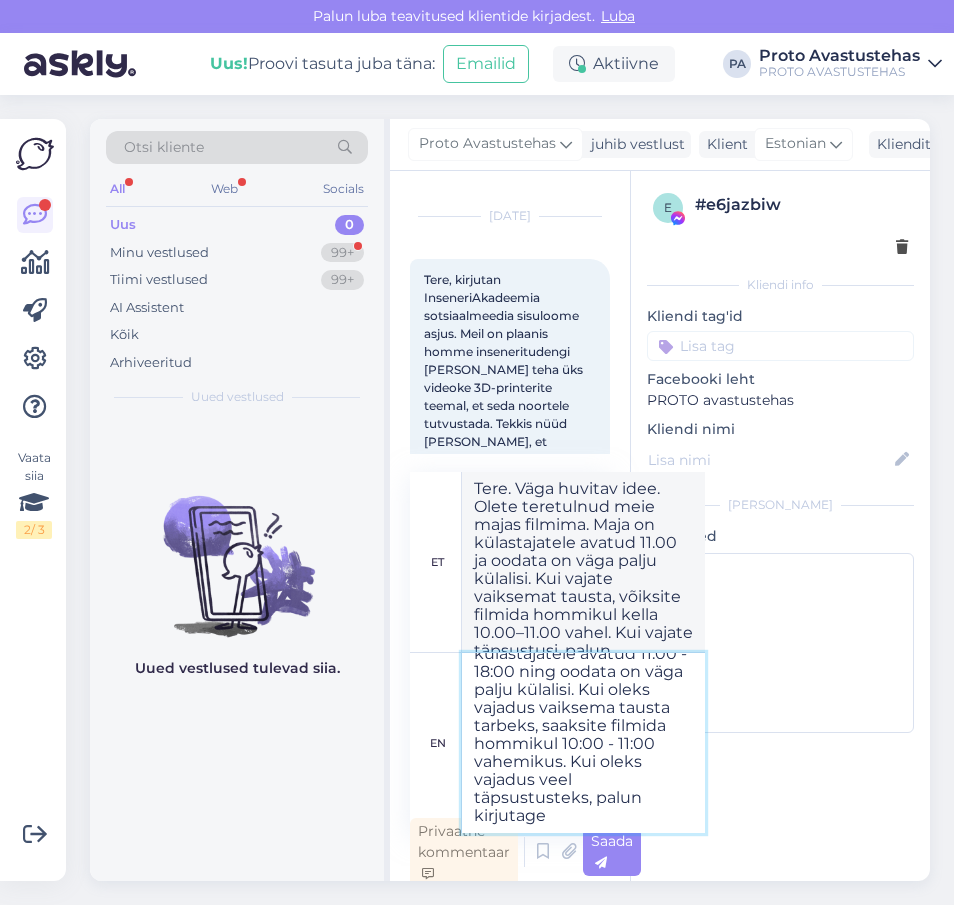 type on "Tere. Väga huvitav idee. Olete teretulnud filmima meie majja. Maja on külastajatele avatud 11.00 - 18:00 ning oodata on väga palju külalisi. Kui oleks vajadus vaiksema tausta tarbeks, saaksite filmida hommikul 10:00 - 11:00 vahemikus. Kui oleks vajadus veel täpsustusteks, palun kirjutage" 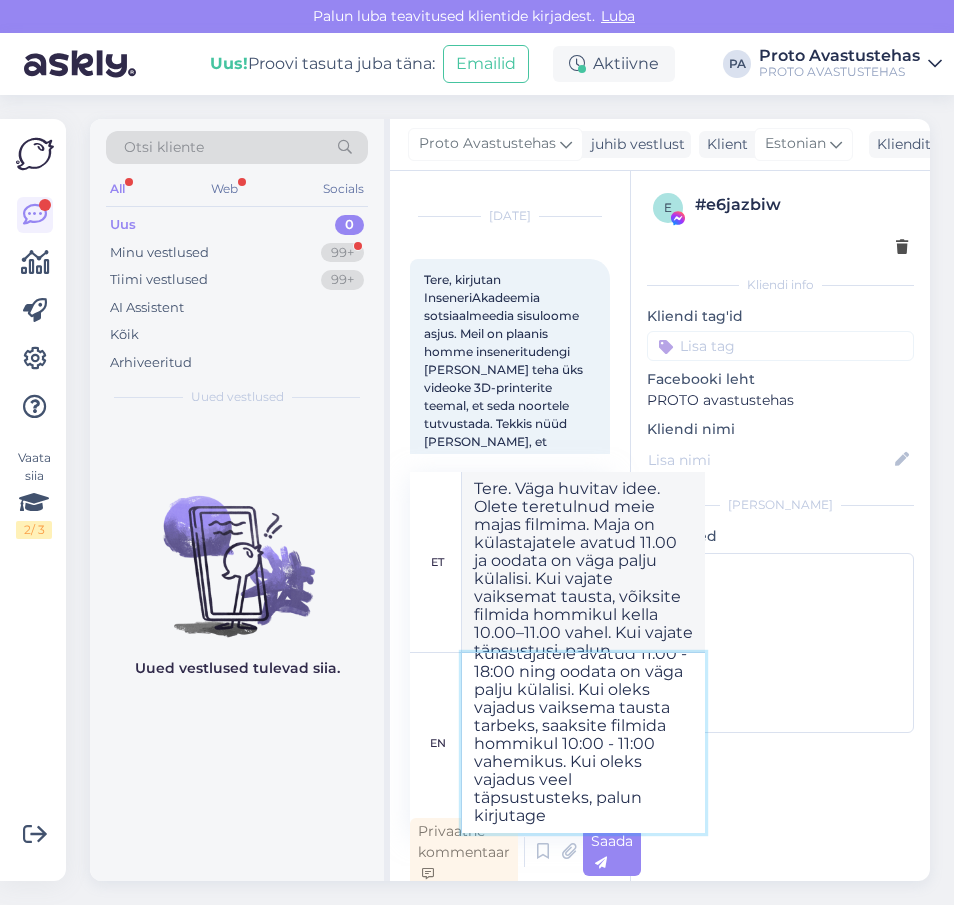 type on "Tere. Väga huvitav idee. Olete teretulnud meie majas filmima. Maja on külastajatele avatud 11.00 ja oodata on väga palju külalisi. Kui vajate vaiksemat tausta, võiksite filmida hommikul kella 10.00–11.00 vahel. Kui vajate täpsustusi, palun kirjutage." 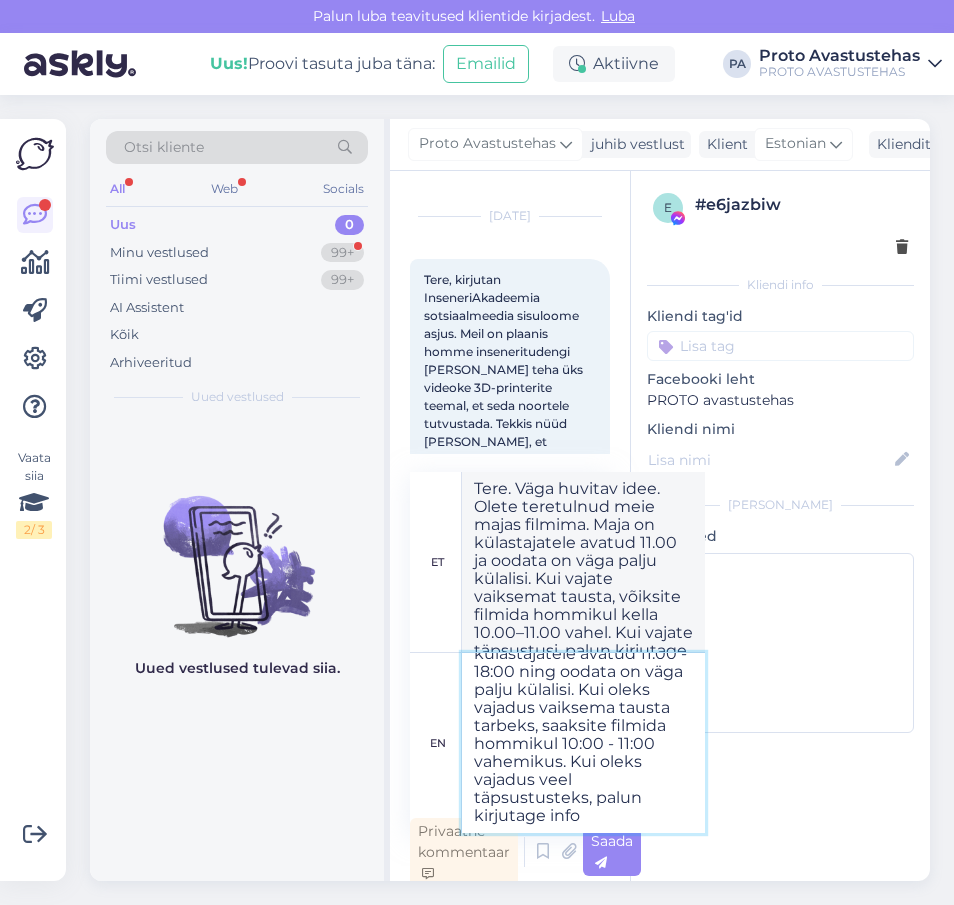 type on "Tere. Väga huvitav idee. Olete teretulnud filmima meie majja. Maja on külastajatele avatud 11.00 - 18:00 ning oodata on väga palju külalisi. Kui oleks vajadus vaiksema tausta tarbeks, saaksite filmida hommikul 10:00 - 11:00 vahemikus. Kui oleks vajadus veel täpsustusteks, palun kirjutage info@" 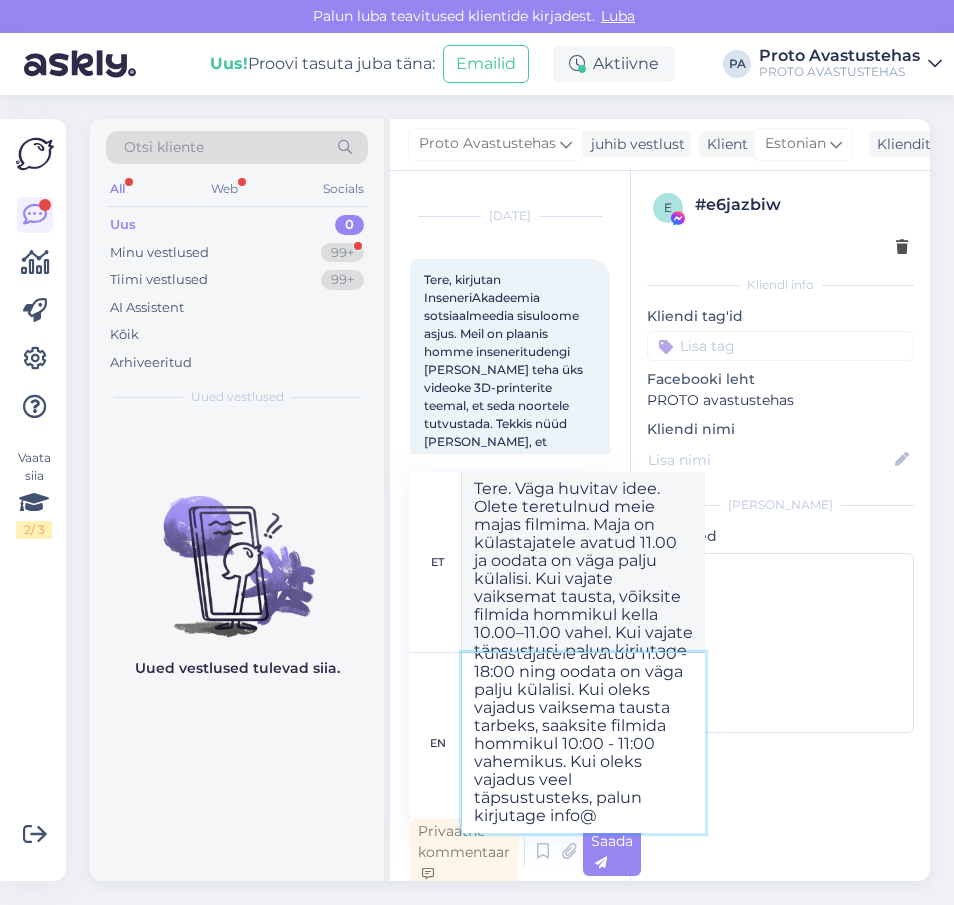 type on "Tere. Väga huvitav idee. Olete teretulnud meie majas filmima. Maja on külastajatele avatud 11.00 ja oodata on väga palju külalisi. Kui vajate vaiksemat tausta, võiksite filmida hommikul kella 10.00–11.00 vahel. Kui vajate täiendavat infot, palun kirjutage." 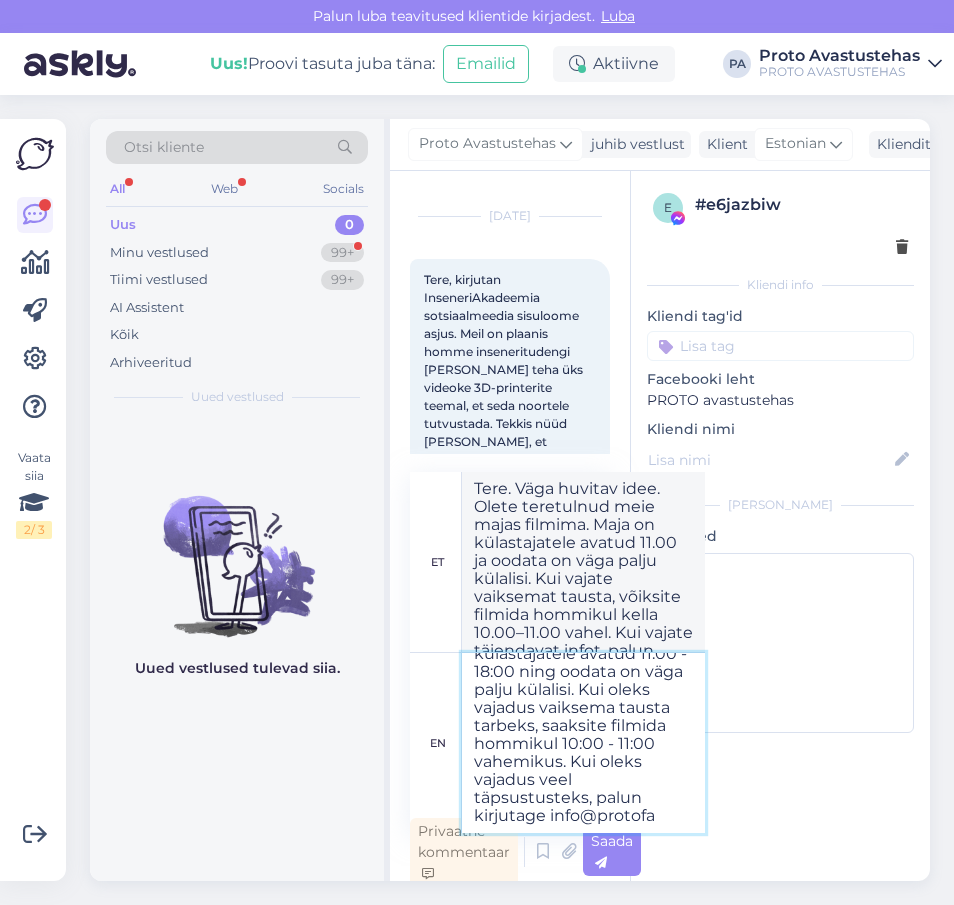 scroll, scrollTop: 116, scrollLeft: 0, axis: vertical 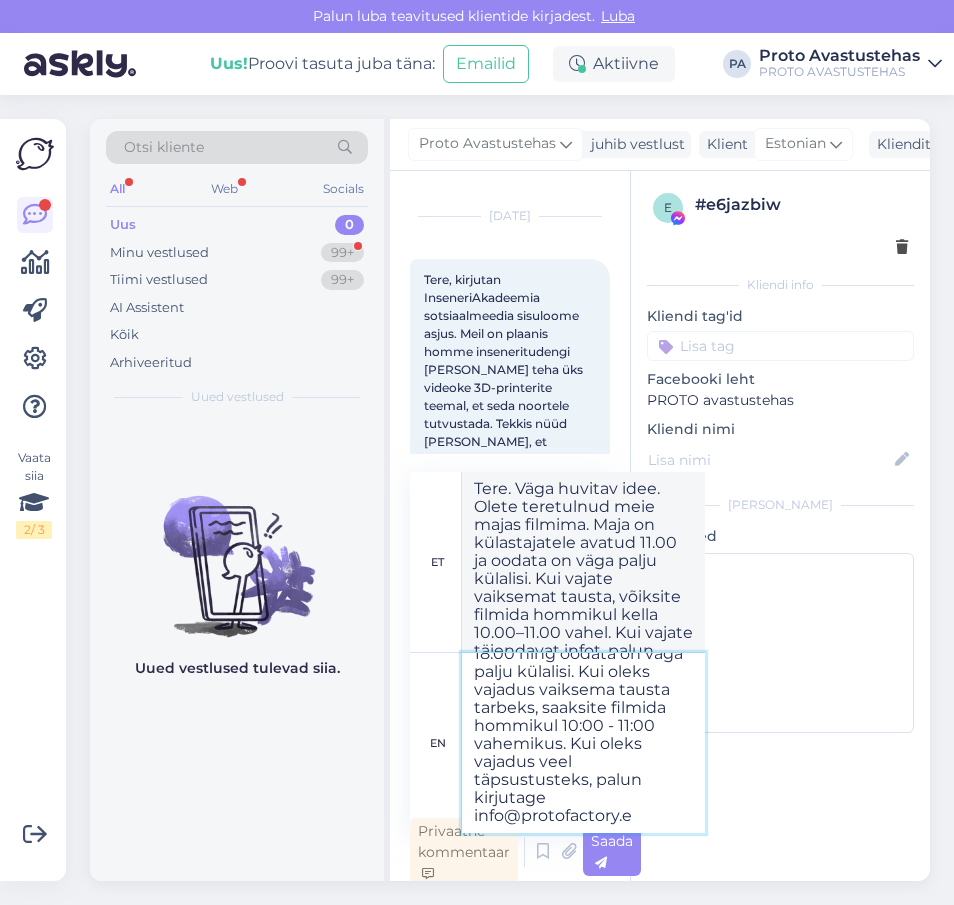 type on "Tere. Väga huvitav idee. Olete teretulnud filmima meie majja. Maja on külastajatele avatud 11.00 - 18:00 ning oodata on väga palju külalisi. Kui oleks vajadus vaiksema tausta tarbeks, saaksite filmida hommikul 10:00 - 11:00 vahemikus. Kui oleks vajadus veel täpsustusteks, palun kirjutage [EMAIL_ADDRESS][DOMAIN_NAME]" 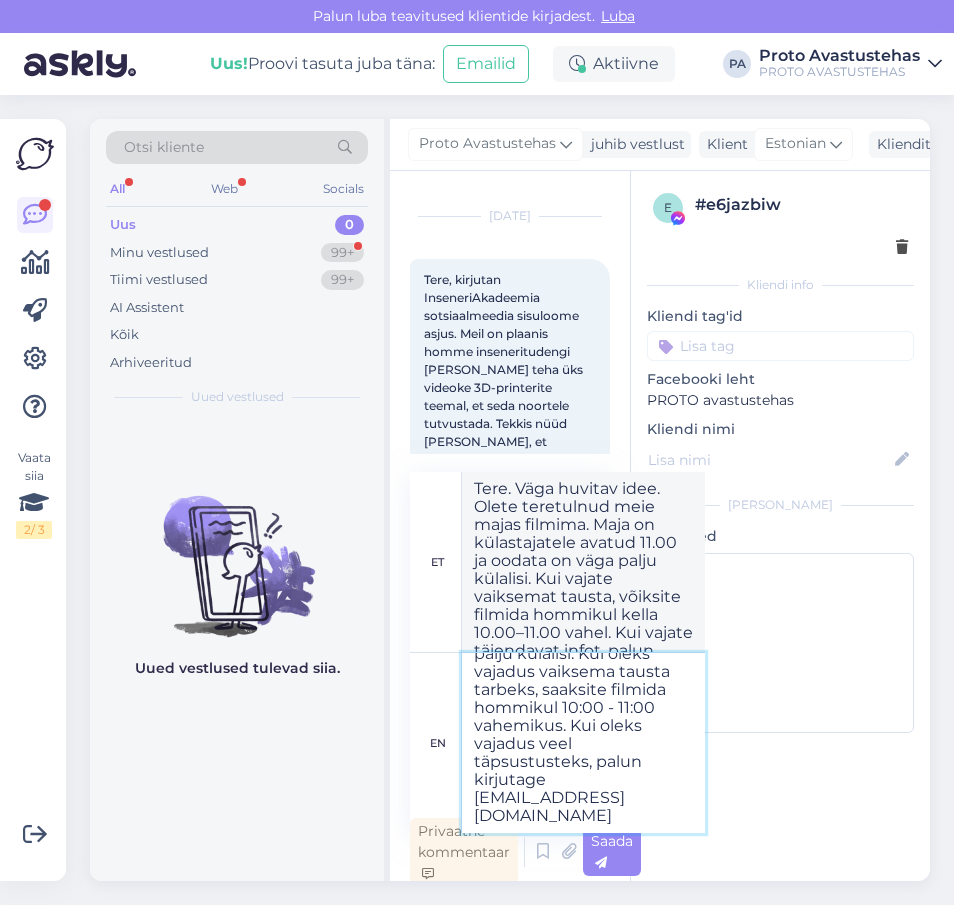 type on "Tere. Väga huvitav idee. Olete teretulnud meie majas filmima. Maja on külastajatele avatud 11.00 ja oodata on väga palju külalisi. Kui vajate vaiksemat tausta, saate filmida hommikul kella 10.00–11.00 vahel. Kui vajate täiendavat infot, palun kirjutage [EMAIL_ADDRESS][DOMAIN_NAME]" 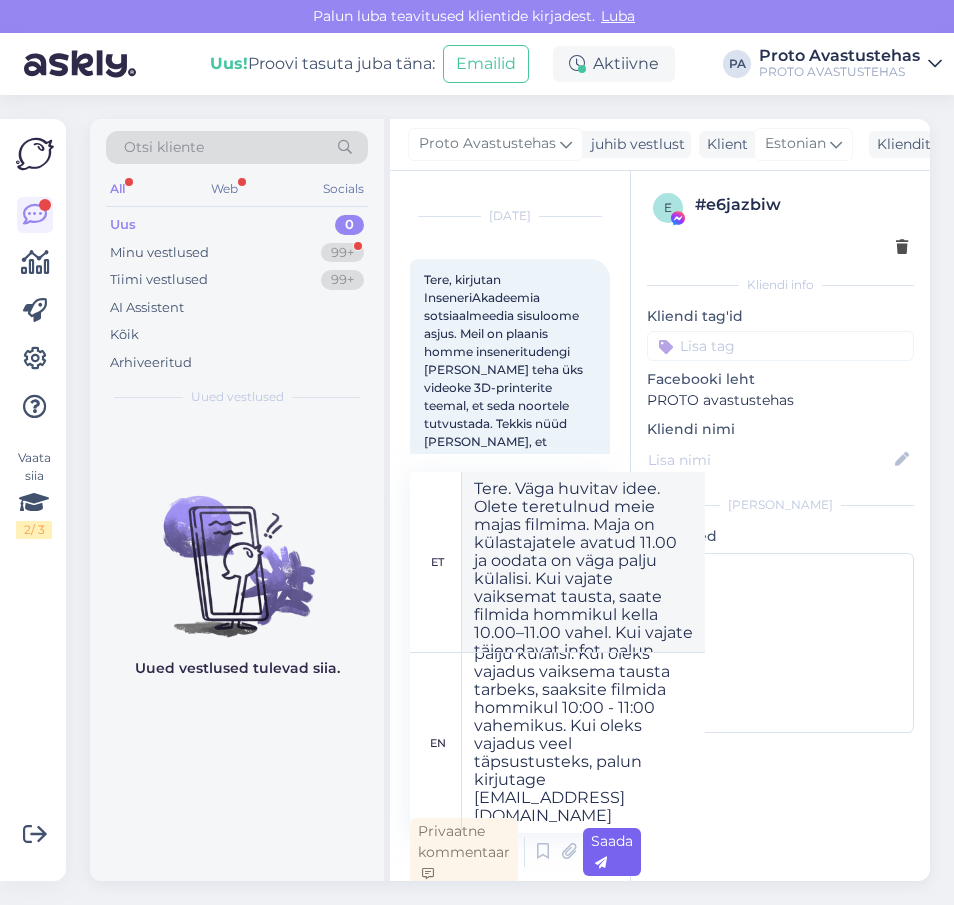 click on "Saada" at bounding box center (612, 852) 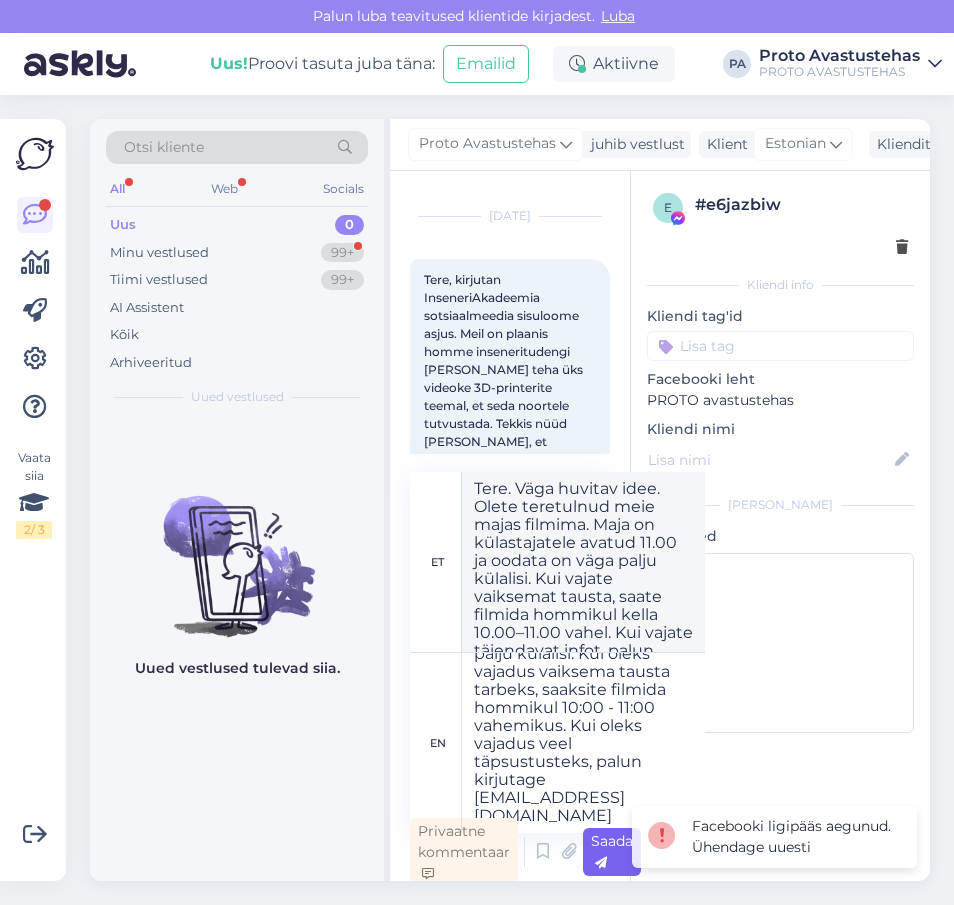 click at bounding box center (601, 863) 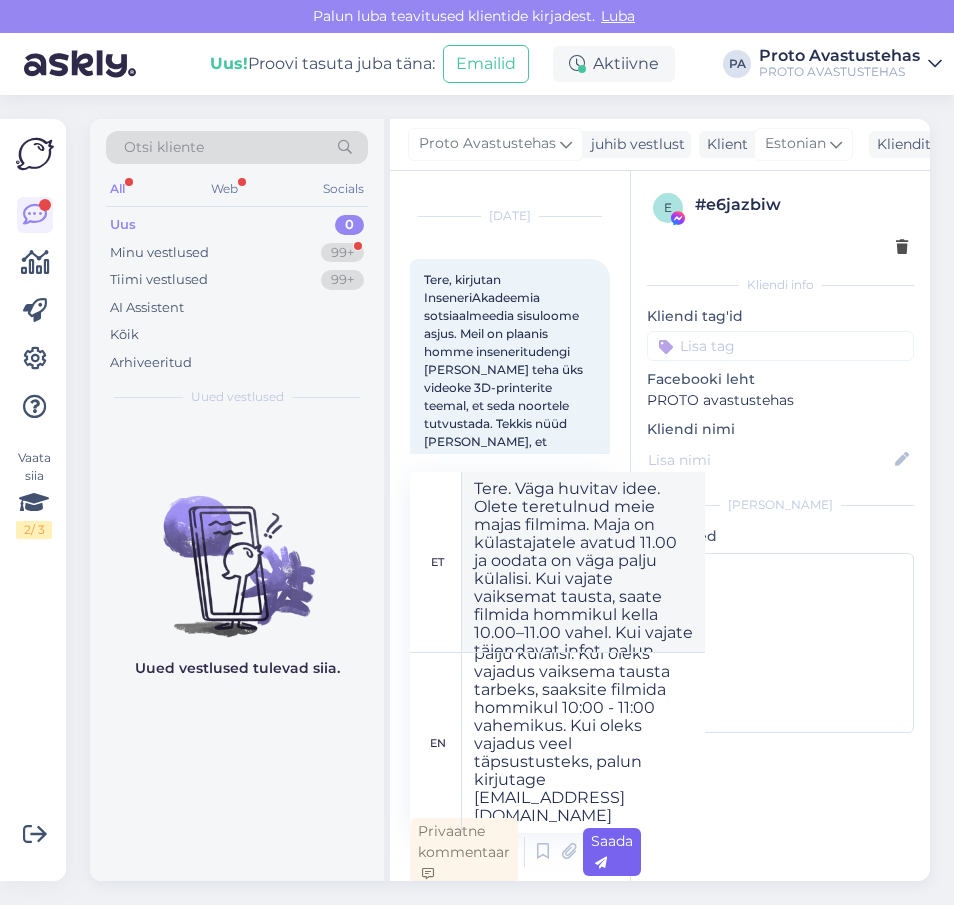 click on "Saada" at bounding box center [612, 852] 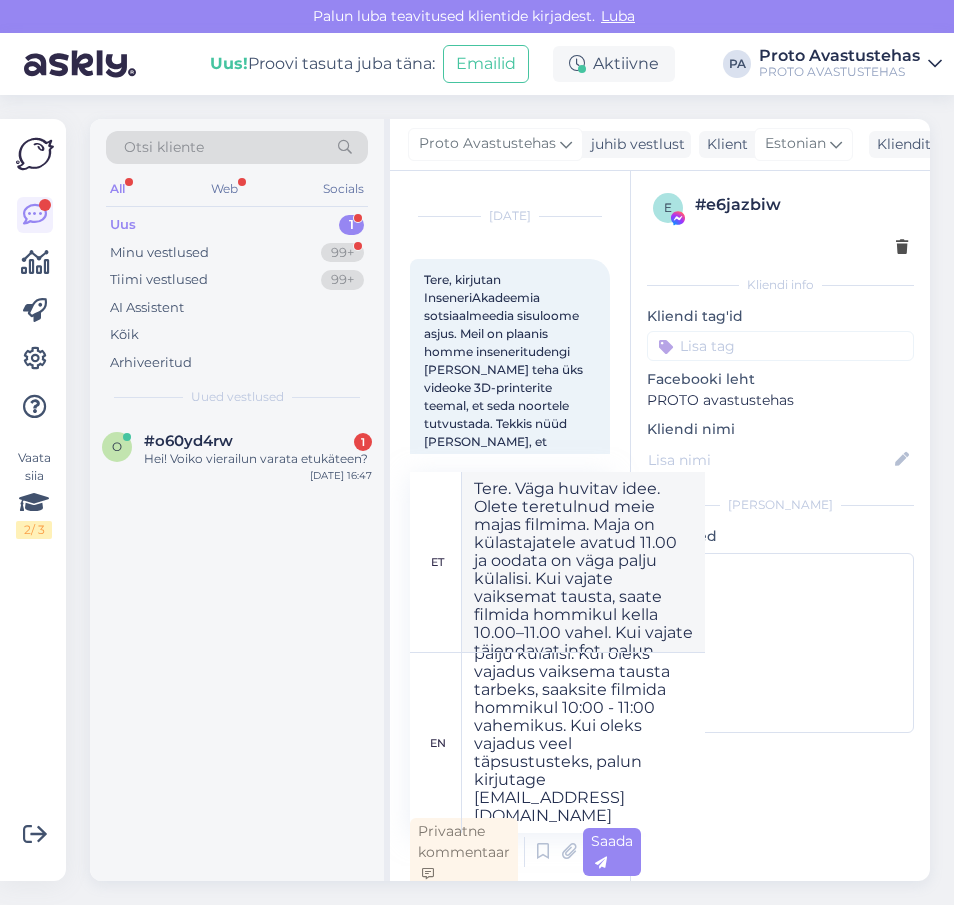 click on "Saada" at bounding box center (612, 851) 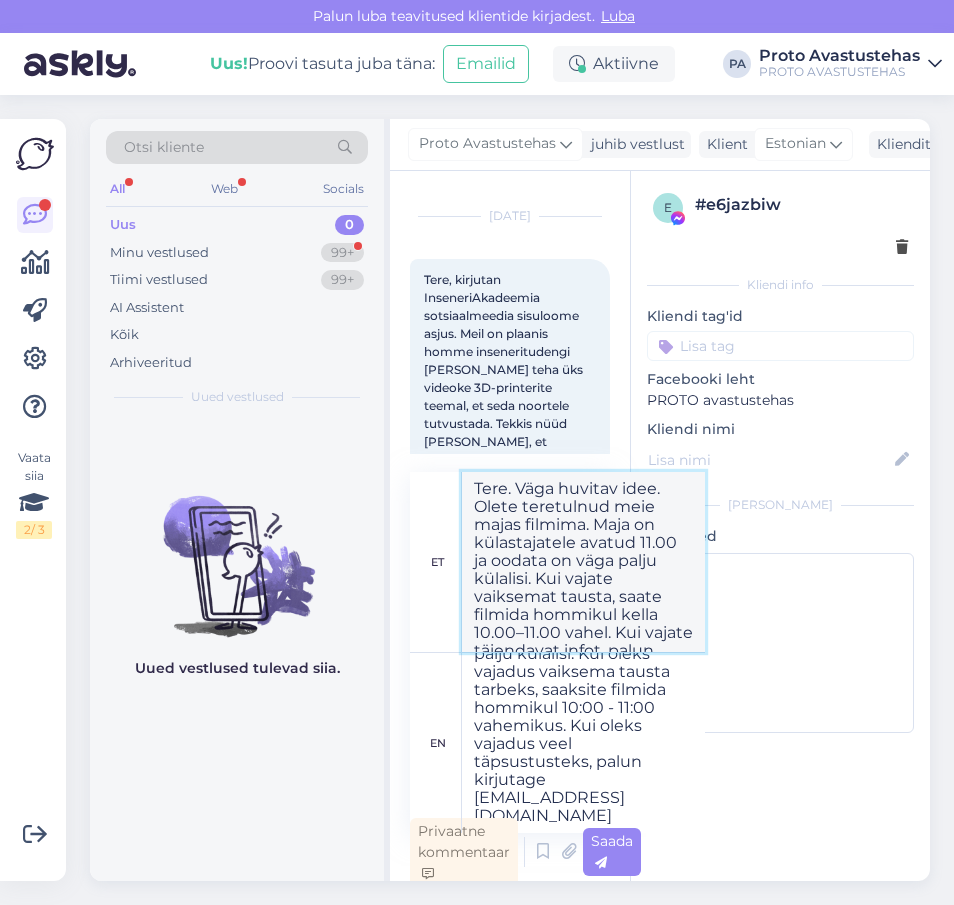 scroll, scrollTop: 70, scrollLeft: 0, axis: vertical 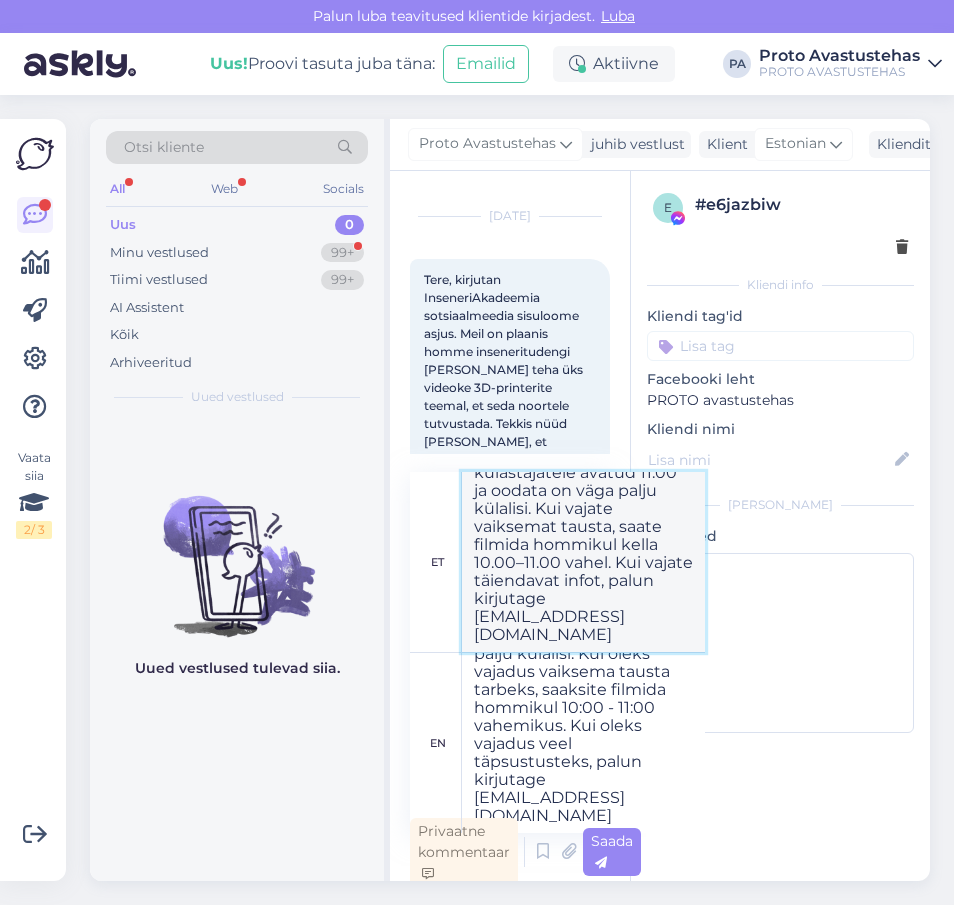 drag, startPoint x: 472, startPoint y: 487, endPoint x: 662, endPoint y: 641, distance: 244.5731 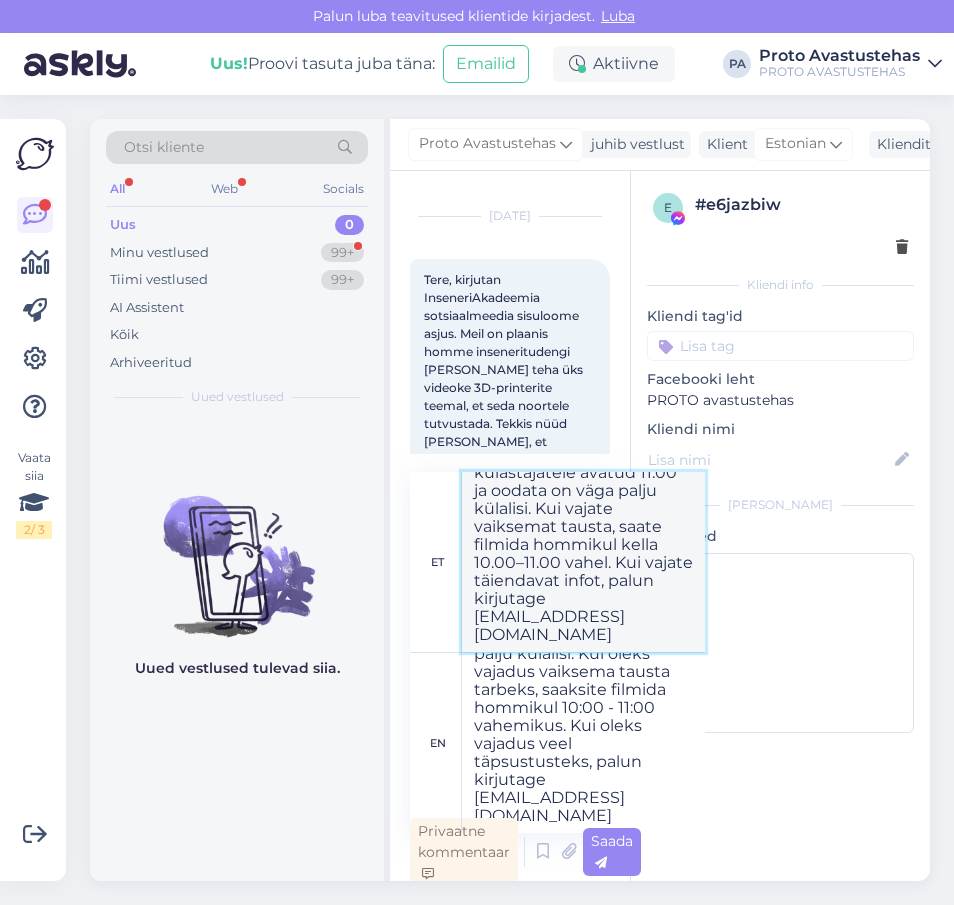 click on "Tere. Väga huvitav idee. Olete teretulnud meie majas filmima. Maja on külastajatele avatud 11.00 ja oodata on väga palju külalisi. Kui vajate vaiksemat tausta, saate filmida hommikul kella 10.00–11.00 vahel. Kui vajate täiendavat infot, palun kirjutage [EMAIL_ADDRESS][DOMAIN_NAME]" at bounding box center (583, 562) 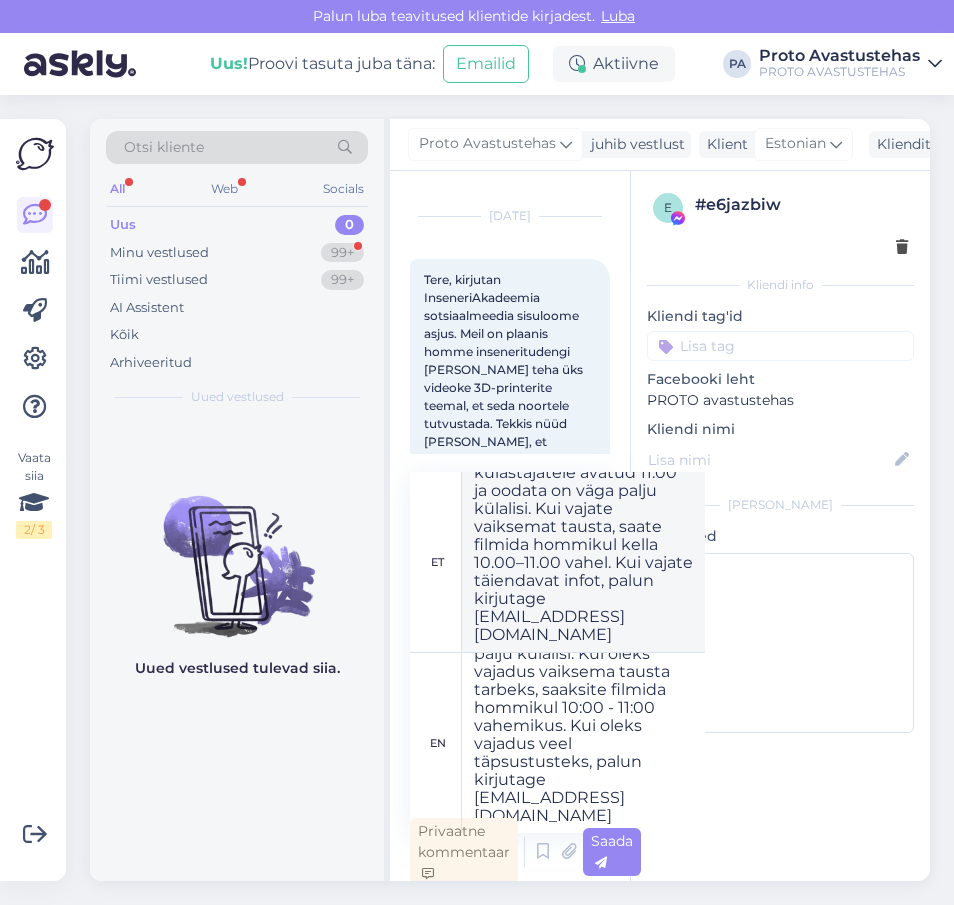 scroll, scrollTop: 0, scrollLeft: 0, axis: both 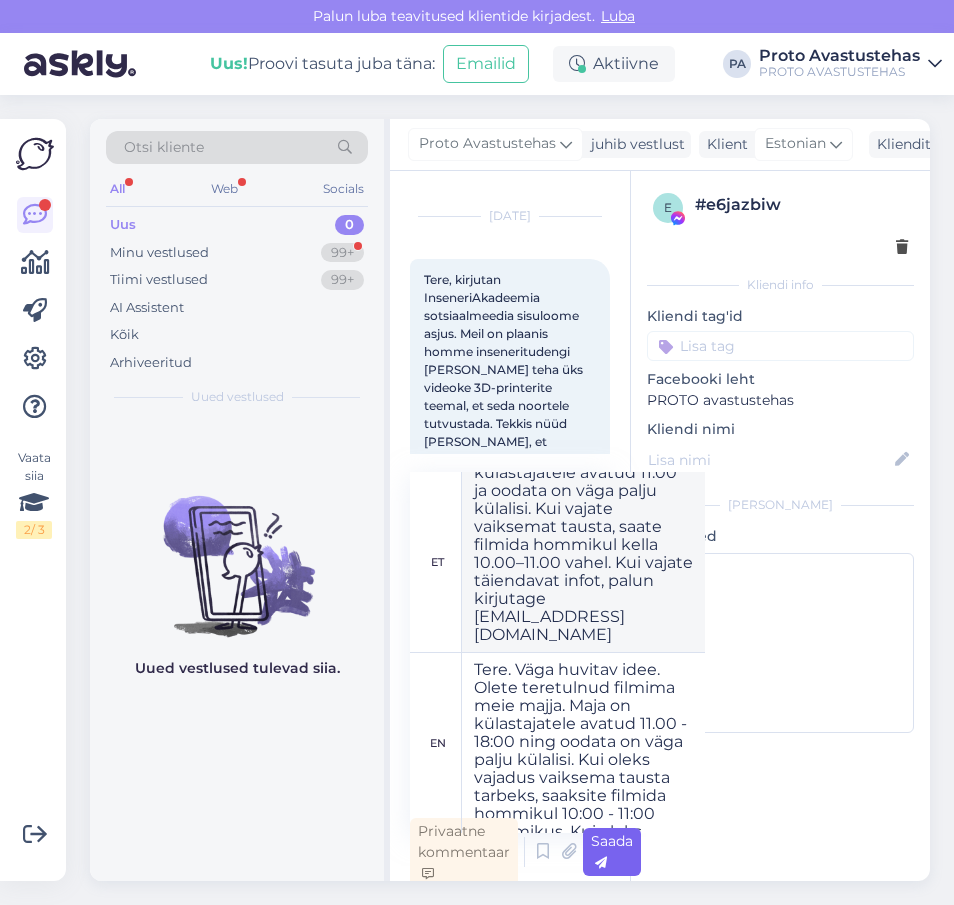 click on "Saada" at bounding box center (612, 852) 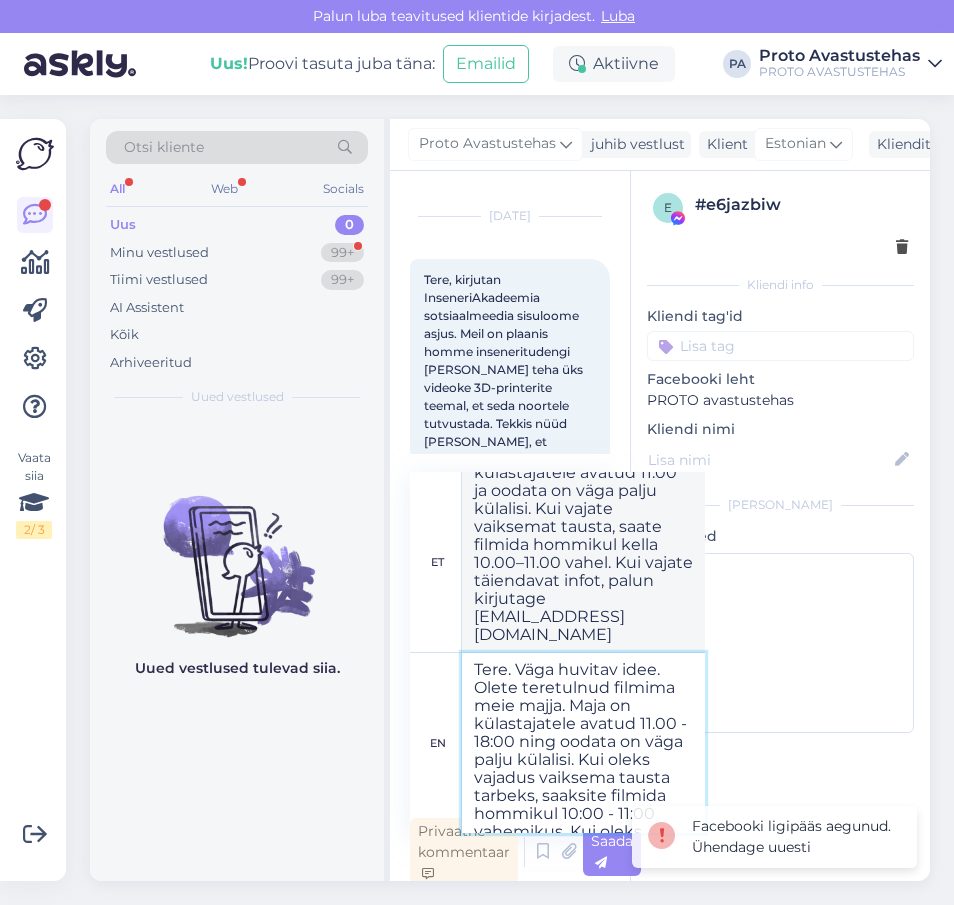scroll, scrollTop: 124, scrollLeft: 0, axis: vertical 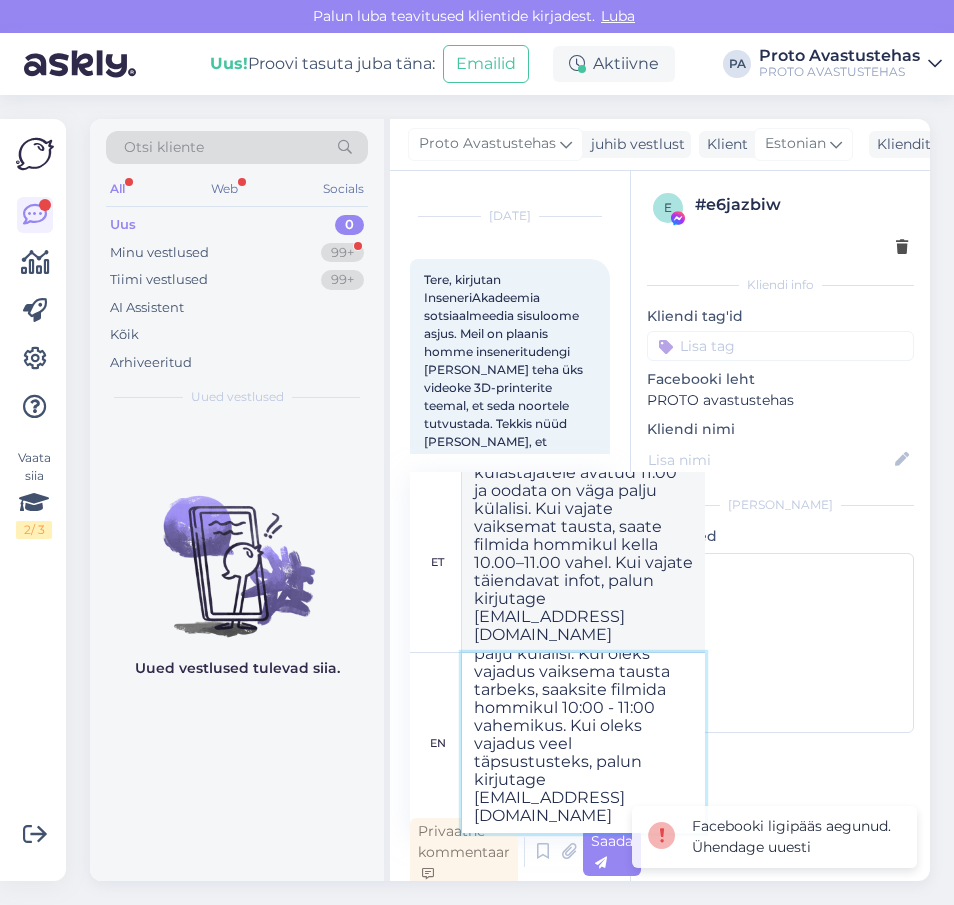 drag, startPoint x: 471, startPoint y: 669, endPoint x: 622, endPoint y: 852, distance: 237.25514 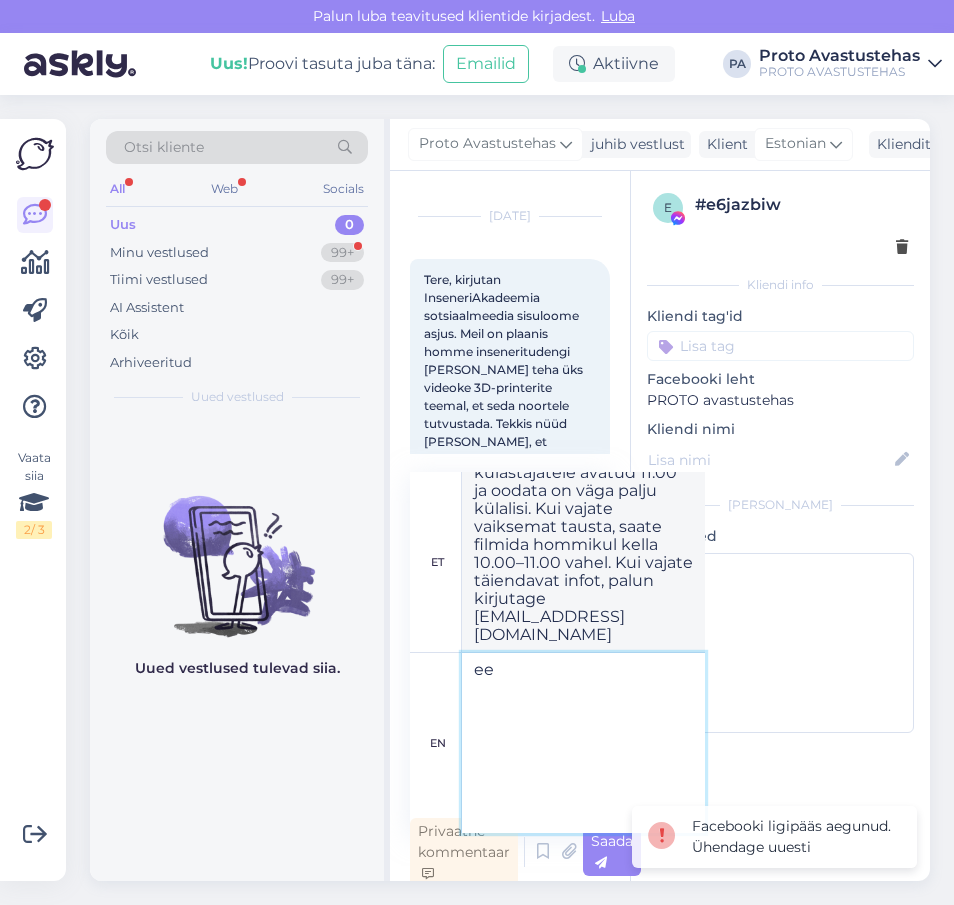 scroll, scrollTop: 0, scrollLeft: 0, axis: both 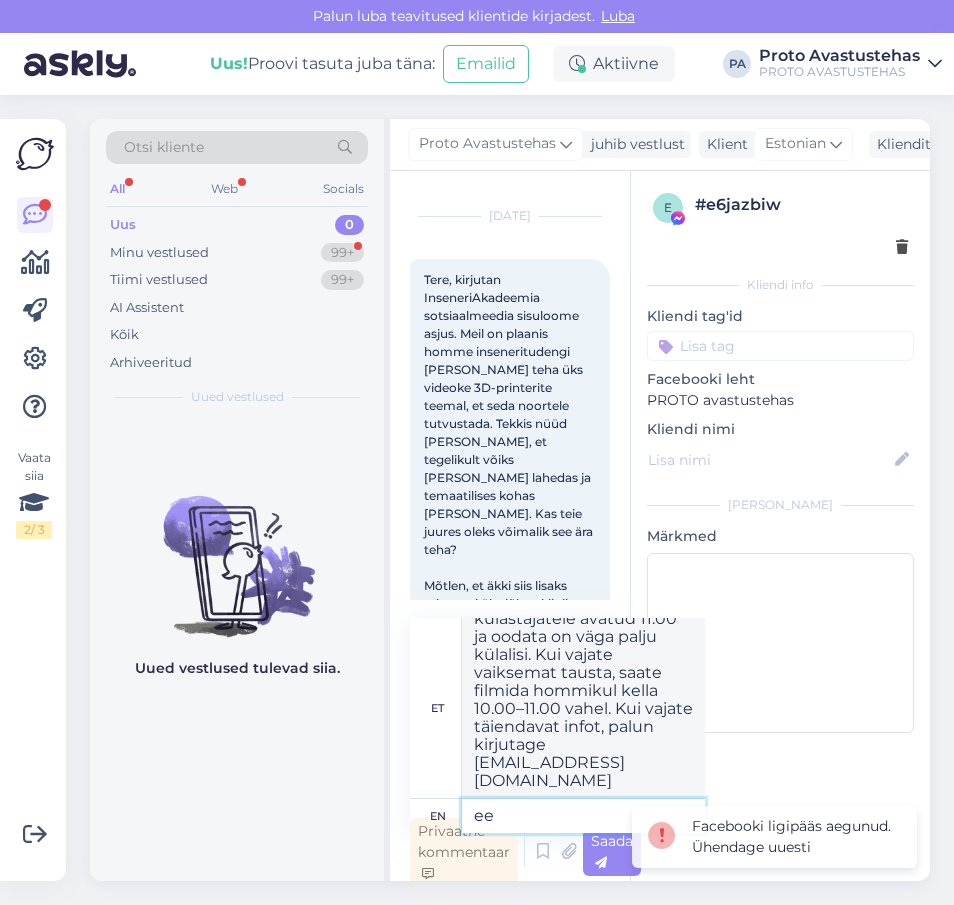 type on "ee" 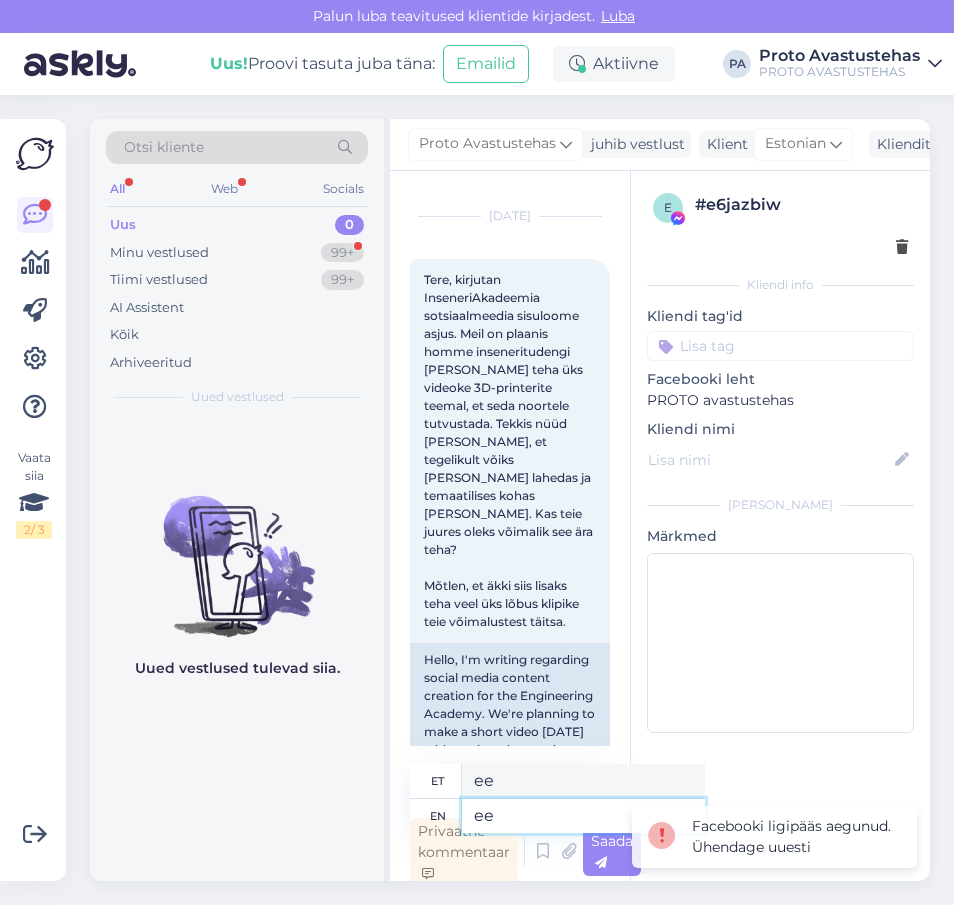 scroll, scrollTop: 0, scrollLeft: 0, axis: both 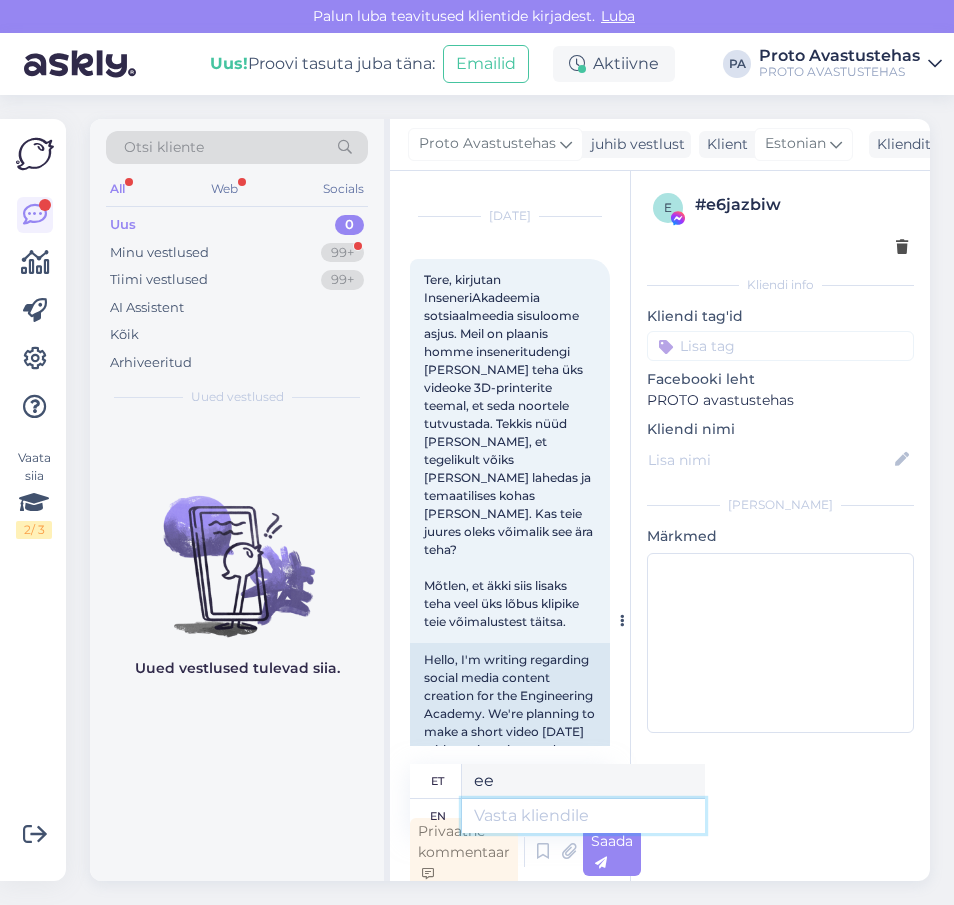 type 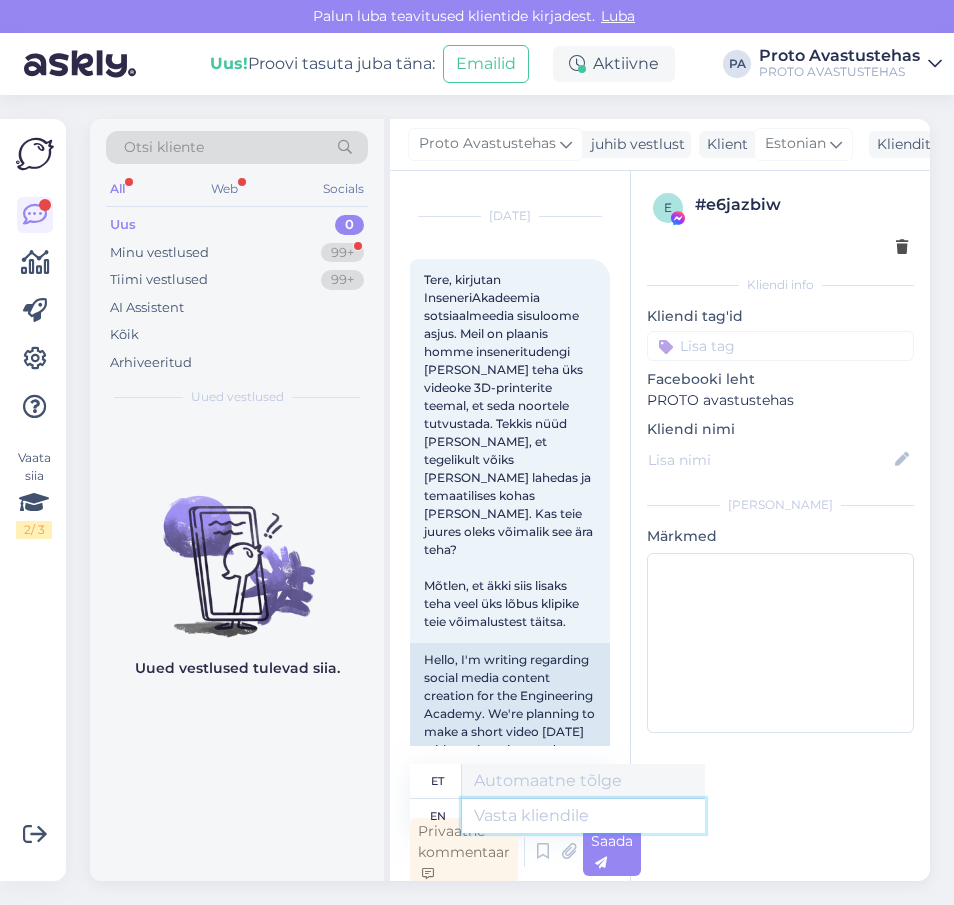 type 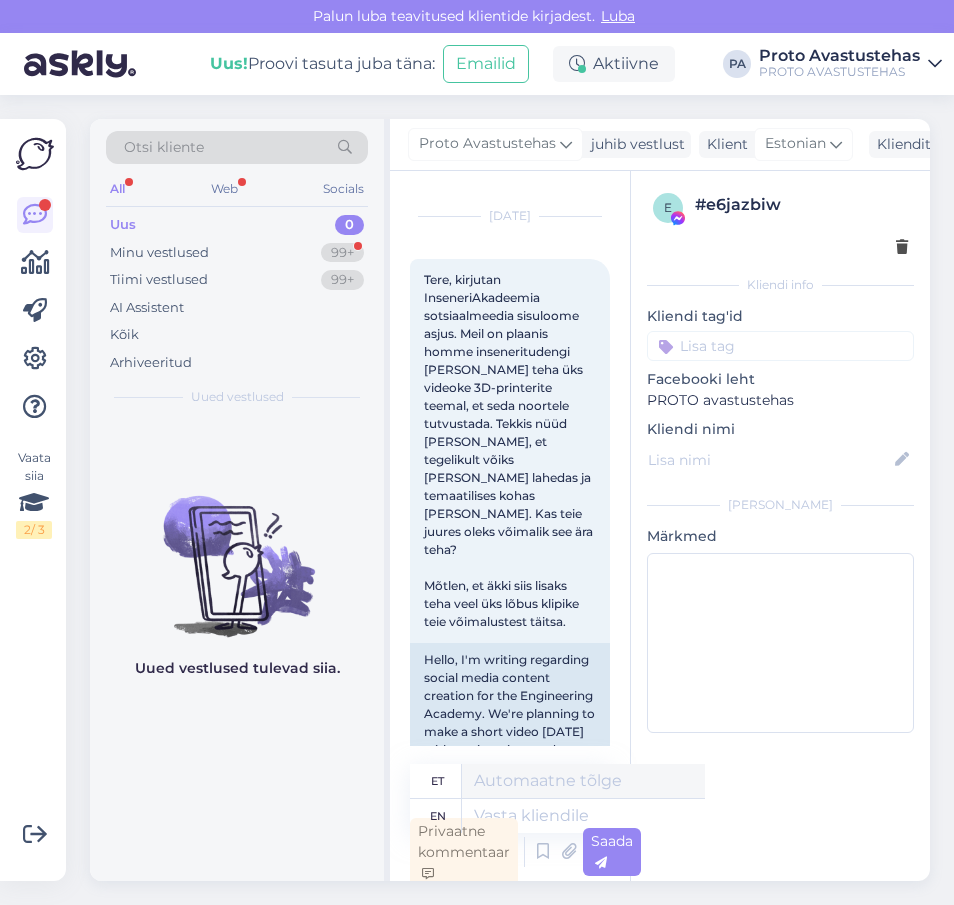 click on "Uus" at bounding box center (123, 225) 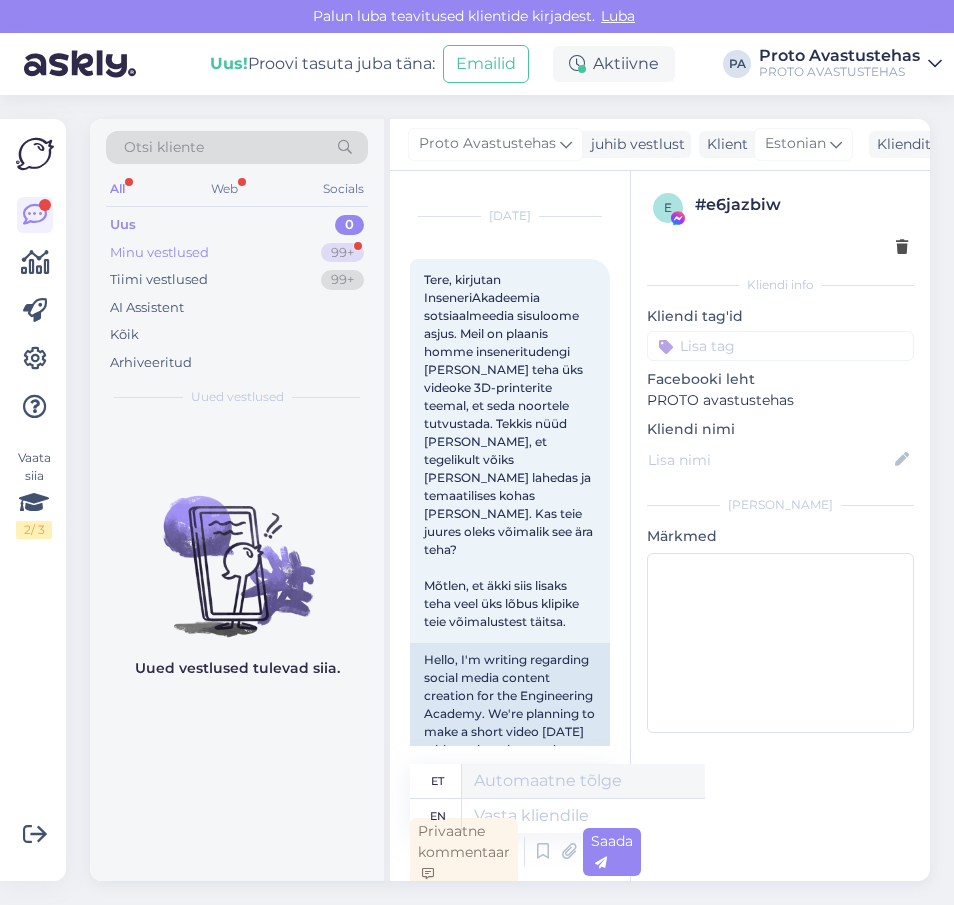 click on "Minu vestlused" at bounding box center [159, 253] 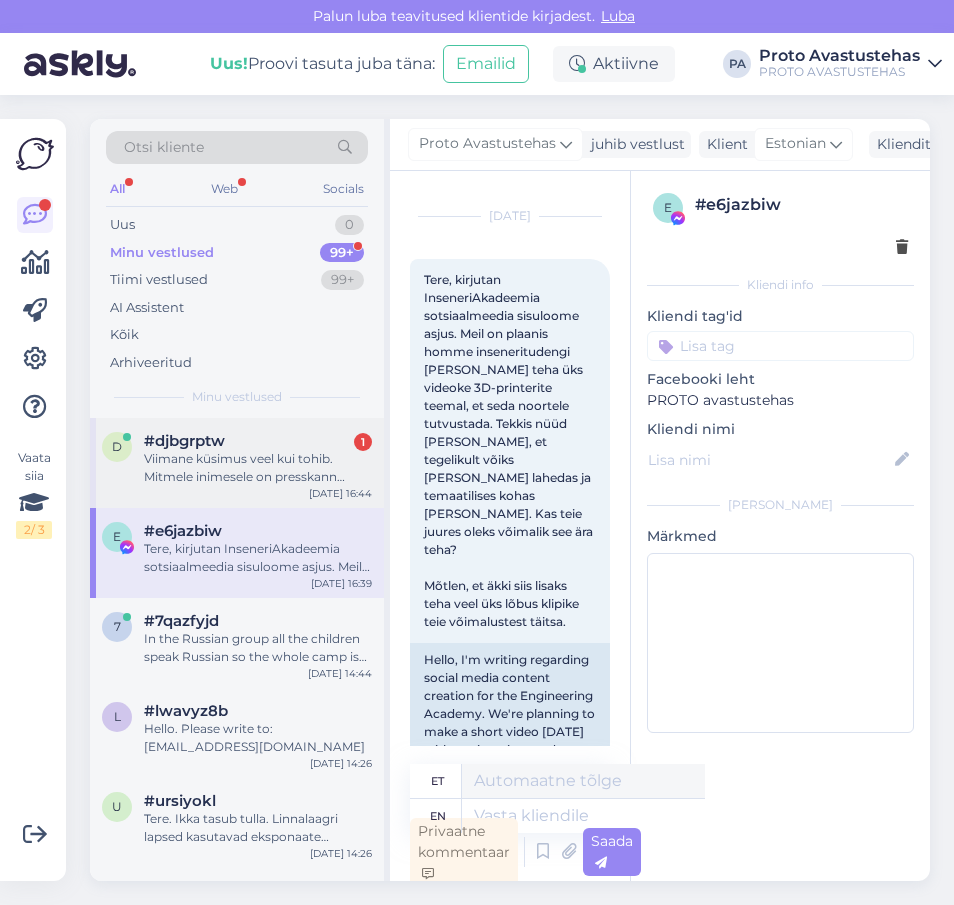 click on "Viimane küsimus veel kui tohib. Mitmele inimesele on presskann arvesatud? Ja kas veekeetjat võib peoruumis kasutada?" at bounding box center (258, 468) 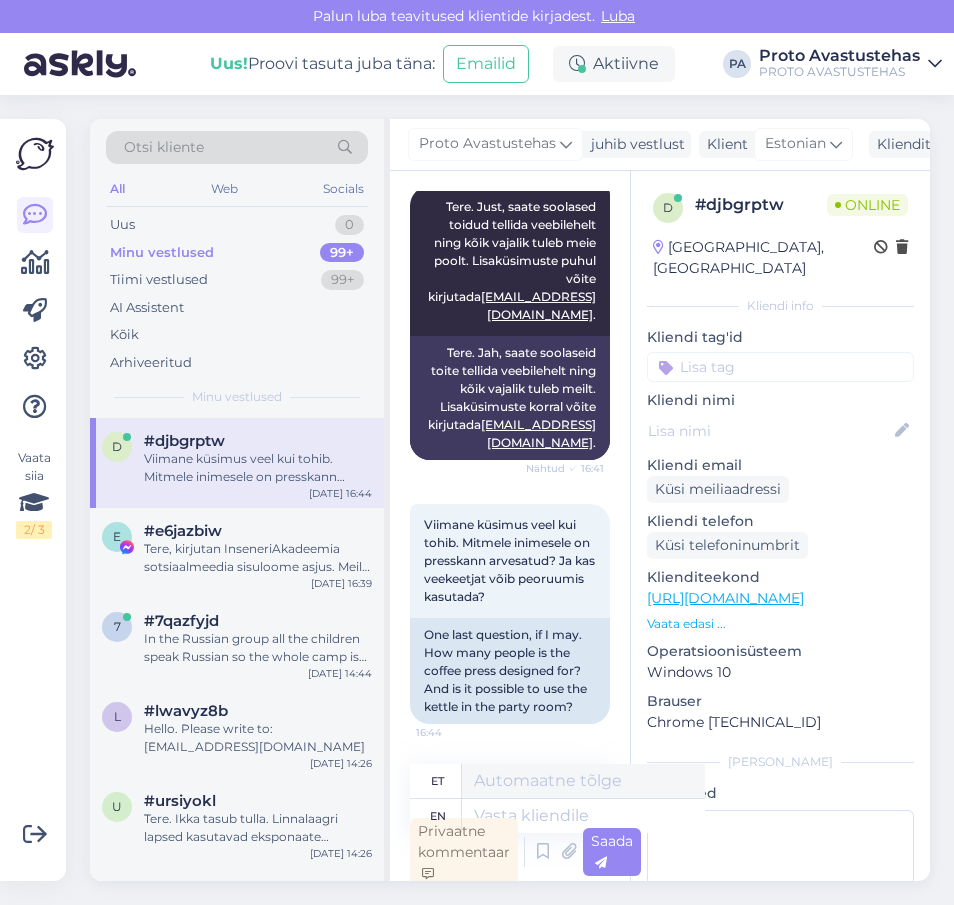 scroll, scrollTop: 6, scrollLeft: 0, axis: vertical 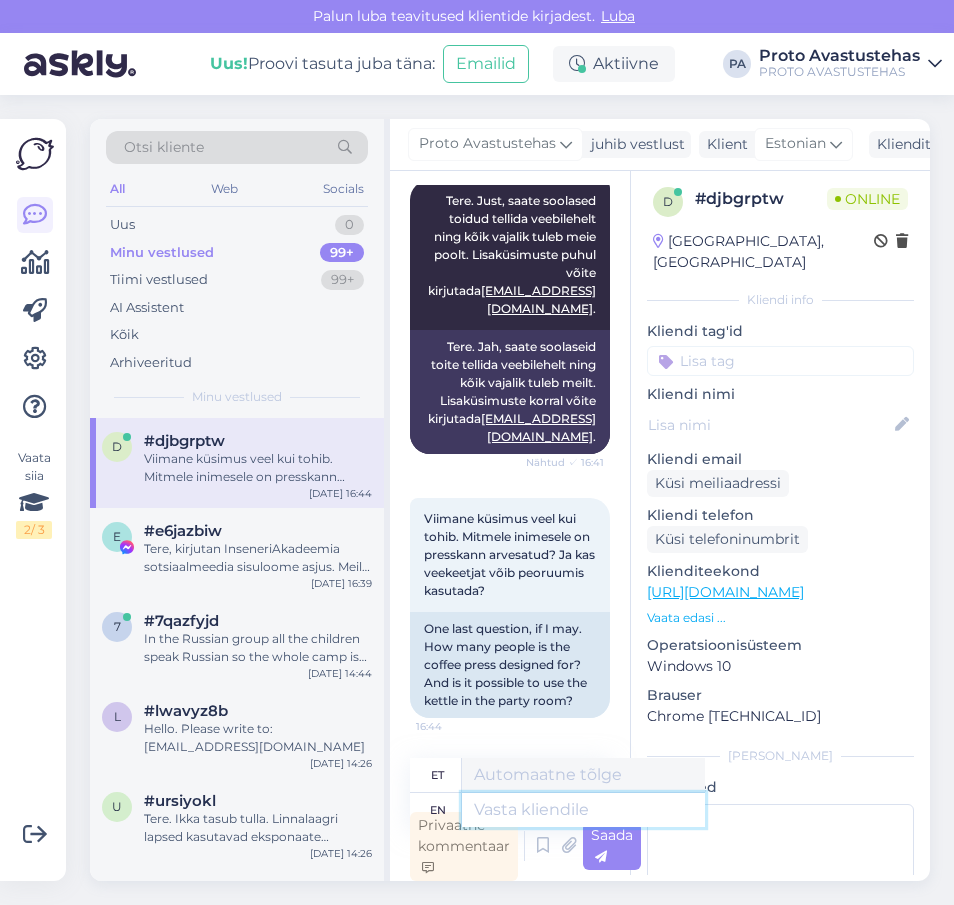 click at bounding box center (583, 810) 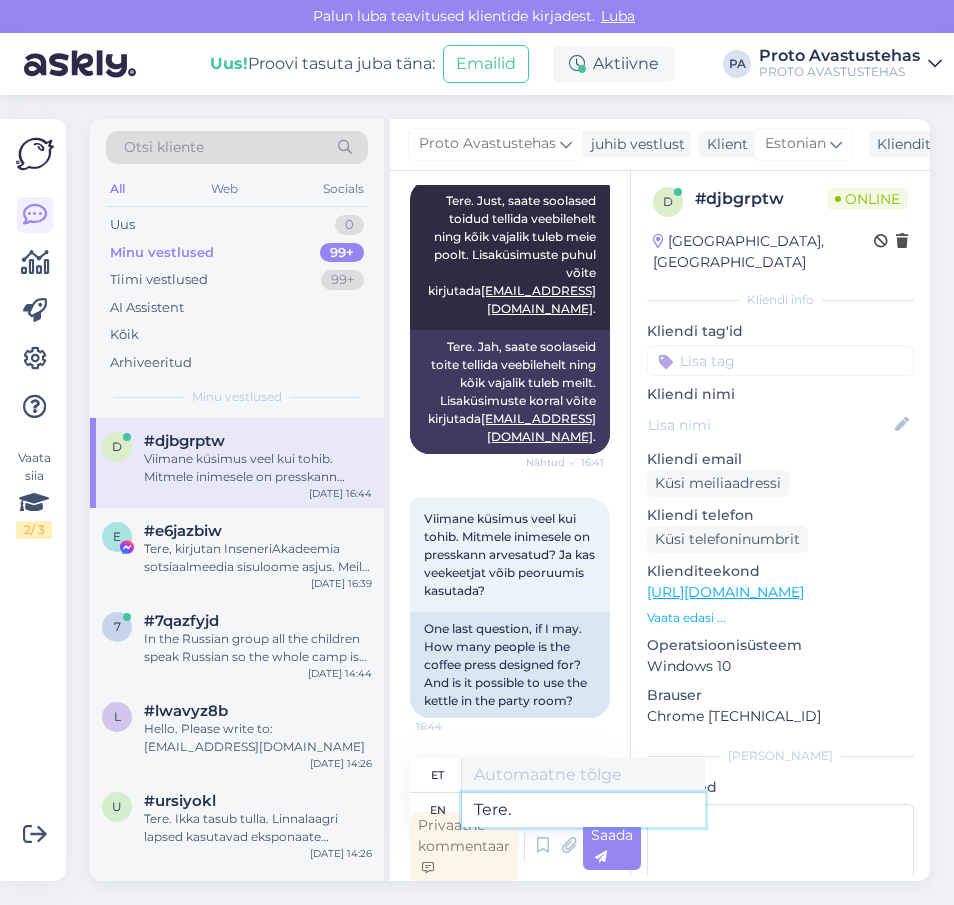 type on "Tere." 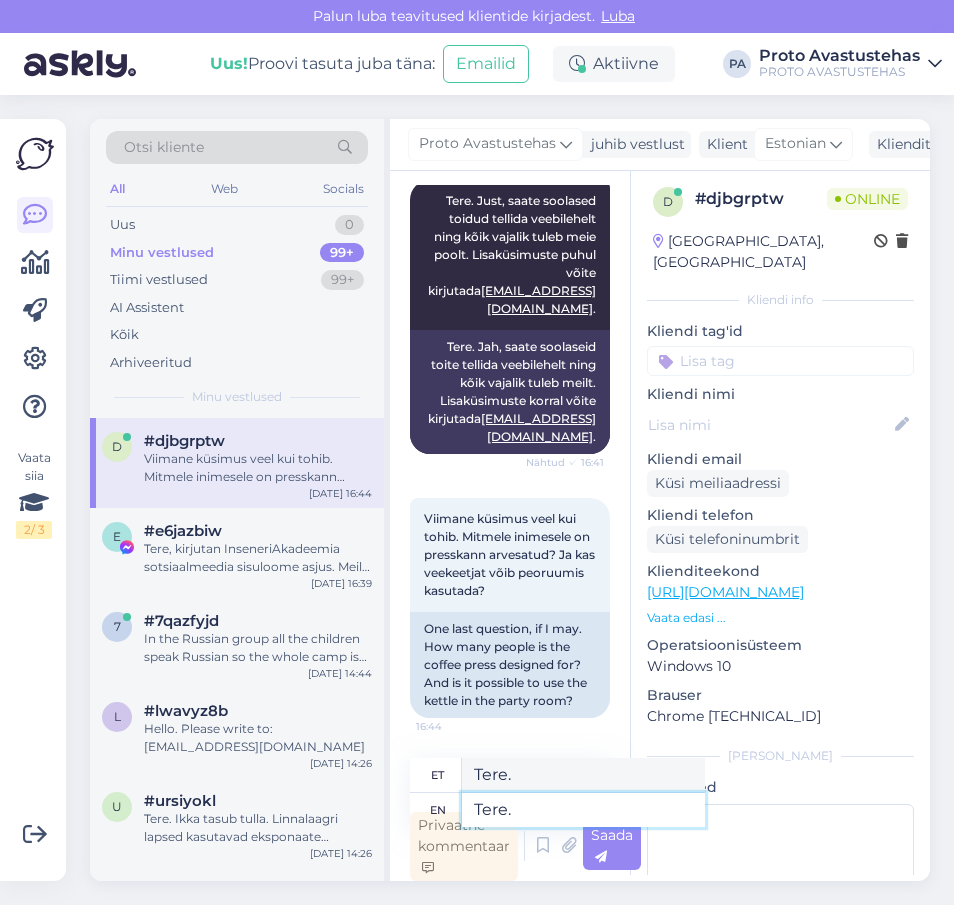 type on "Tere." 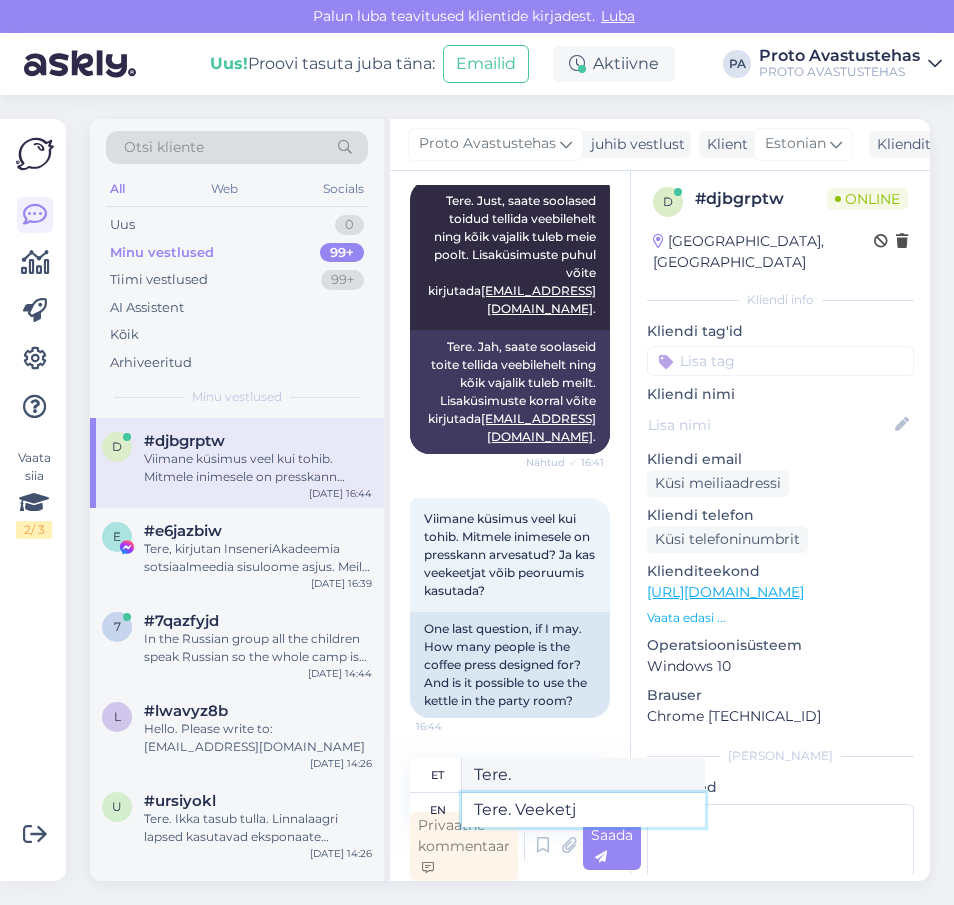 type on "Tere. Veeketja" 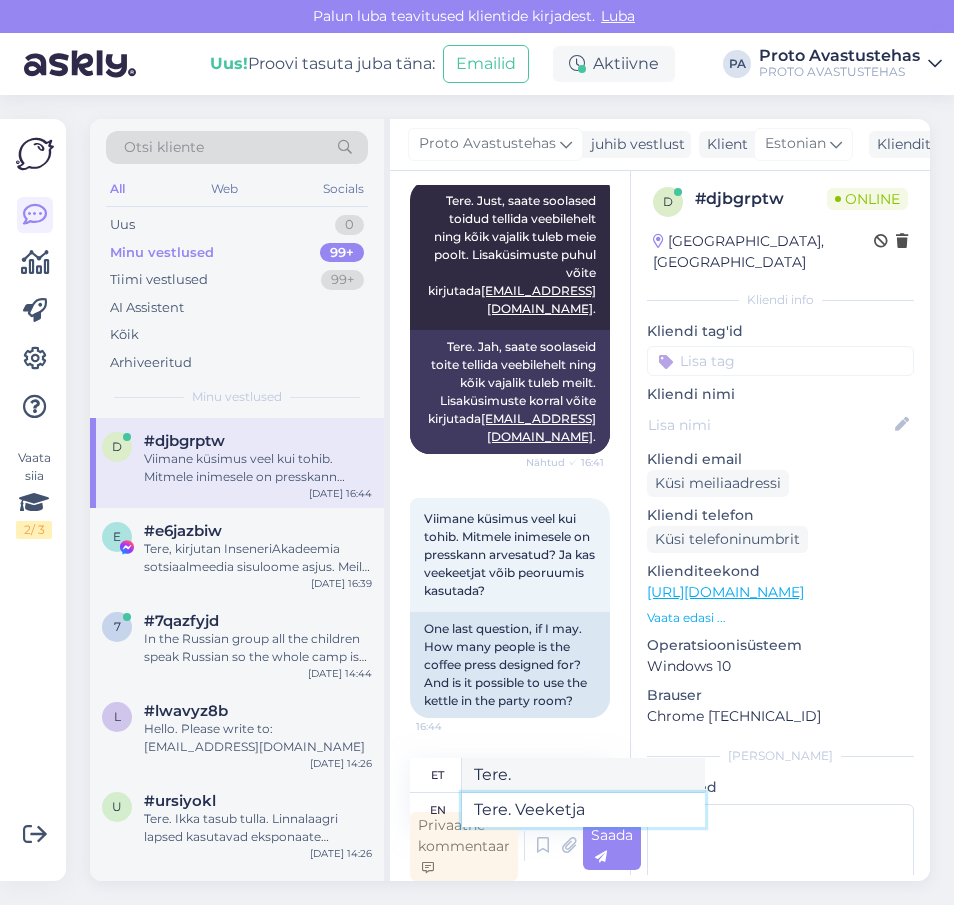 type on "Tere. Veeketja" 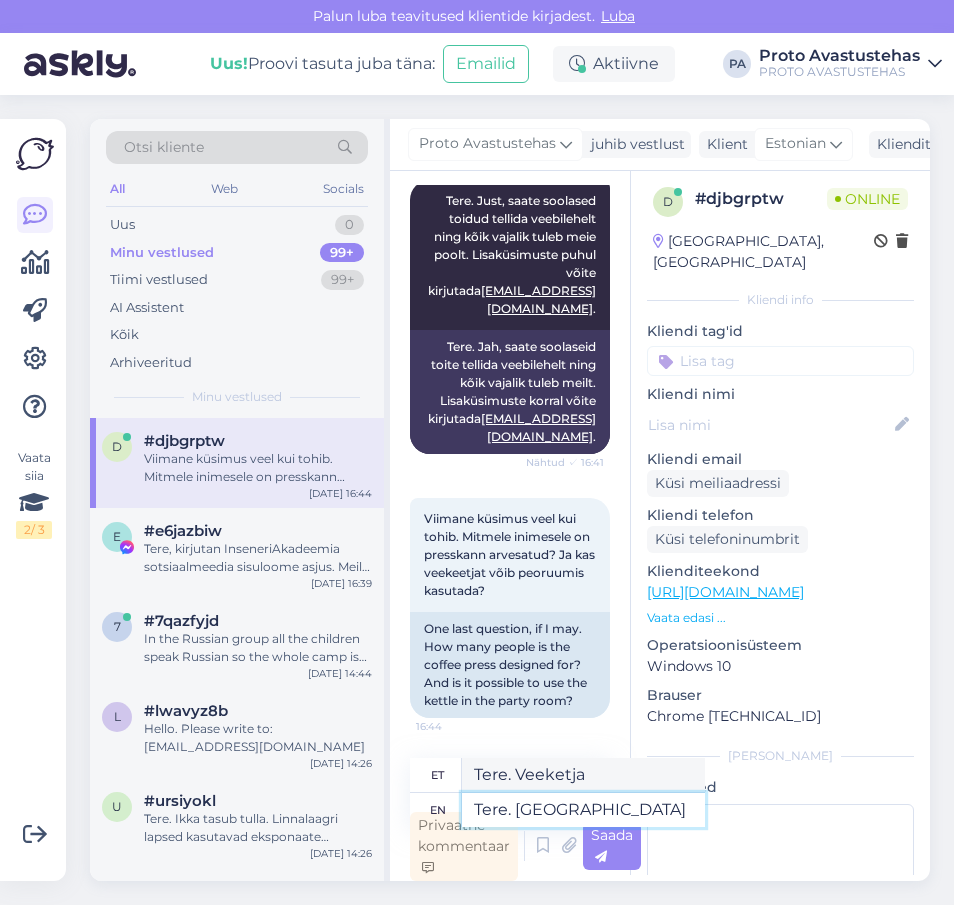 type on "Tere. [GEOGRAPHIC_DATA]" 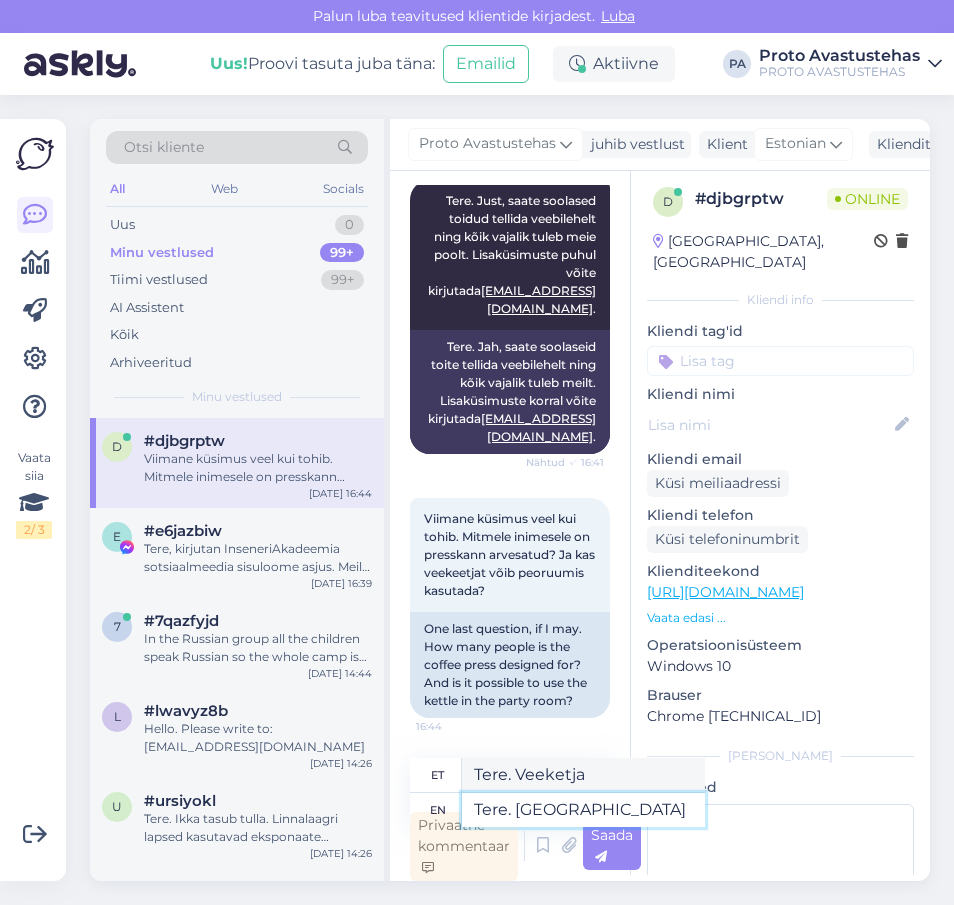 type on "Tere. [GEOGRAPHIC_DATA]" 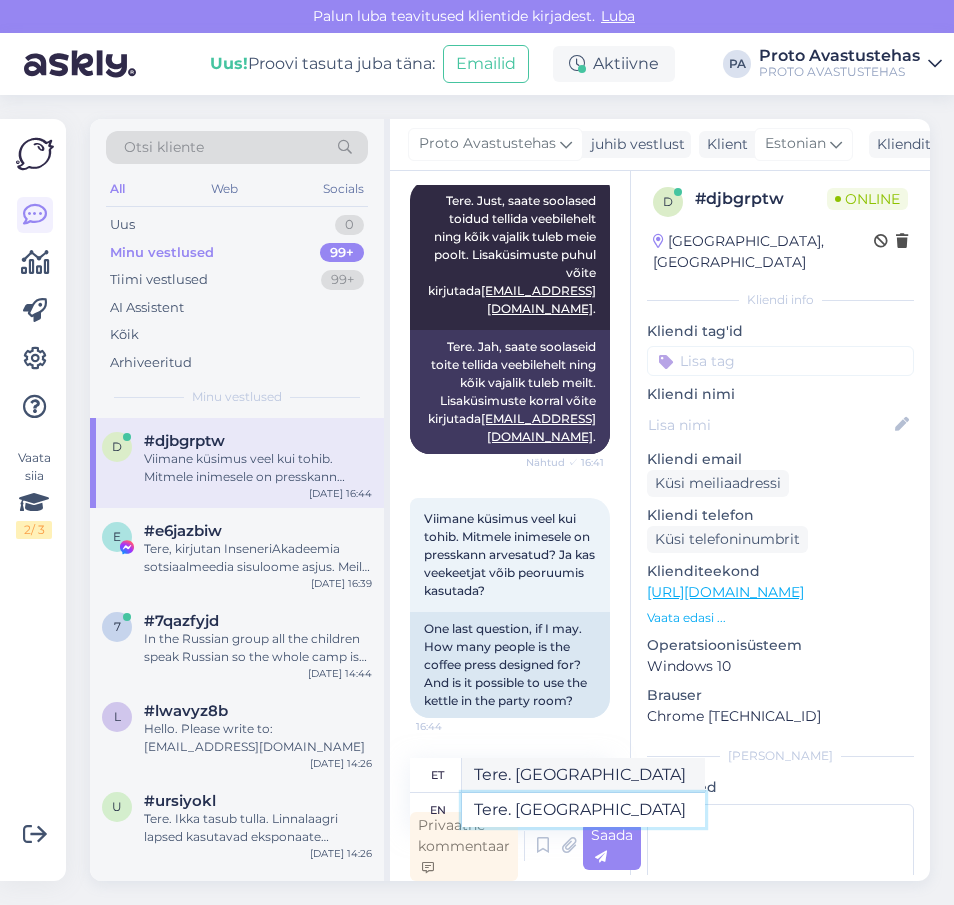 type on "Tere. Veekeetja o" 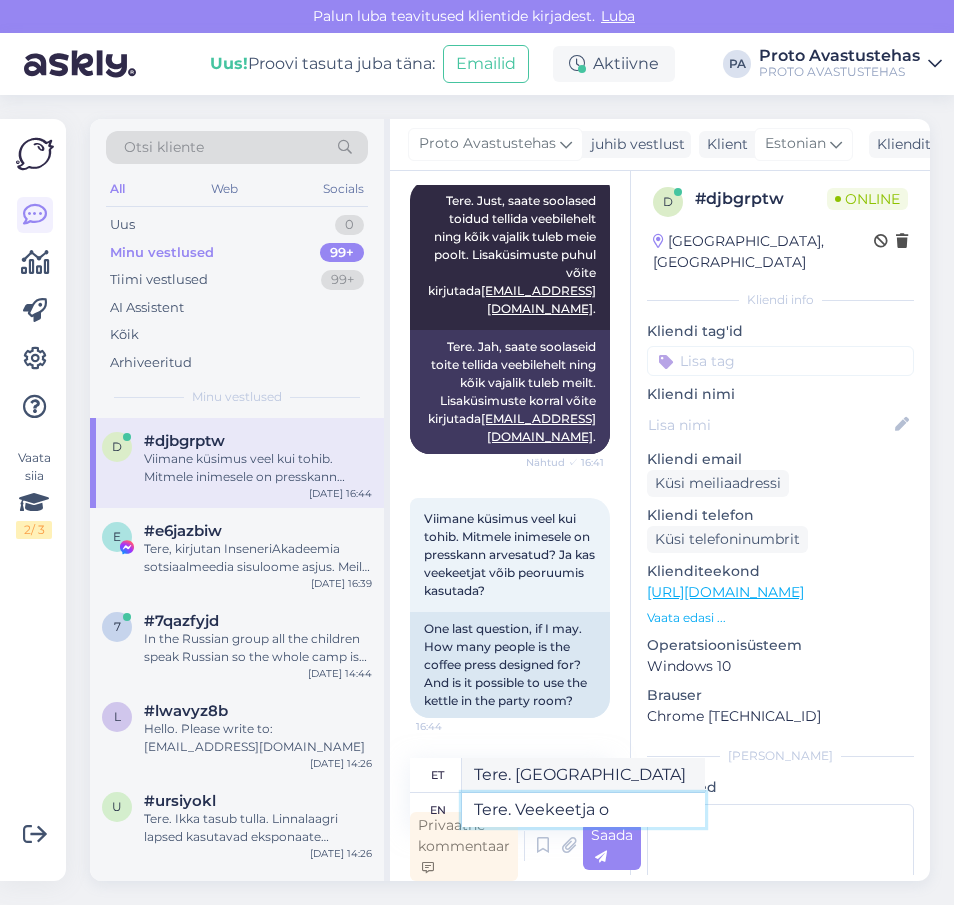 type on "Tere. Veekeetja o" 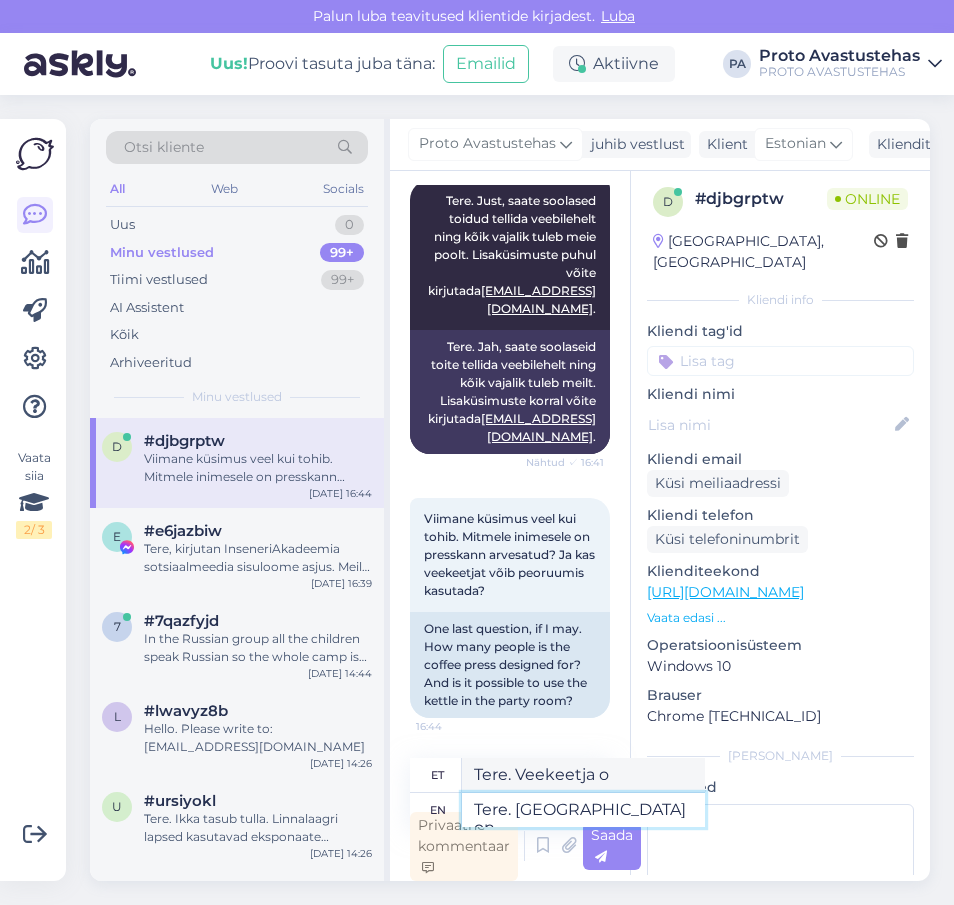 type on "Tere. Veekeetja on r" 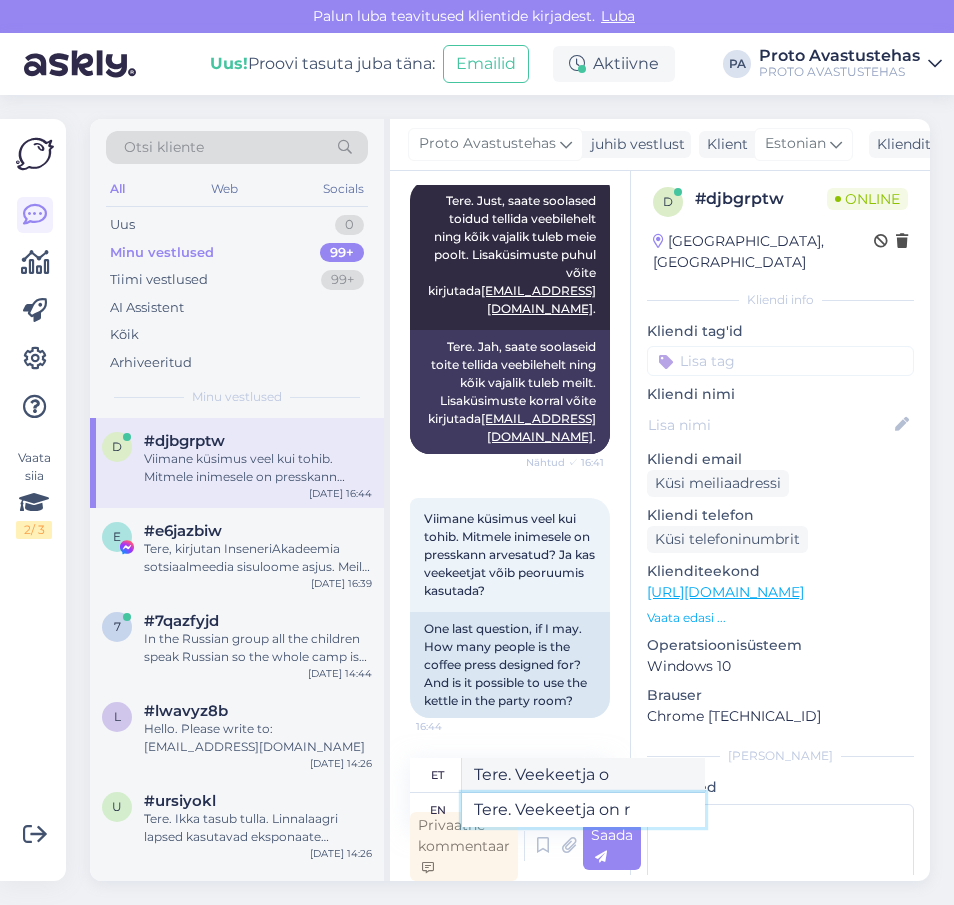 type on "Tere. [GEOGRAPHIC_DATA] on" 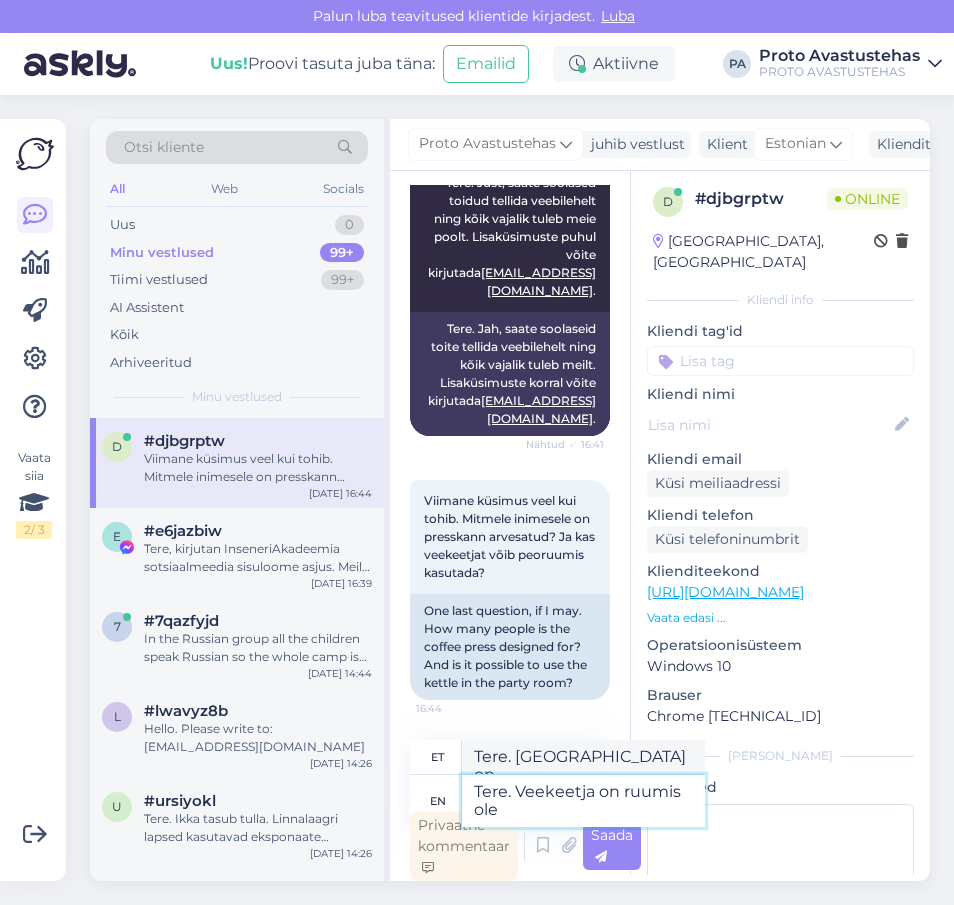 type on "Tere. Veekeetja on ruumis olem" 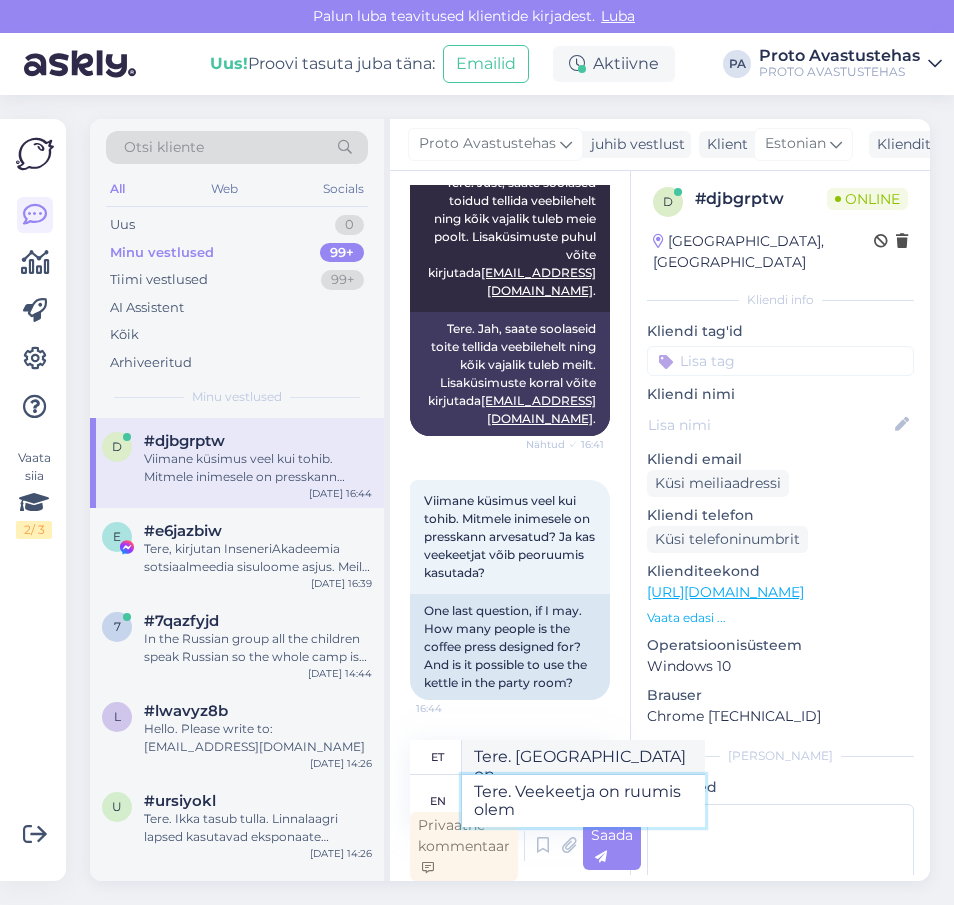 type on "Tere. Veekeetja on toas." 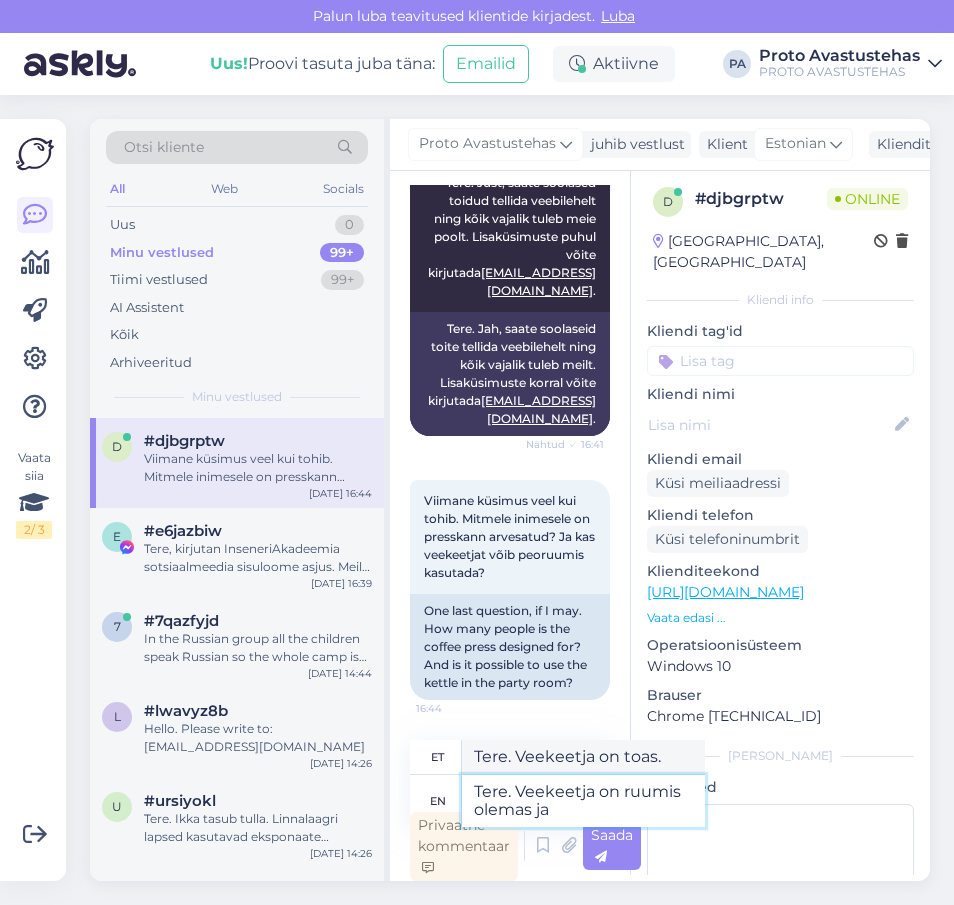 type on "Tere. Veekeetja on ruumis olemas ja" 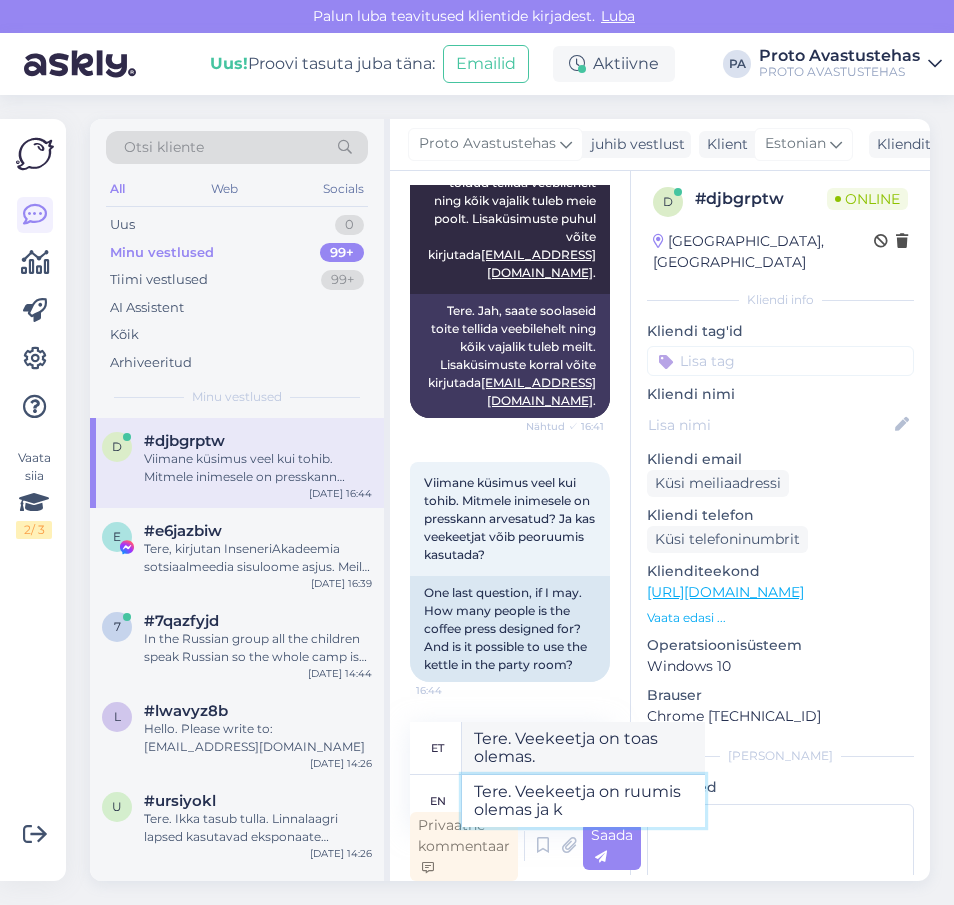 type on "Tere. Veekeetja on ruumis olemas [PERSON_NAME]" 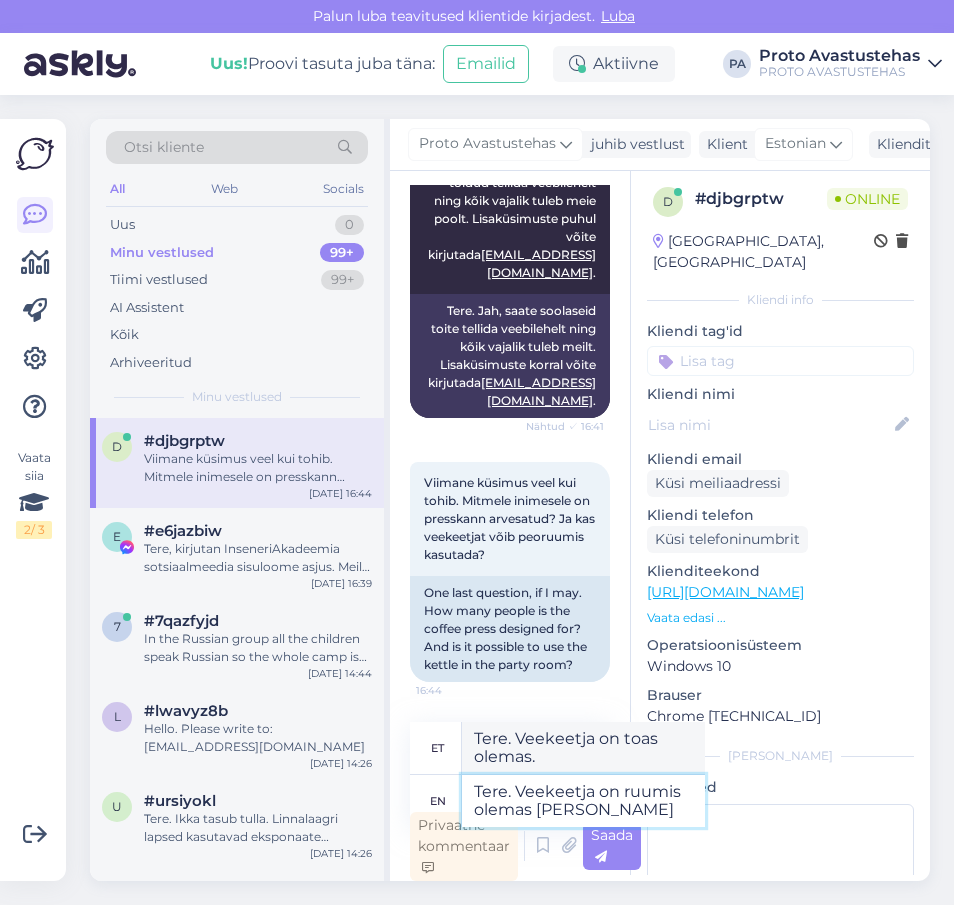type on "Tere. Veekeetja on toas olemas ja" 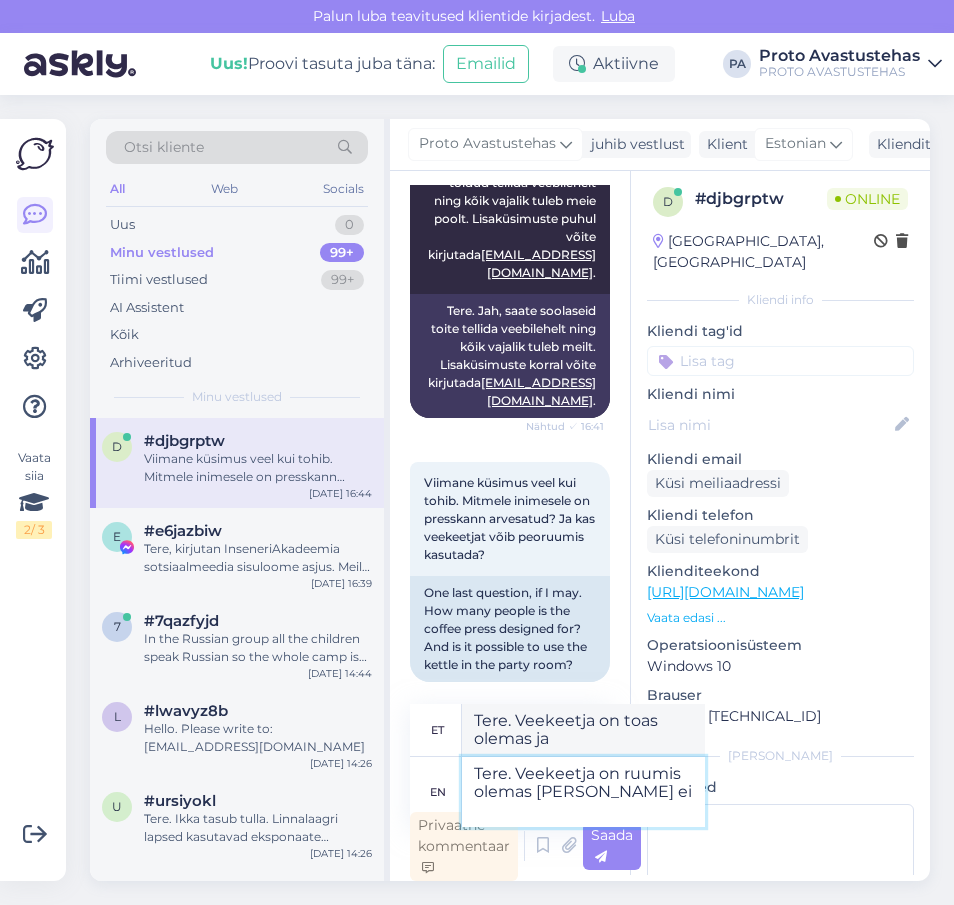 type on "Tere. Veekeetja on ruumis olemas [PERSON_NAME] ei" 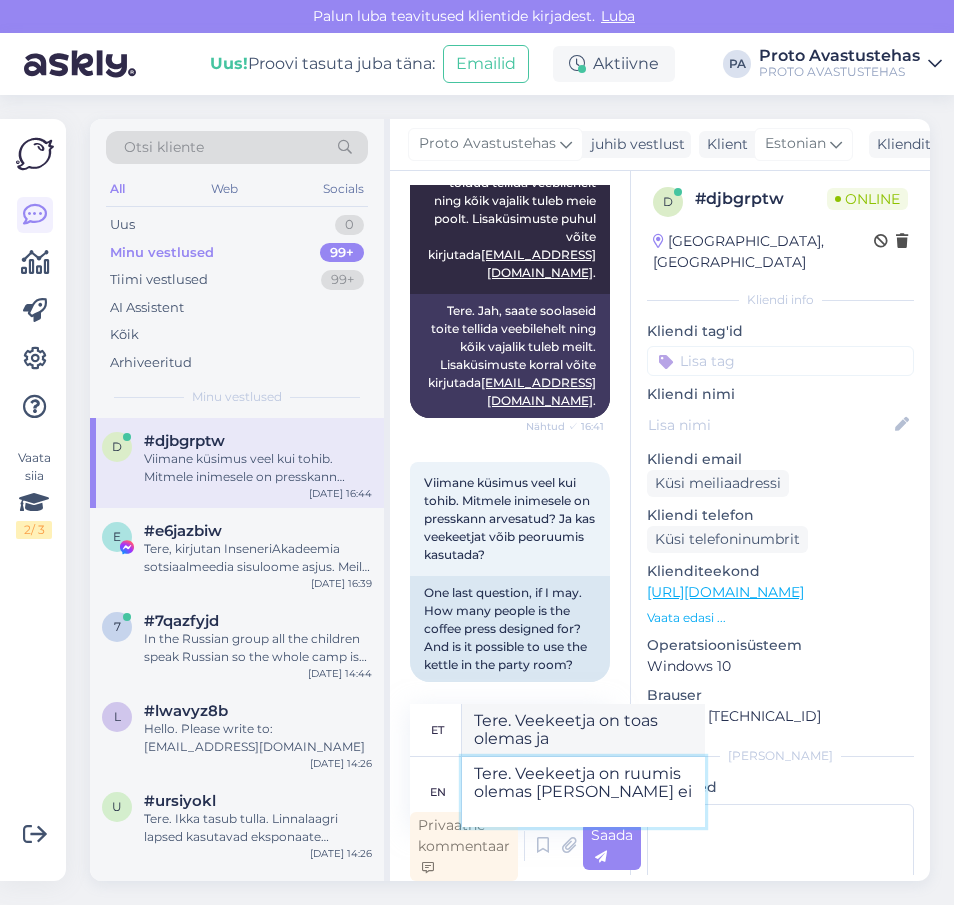 type on "Tere. Veekeetja on toas olemas [PERSON_NAME]" 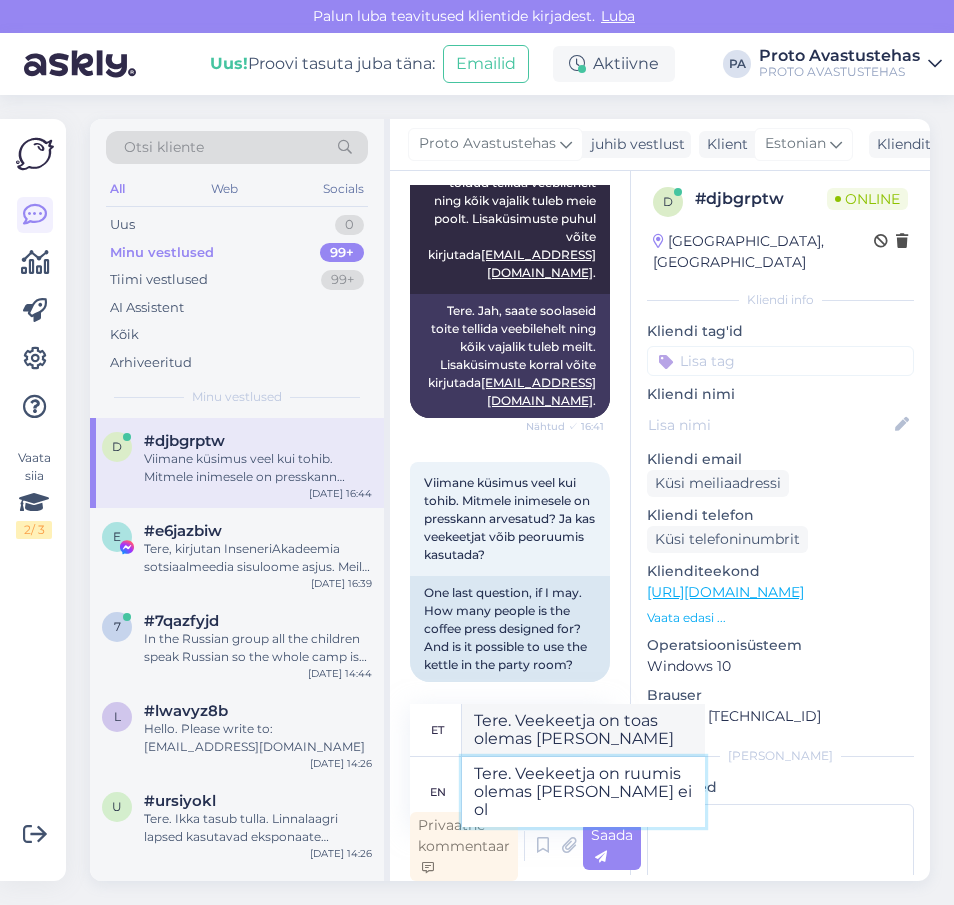 type on "Tere. Veekeetja on ruumis olemas [PERSON_NAME] ei ole" 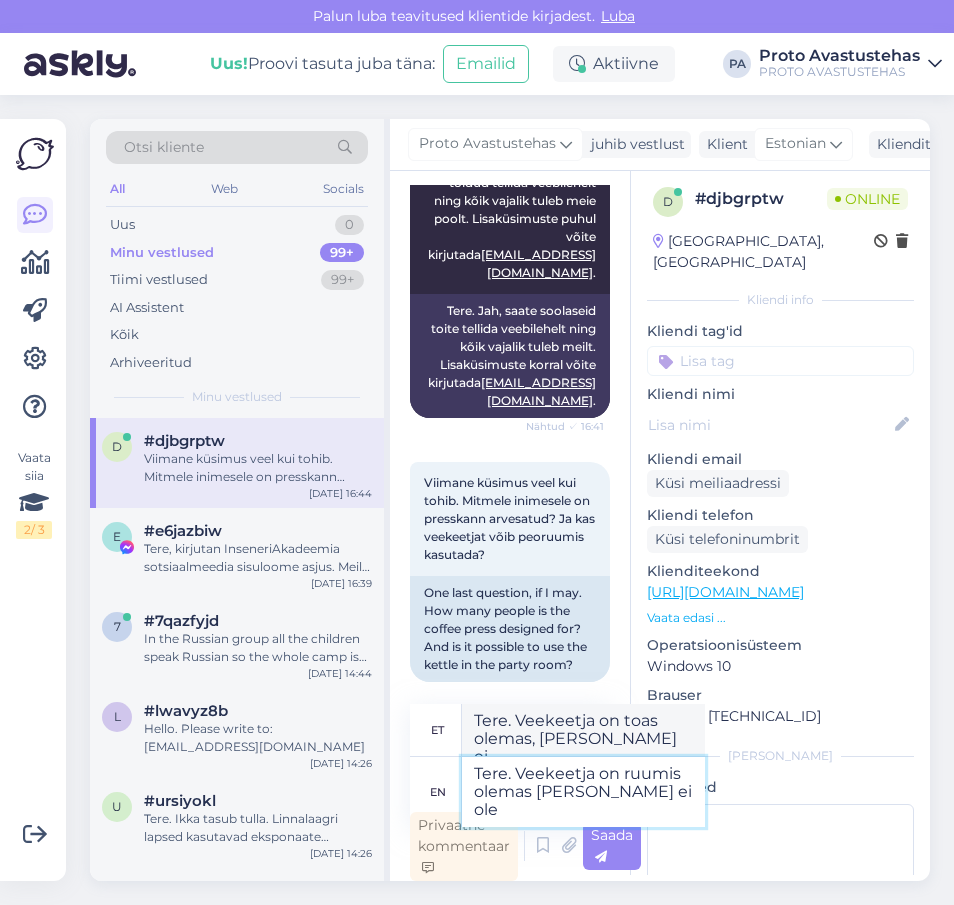 type on "Tere. Veekeetja on toas olemas, [PERSON_NAME] ei ole," 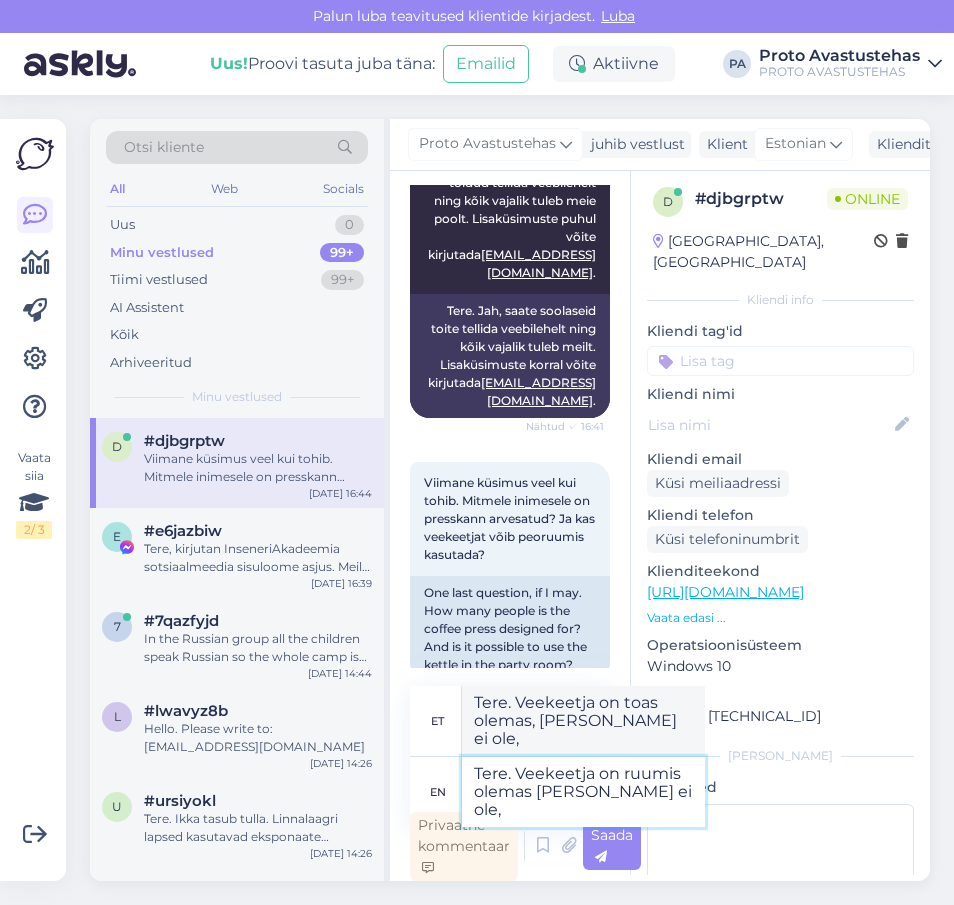type on "Tere. Veekeetja on ruumis olemas [PERSON_NAME] ei ole," 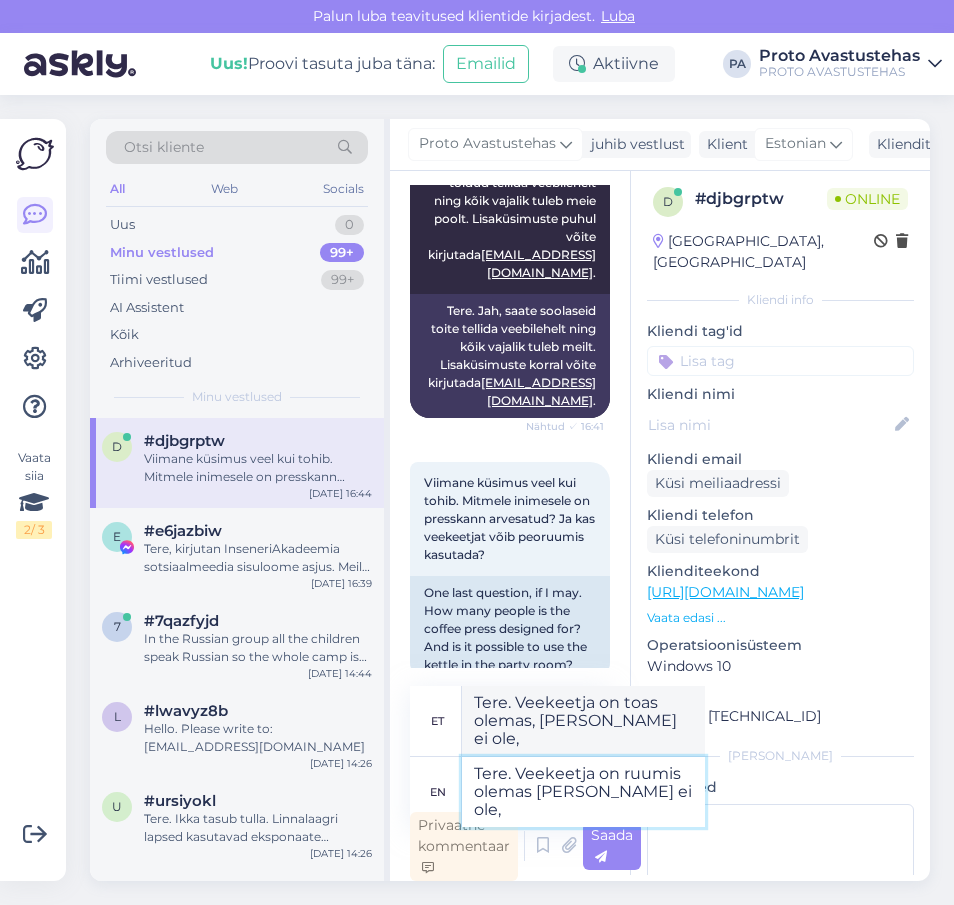 type on "Tere. Veekeetja on toas olemas [PERSON_NAME] ei ole," 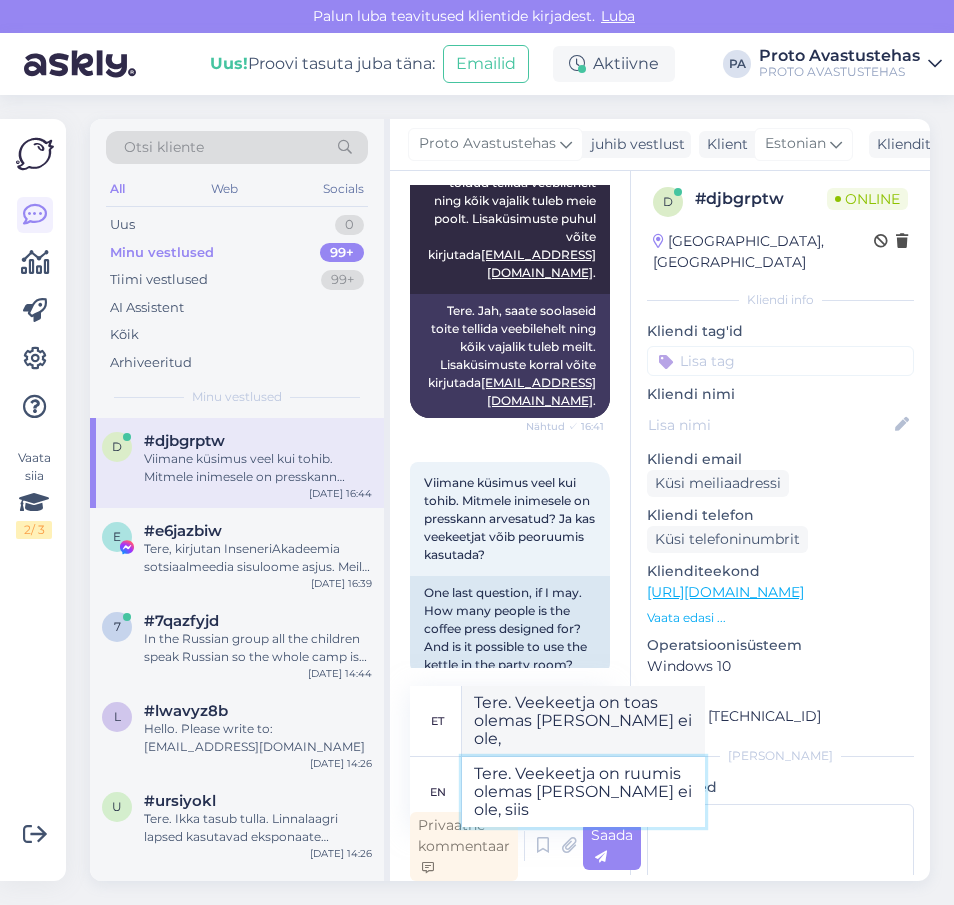 type on "Tere. Veekeetja on ruumis olemas [PERSON_NAME] ei ole, siis" 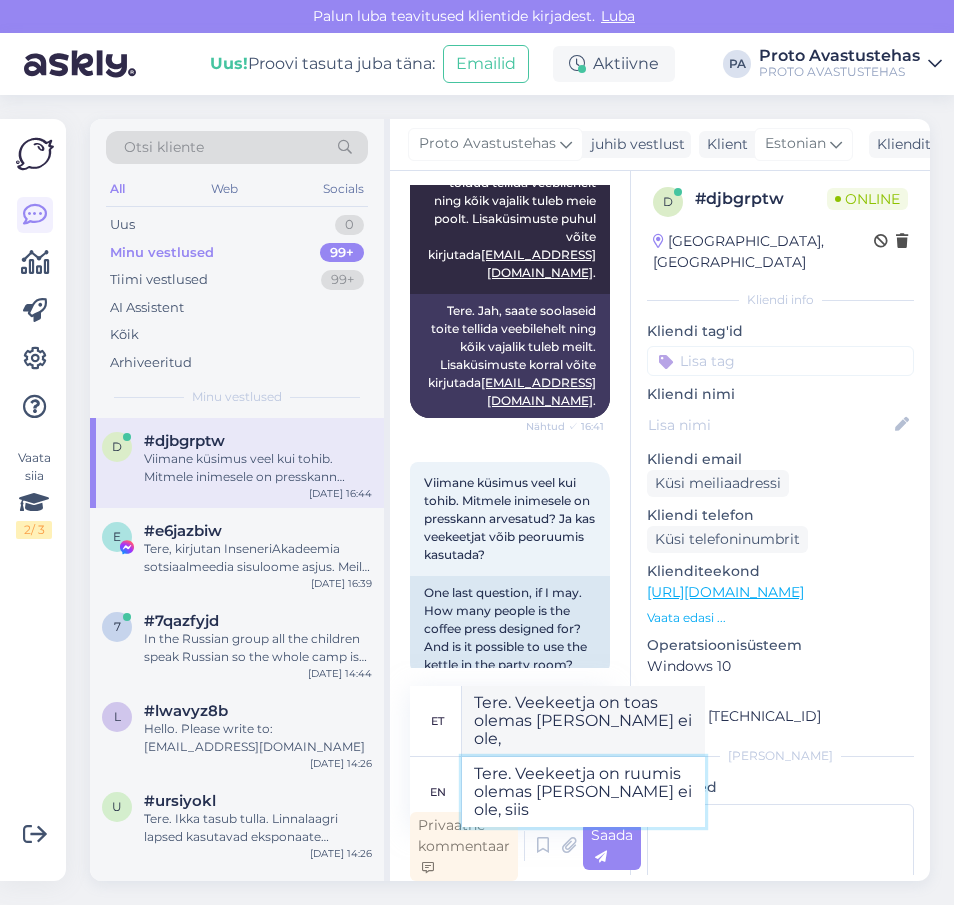 type on "Tere. Veekeetja on toas olemas [PERSON_NAME] ei ole, siis" 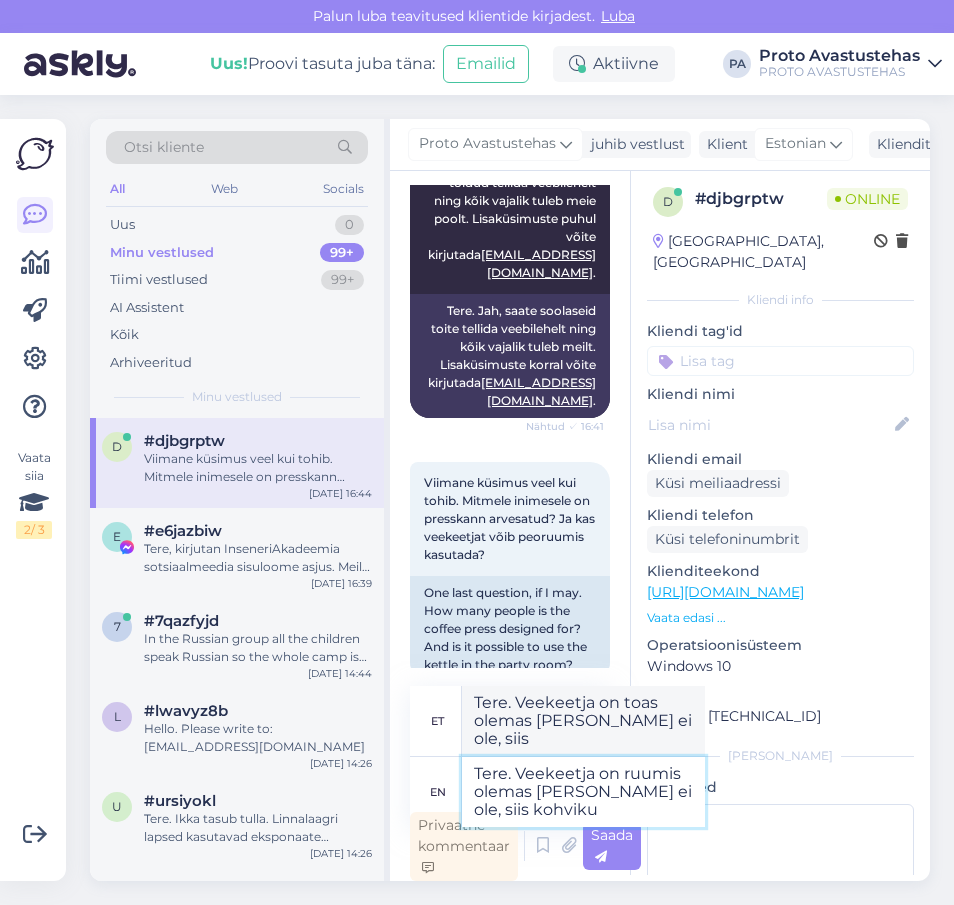 type on "Tere. Veekeetja on ruumis olemas [PERSON_NAME] ei ole, siis kohviku t" 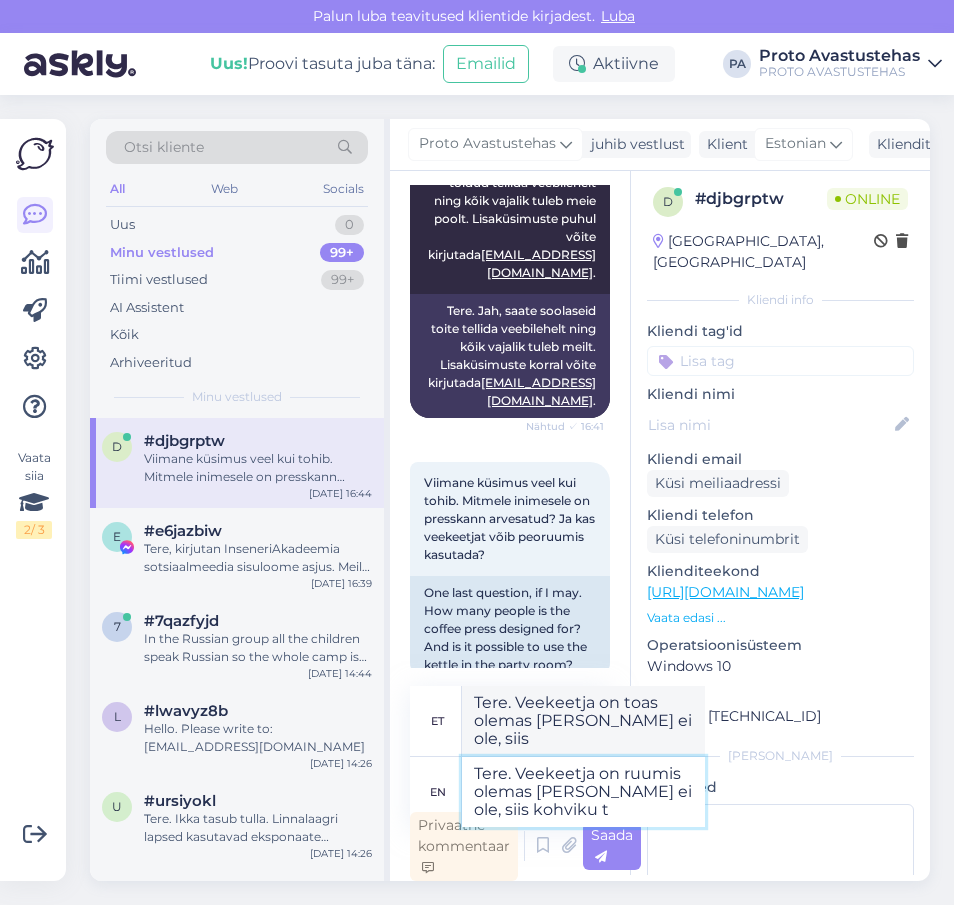 type on "Tere. Veekeetja on toas olemas [PERSON_NAME] ei ole, siis kohvikus." 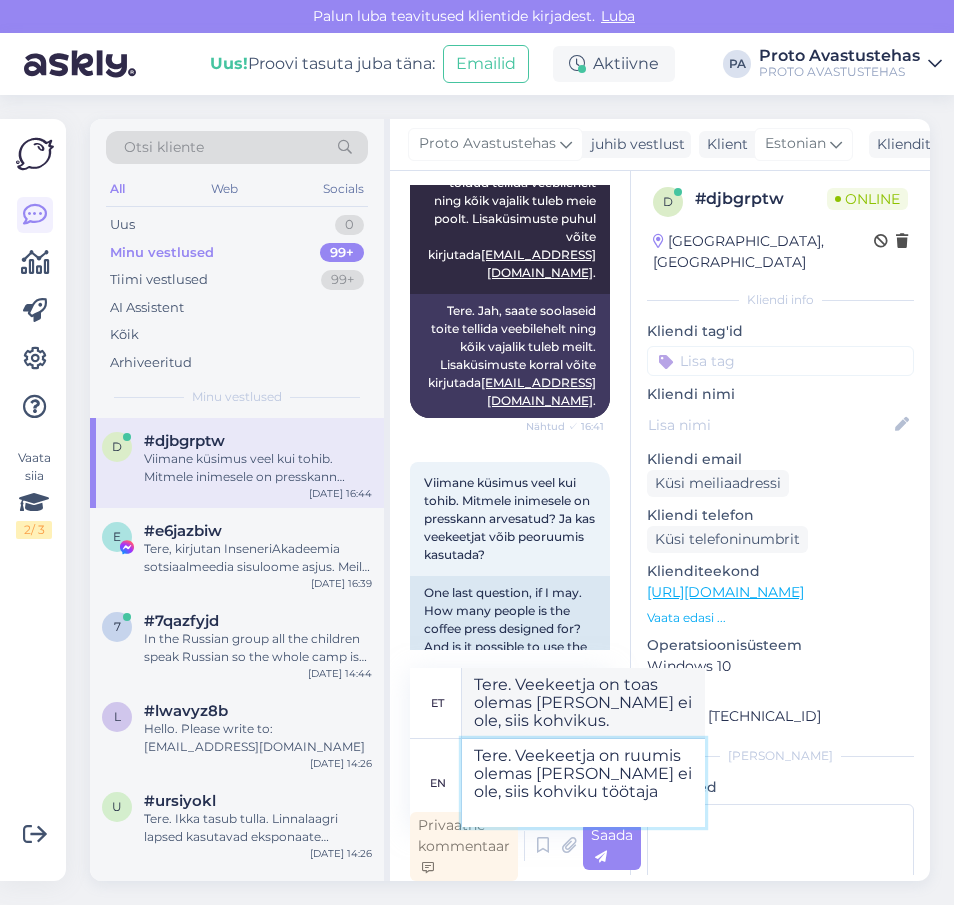 type on "Tere. Veekeetja on ruumis olemas [PERSON_NAME] ei ole, siis kohviku töötajad" 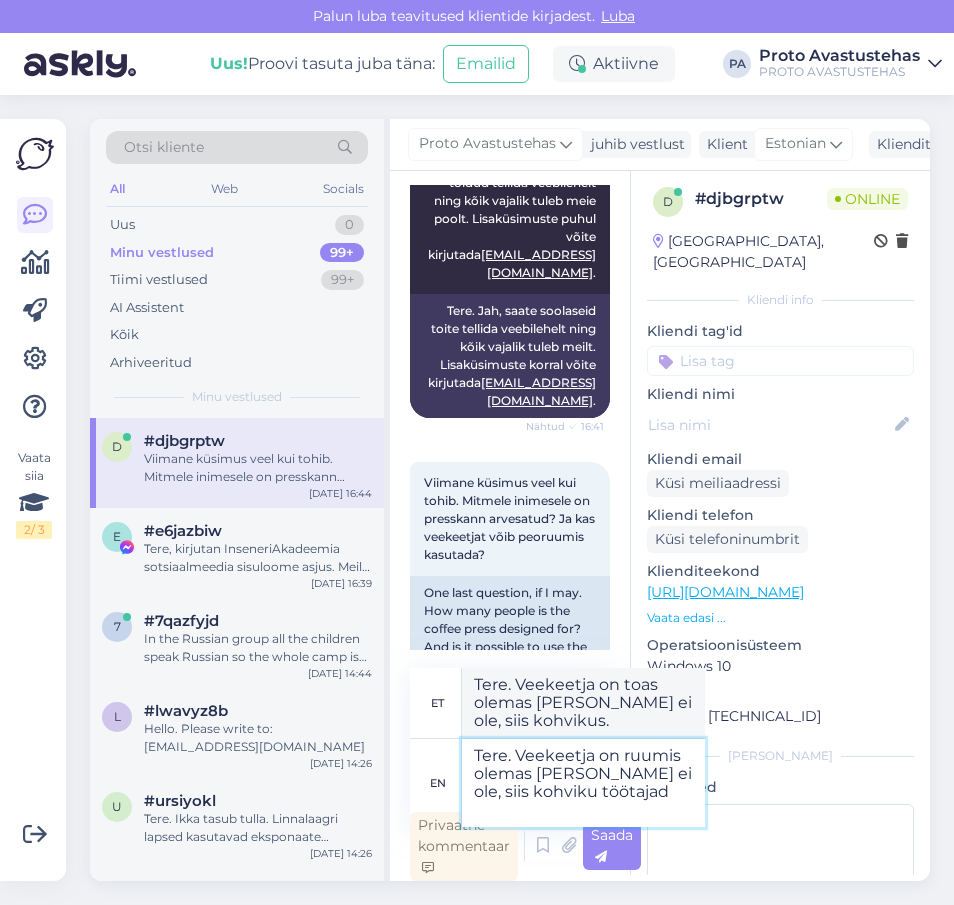 type on "Tere. Veekeetja on ruumis olemas [PERSON_NAME] ei ole, siis kohviku töötajad." 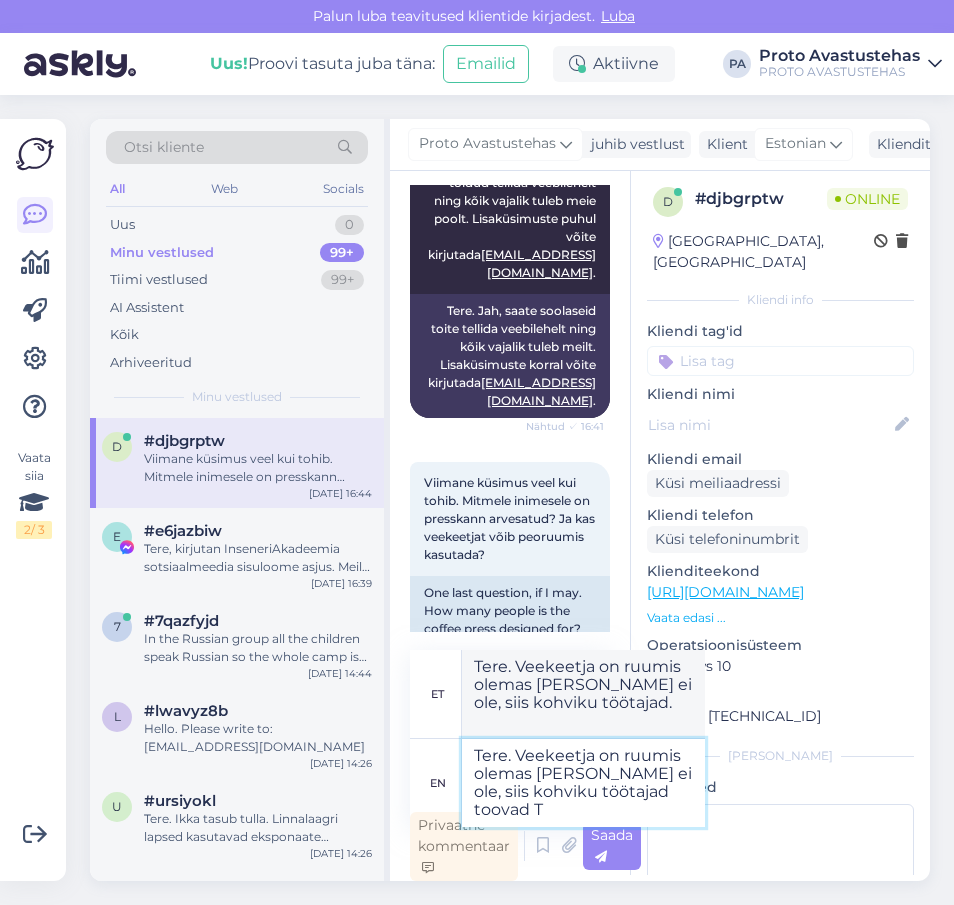type on "Tere. Veekeetja on ruumis olemas [PERSON_NAME] ei ole, siis kohviku töötajad toovad Te" 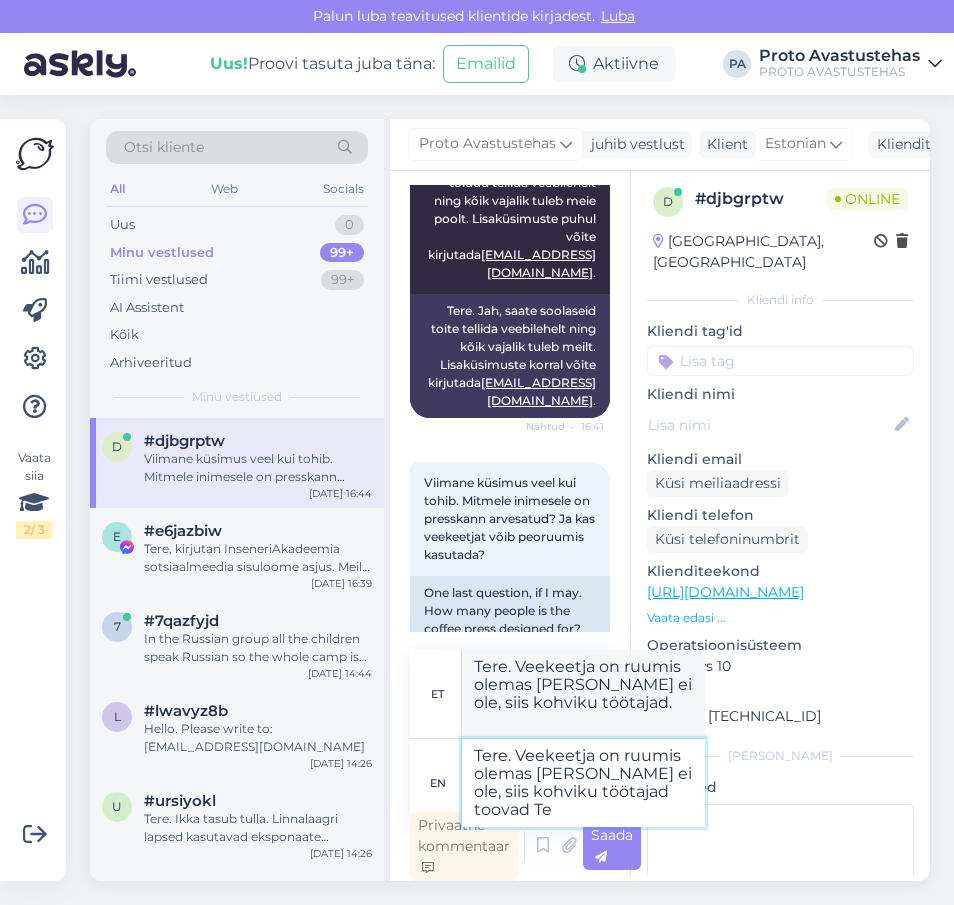 type on "Tere. Veekeetja on toas olemas [PERSON_NAME] ei ole, siis kohviku töötajad toovad selle." 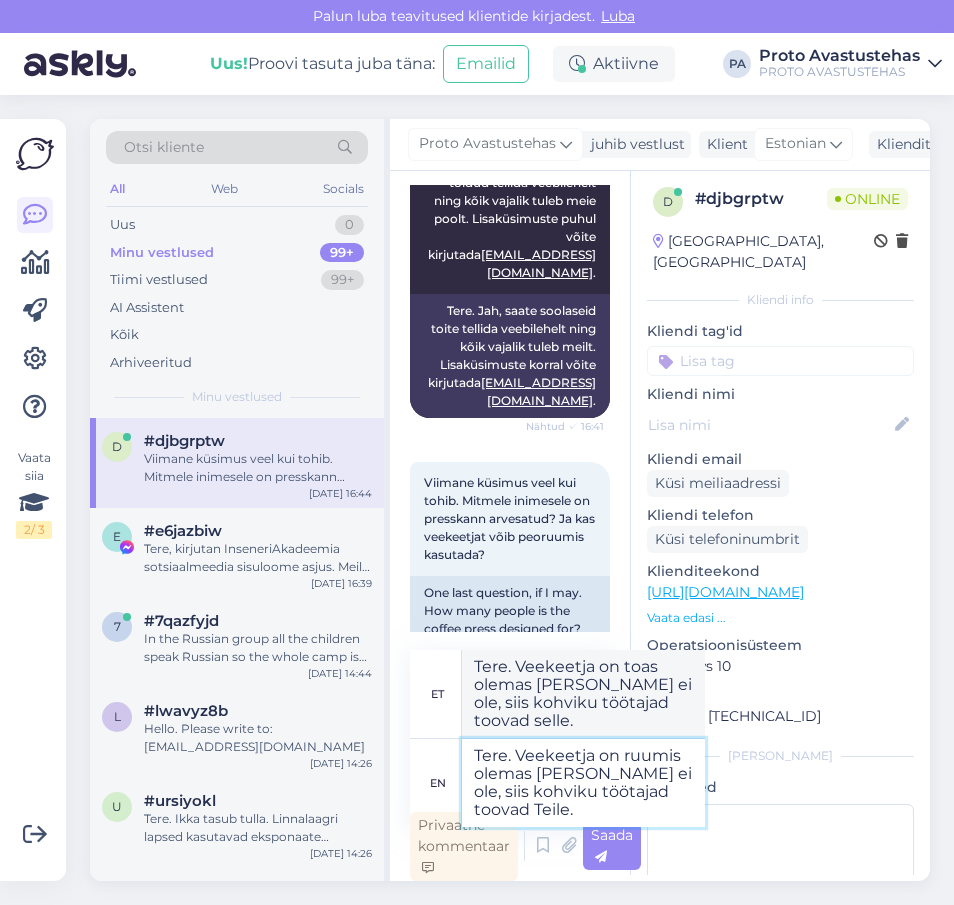 type on "Tere. Veekeetja on ruumis olemas [PERSON_NAME] ei ole, siis kohviku töötajad toovad Teile." 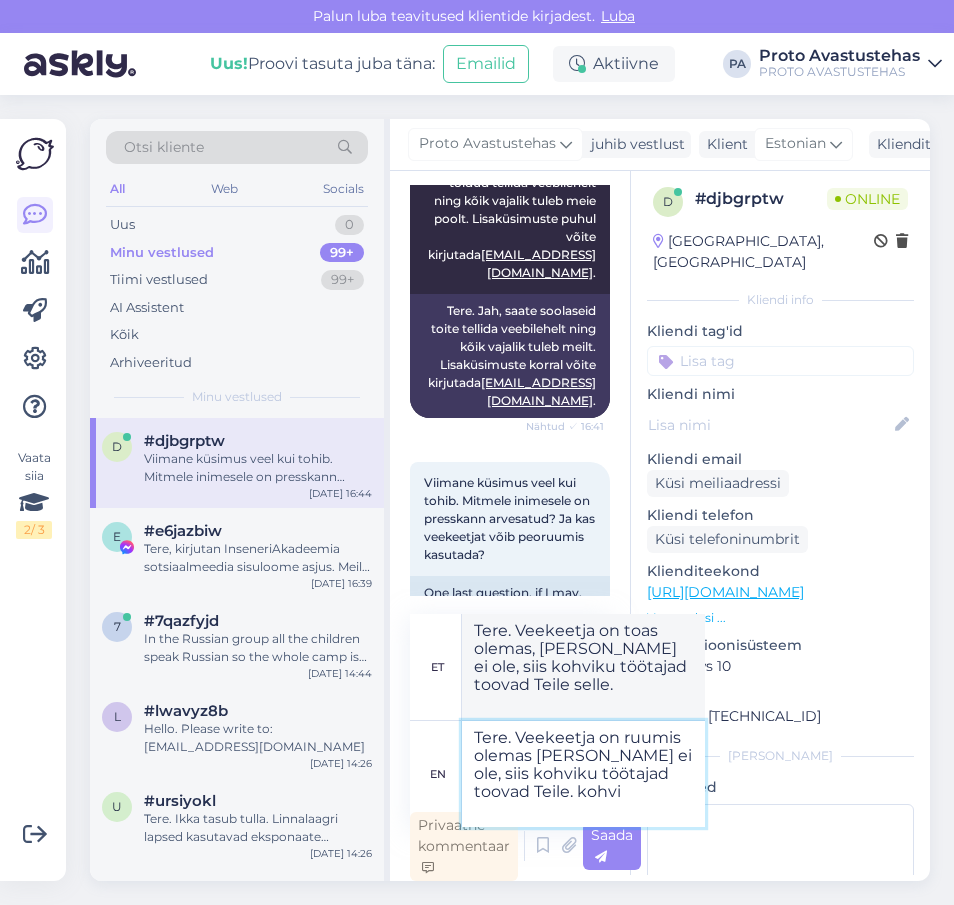 type on "Tere. Veekeetja on ruumis olemas [PERSON_NAME] ei ole, siis kohviku töötajad toovad Teile. kohvi s" 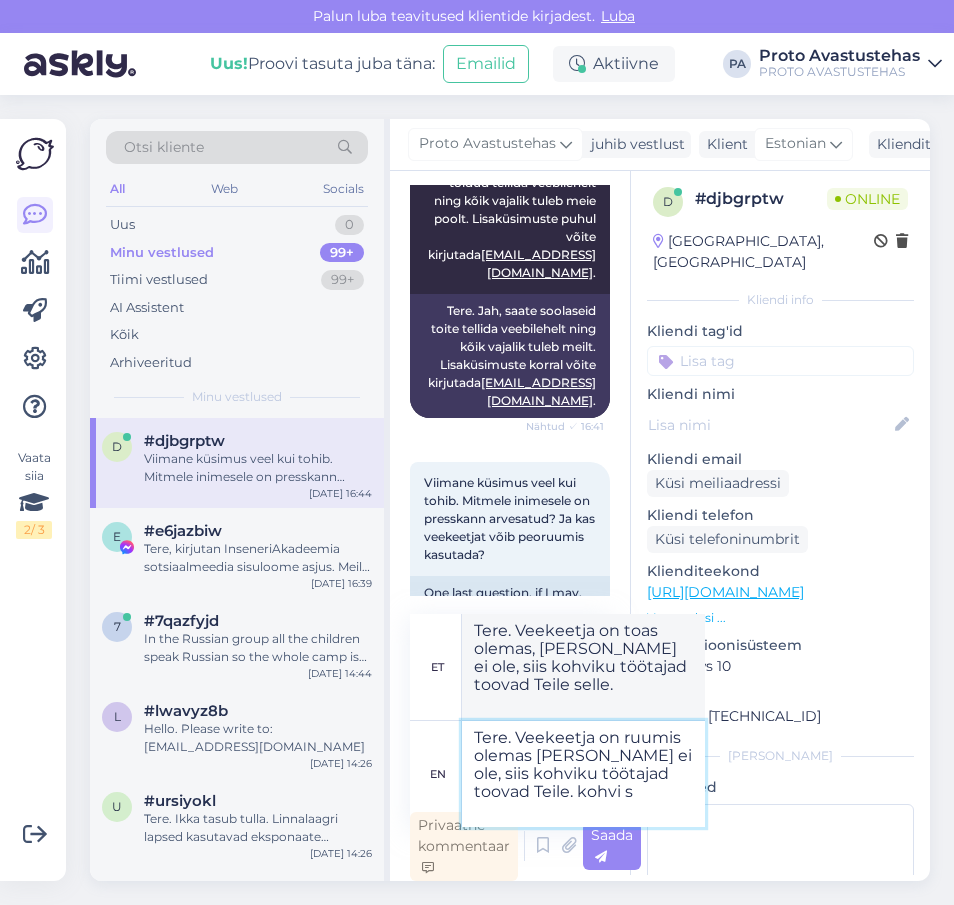 type on "Tere. Veekeetja on toas olemas [PERSON_NAME] ei ole, siis kohviku töötajad toovad Teile kohvi." 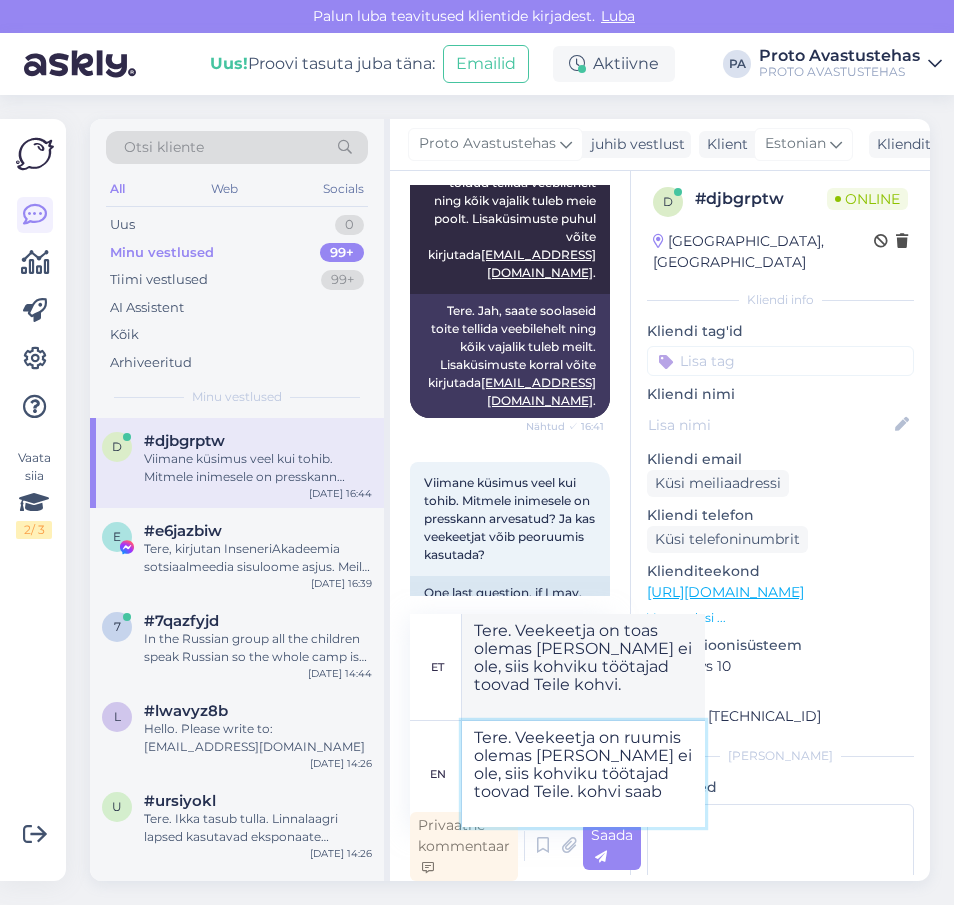 type on "Tere. Veekeetja on ruumis olemas [PERSON_NAME] ei ole, siis kohviku töötajad toovad Teile. kohvi saab" 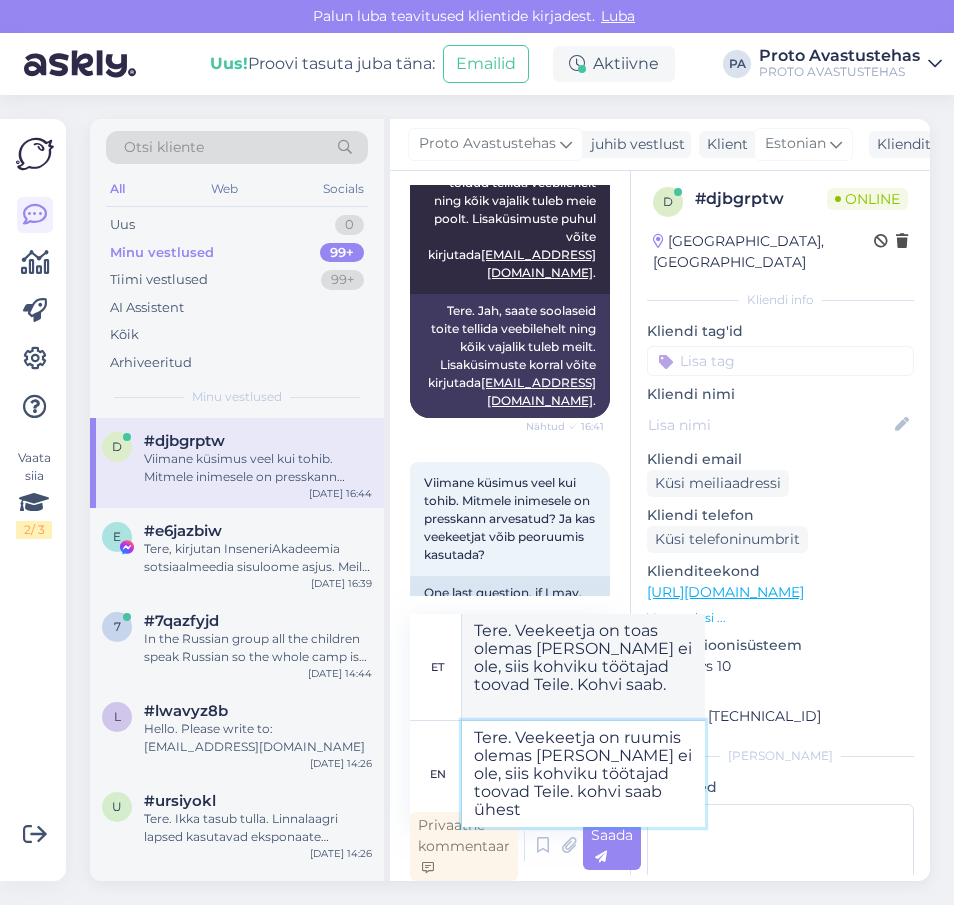 type on "Tere. Veekeetja on ruumis olemas [PERSON_NAME] ei ole, siis kohviku töötajad toovad Teile. kohvi saab ühest" 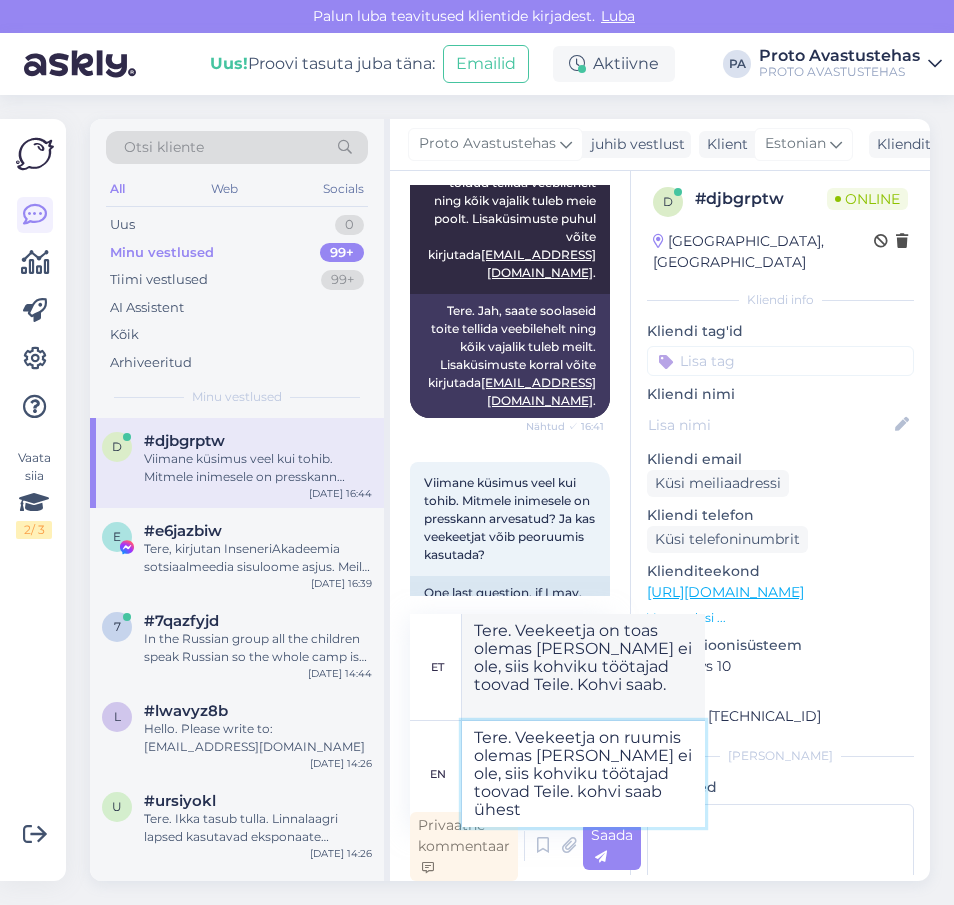 type on "Tere. Veekeetja on toas olemas [PERSON_NAME] ei ole, siis kohviku töötajad toovad Teile. Kohvi saab ühest..." 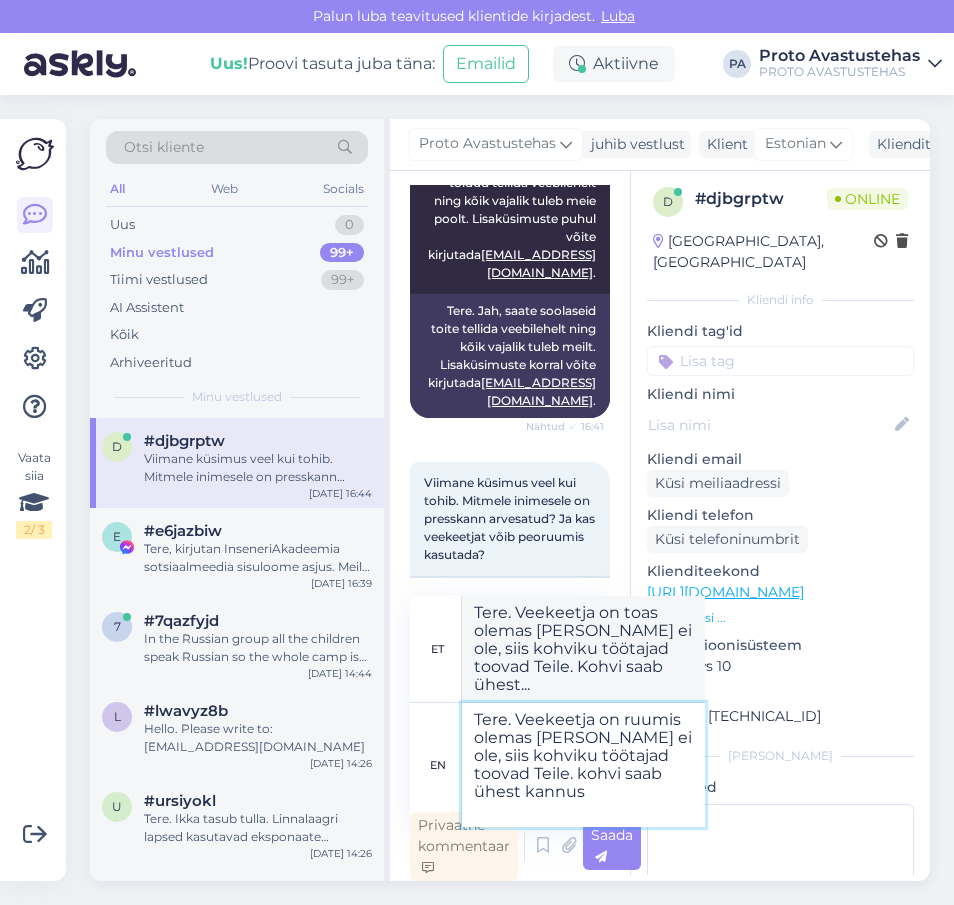 type on "Tere. Veekeetja on ruumis olemas [PERSON_NAME] ei ole, siis kohviku töötajad toovad Teile. kohvi saab ühest kannust" 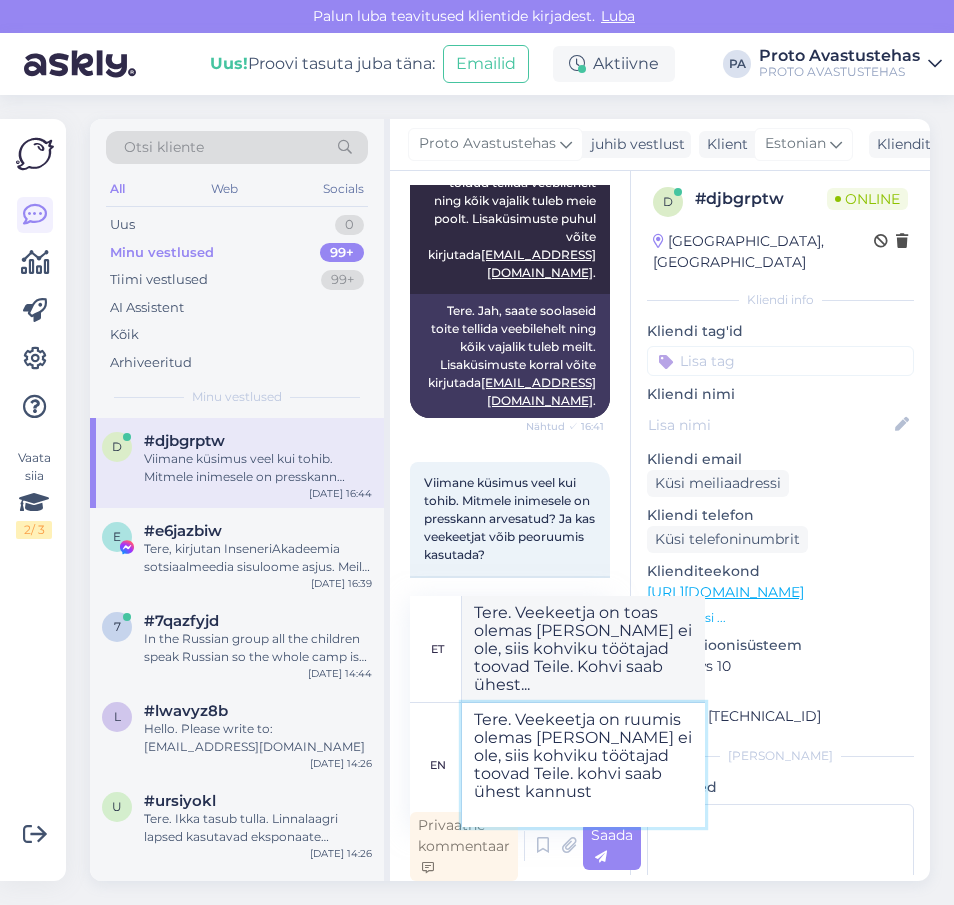 type on "Tere. Veekeetja on toas olemas [PERSON_NAME] ei ole, siis kohviku töötajad toovad Teile selle. Kohvi saab ühest kannust." 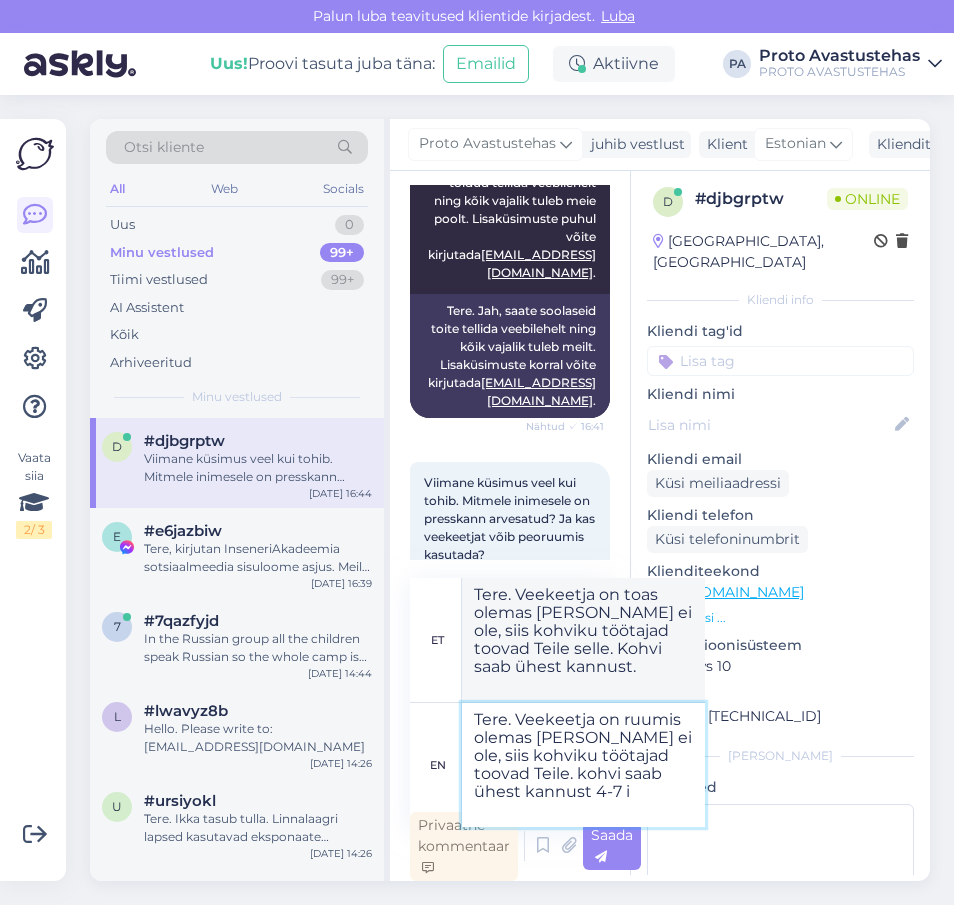 type on "Tere. Veekeetja on ruumis olemas [PERSON_NAME] ei ole, siis kohviku töötajad toovad Teile. kohvi saab ühest kannust 4-7 in" 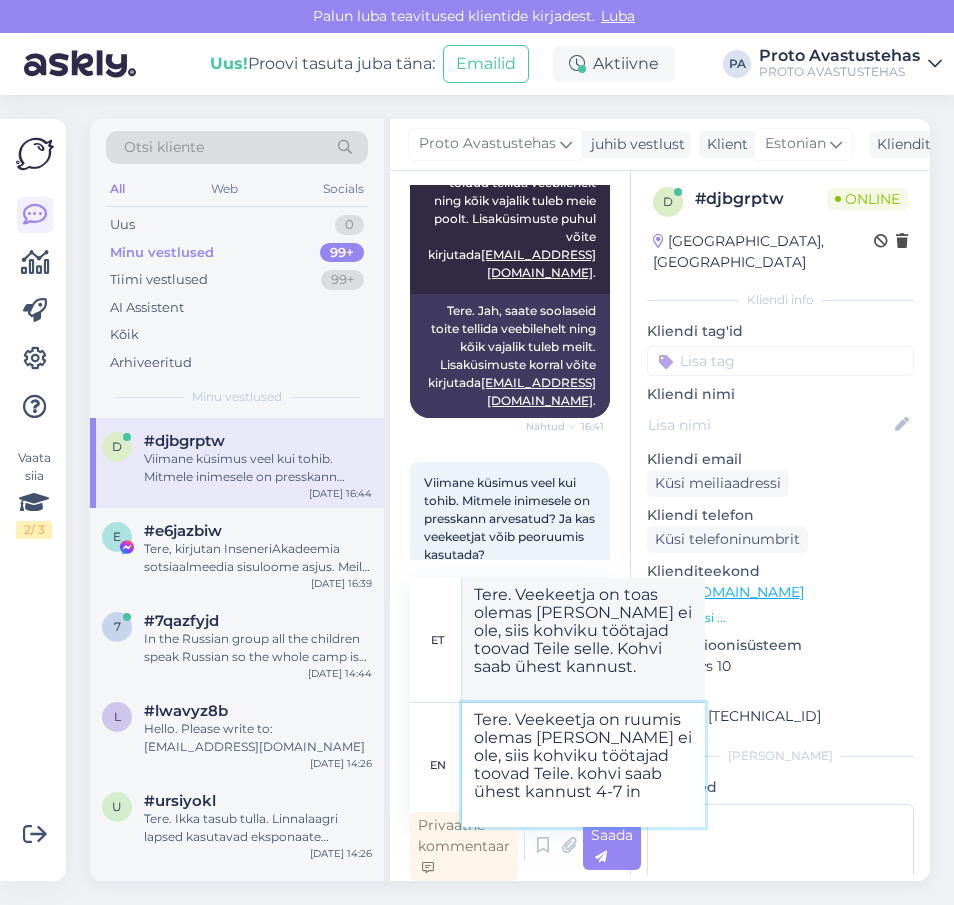type on "Tere. Veekeetja on toas olemas [PERSON_NAME] ei ole, siis kohviku töötajad toovad Teile. Ühest kannust saab 4-7 tassi kohvi." 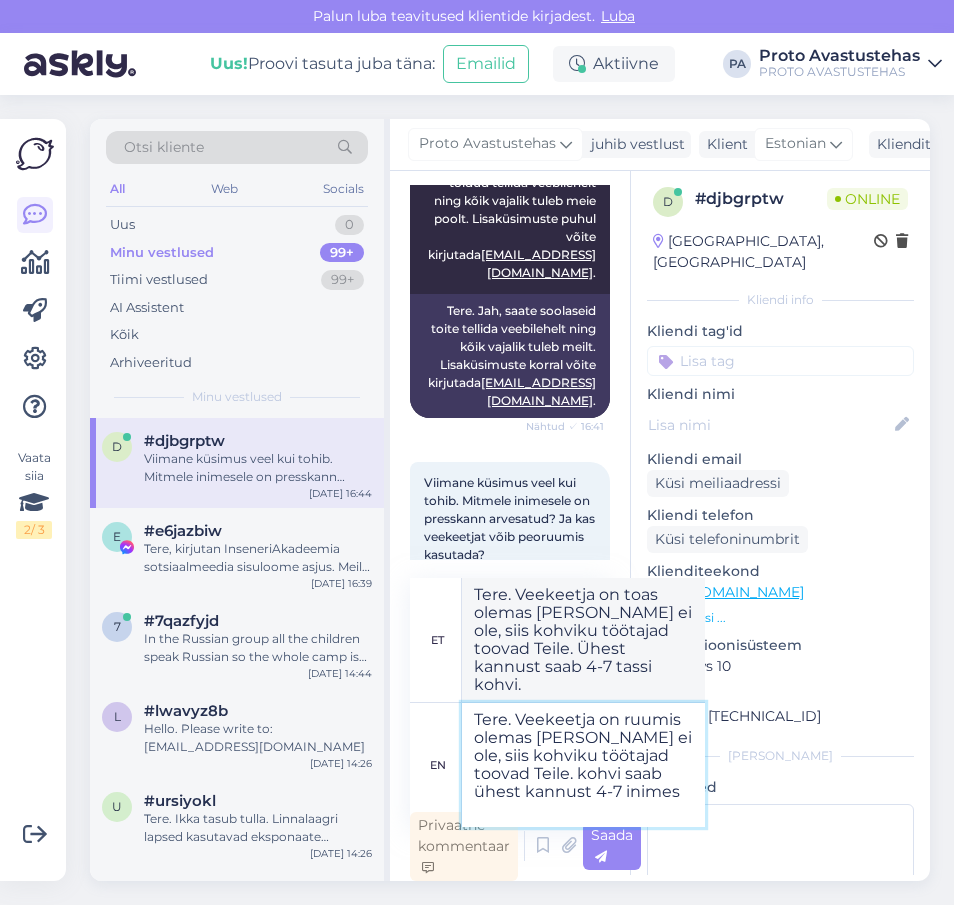 type 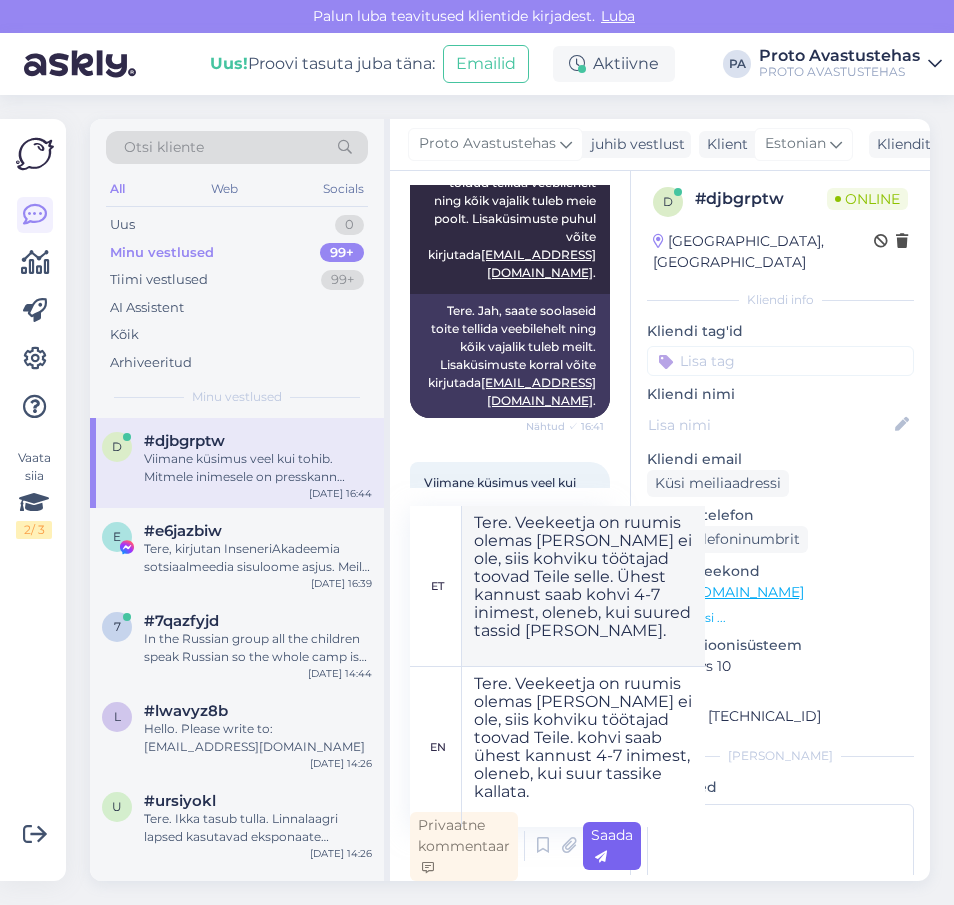 click on "Saada" at bounding box center (612, 846) 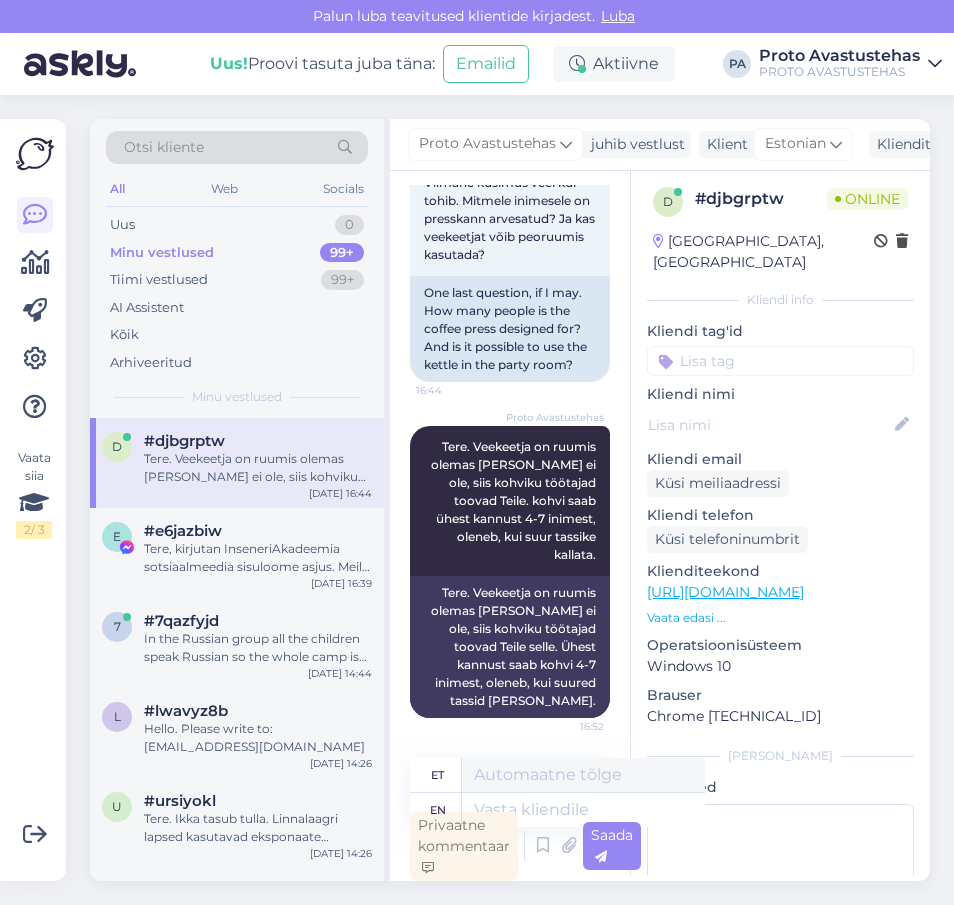scroll, scrollTop: 1305, scrollLeft: 0, axis: vertical 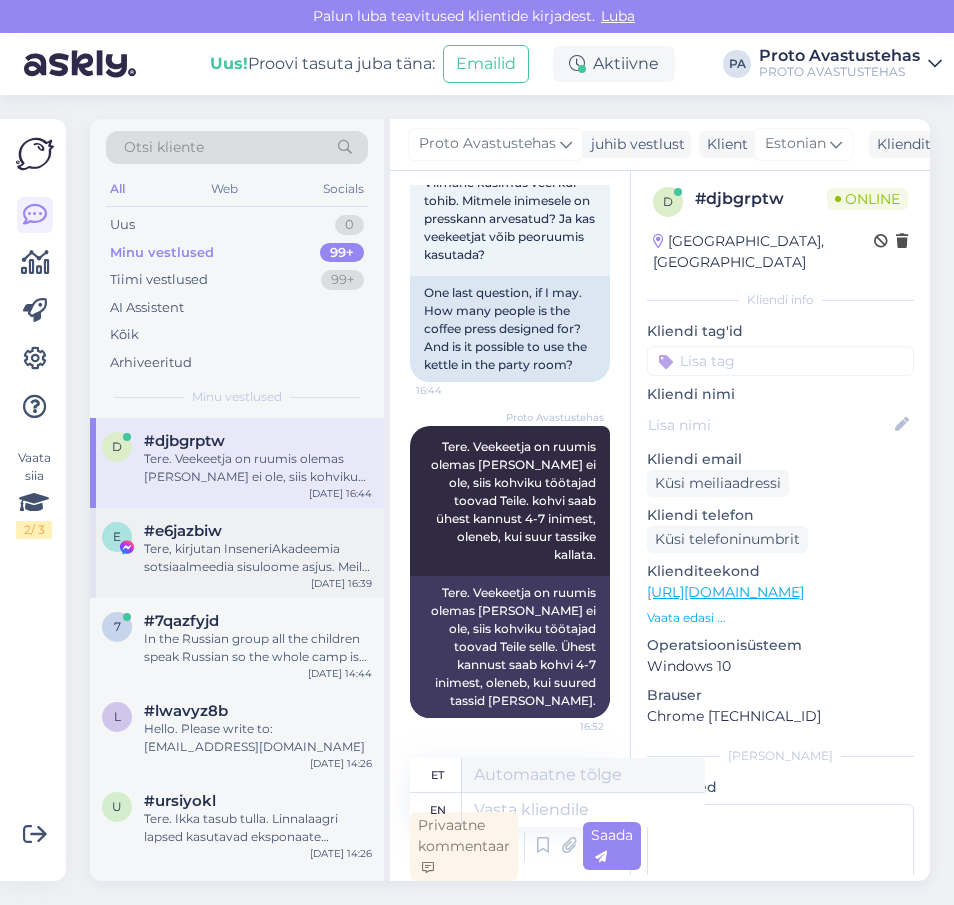 click on "Tere, kirjutan InseneriAkadeemia sotsiaalmeedia sisuloome asjus. Meil on plaanis homme inseneritudengi [PERSON_NAME] teha üks videoke 3D-printerite teemal, et seda noortele tutvustada. Tekkis nüüd [PERSON_NAME], et tegelikult võiks [PERSON_NAME] lahedas ja temaatilises kohas [PERSON_NAME]. Kas teie juures oleks võimalik see ära teha?
Mõtlen, et äkki siis lisaks teha veel üks lõbus klipike teie võimalustest täitsa." at bounding box center [258, 558] 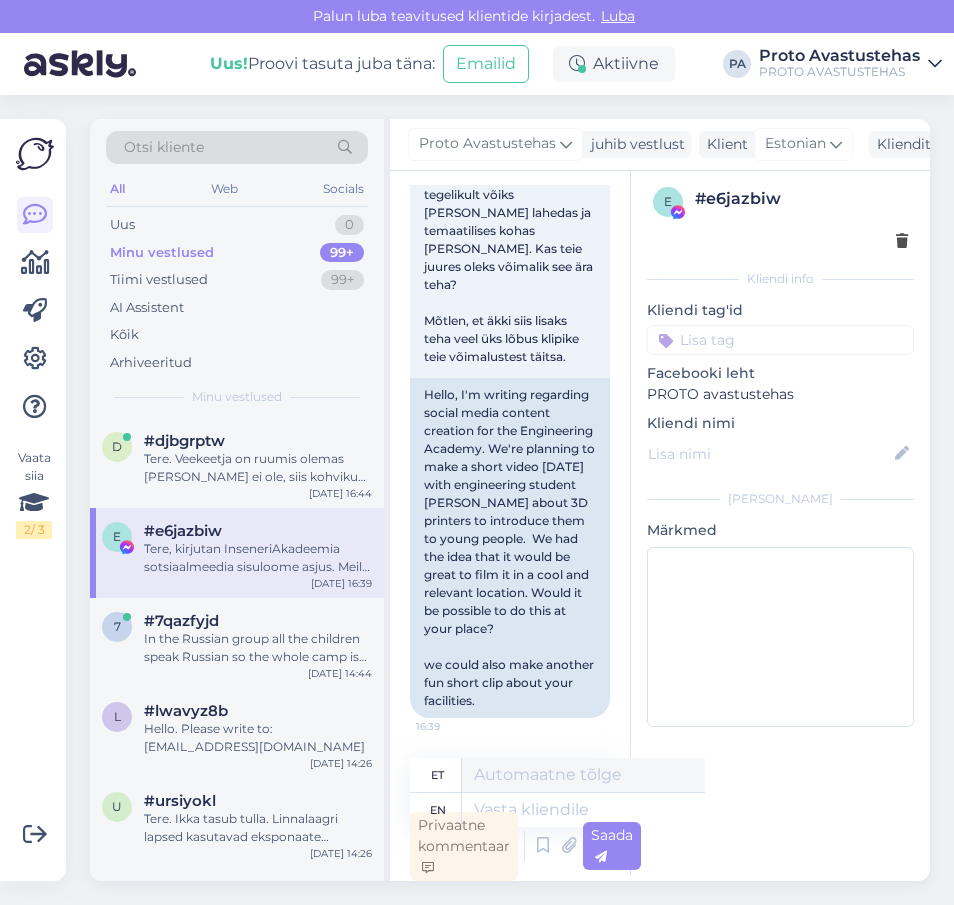 scroll, scrollTop: 42, scrollLeft: 0, axis: vertical 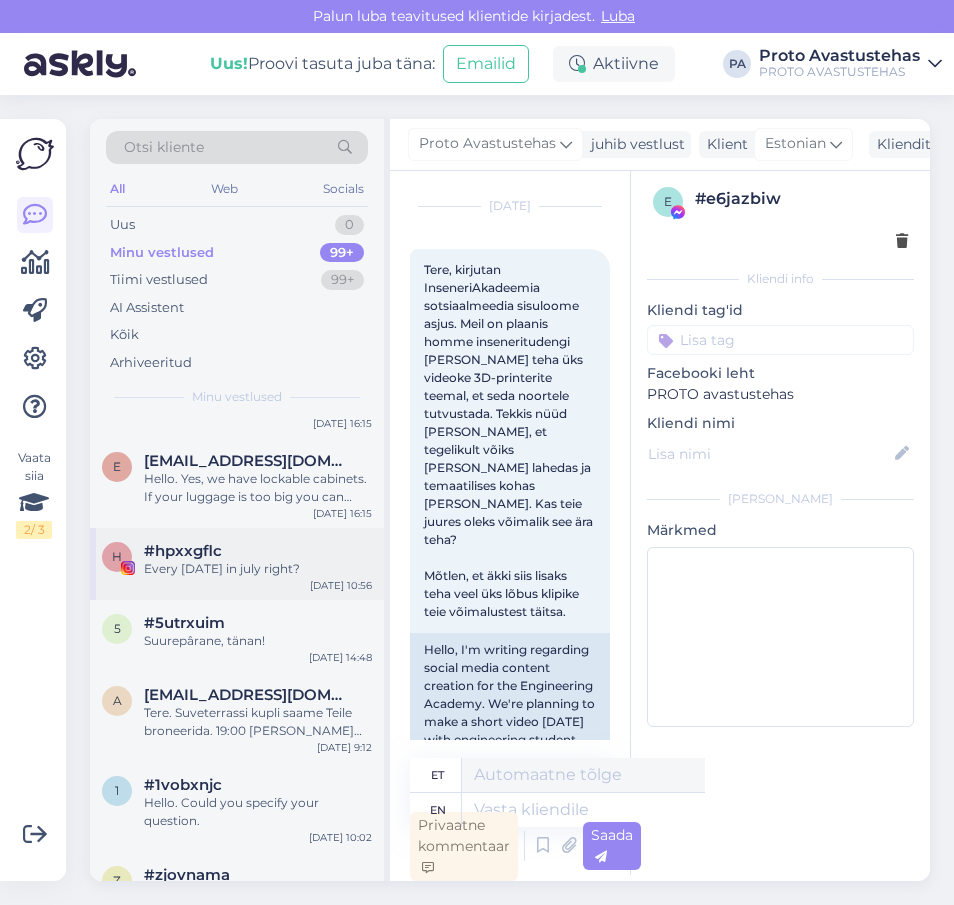 click on "Every [DATE] in july right?" at bounding box center [258, 569] 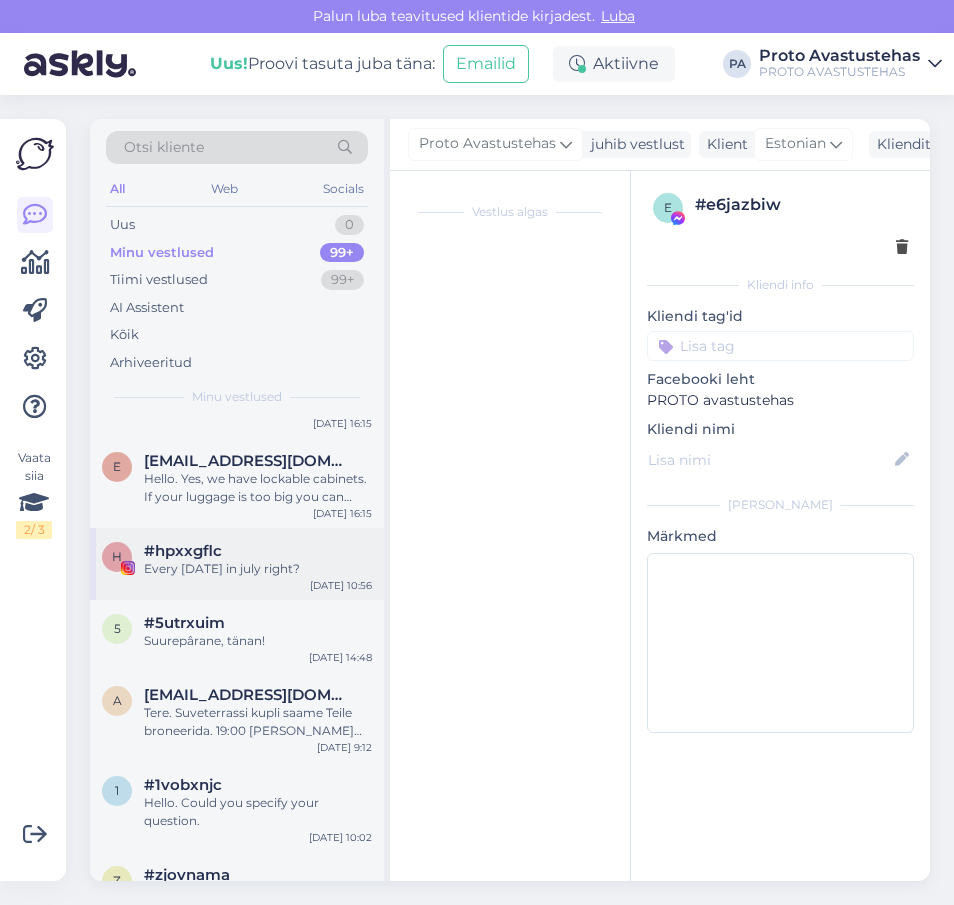 scroll, scrollTop: 0, scrollLeft: 0, axis: both 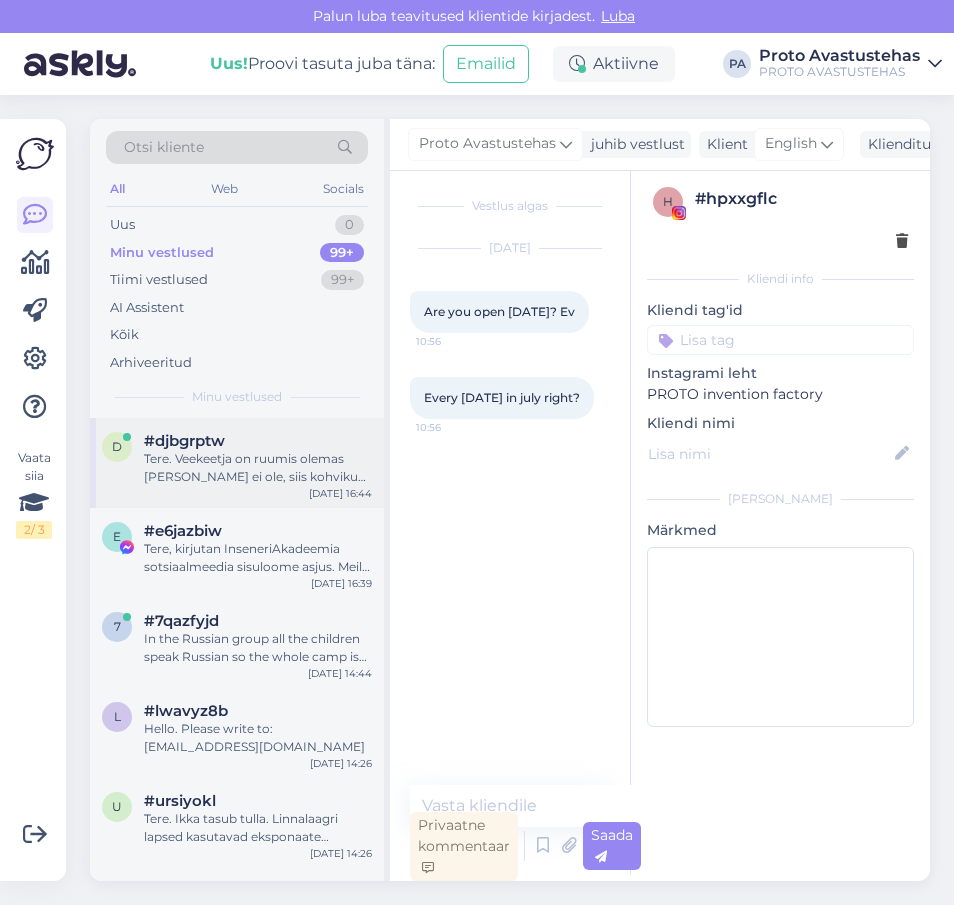 click on "Tere. Veekeetja on ruumis olemas [PERSON_NAME] ei ole, siis kohviku töötajad toovad Teile. kohvi saab ühest kannust 4-7 inimest, oleneb, kui suur tassike kallata." at bounding box center [258, 468] 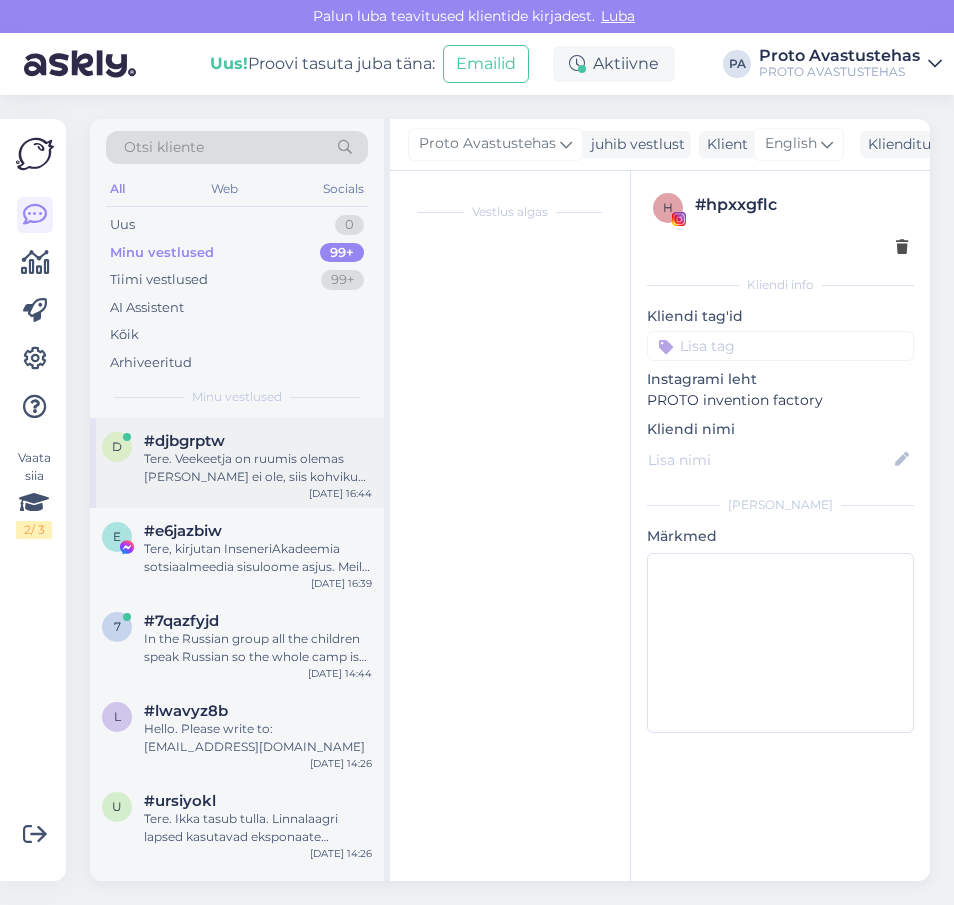 scroll, scrollTop: 6, scrollLeft: 0, axis: vertical 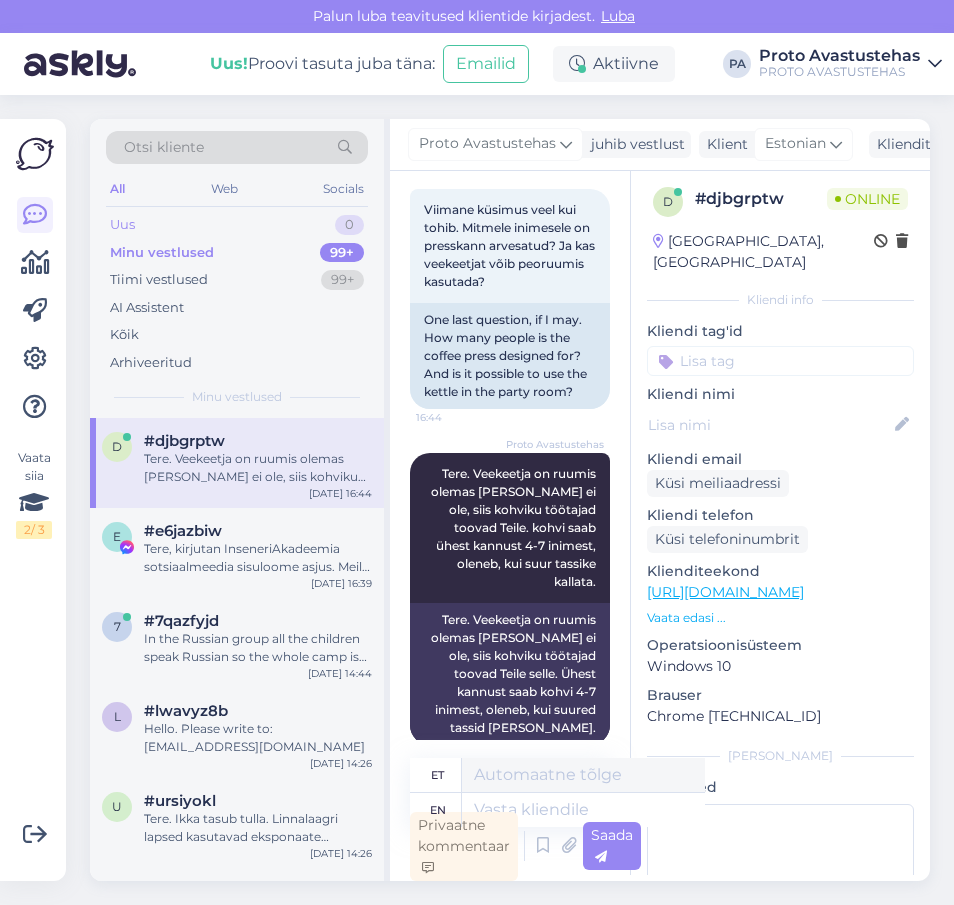 click on "Uus" at bounding box center (122, 225) 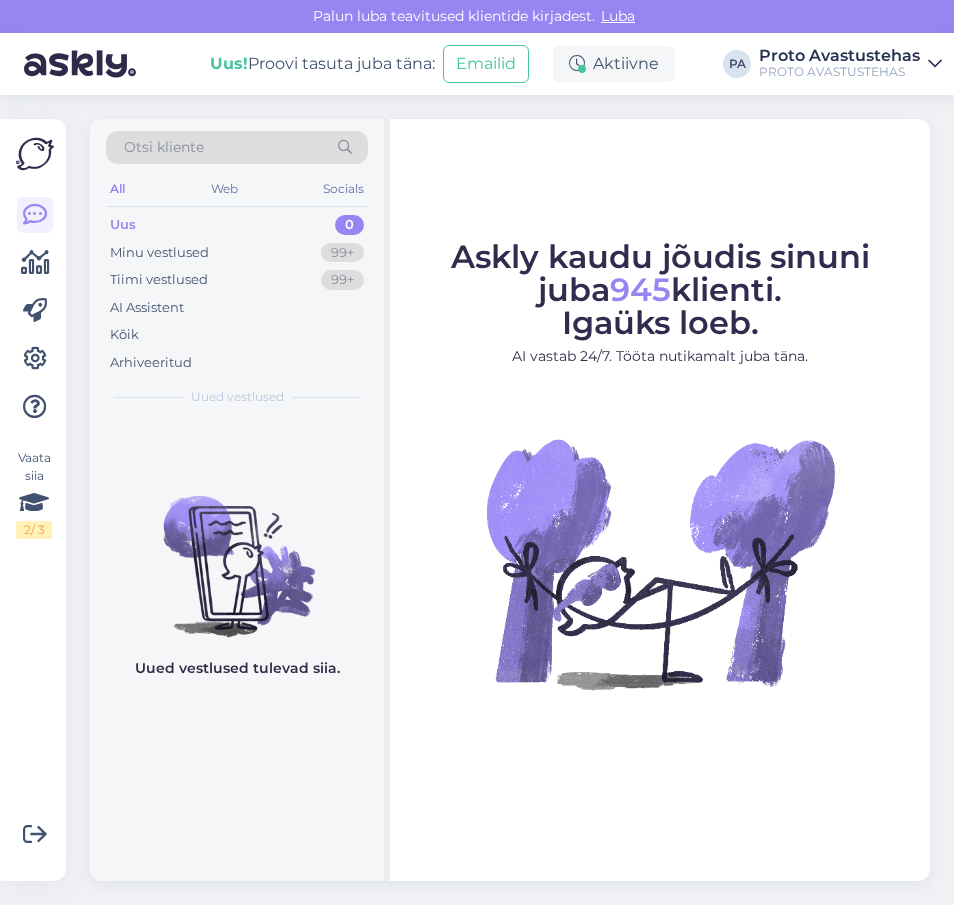 scroll, scrollTop: 0, scrollLeft: 0, axis: both 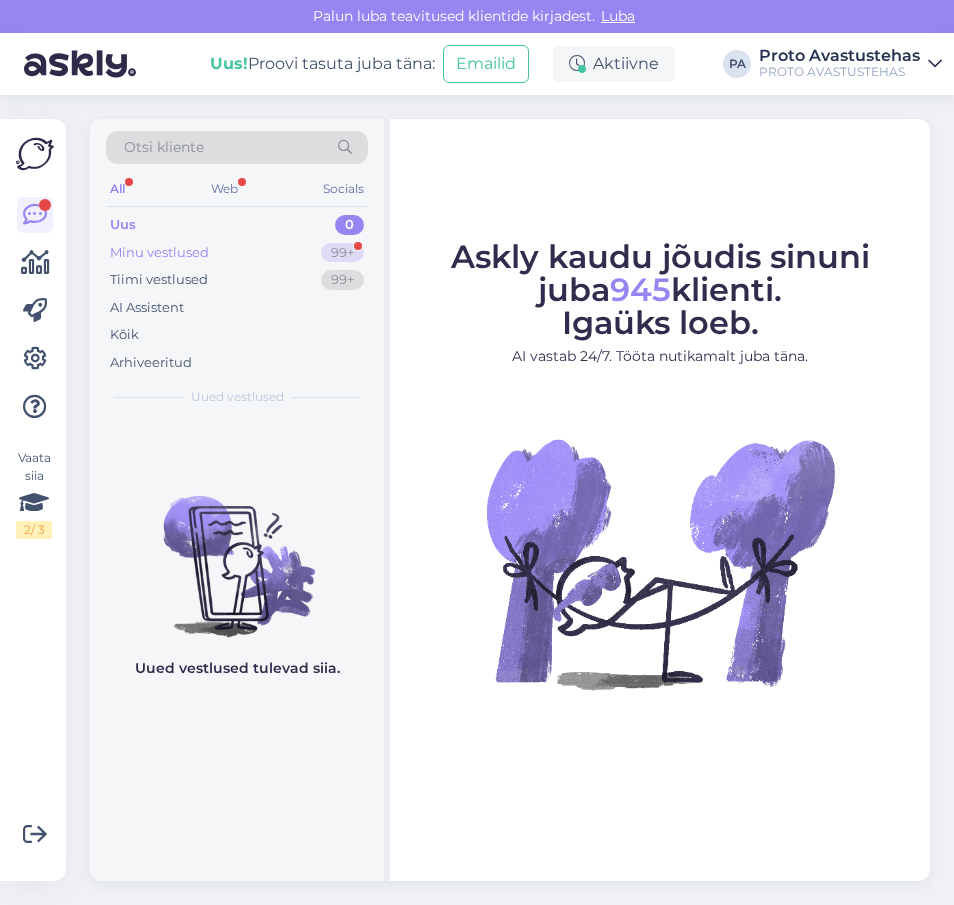 click on "Minu vestlused" at bounding box center [159, 253] 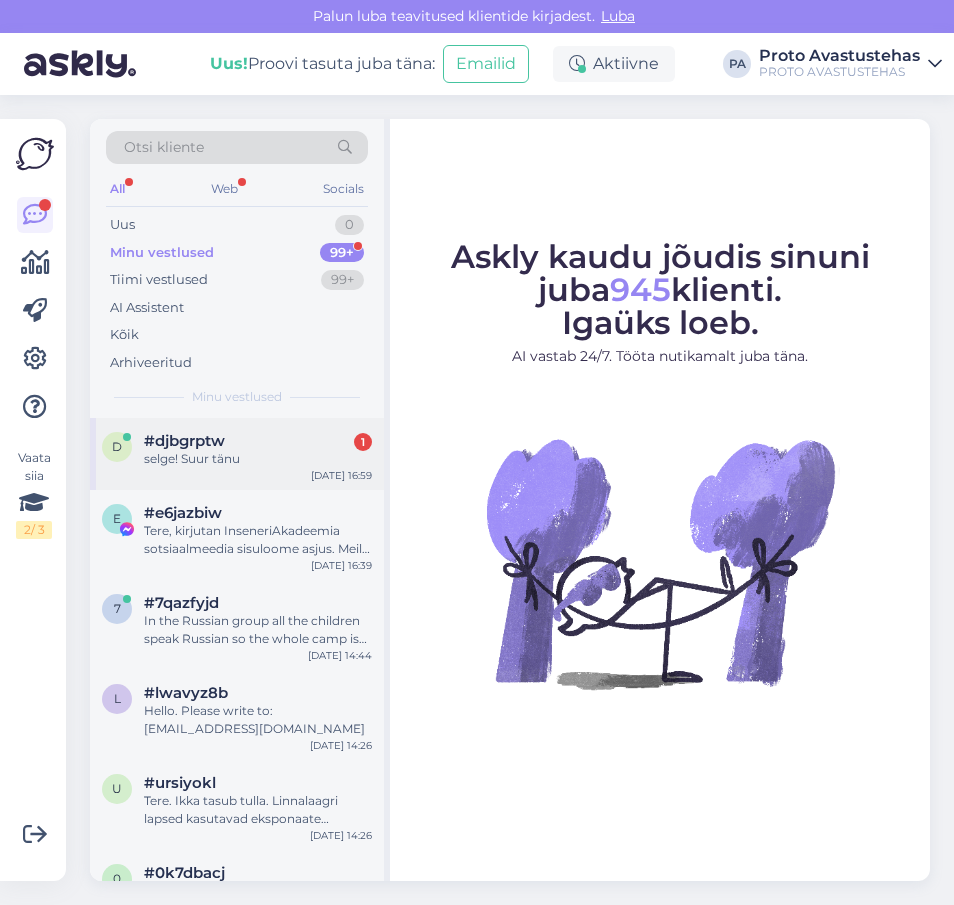 click on "selge! Suur tänu" at bounding box center (258, 459) 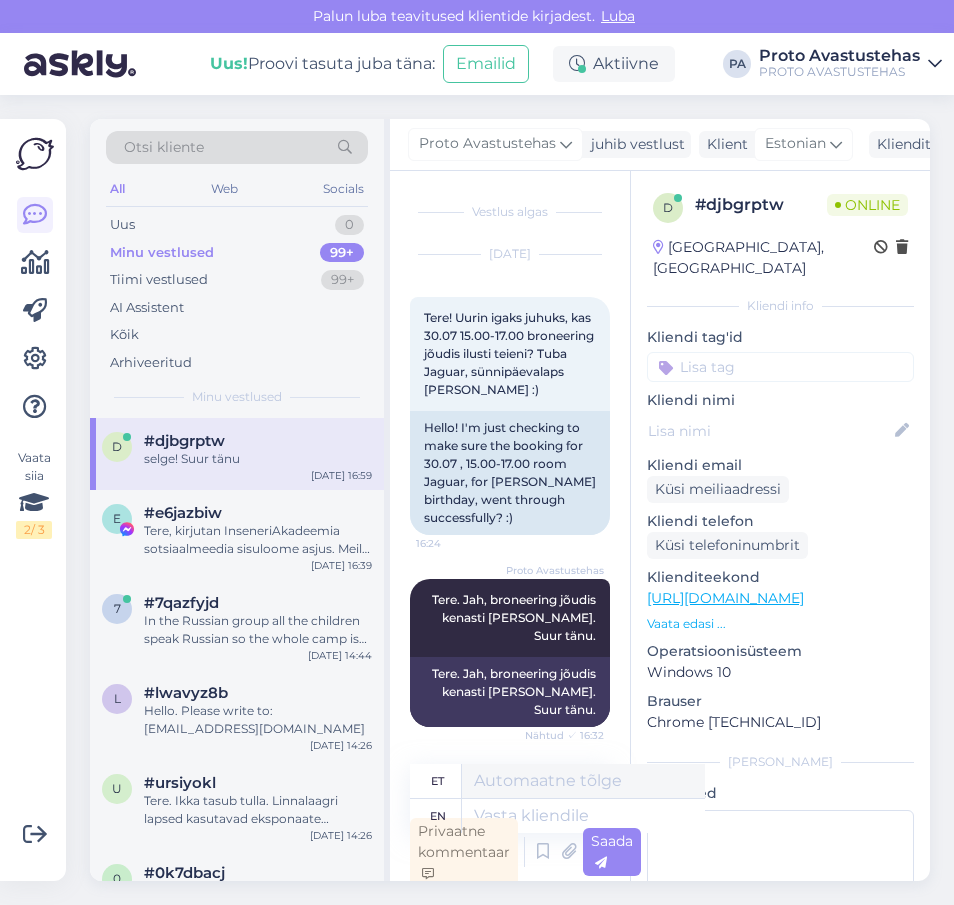 scroll, scrollTop: 6, scrollLeft: 0, axis: vertical 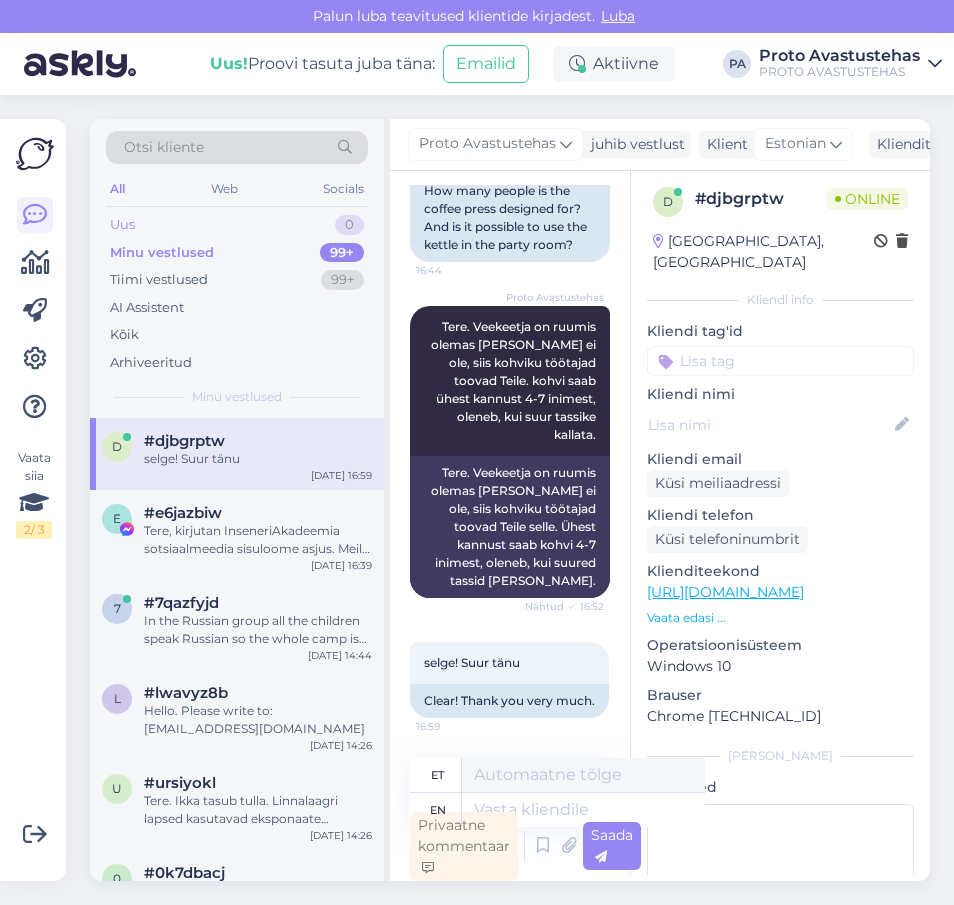 click on "Uus" at bounding box center (122, 225) 